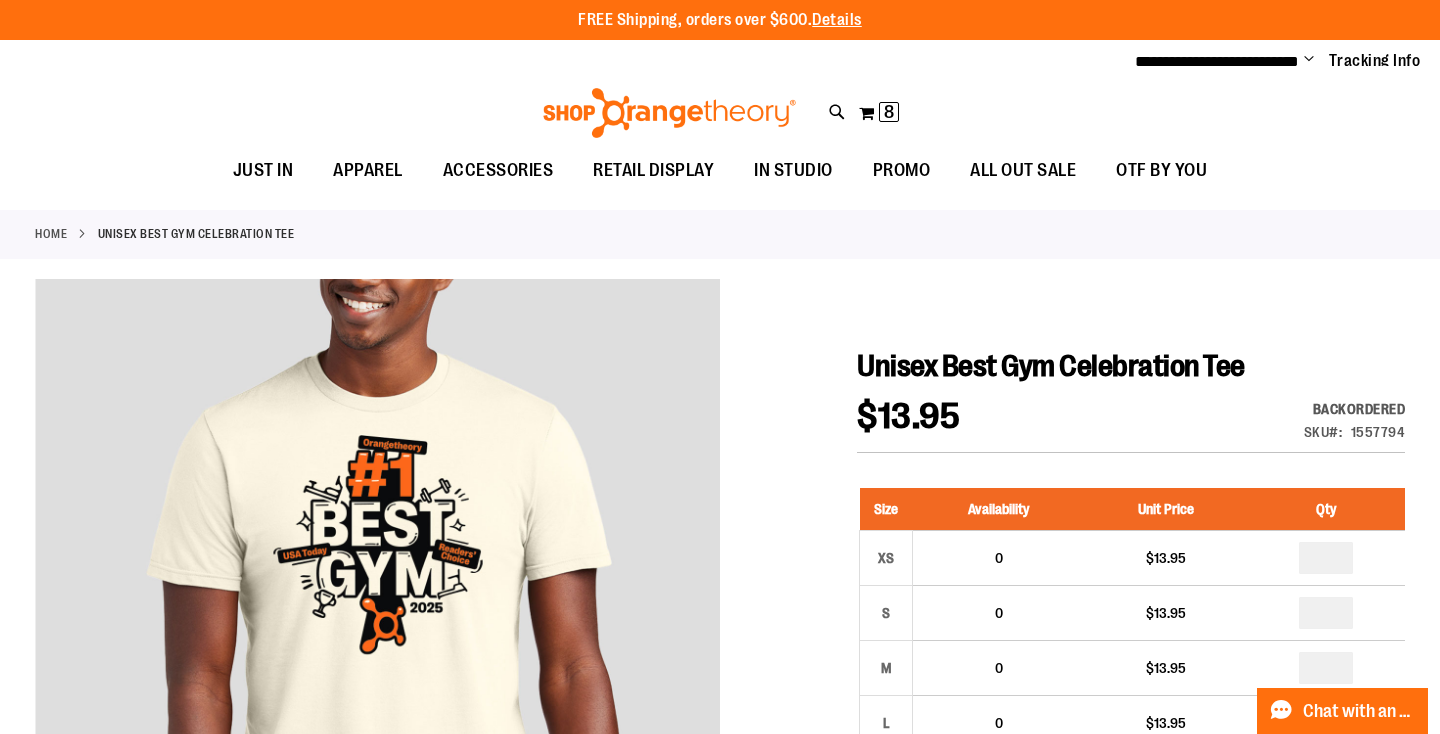 scroll, scrollTop: 0, scrollLeft: 0, axis: both 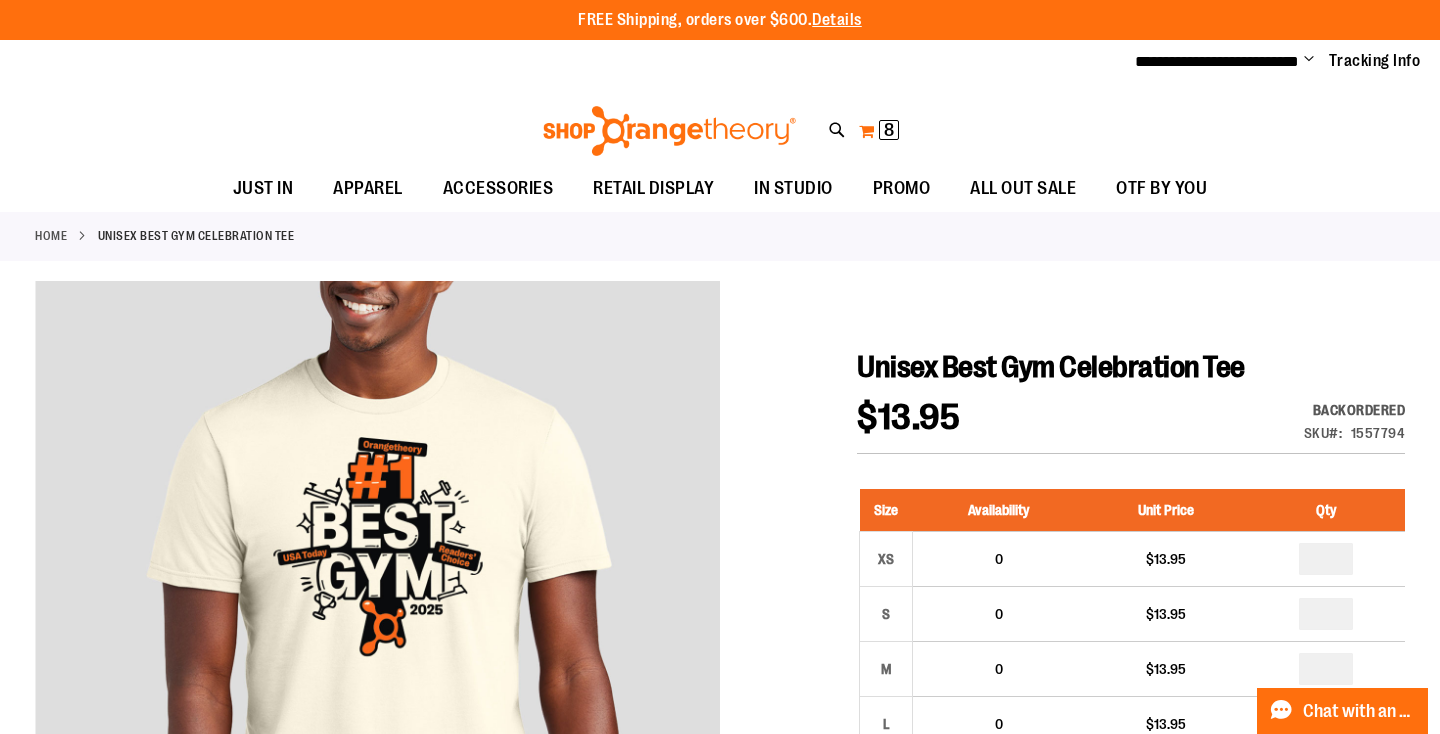 click on "8" at bounding box center (889, 130) 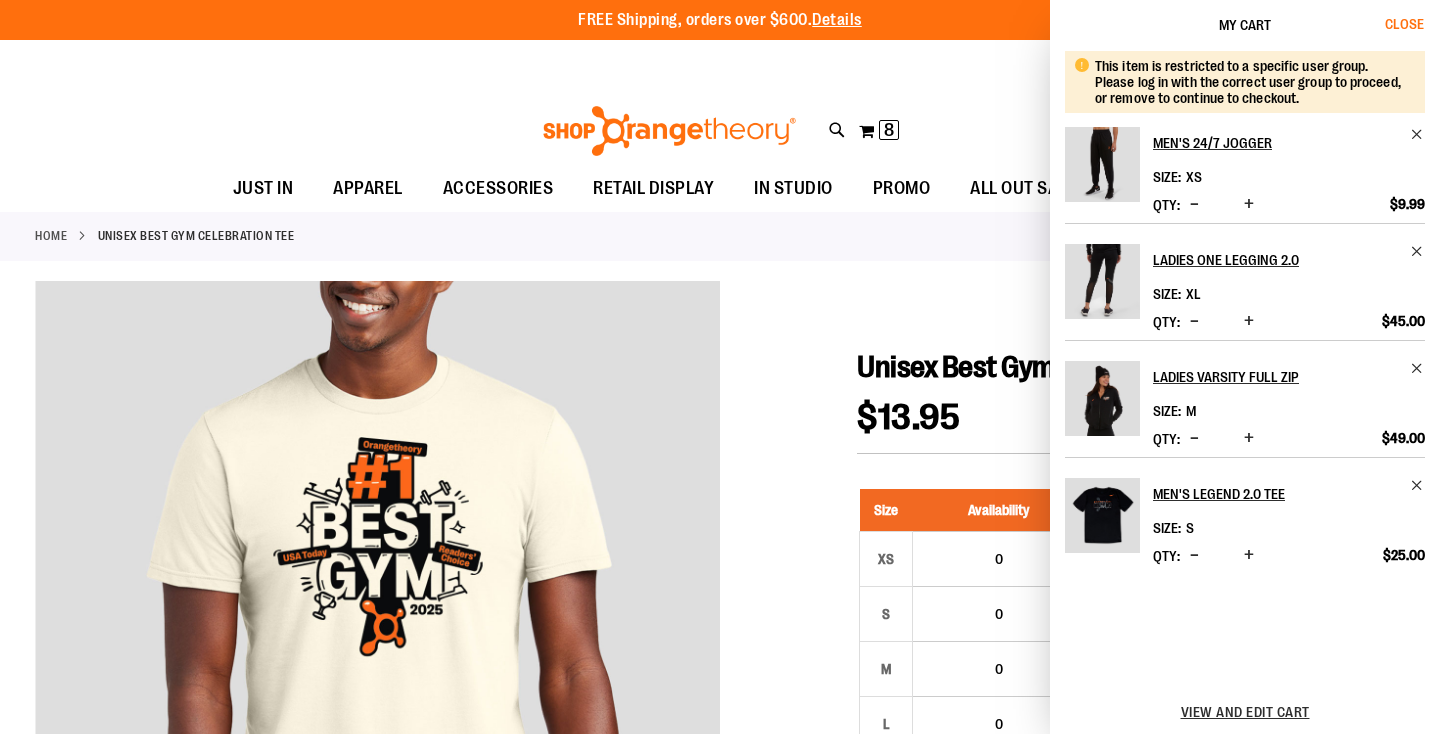 click on "Close" at bounding box center [1404, 24] 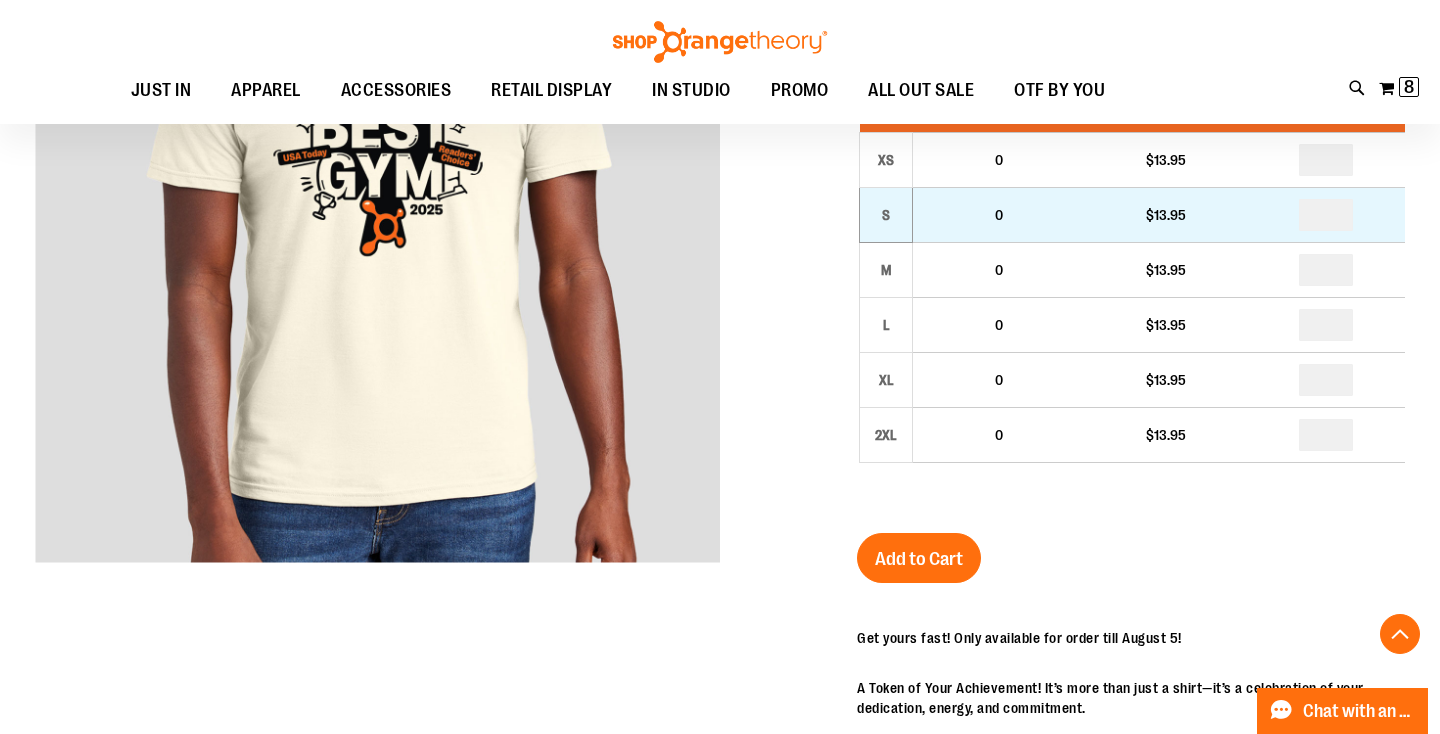 scroll, scrollTop: 423, scrollLeft: 0, axis: vertical 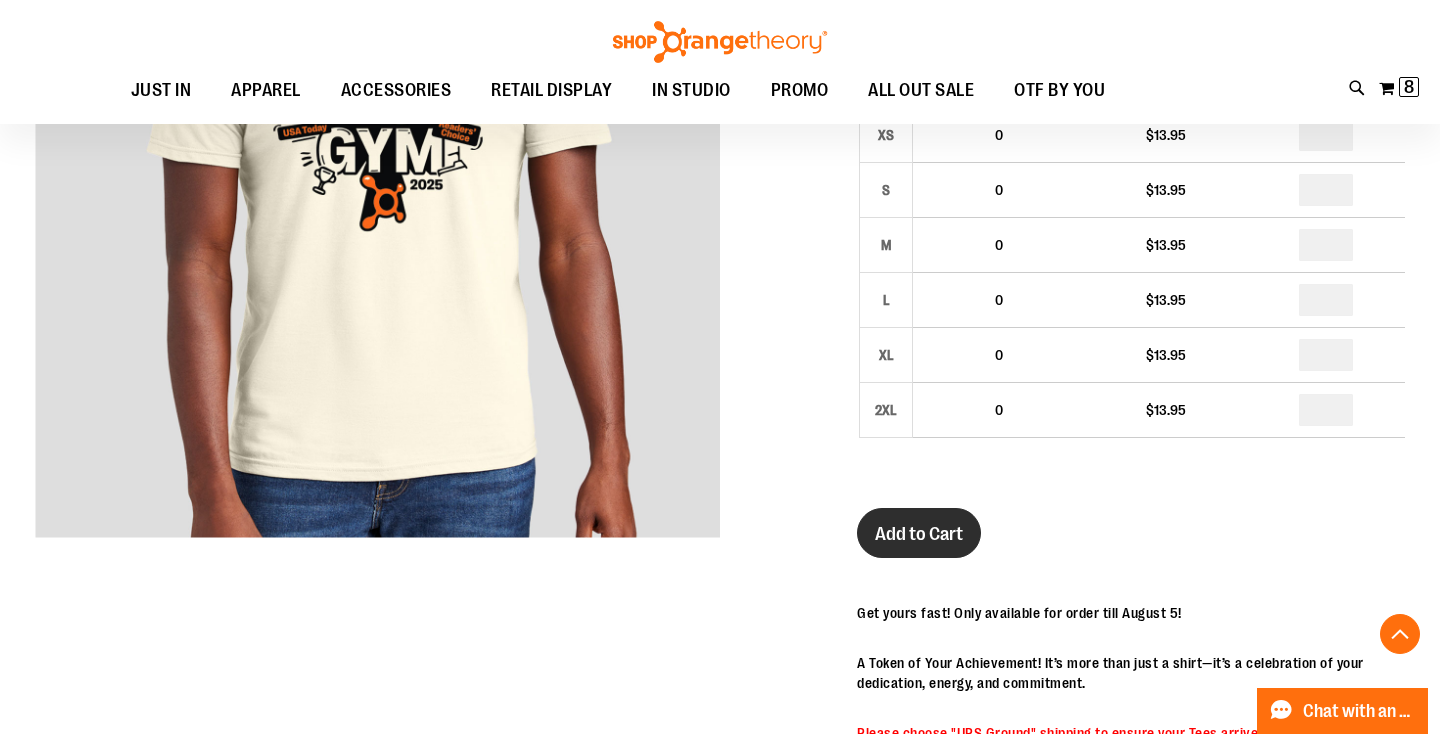 click on "Add to Cart" at bounding box center (919, 534) 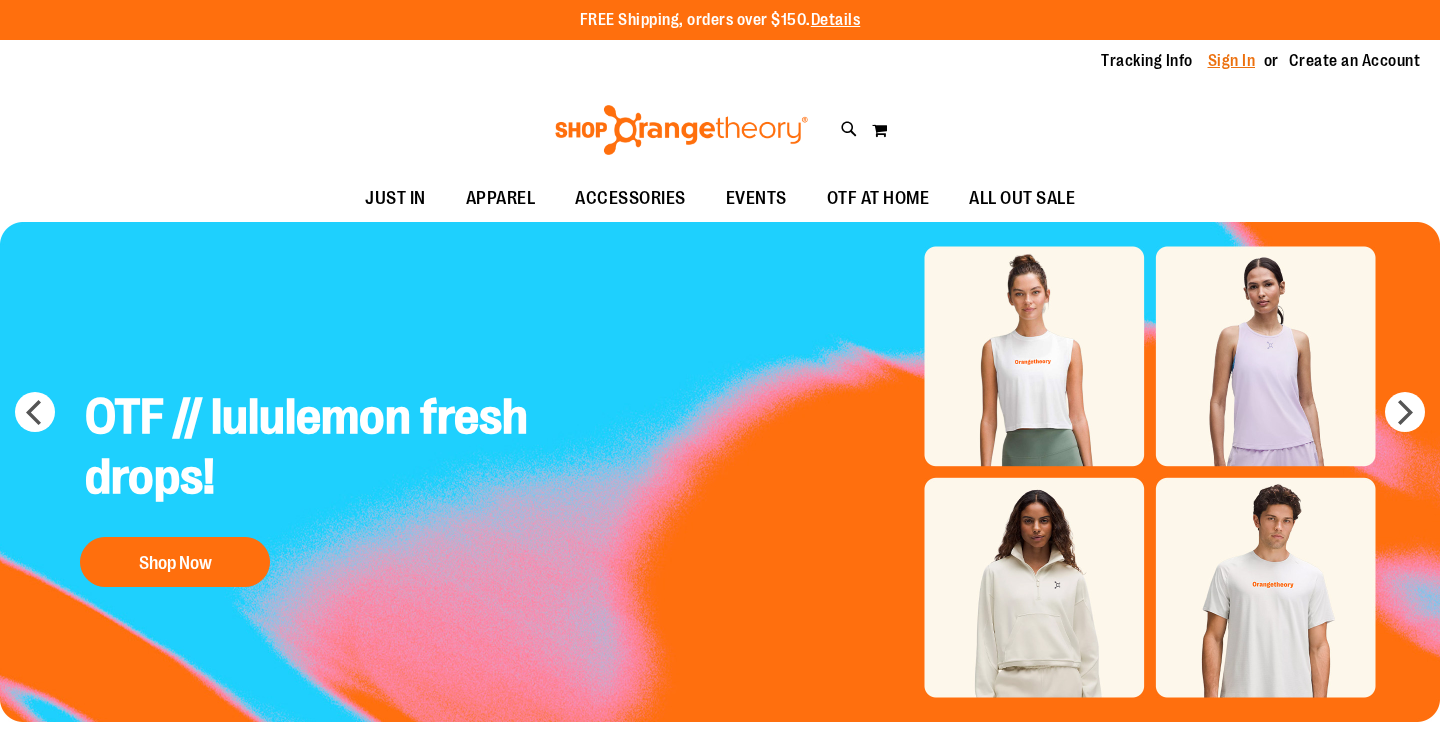 scroll, scrollTop: 0, scrollLeft: 0, axis: both 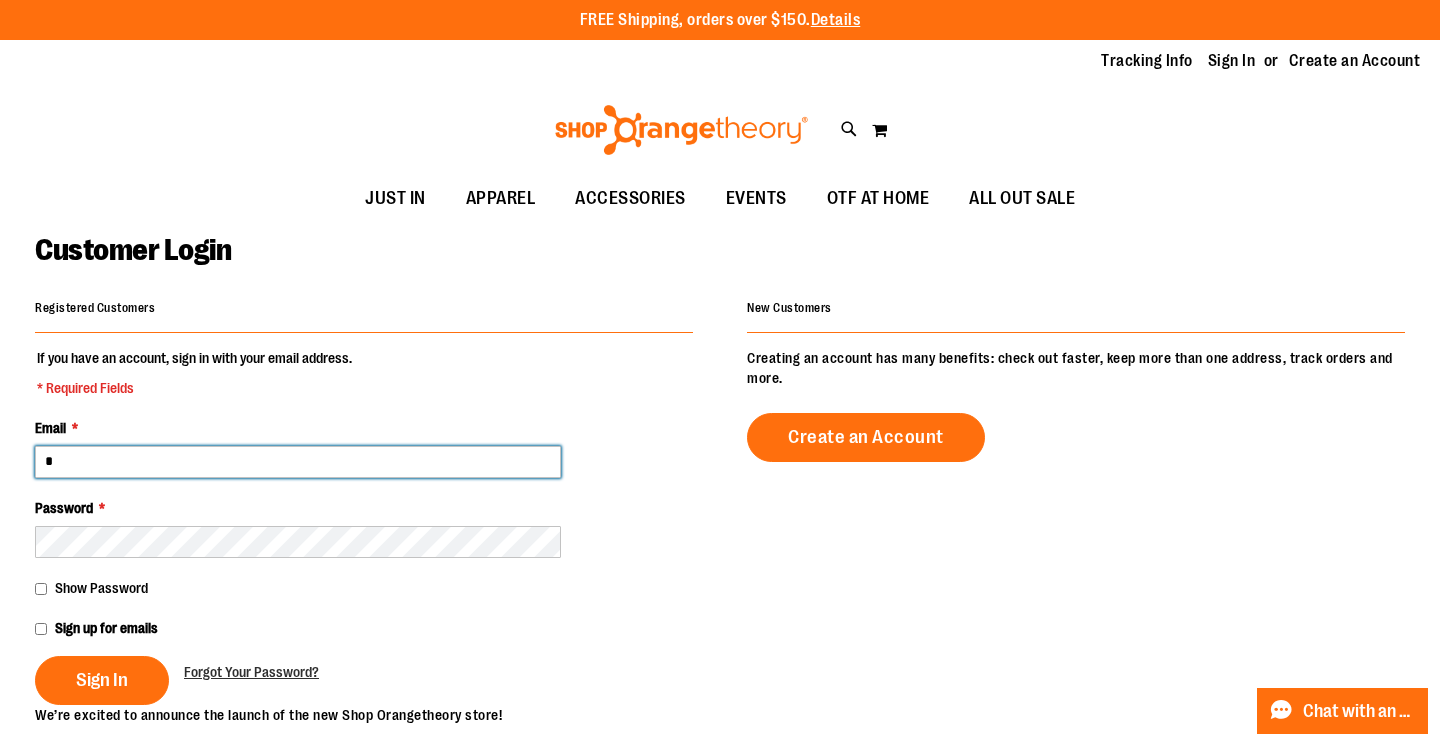 type on "**********" 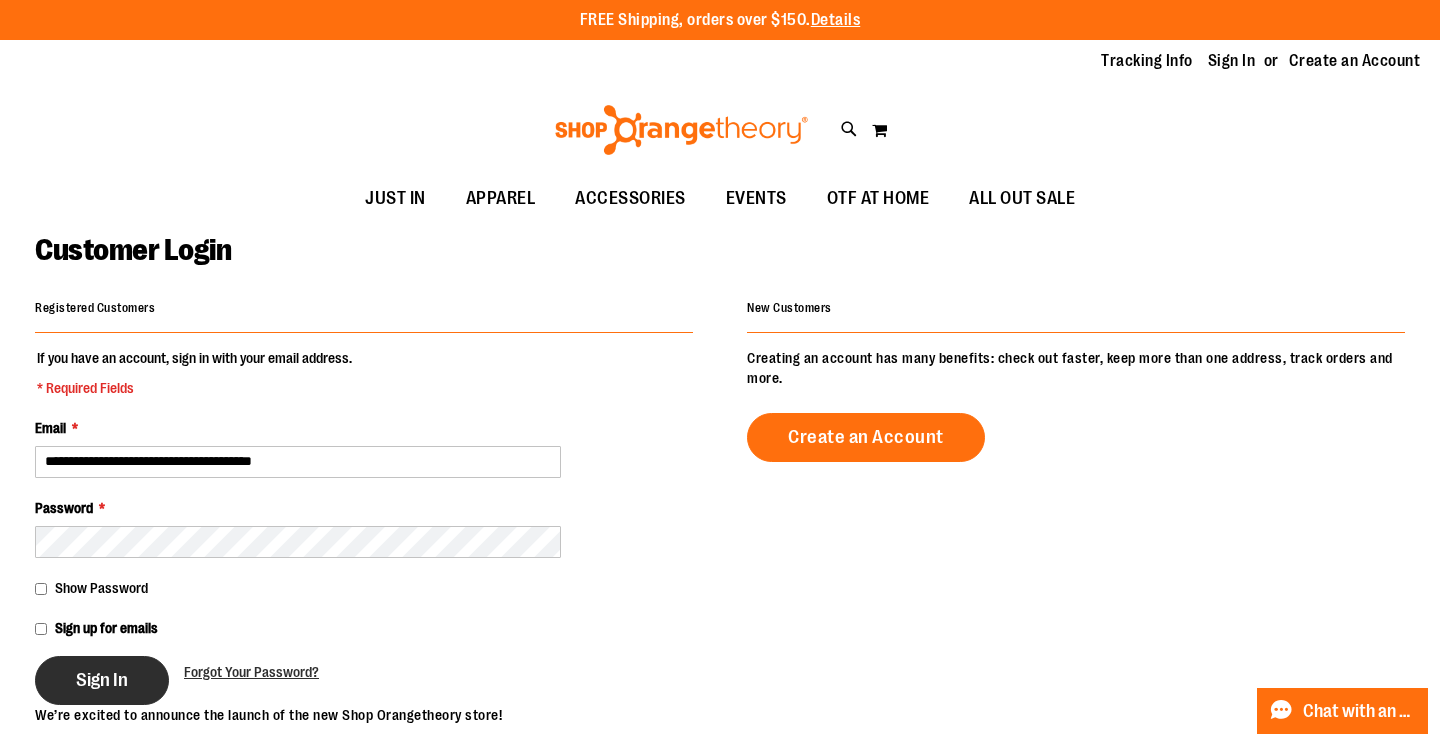 click on "Sign In" at bounding box center (102, 680) 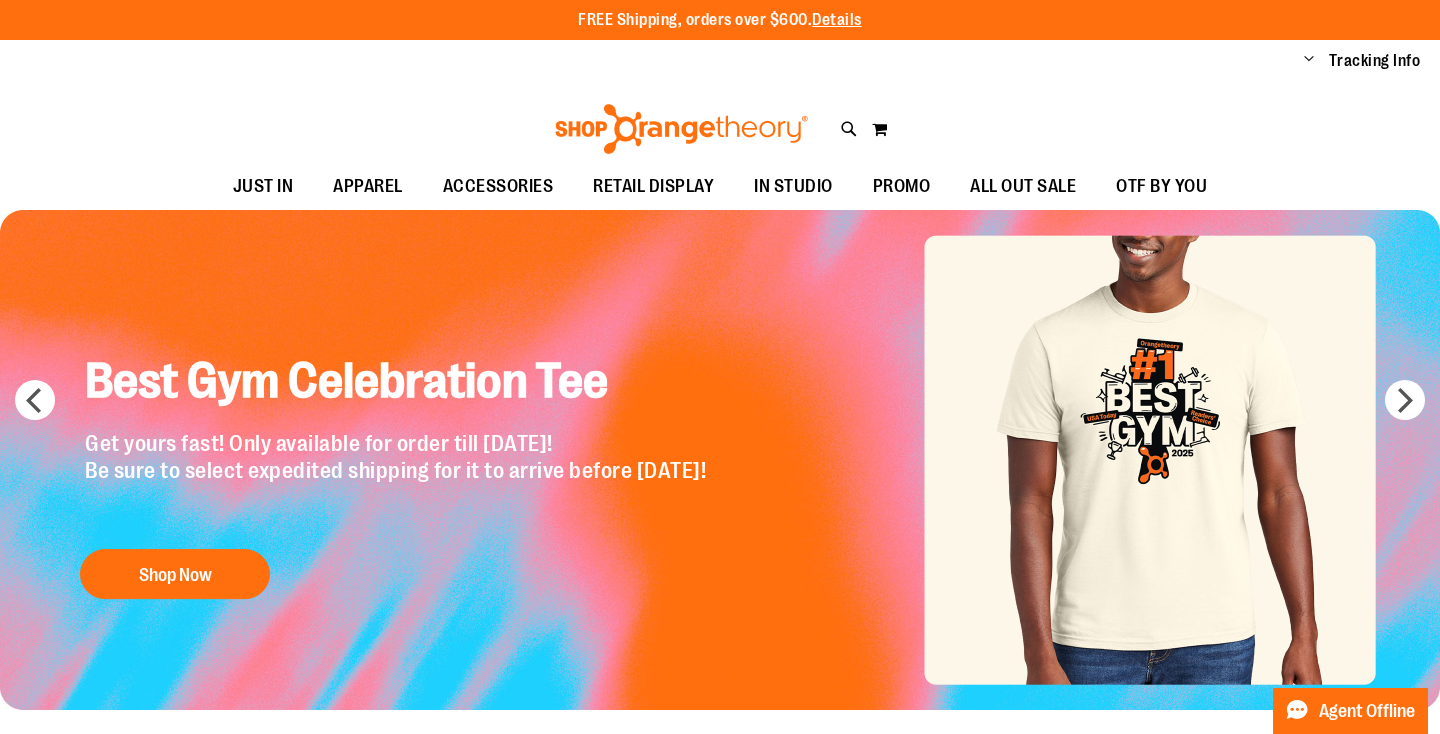 scroll, scrollTop: 0, scrollLeft: 0, axis: both 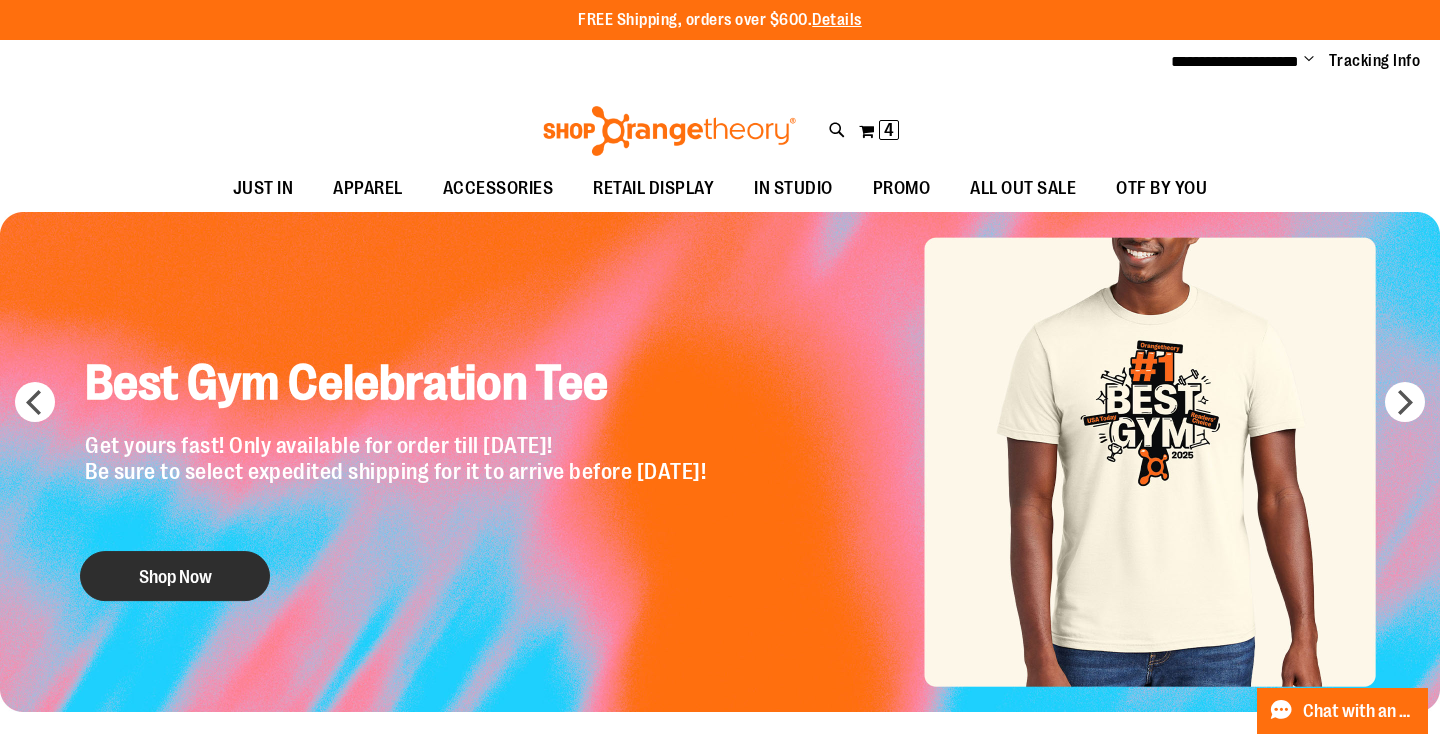 click on "Shop Now" at bounding box center (175, 576) 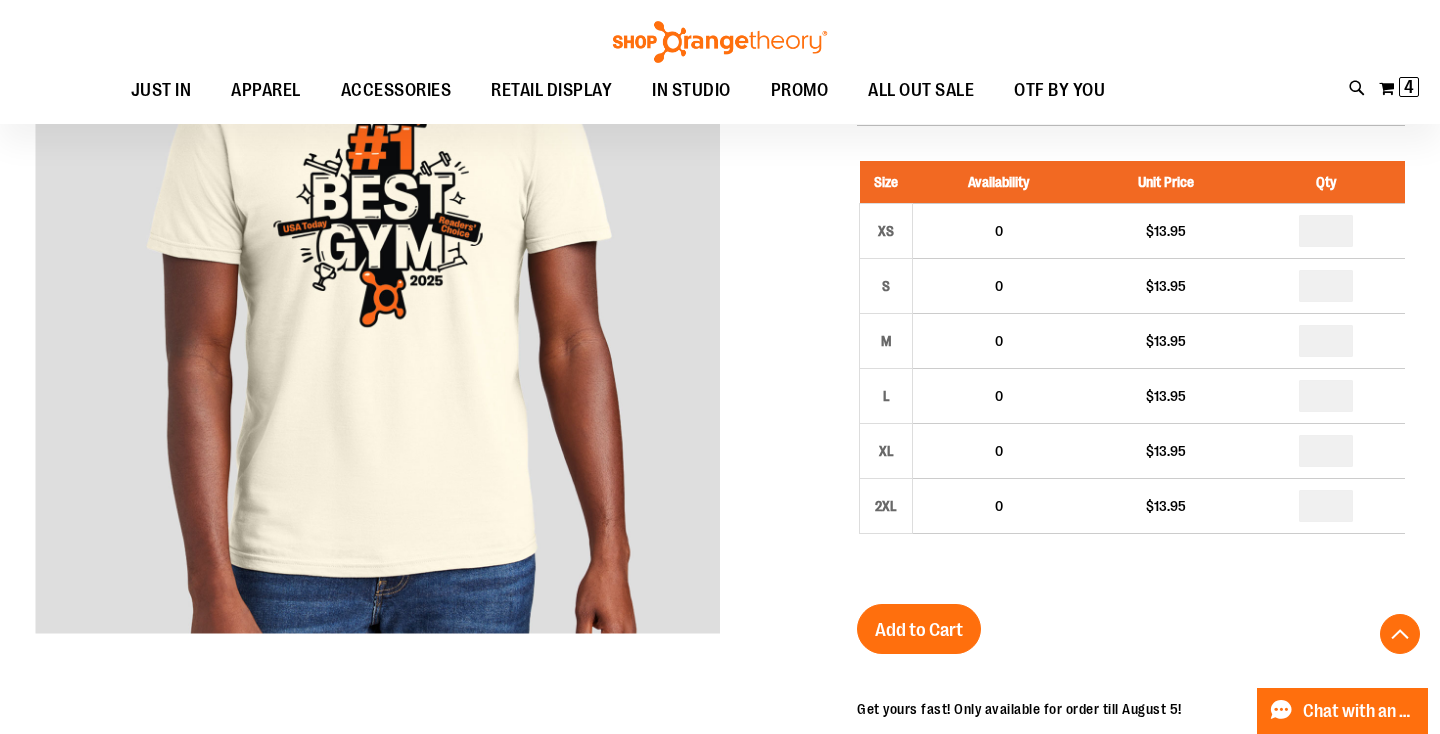 scroll, scrollTop: 324, scrollLeft: 0, axis: vertical 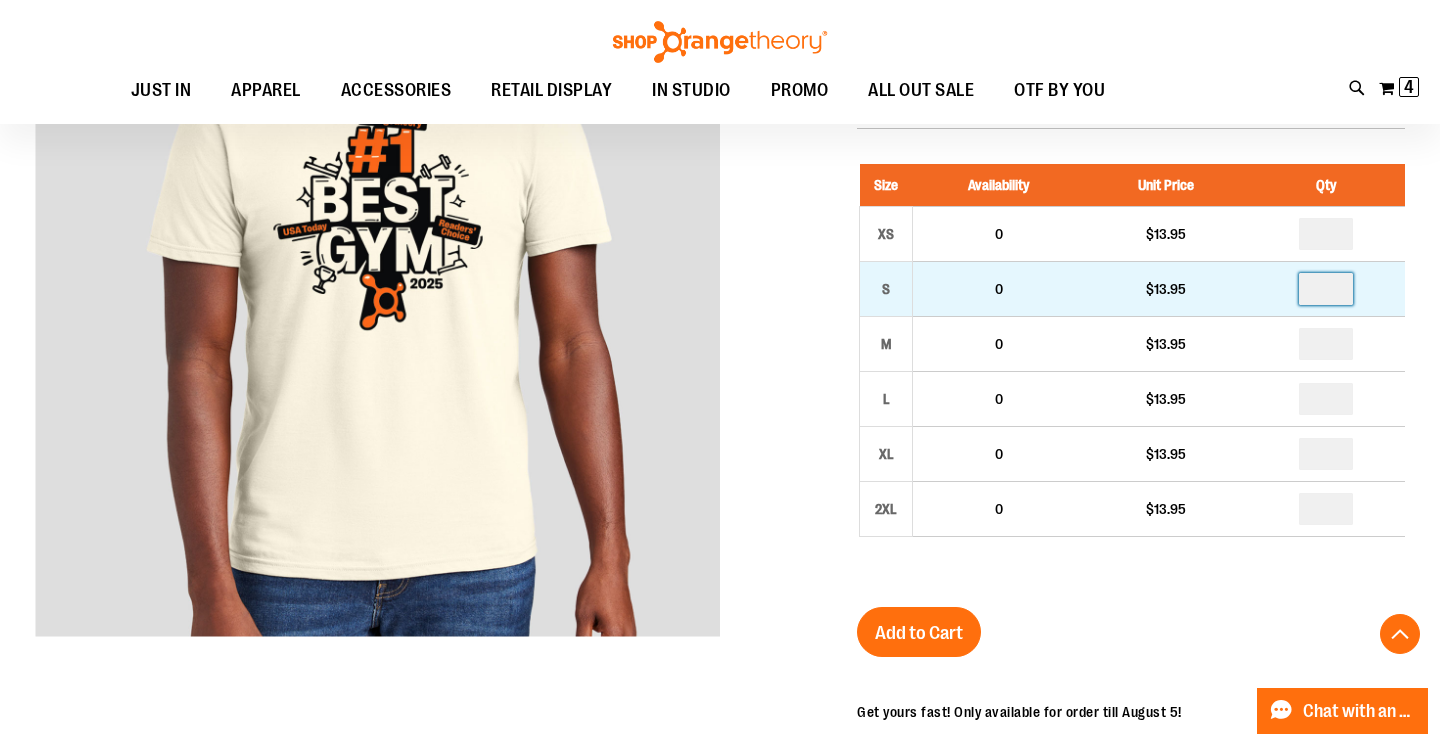 click at bounding box center [1326, 289] 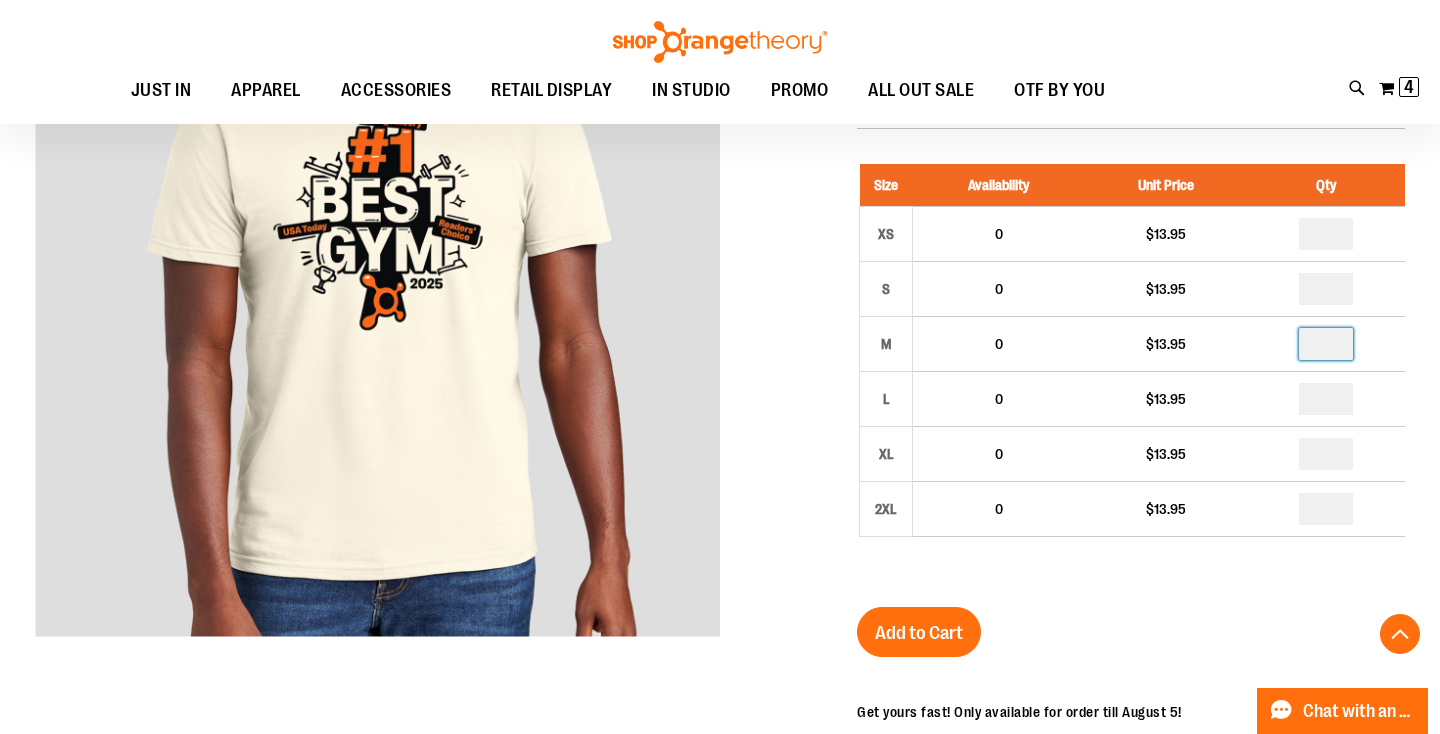 click at bounding box center [1326, 344] 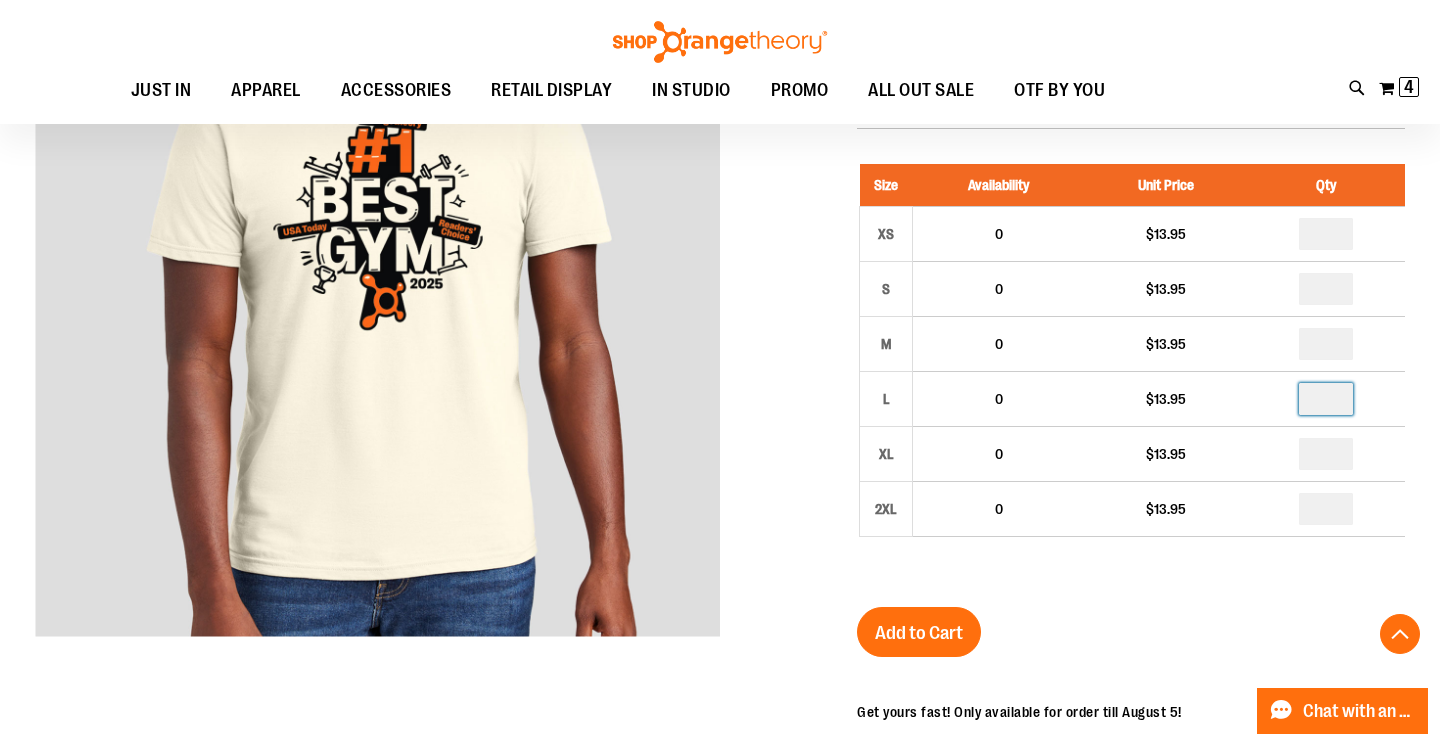 click at bounding box center (1326, 399) 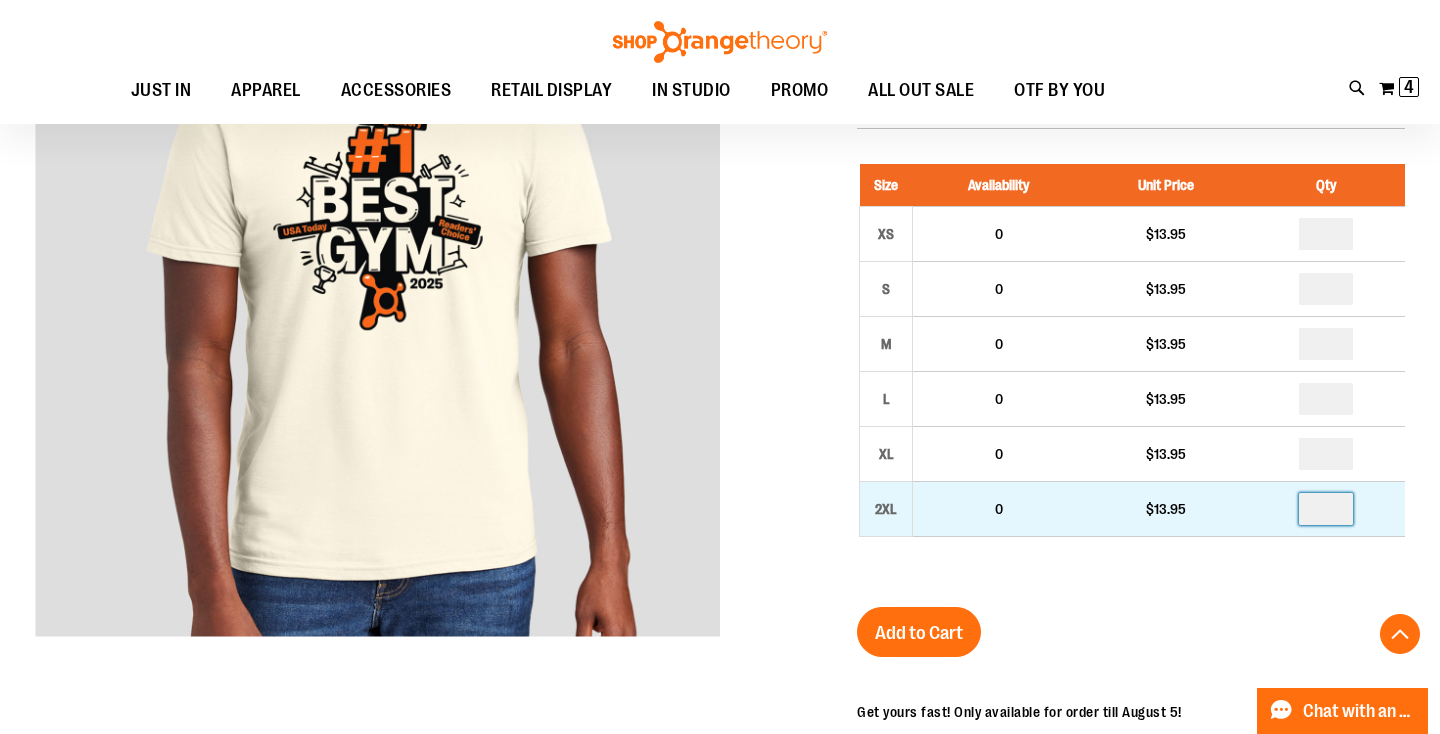 click at bounding box center (1326, 509) 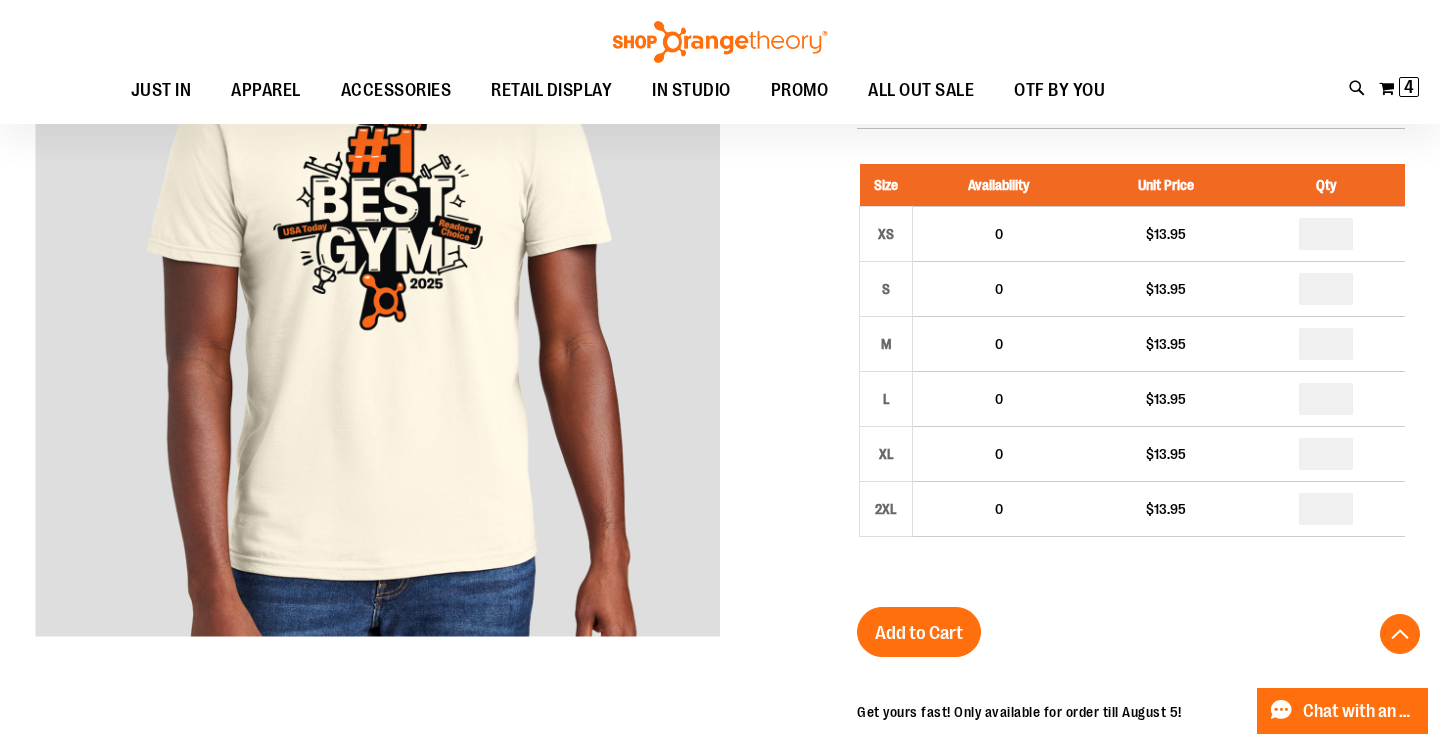 click on "Unisex Best Gym Celebration Tee
$13.95
Backordered
Only  %1  left
SKU
1557794
Size
Availability
Unit Price
Qty
XS
0
$13.95
* S" at bounding box center [1131, 623] 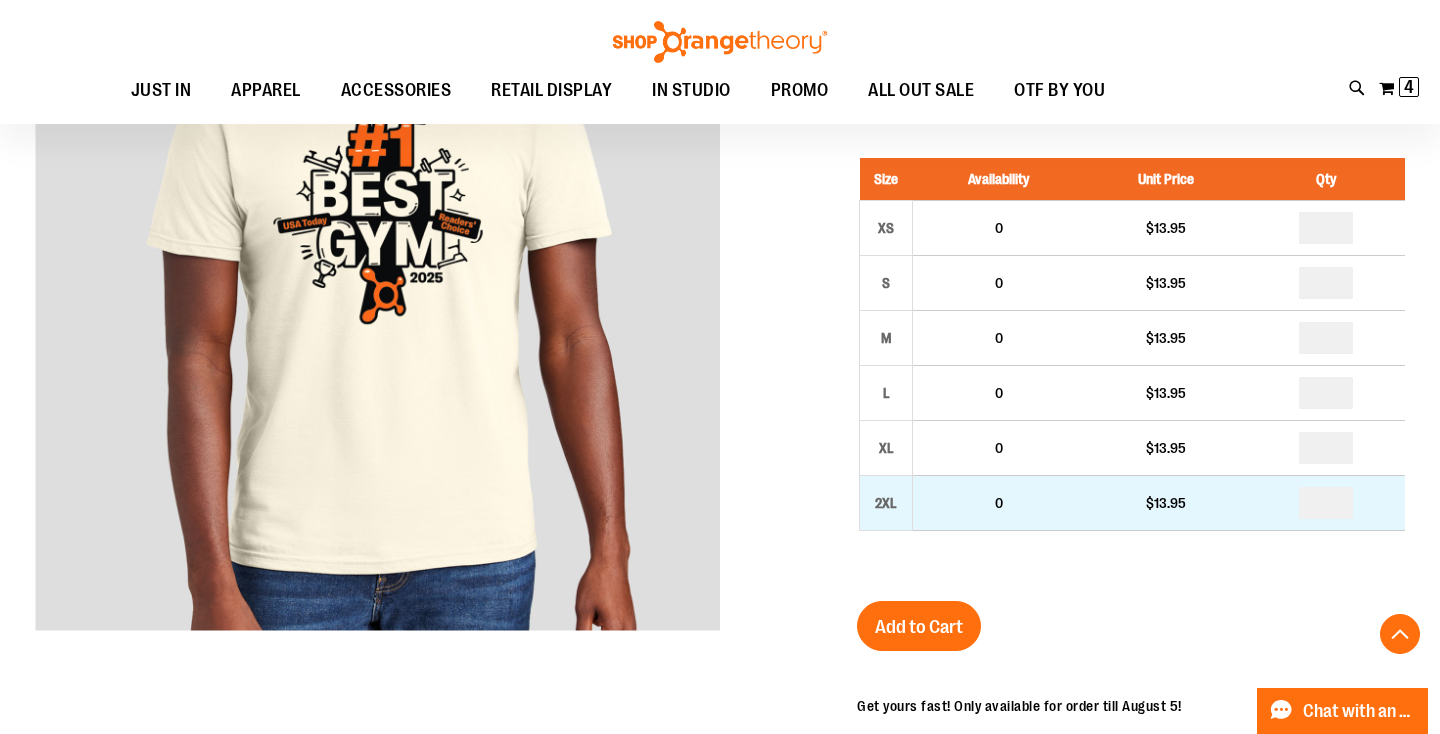 scroll, scrollTop: 330, scrollLeft: 0, axis: vertical 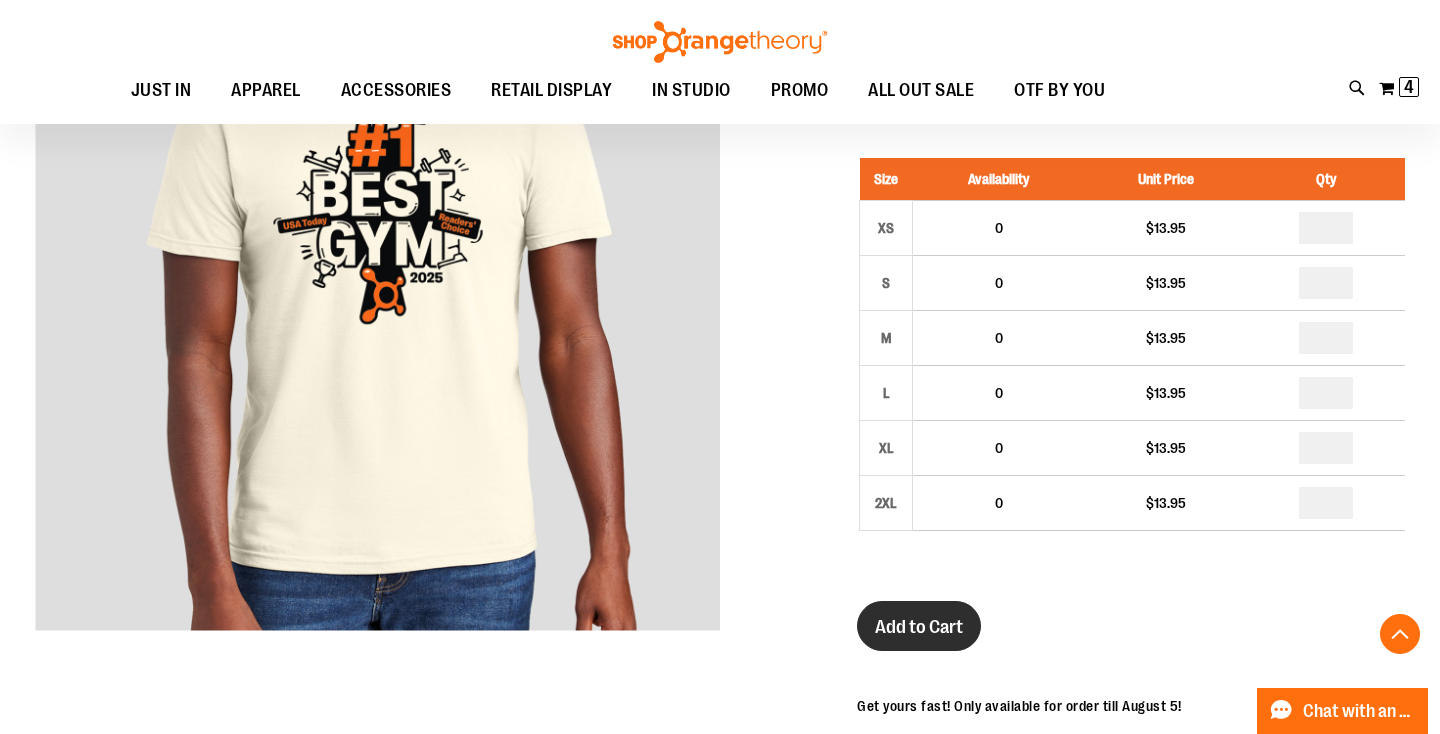 click on "Add to Cart" at bounding box center [919, 627] 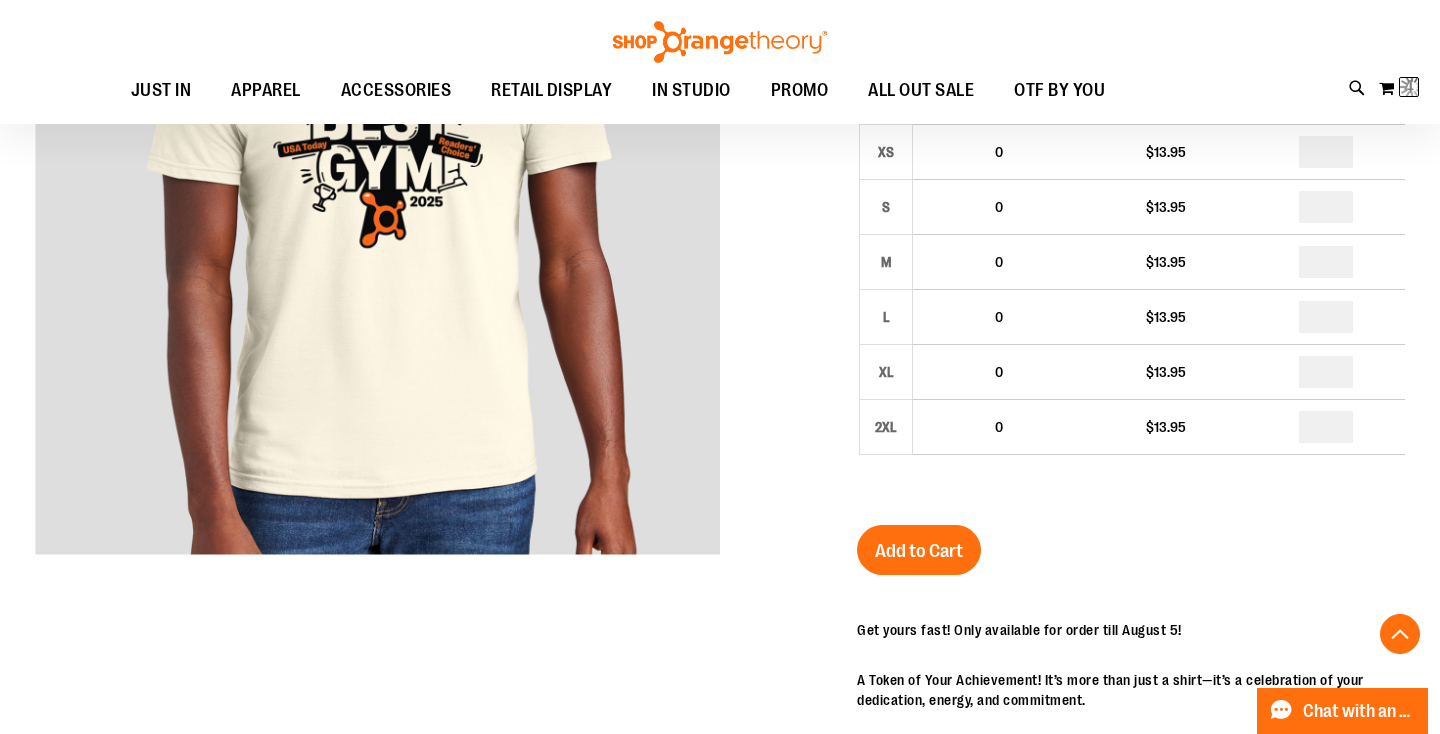 scroll, scrollTop: 412, scrollLeft: 0, axis: vertical 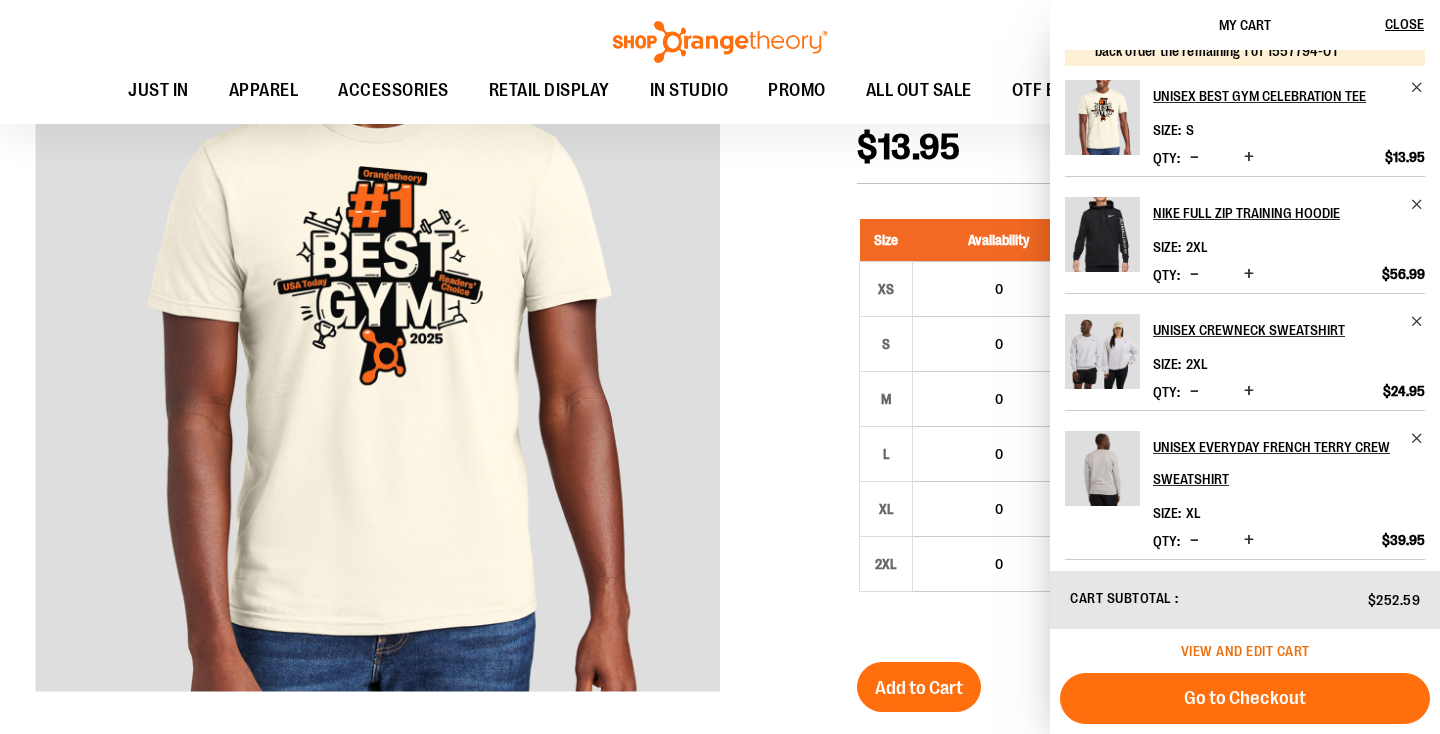 click on "View and edit cart" at bounding box center [1245, 651] 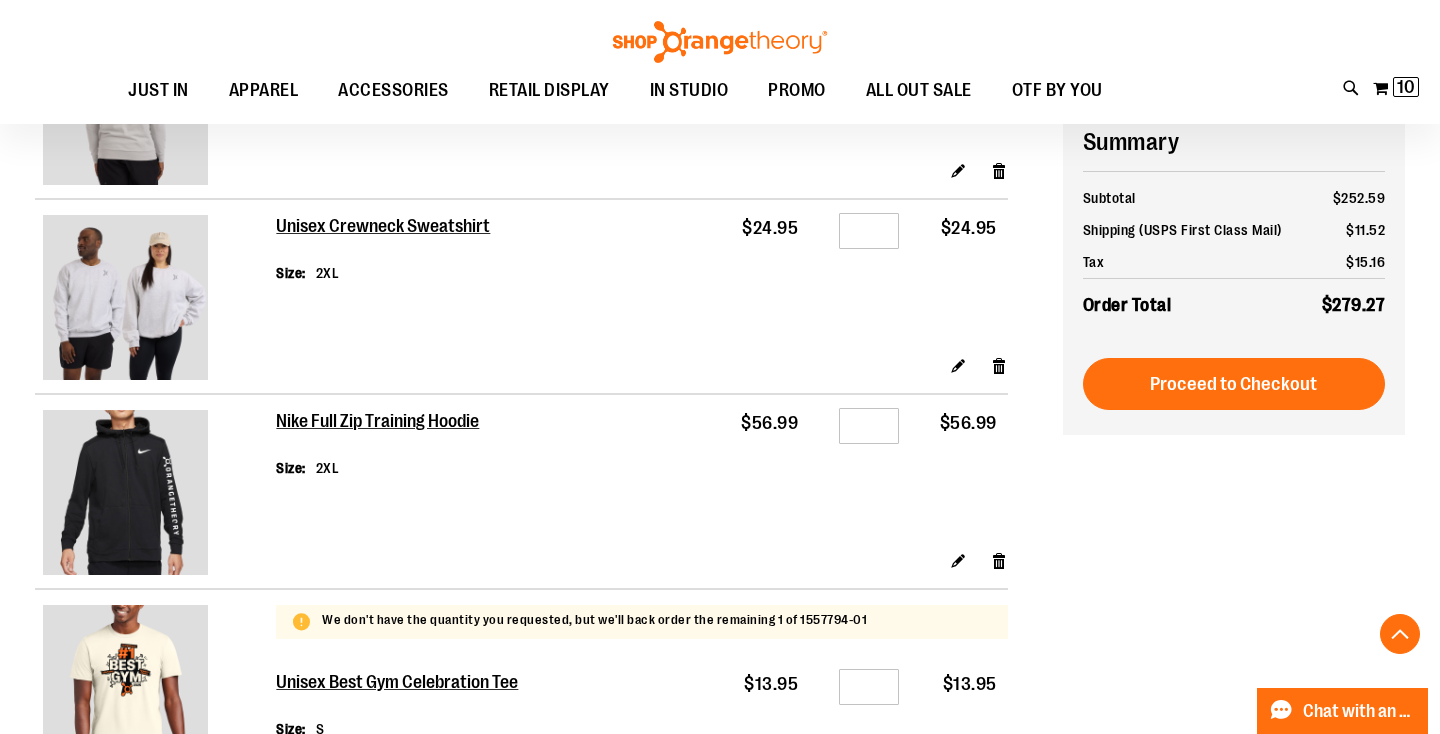 scroll, scrollTop: 516, scrollLeft: 0, axis: vertical 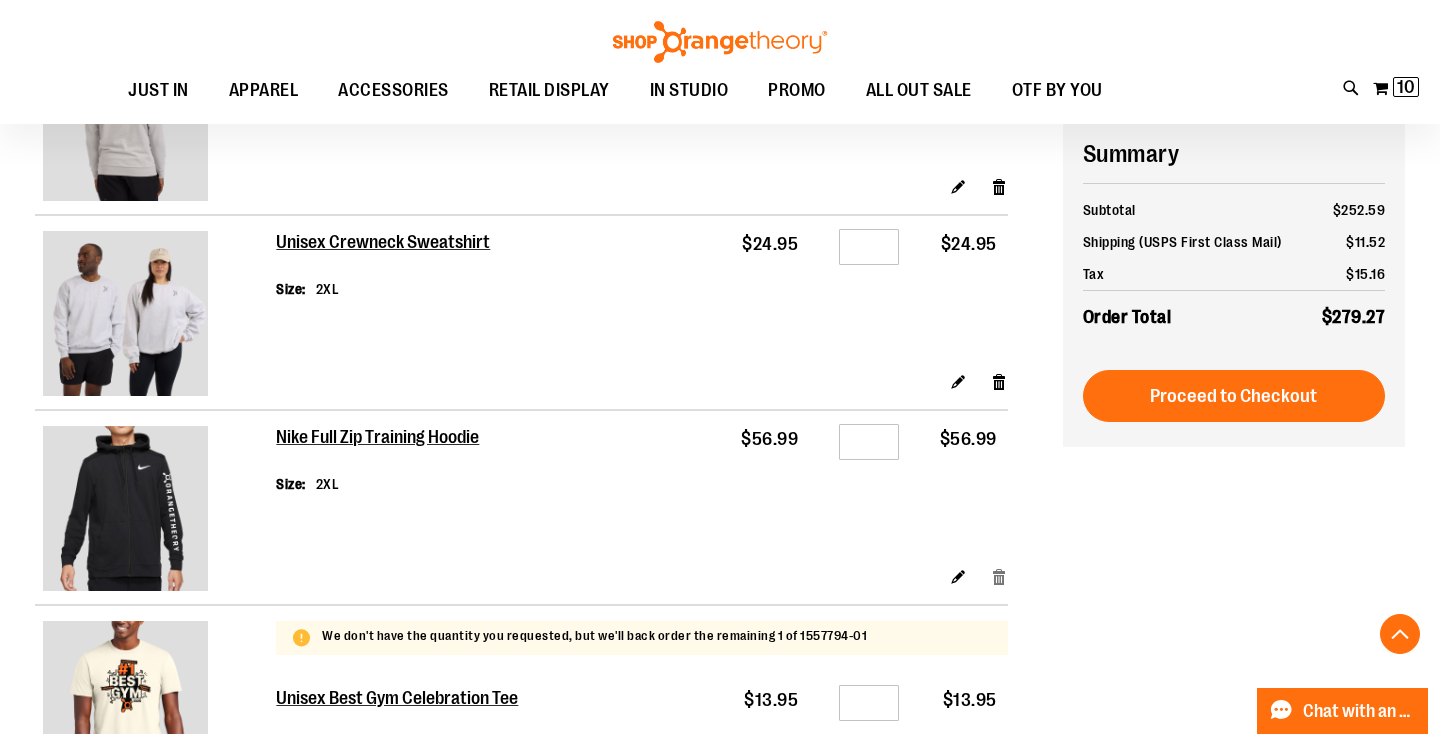 click on "Remove item" at bounding box center (999, 576) 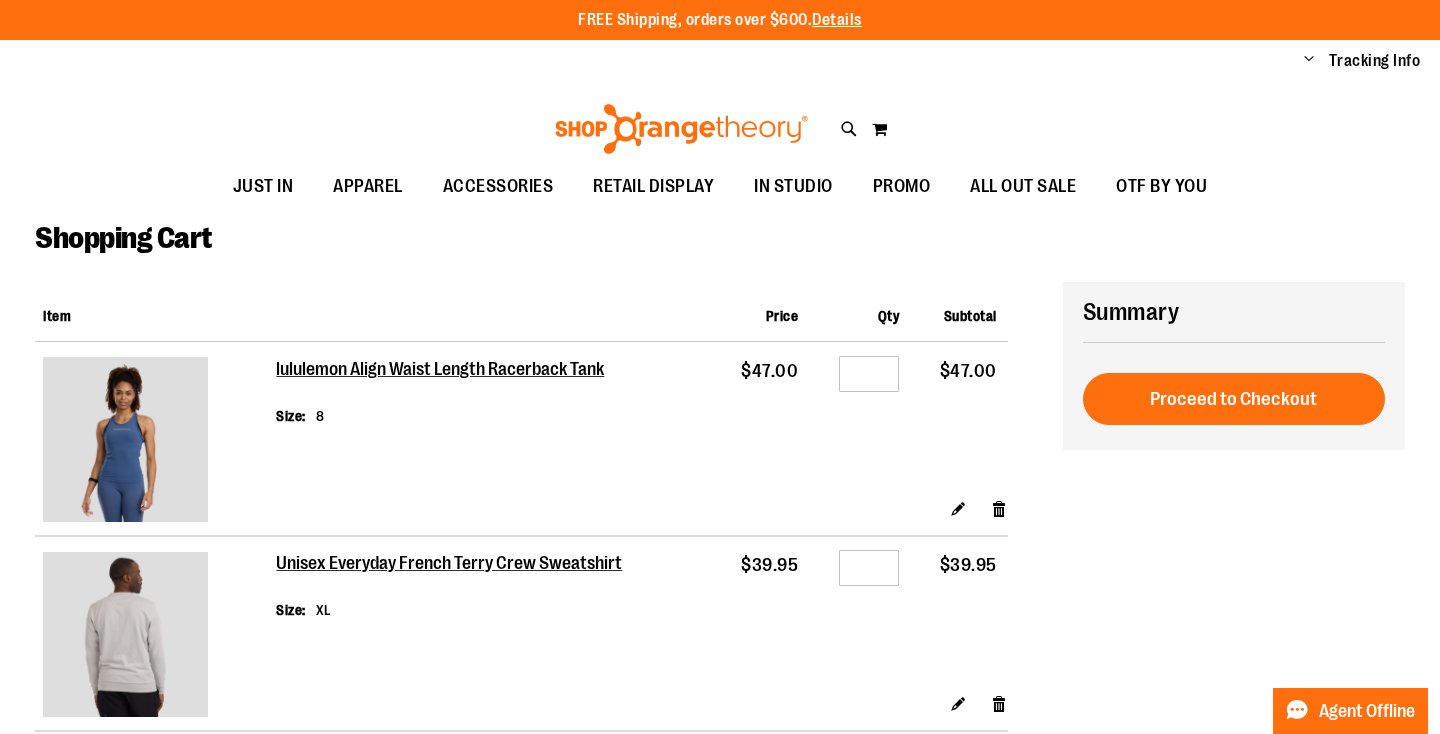 scroll, scrollTop: 0, scrollLeft: 0, axis: both 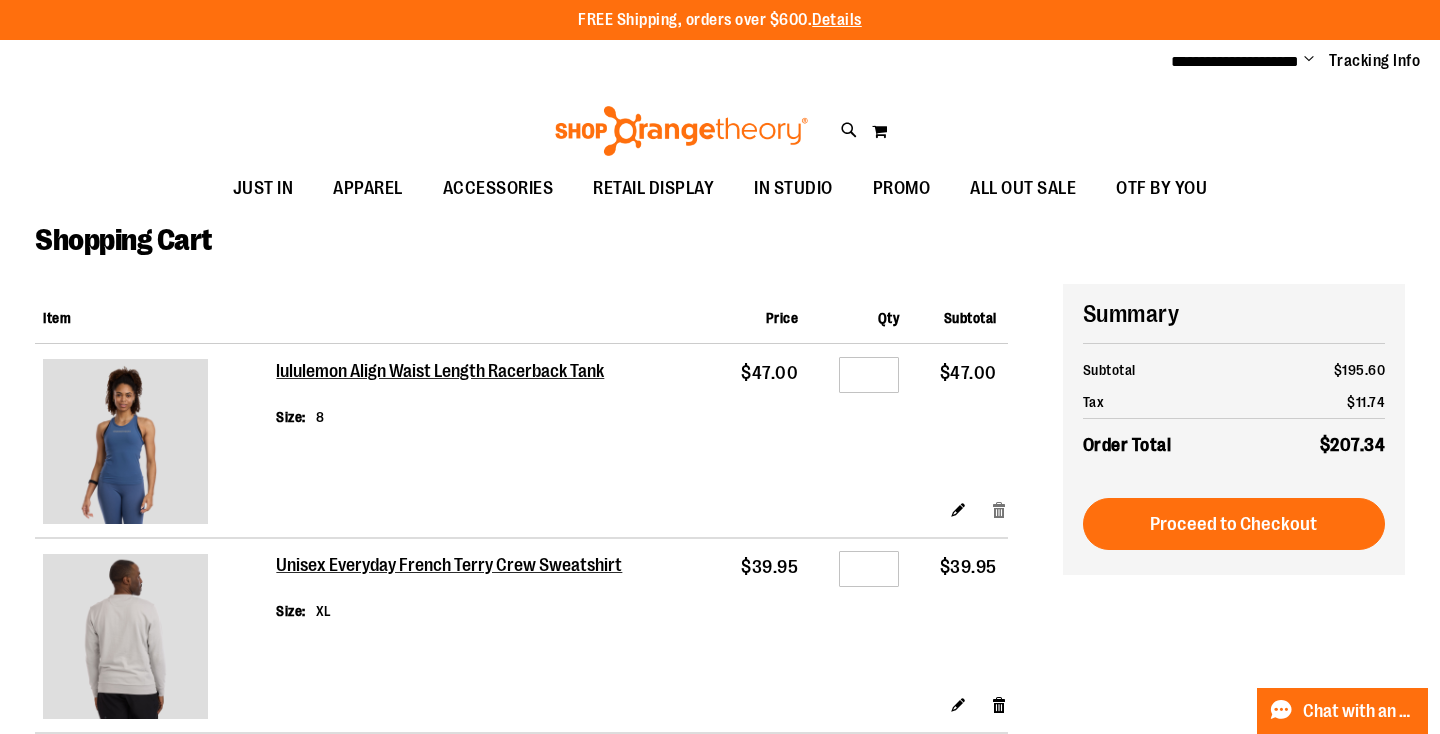 click on "Remove item" at bounding box center [999, 509] 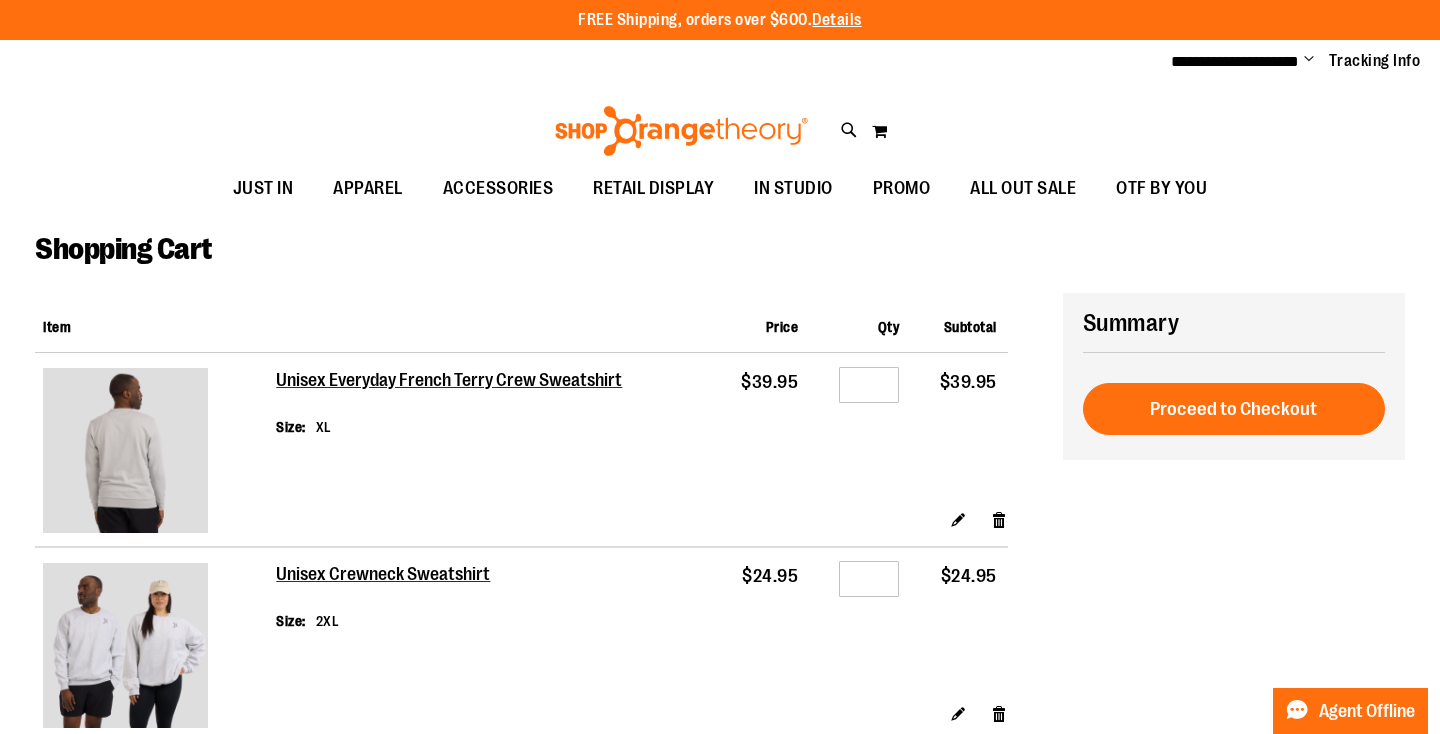 scroll, scrollTop: 0, scrollLeft: 0, axis: both 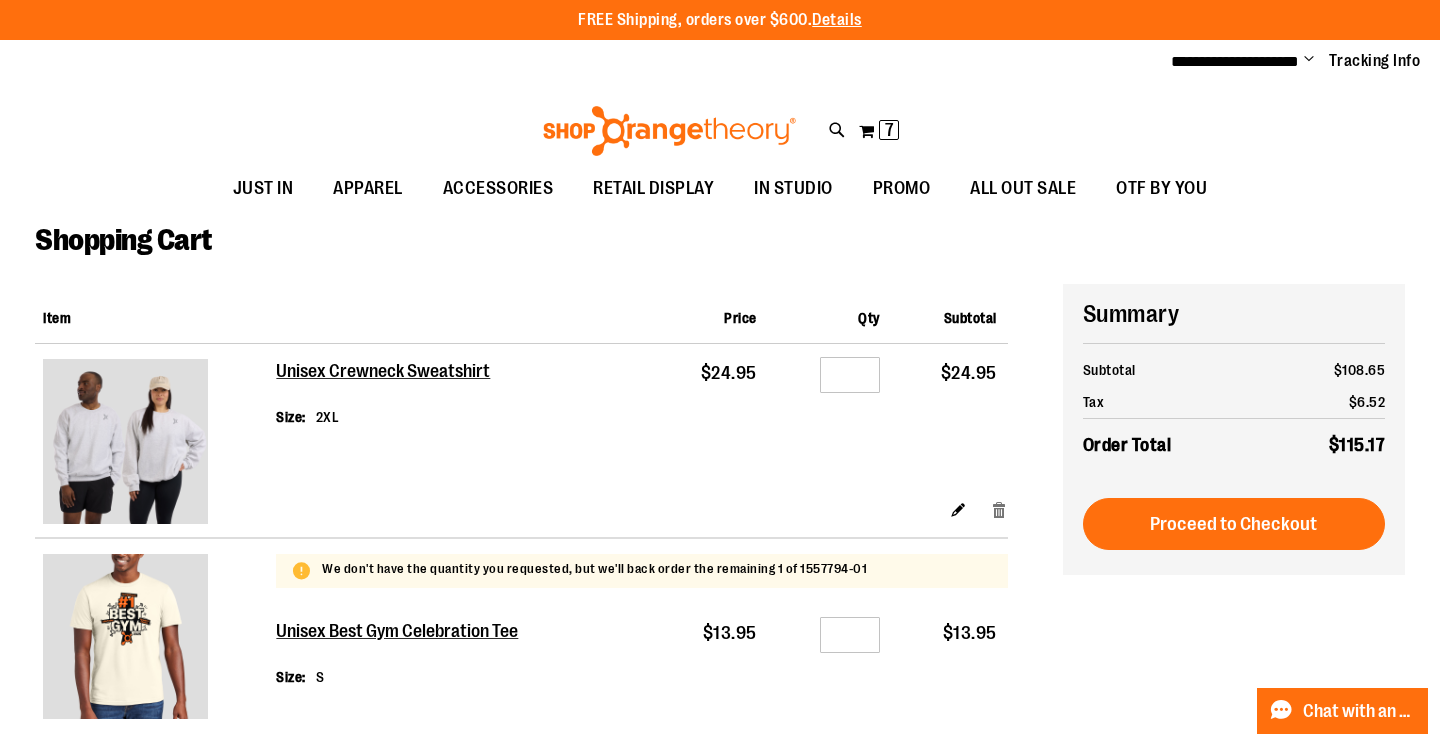 click on "Remove item" at bounding box center [999, 509] 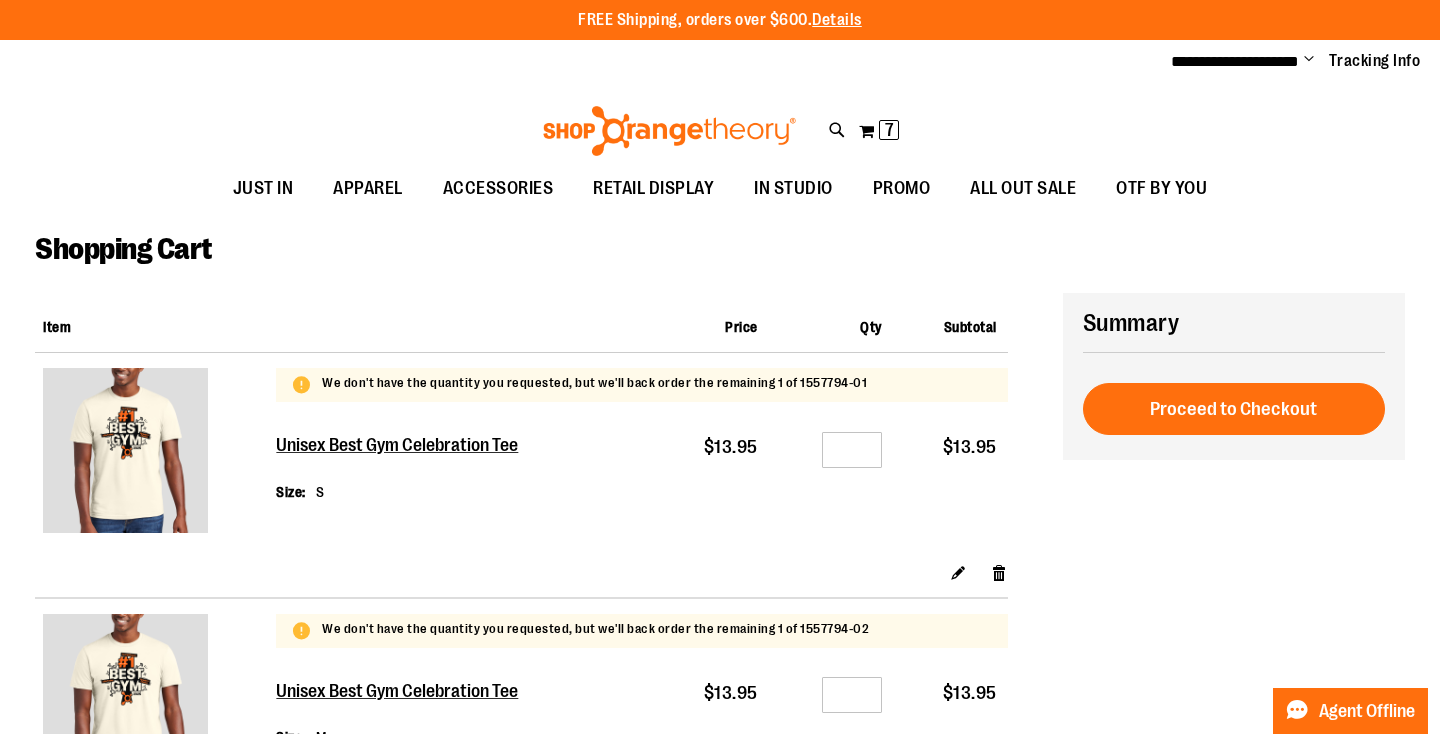 scroll, scrollTop: 0, scrollLeft: 0, axis: both 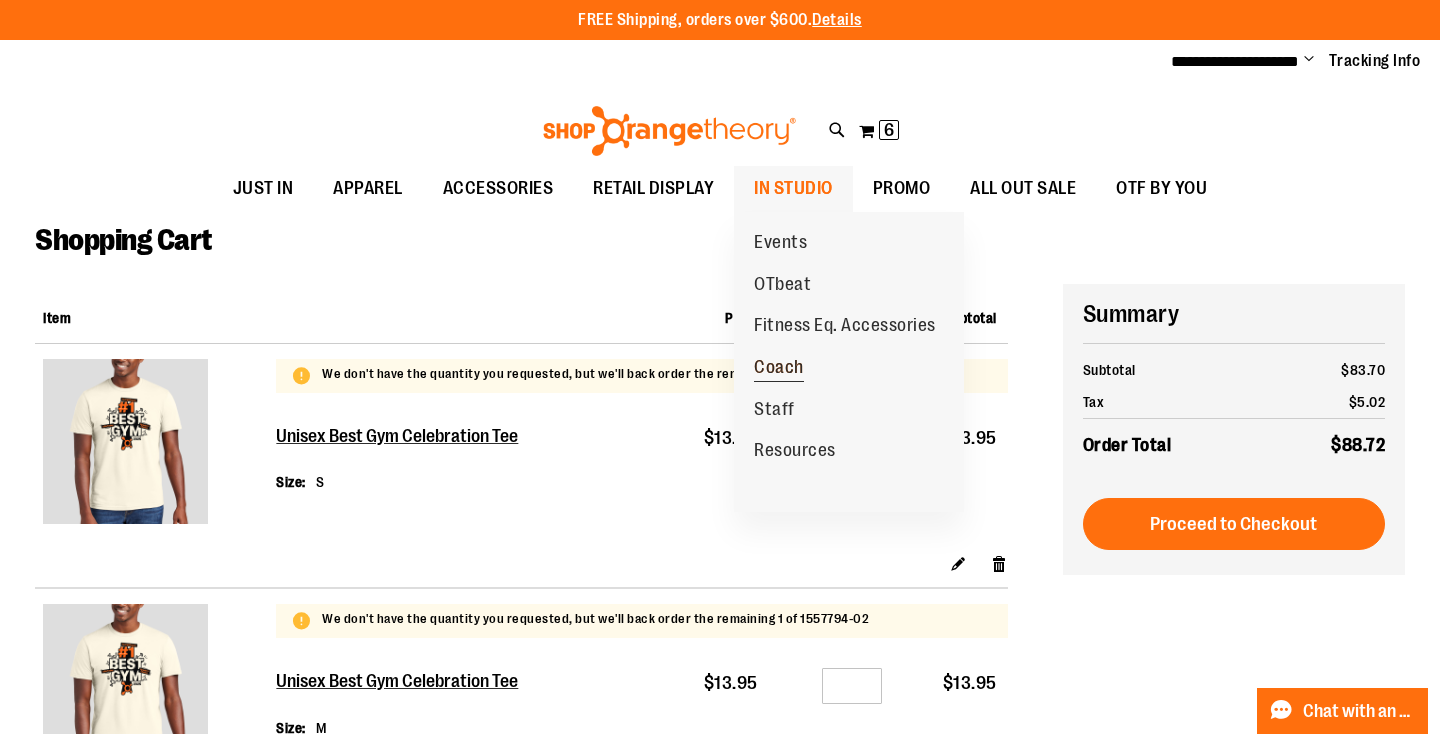 click on "Coach" at bounding box center (779, 369) 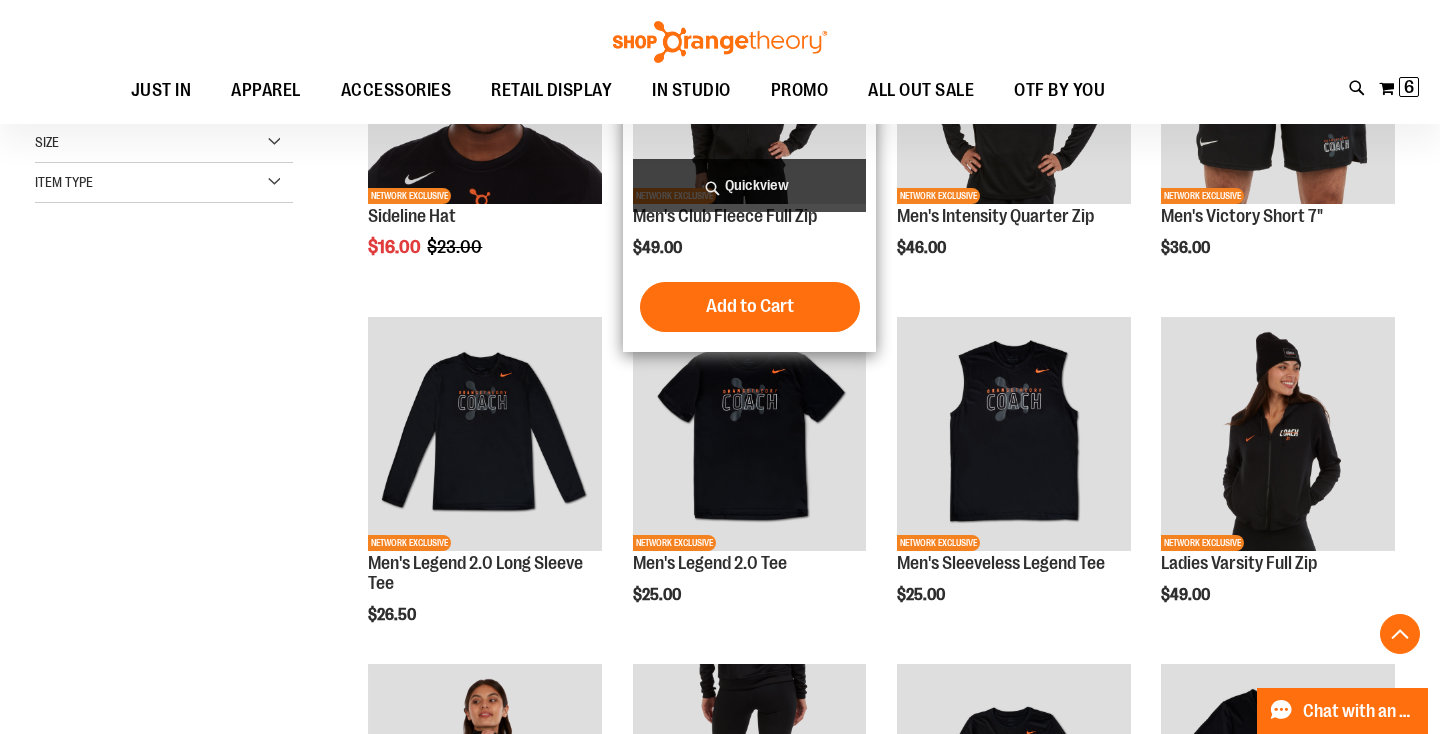 scroll, scrollTop: 427, scrollLeft: 0, axis: vertical 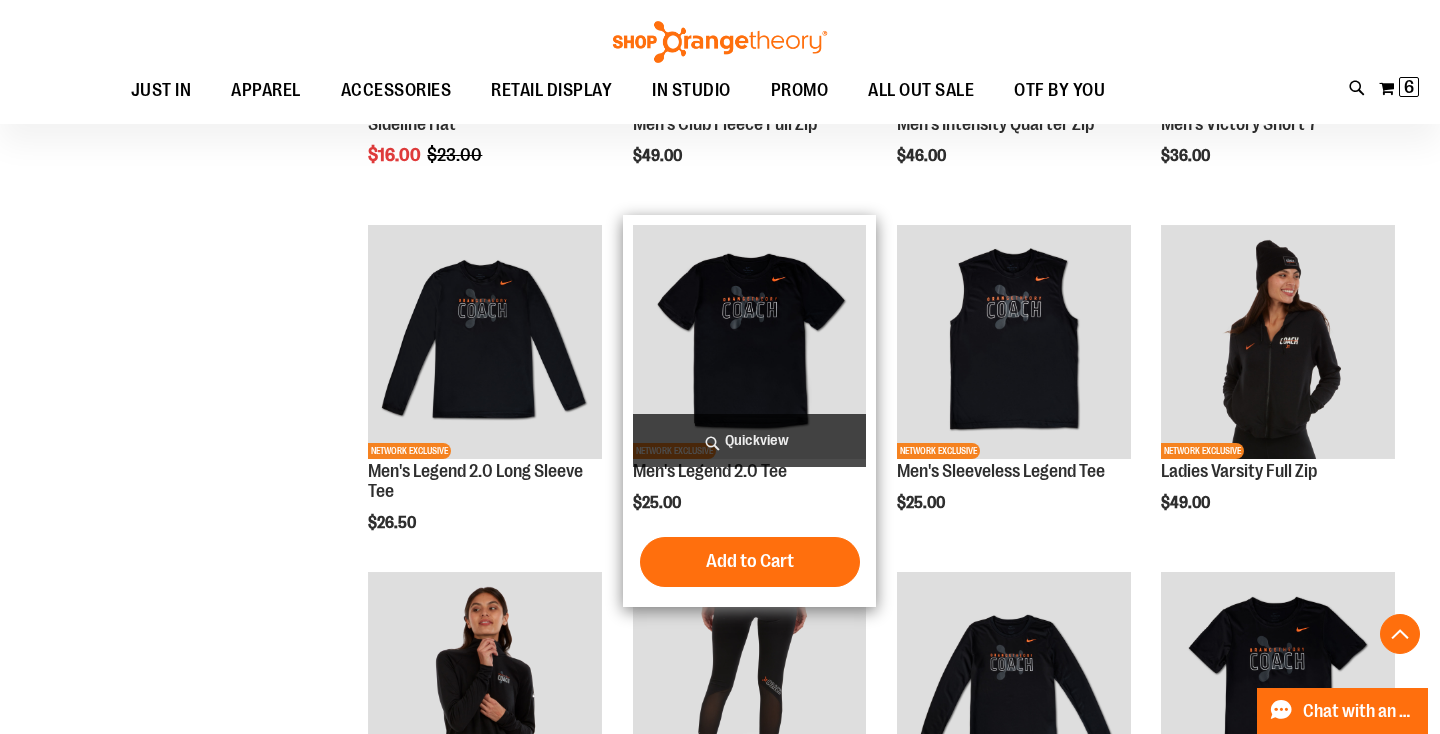 click on "Quickview" at bounding box center [750, 440] 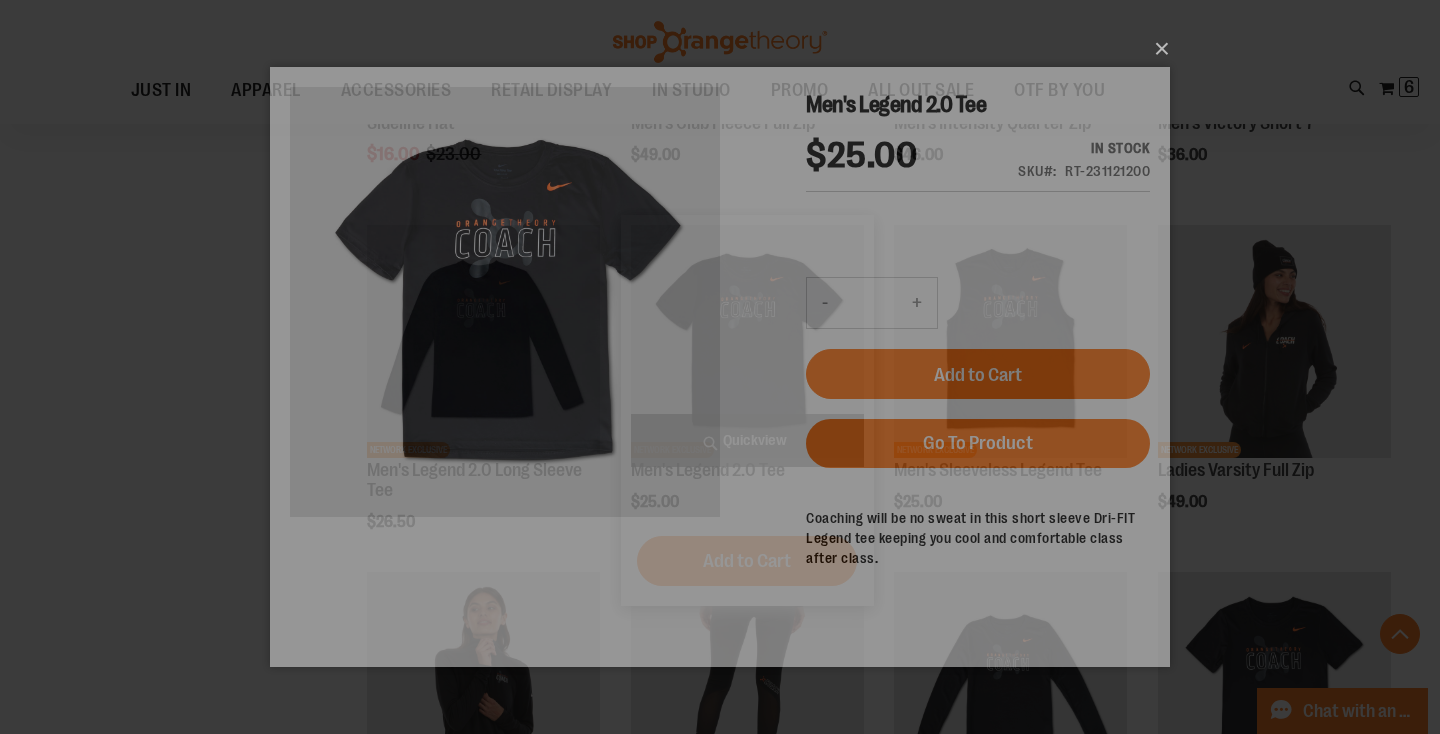 scroll, scrollTop: 0, scrollLeft: 0, axis: both 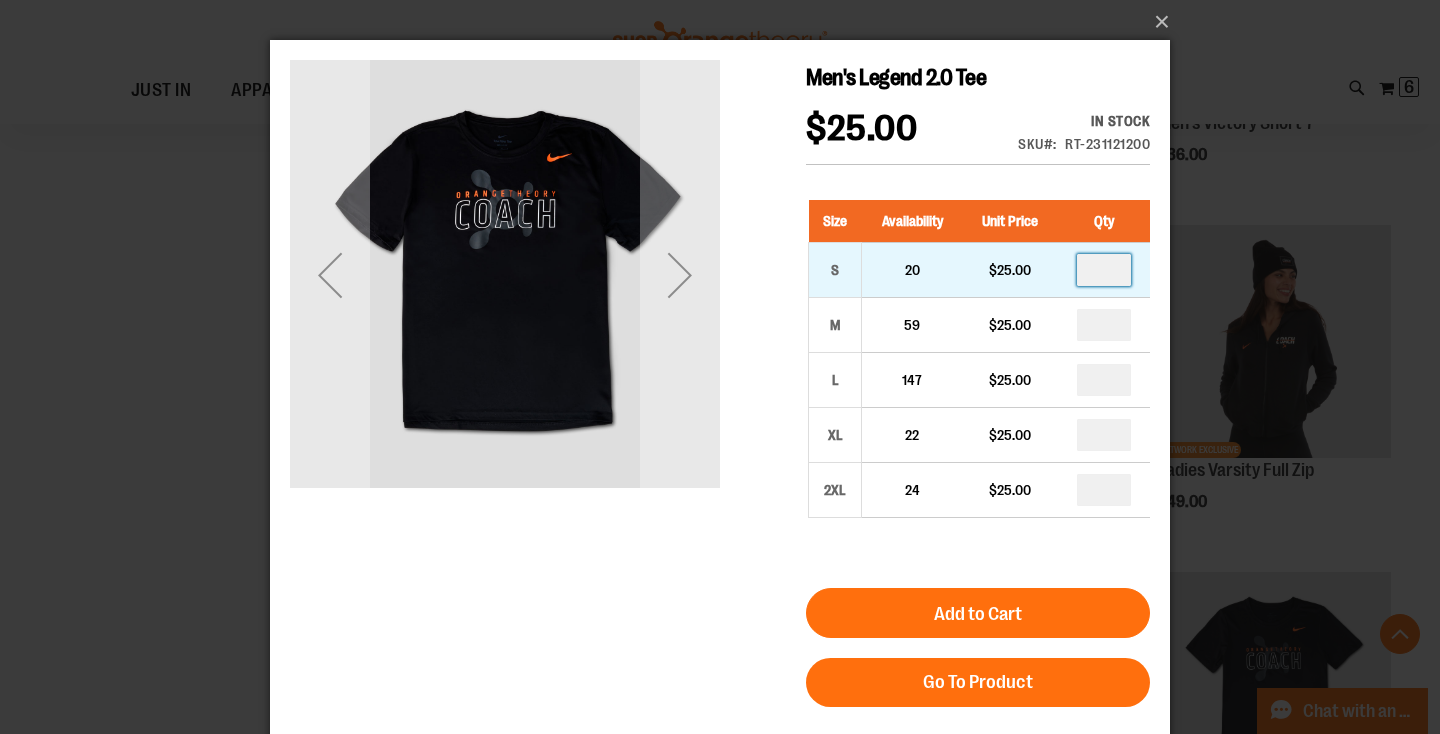 click at bounding box center [1104, 270] 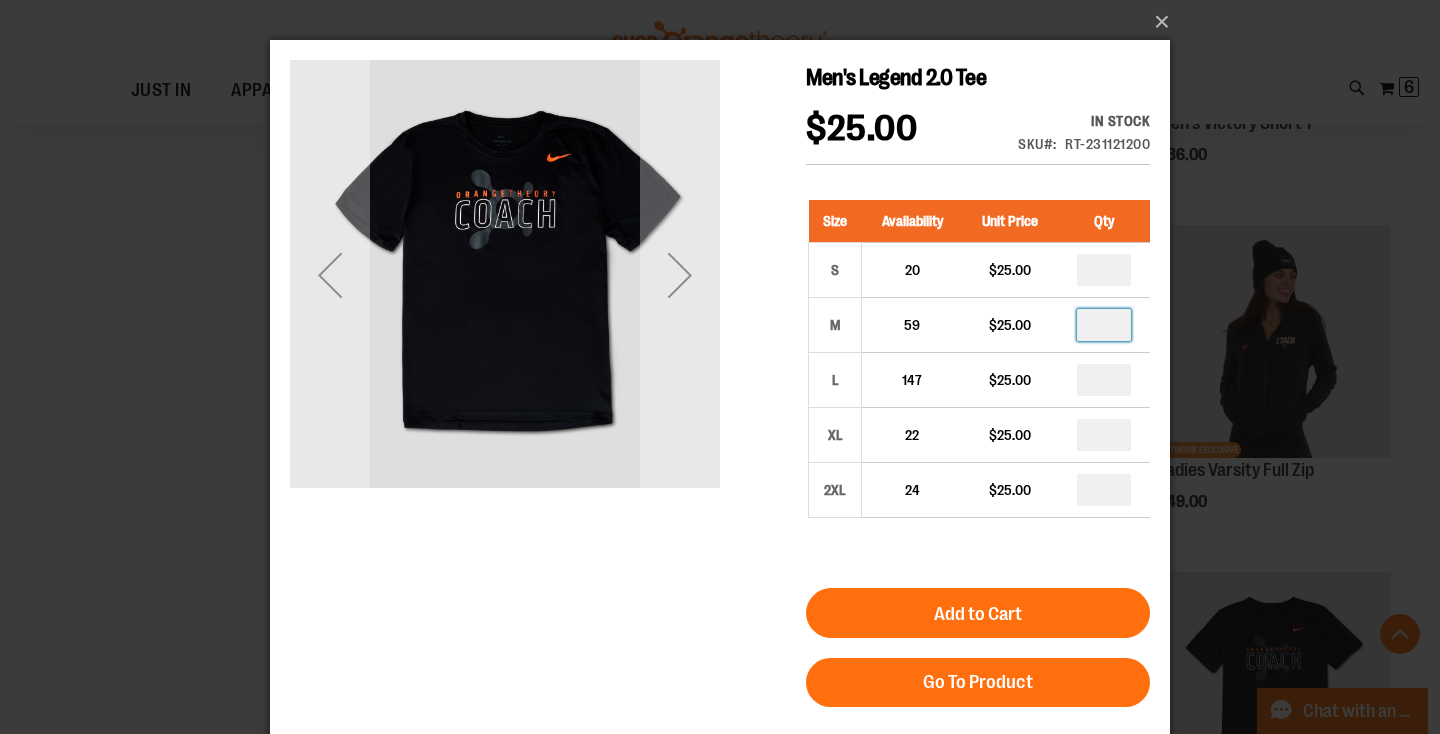 click at bounding box center (1104, 325) 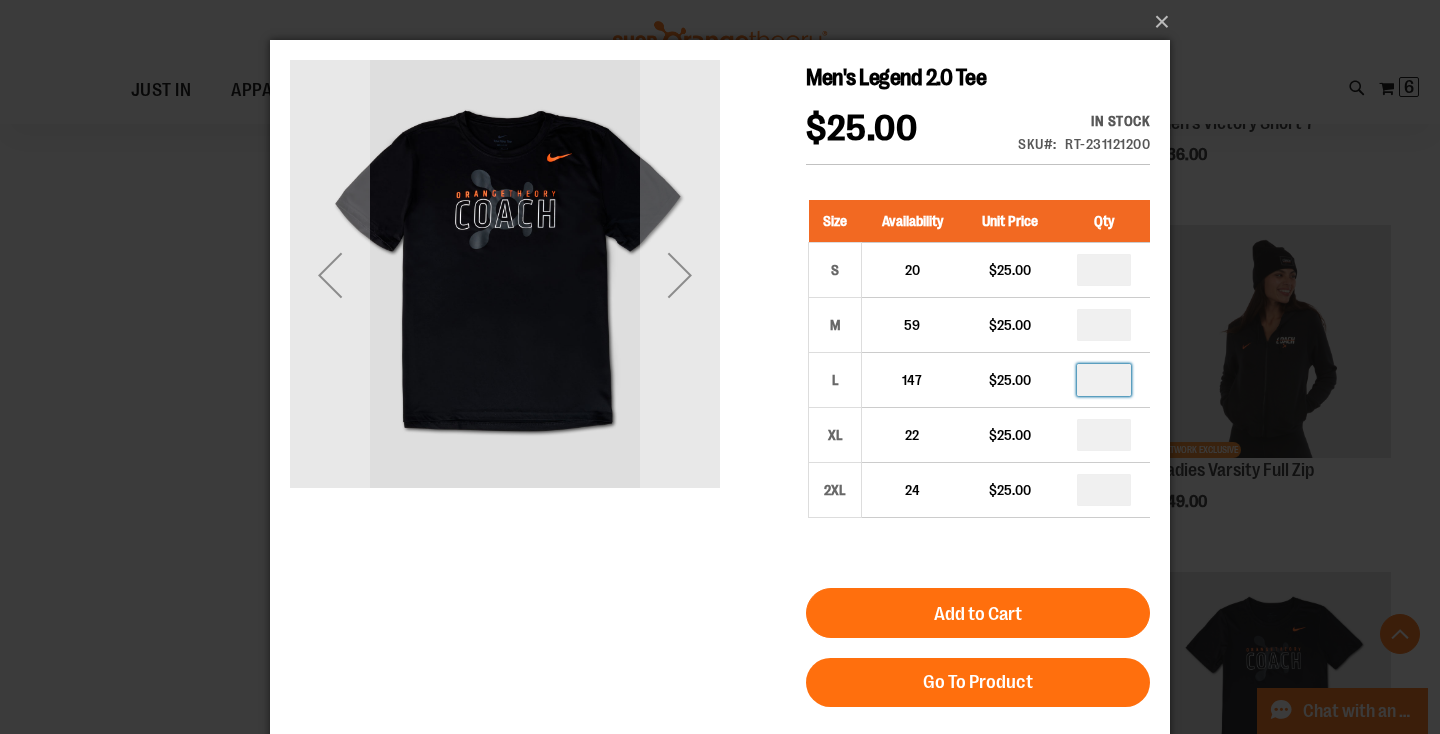 click at bounding box center [1104, 380] 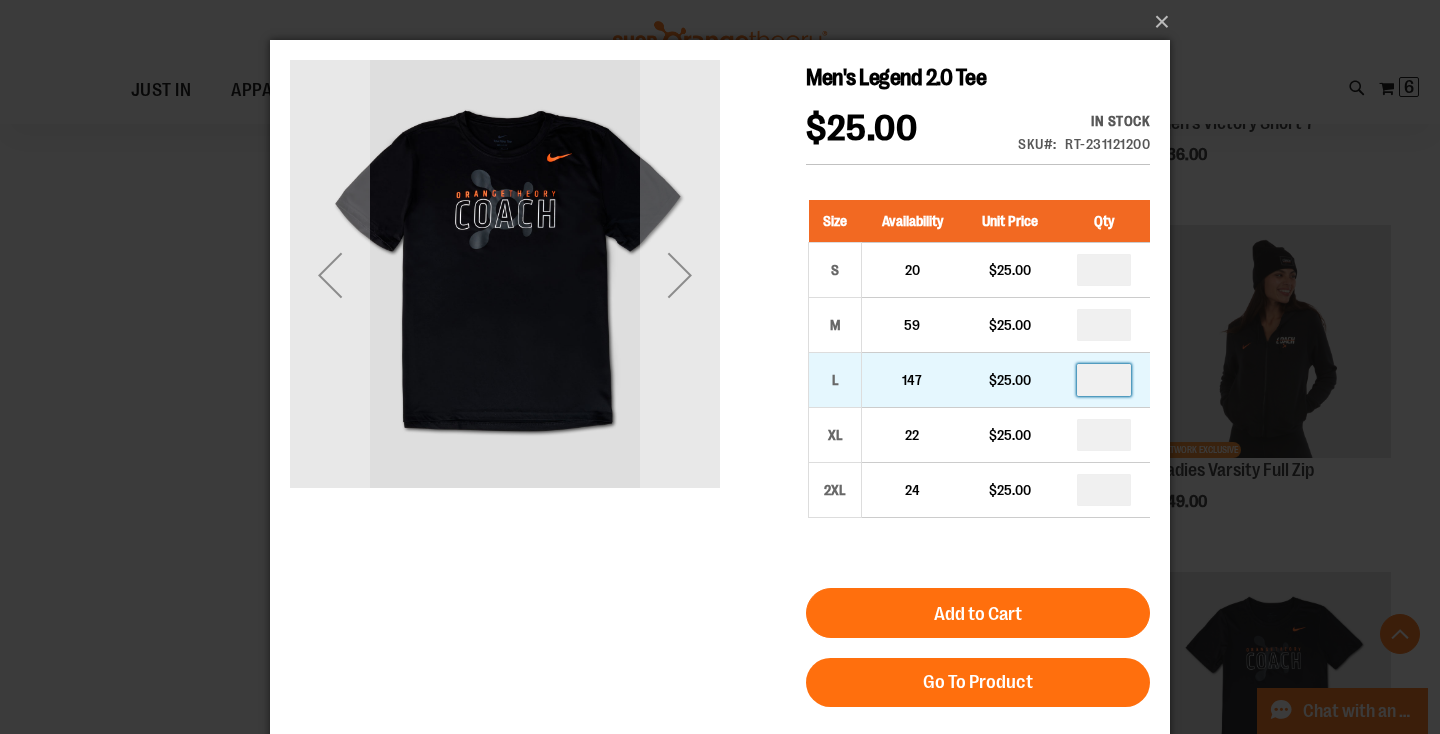 type on "*" 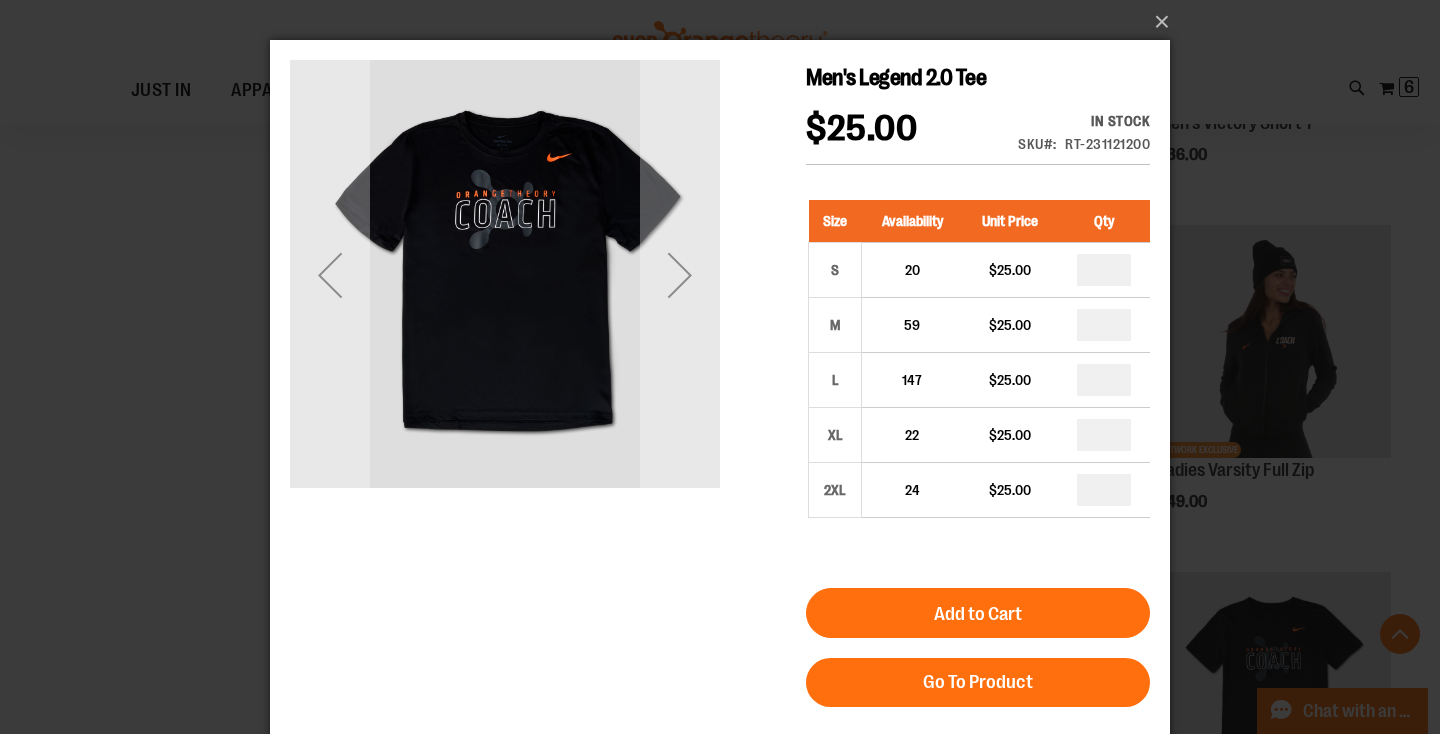 click on "Men's Legend 2.0 Tee
$25.00
In stock
Only  %1  left
SKU
RT-231121200
Size
Availability
Unit Price
Qty
S
20
$25.00" at bounding box center (720, 477) 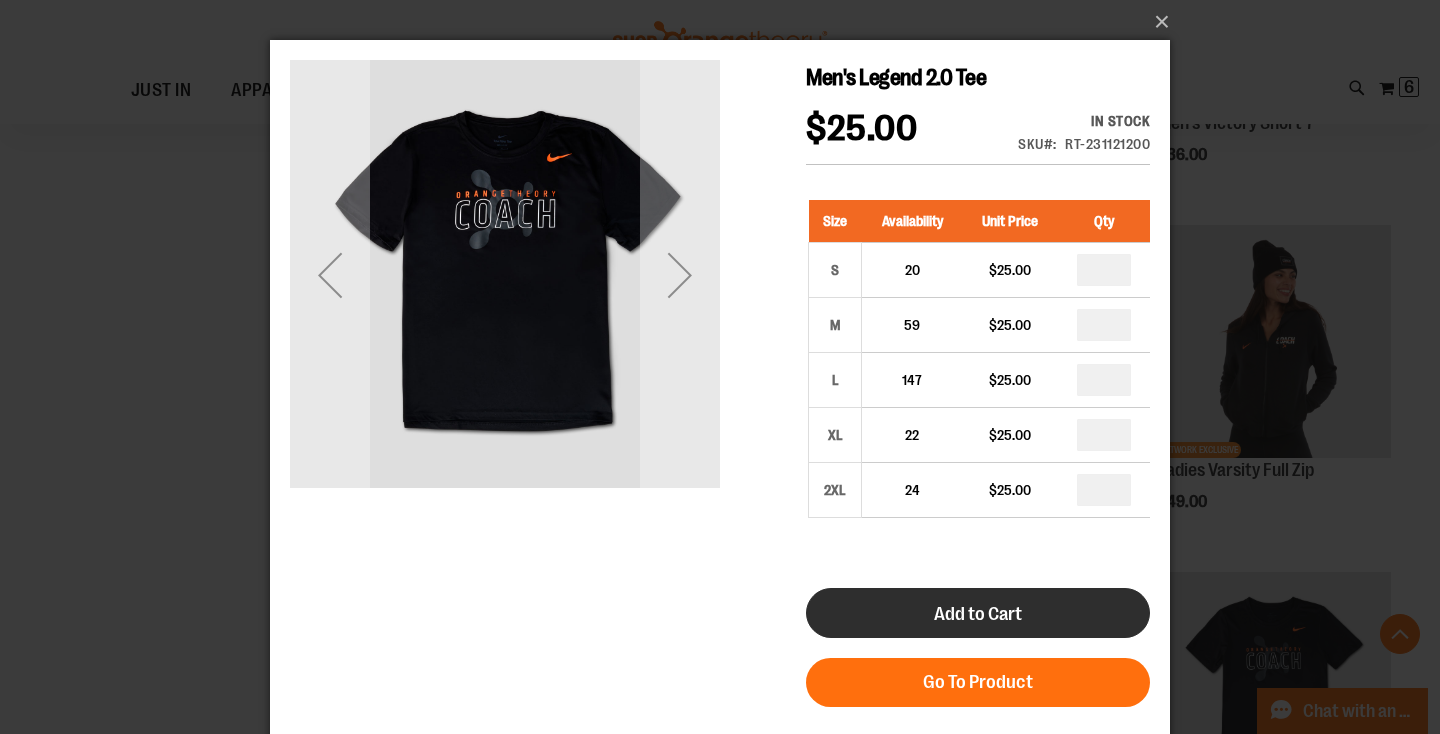 click on "Add to Cart" at bounding box center (978, 614) 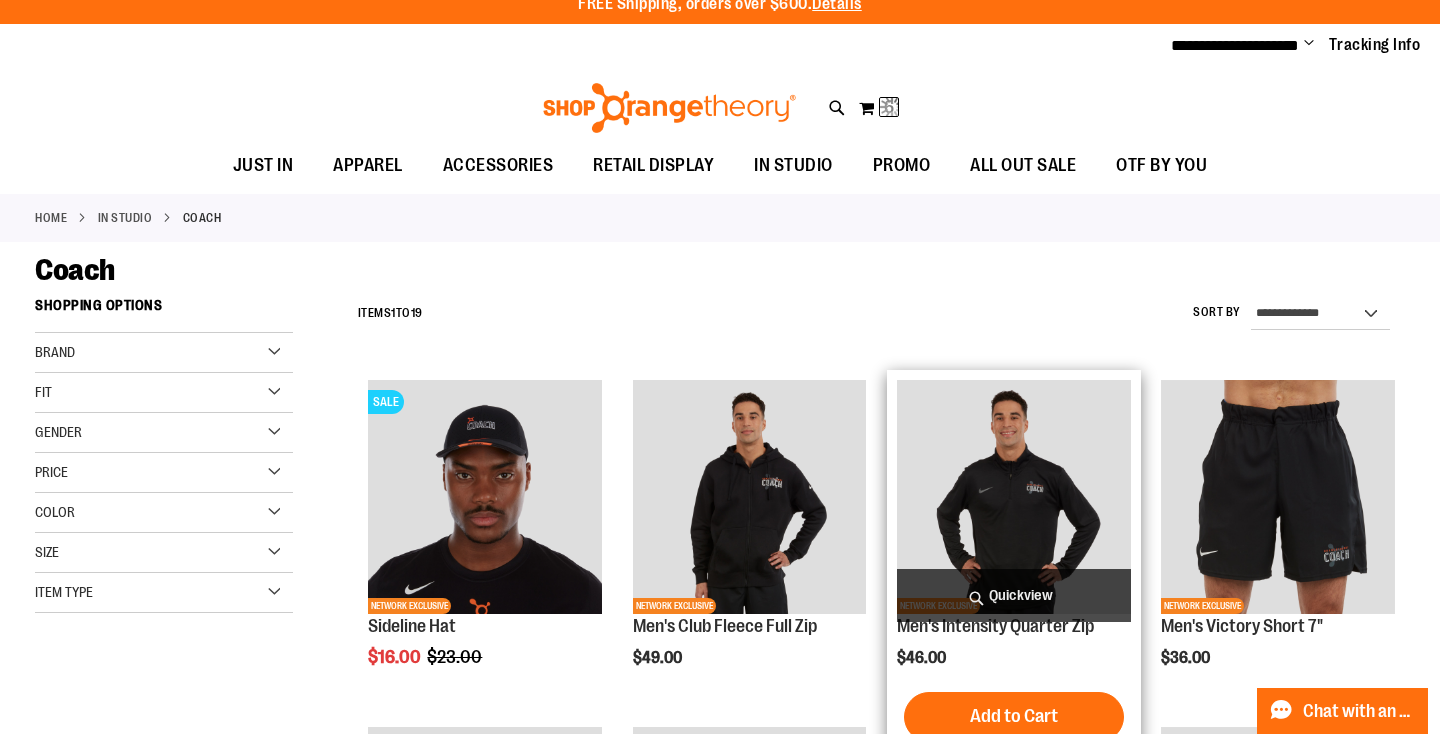 scroll, scrollTop: 0, scrollLeft: 0, axis: both 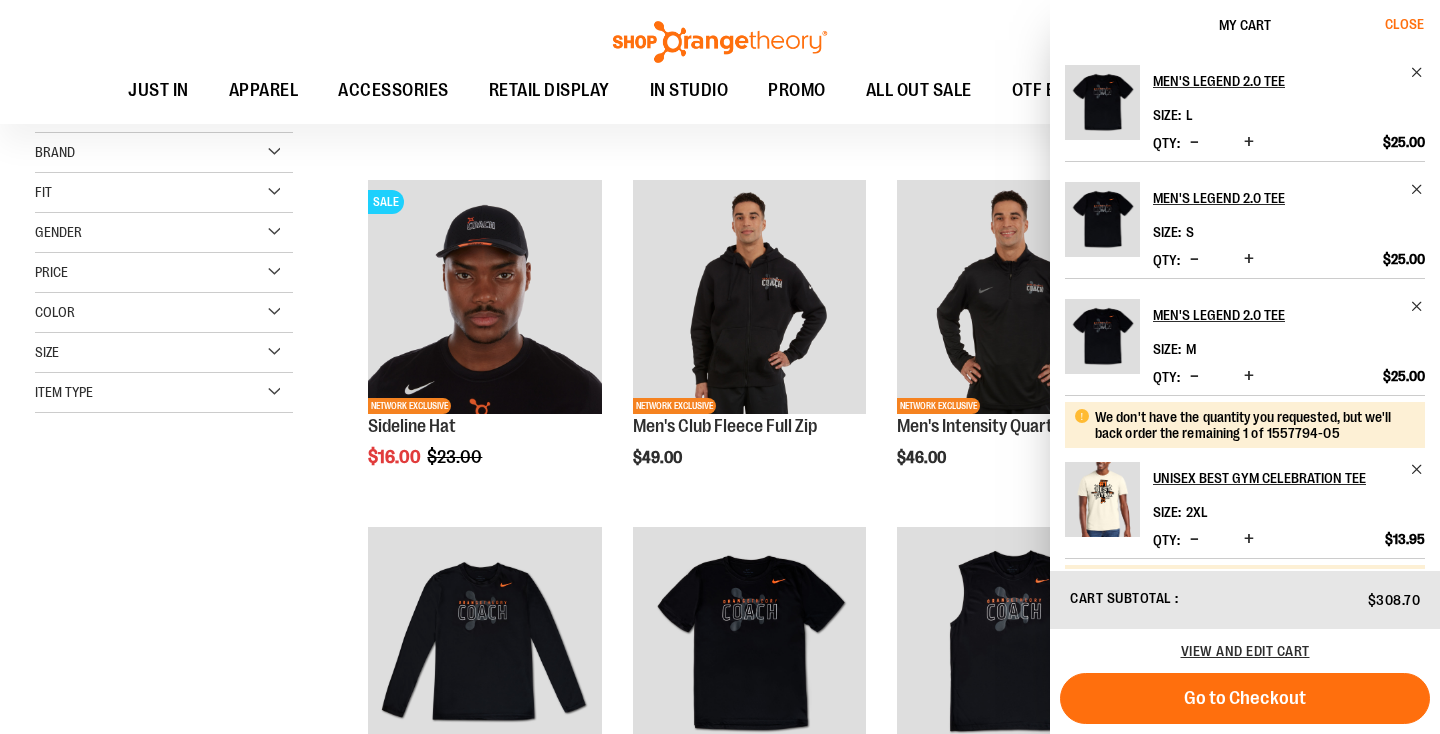 click on "Close" at bounding box center (1404, 24) 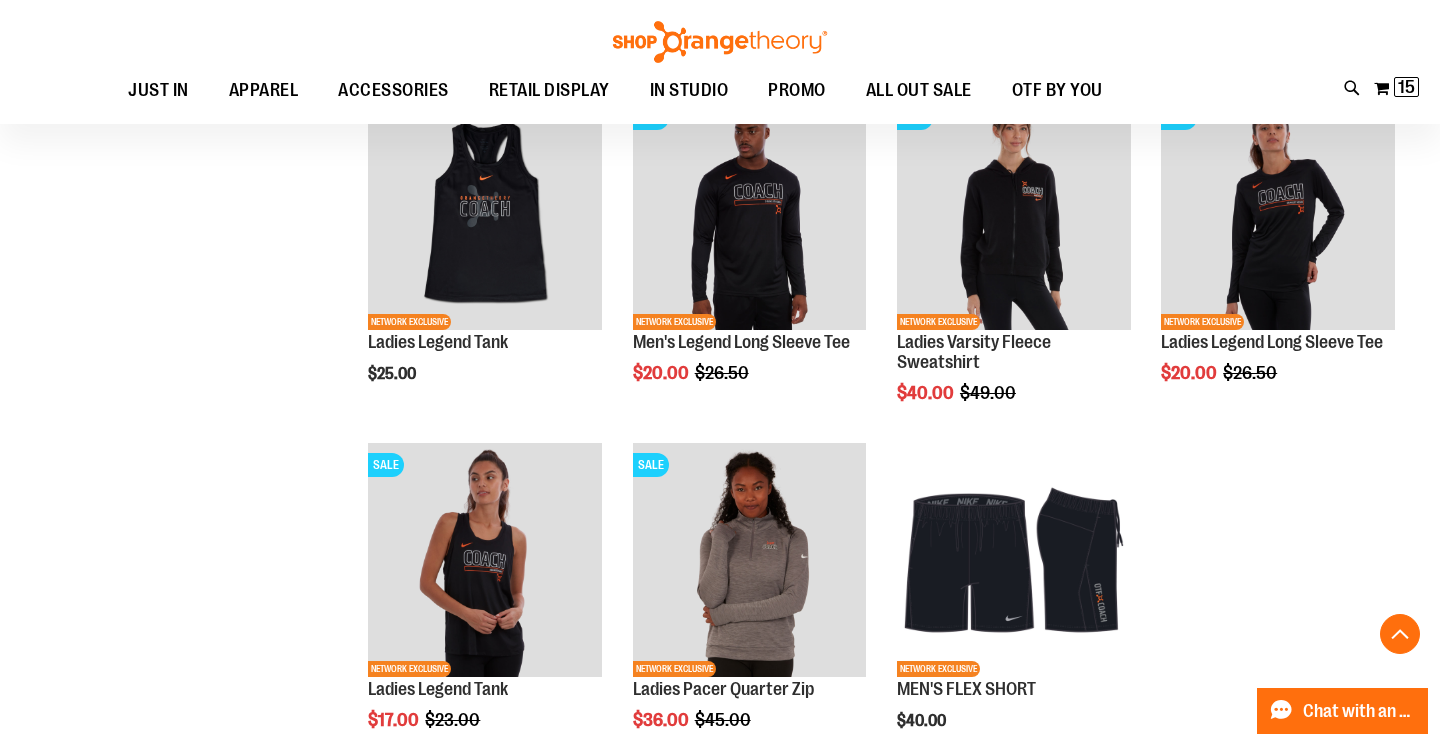 scroll, scrollTop: 1355, scrollLeft: 0, axis: vertical 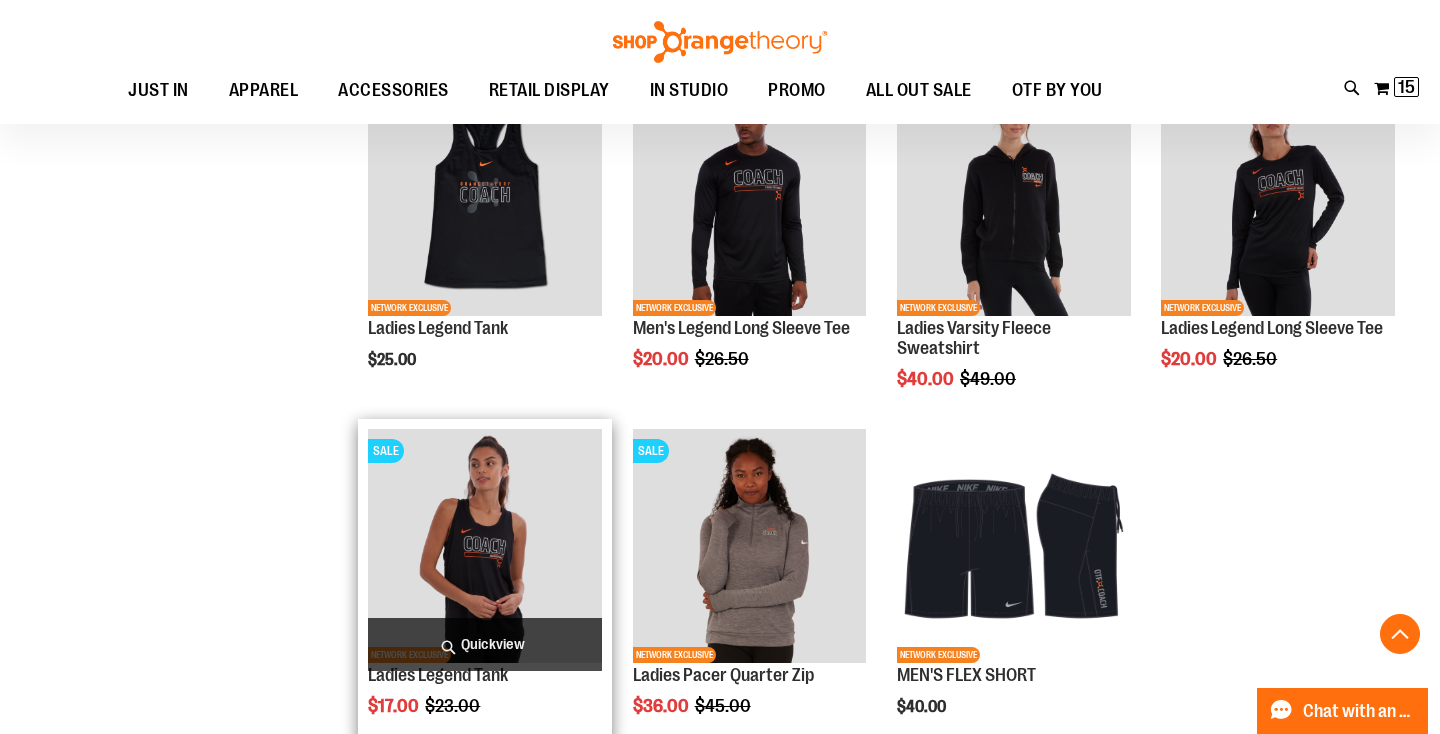 click on "Quickview" at bounding box center (485, 644) 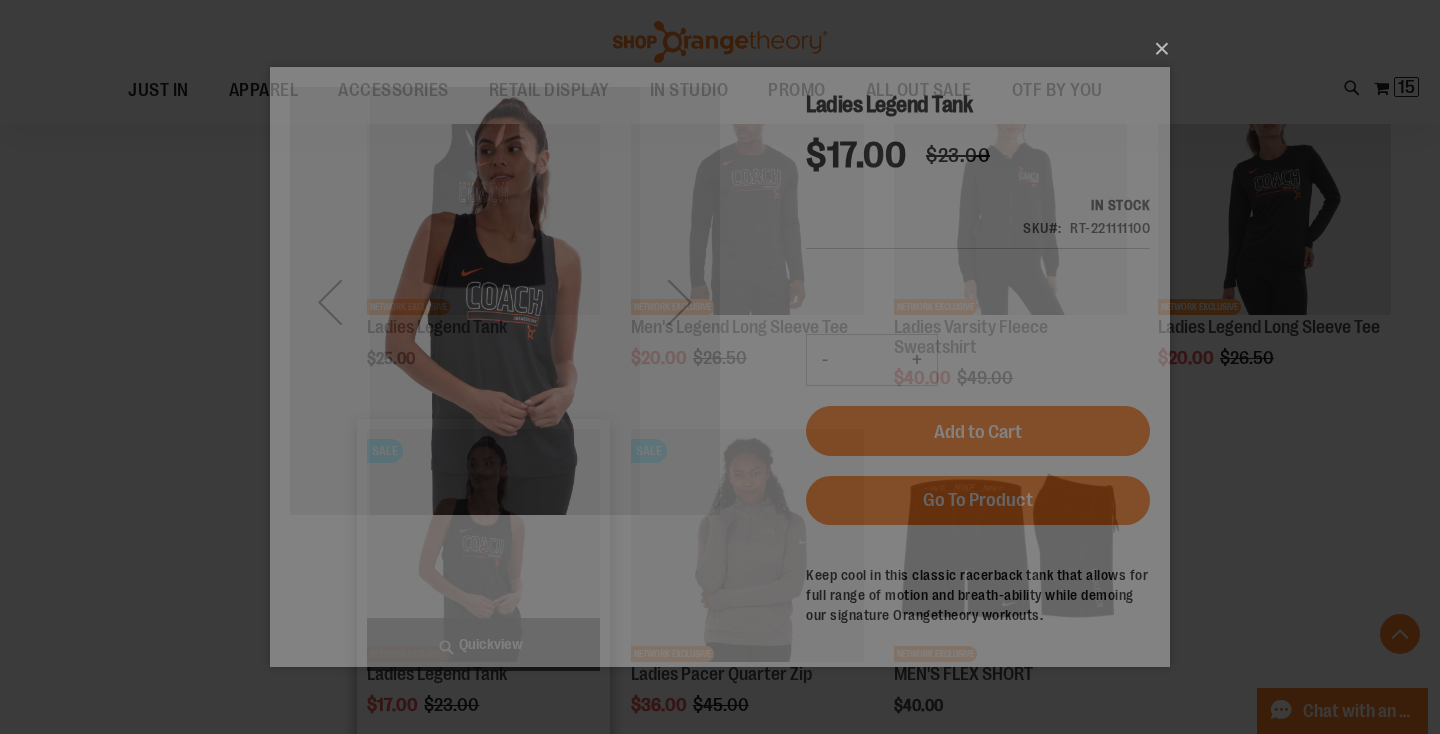 scroll, scrollTop: 0, scrollLeft: 0, axis: both 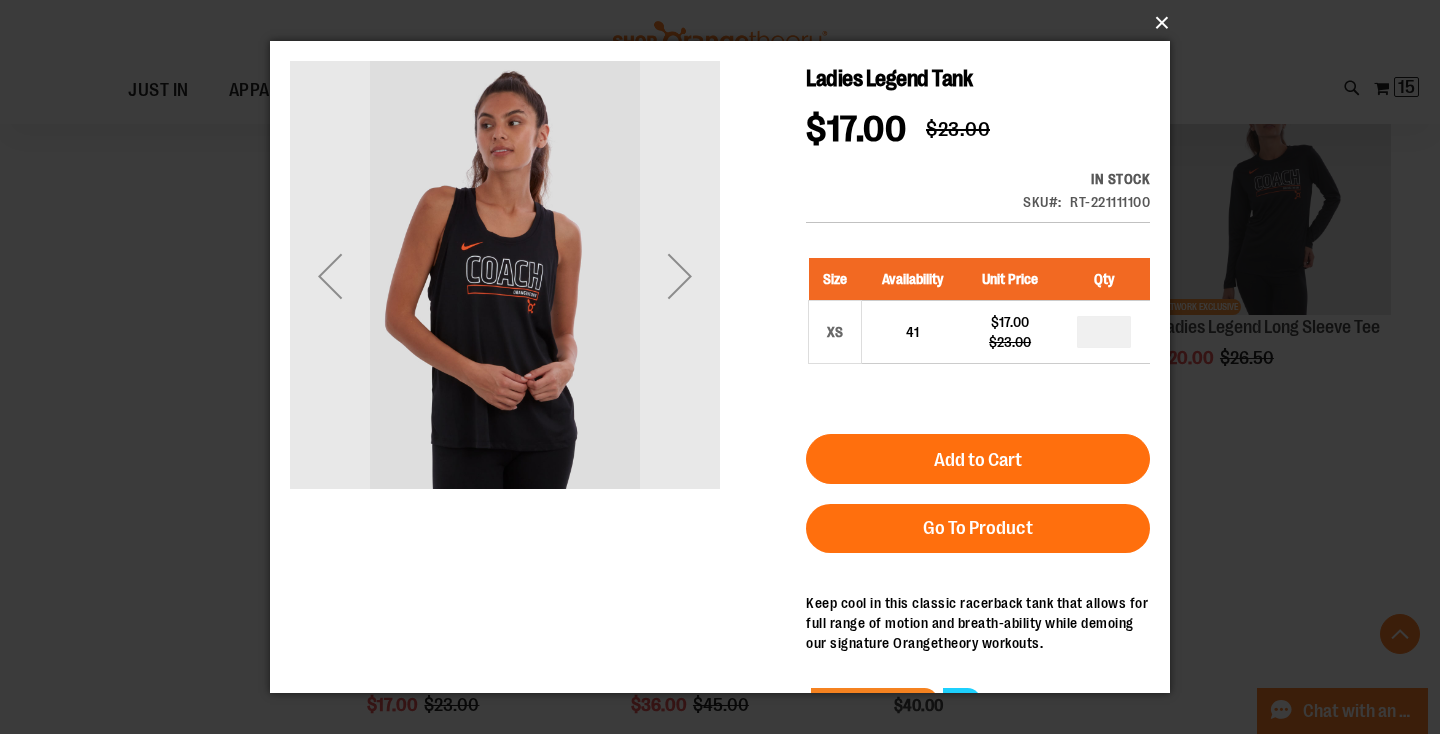 click on "×" at bounding box center (726, 23) 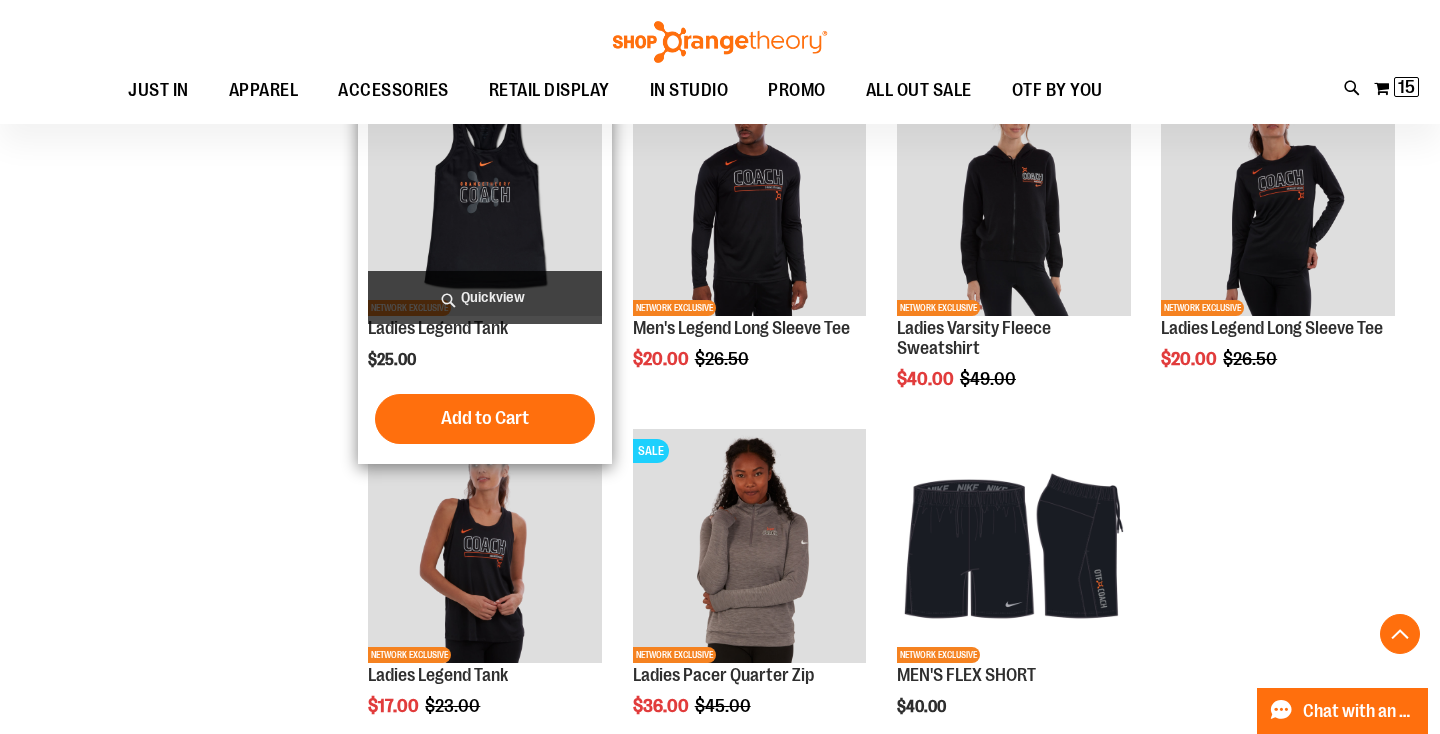 click on "Quickview" at bounding box center [485, 297] 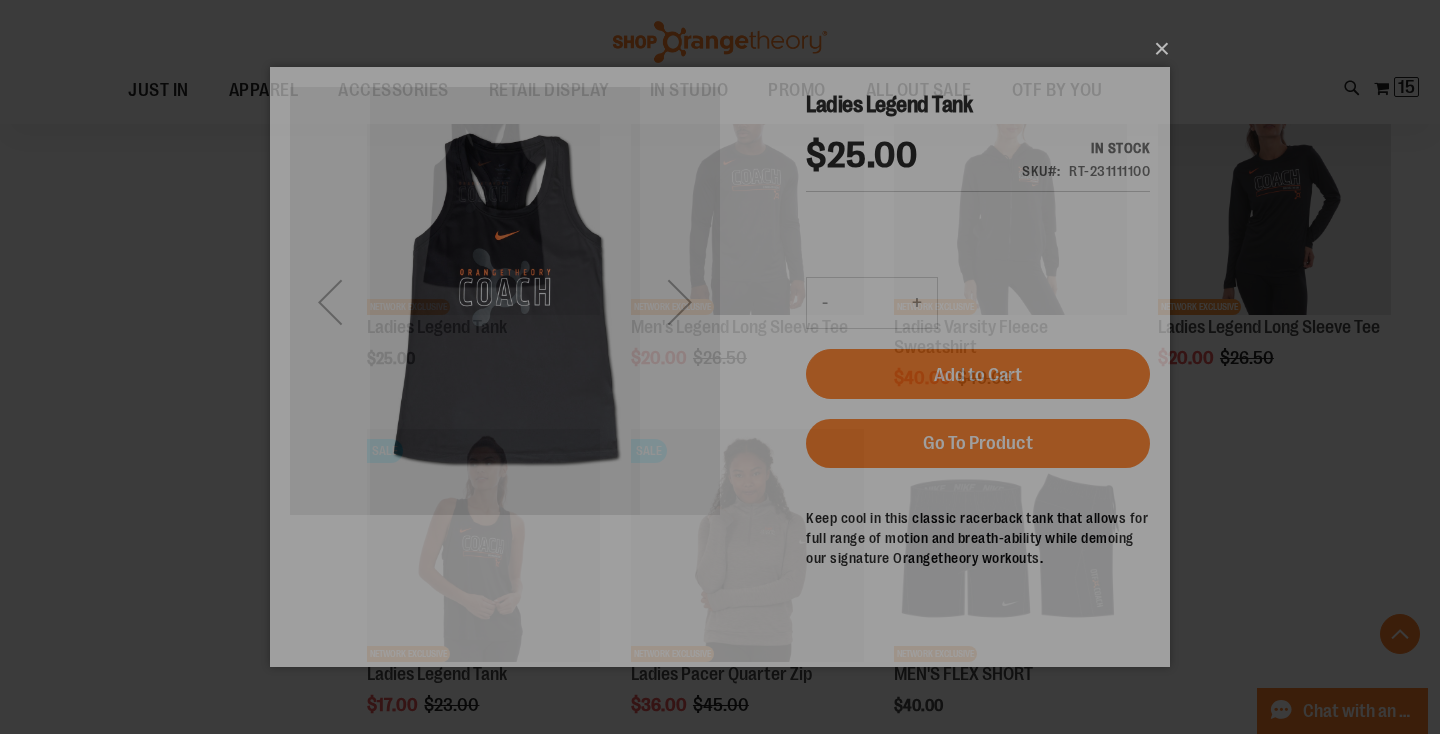 scroll, scrollTop: 0, scrollLeft: 0, axis: both 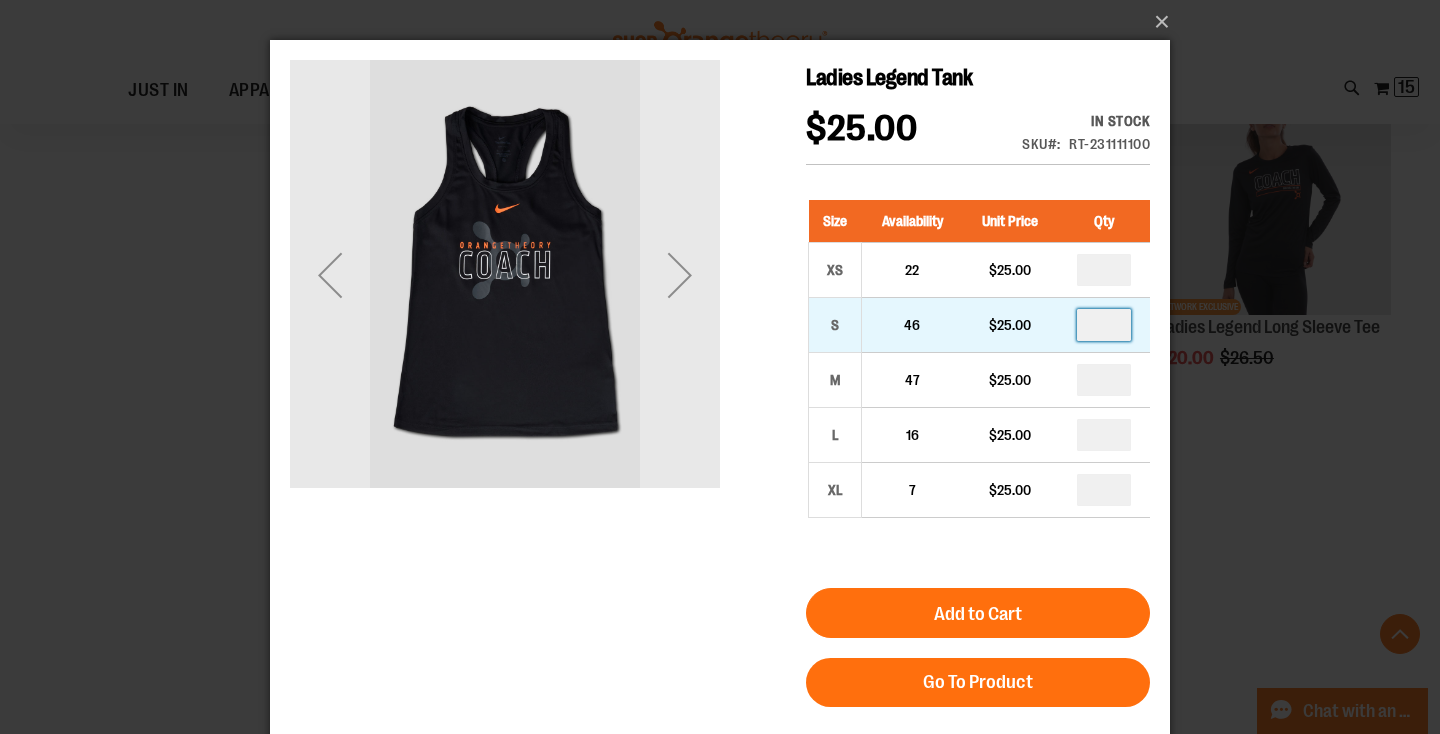 click at bounding box center [1104, 325] 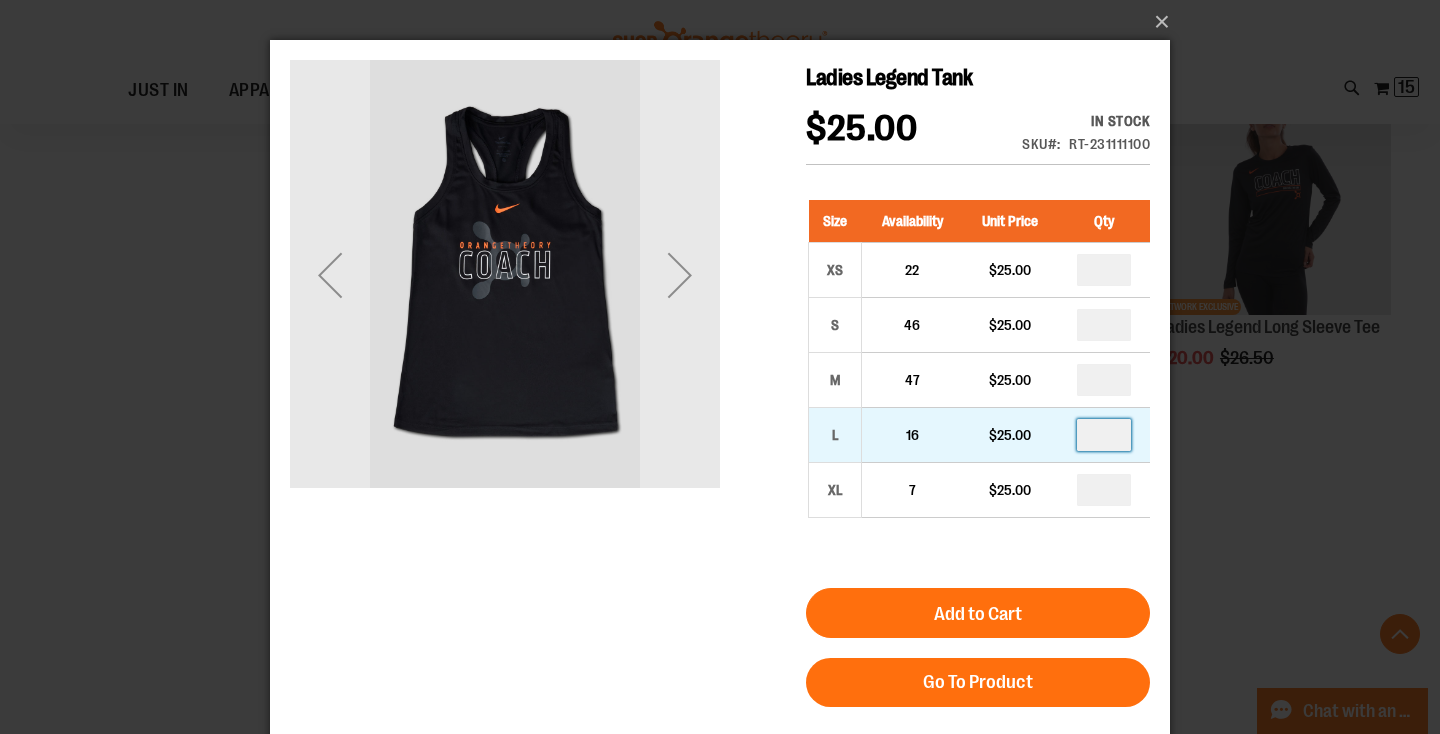 click at bounding box center [1104, 435] 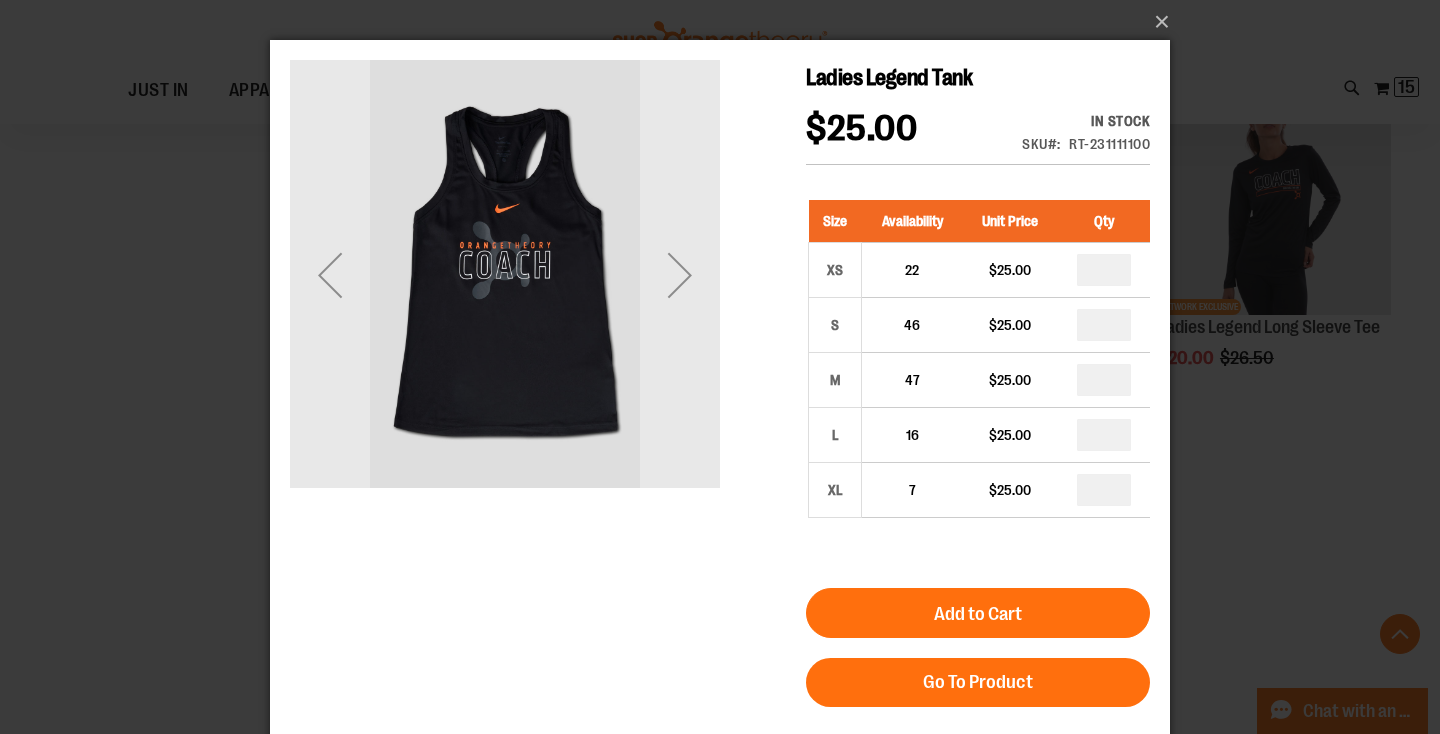 click on "Size
Availability
Unit Price
Qty
XS
22
$25.00
*
S
46
$25.00 * M *" at bounding box center (978, 374) 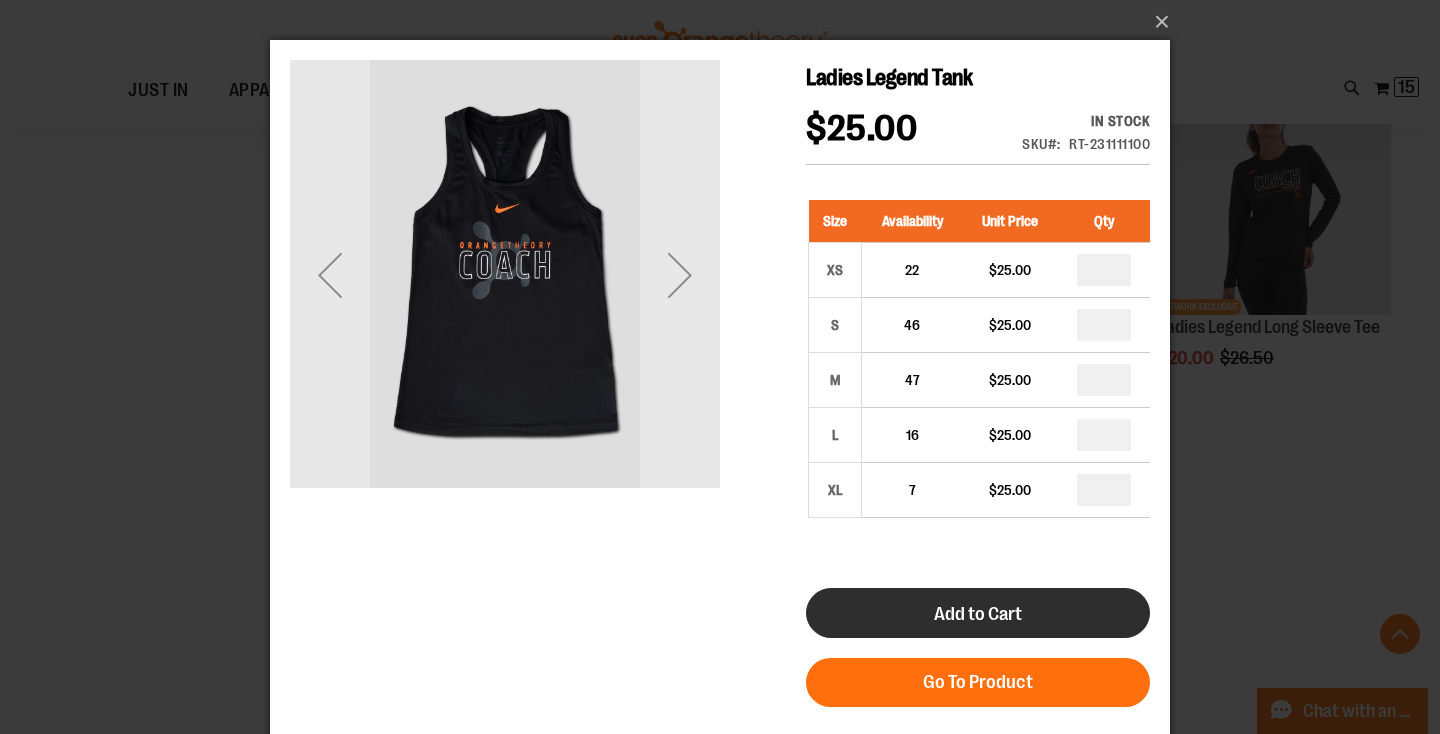 click on "Add to Cart" at bounding box center (978, 613) 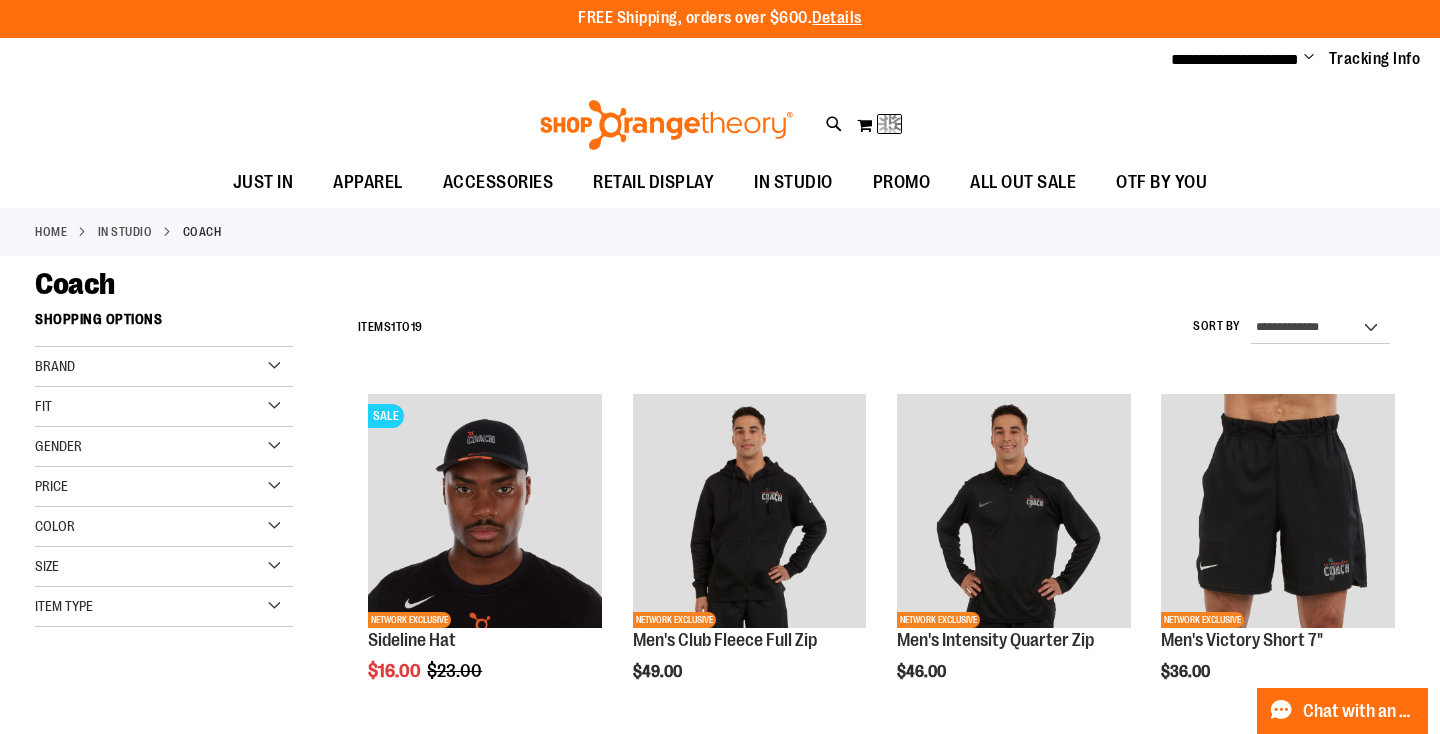 scroll, scrollTop: 0, scrollLeft: 0, axis: both 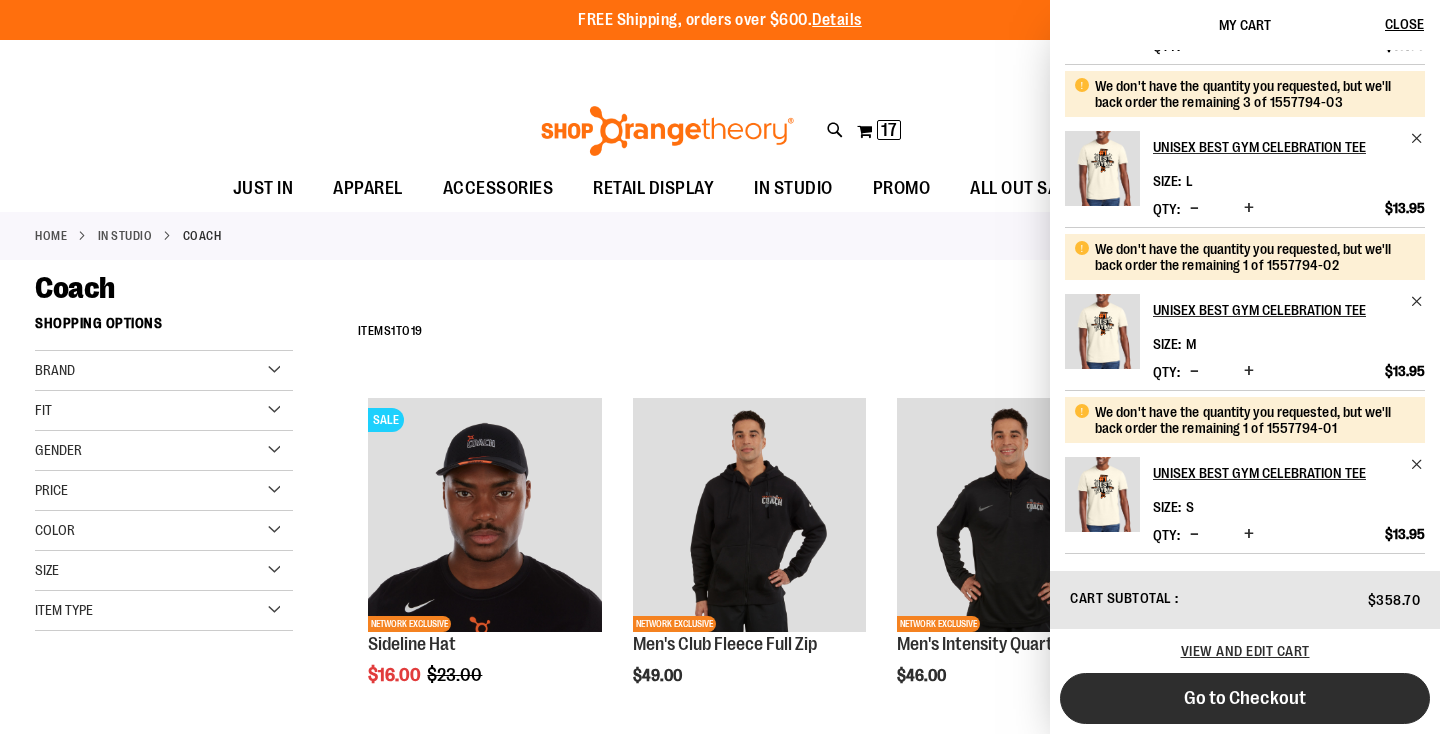 click on "Go to Checkout" at bounding box center [1245, 698] 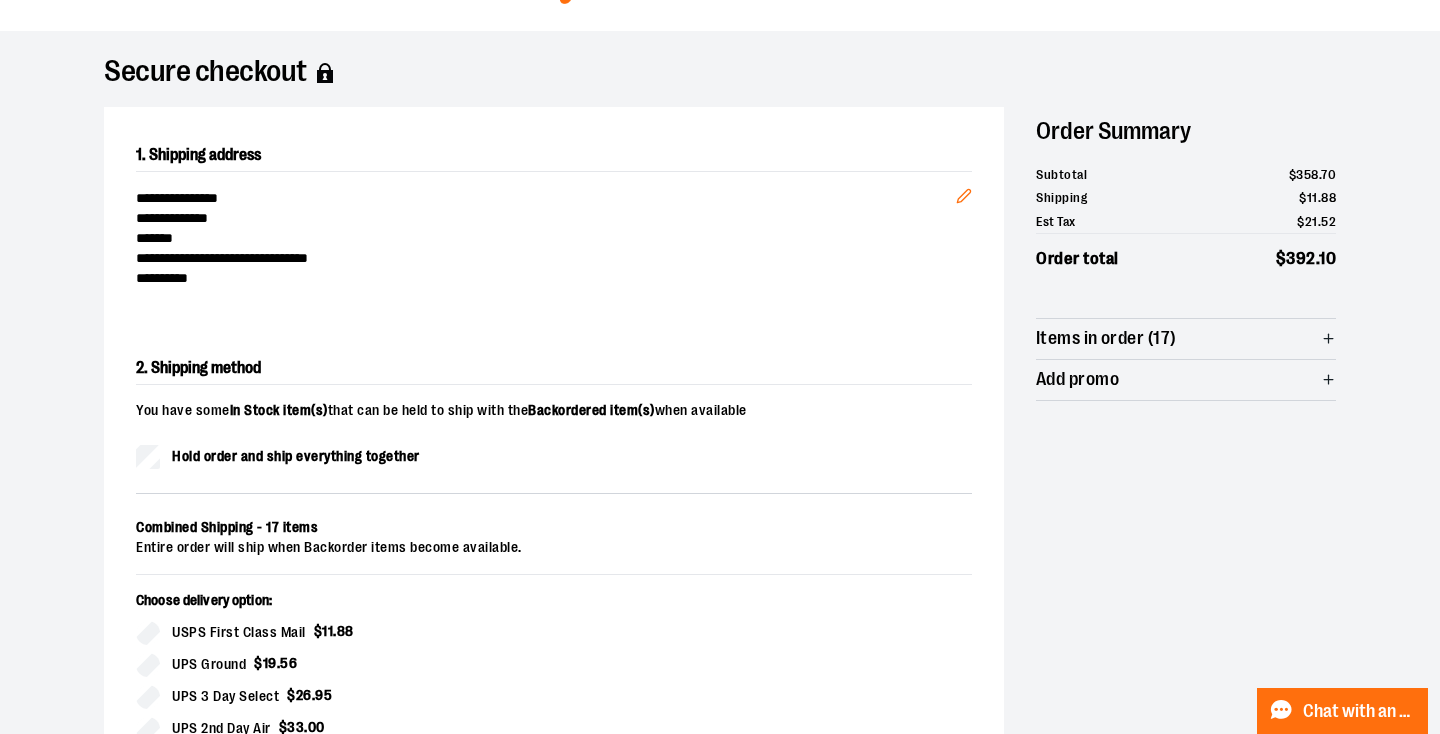 scroll, scrollTop: 79, scrollLeft: 0, axis: vertical 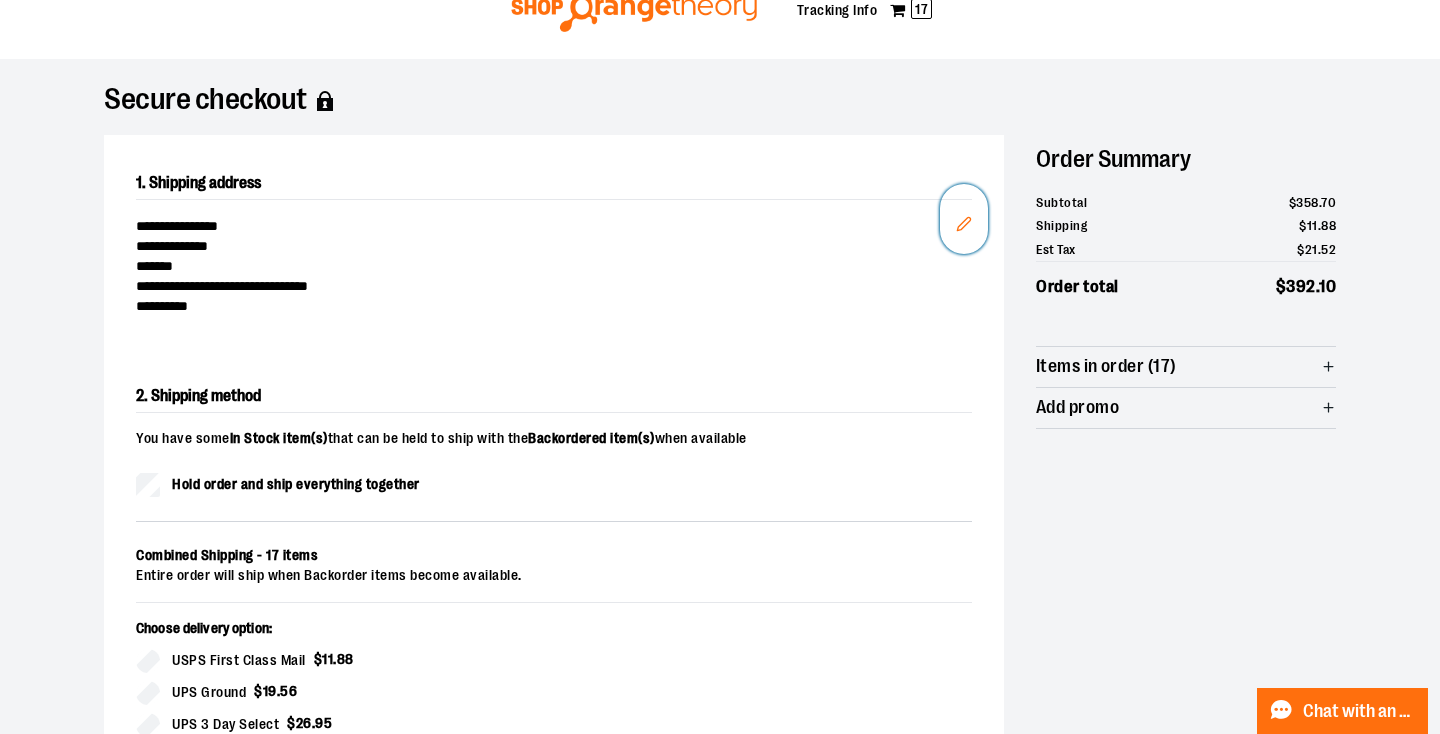 click 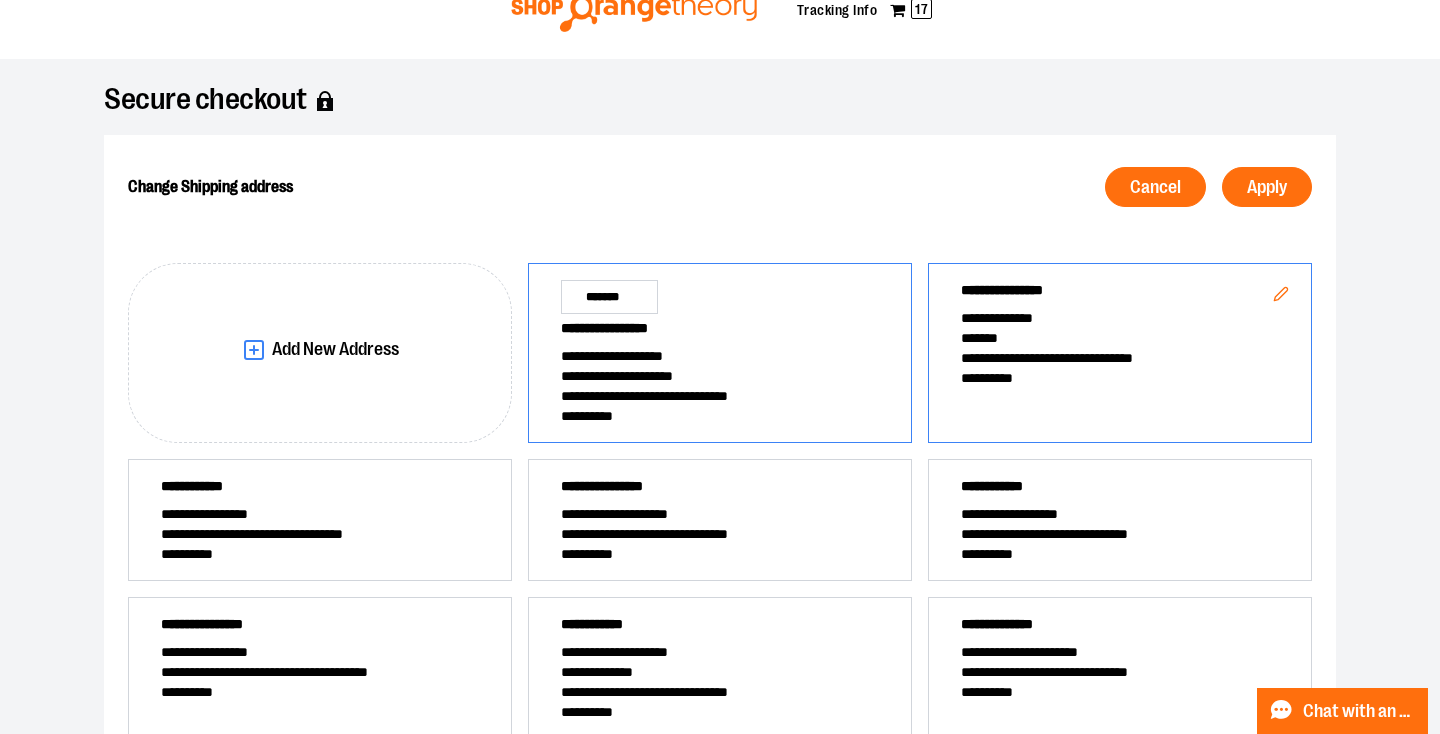 click on "**********" at bounding box center [720, 353] 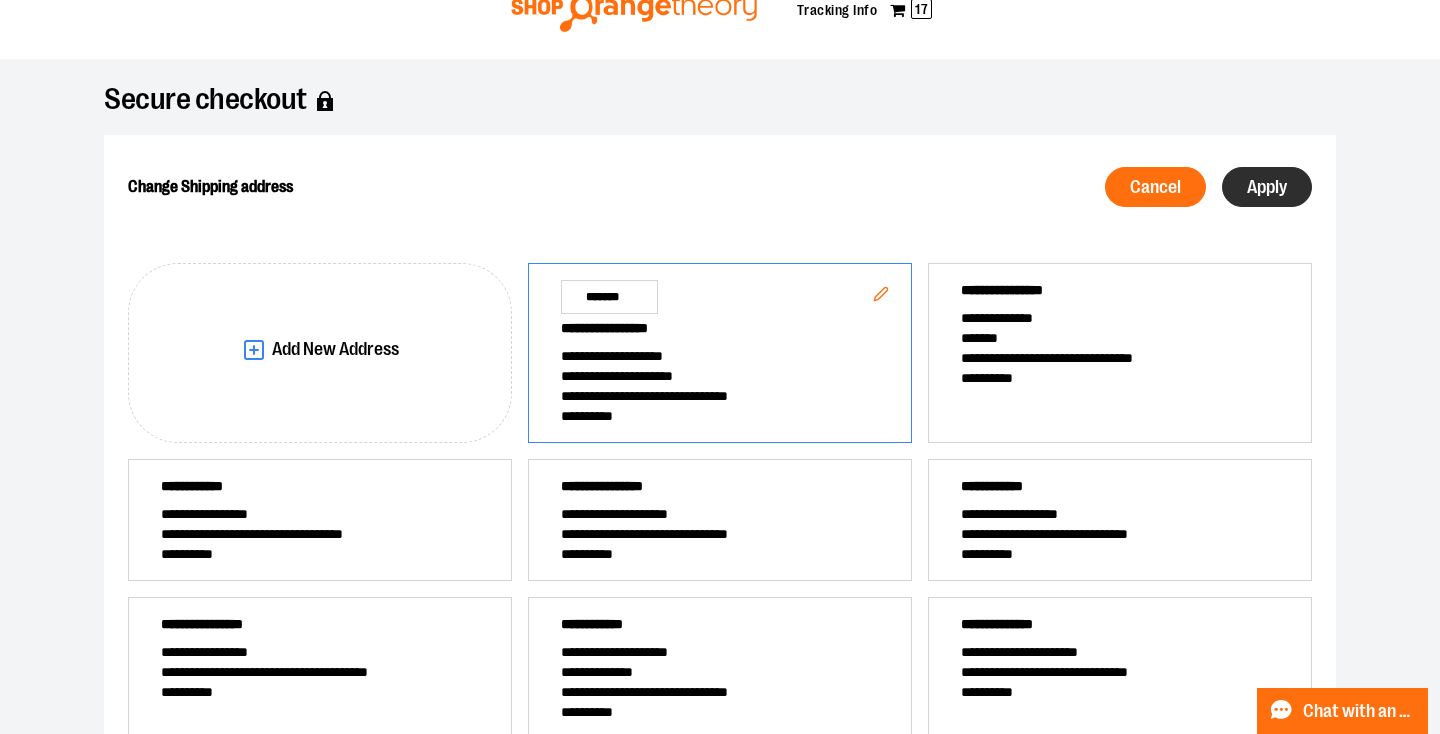 click on "Apply" at bounding box center (1267, 187) 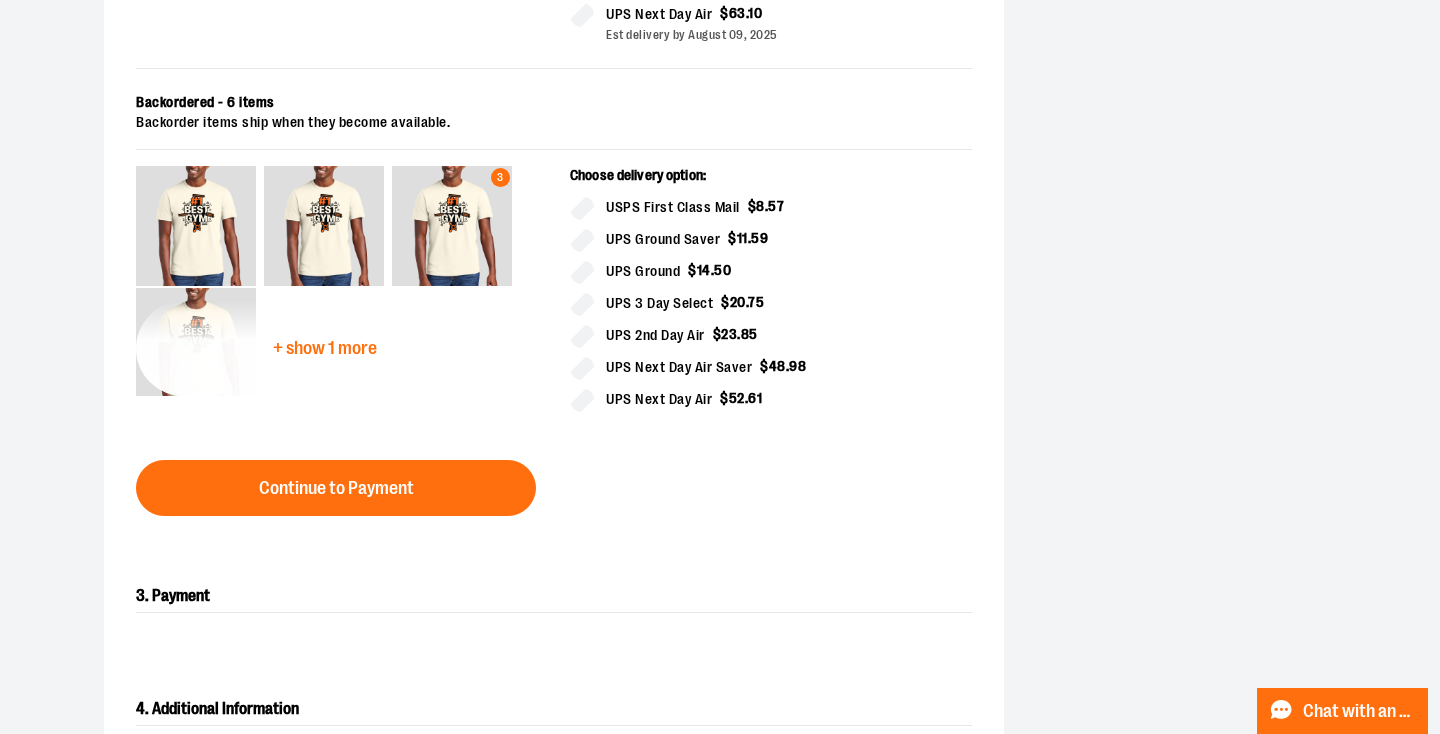 scroll, scrollTop: 1021, scrollLeft: 0, axis: vertical 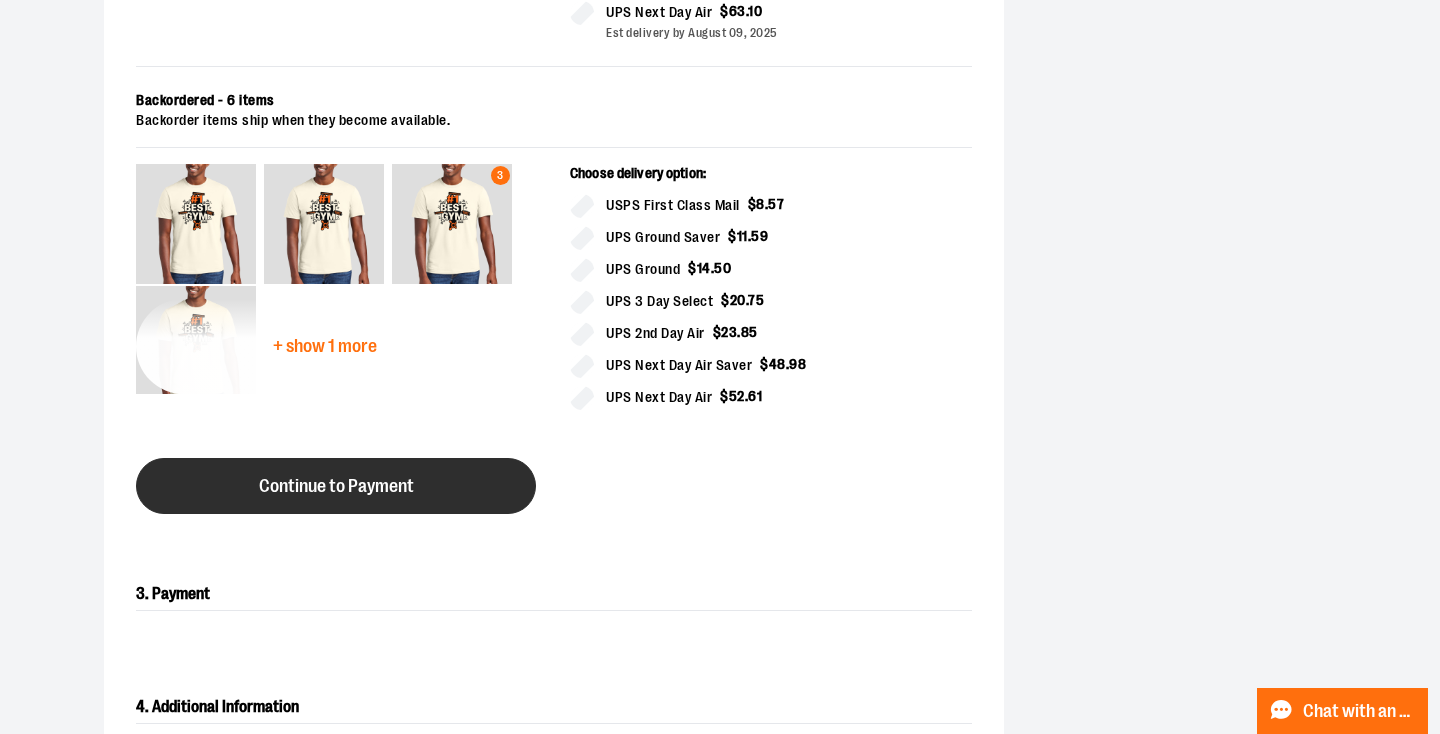 click on "Continue to Payment" at bounding box center (336, 486) 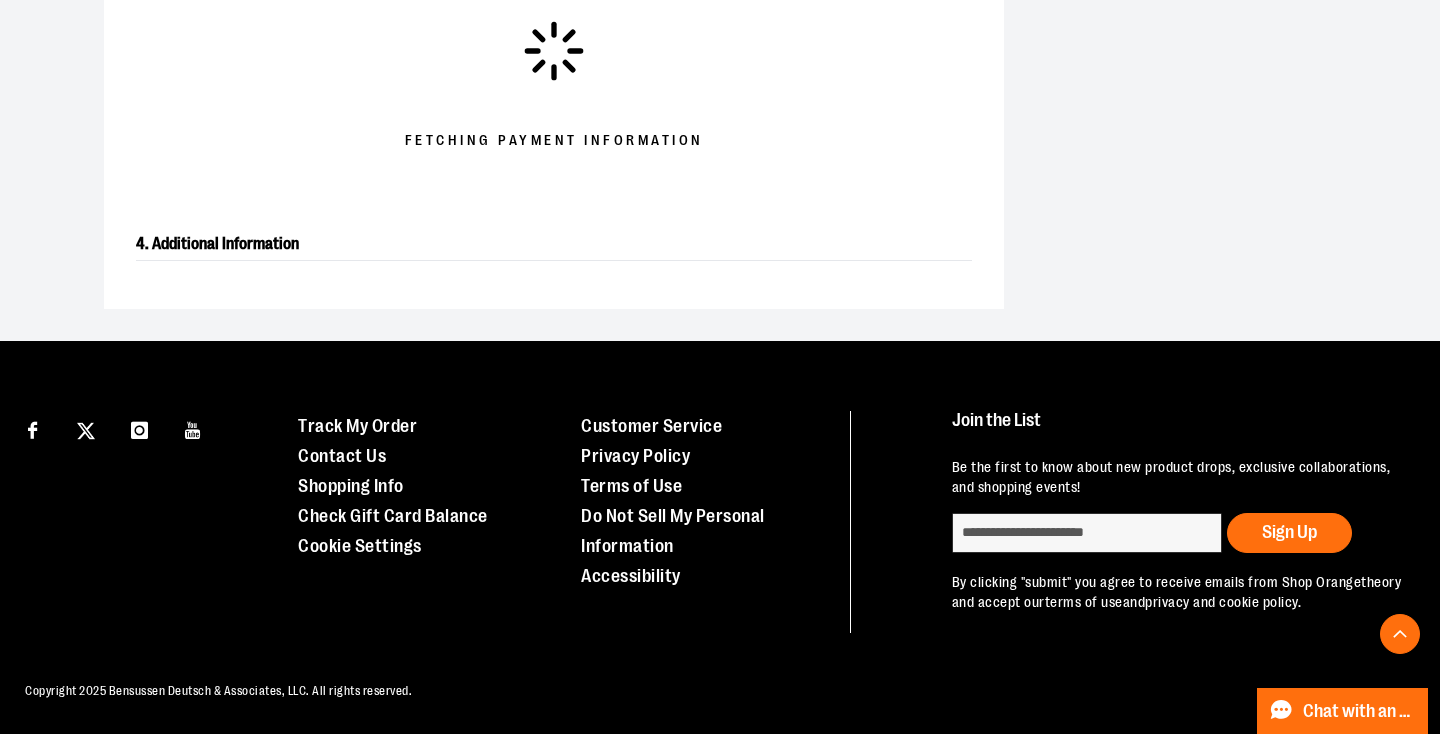 scroll, scrollTop: 788, scrollLeft: 0, axis: vertical 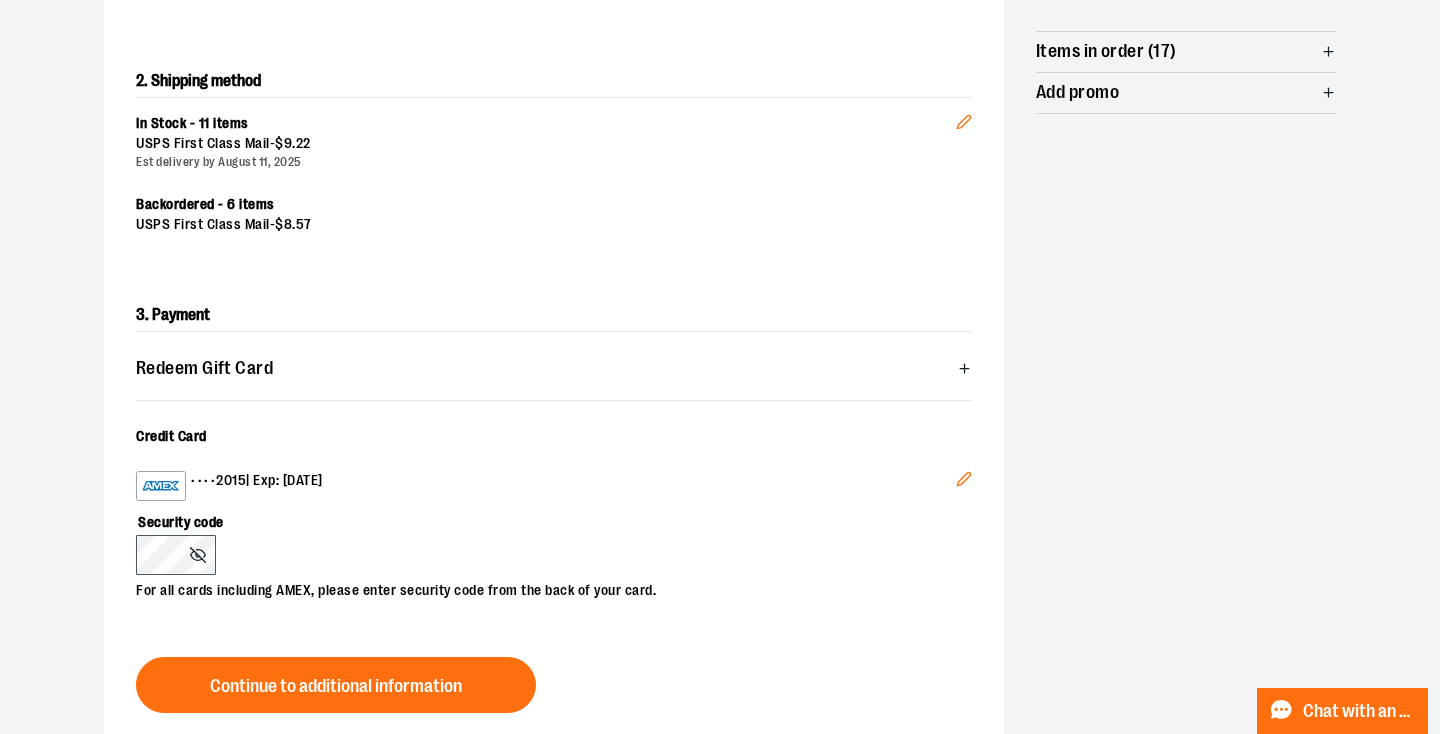 click 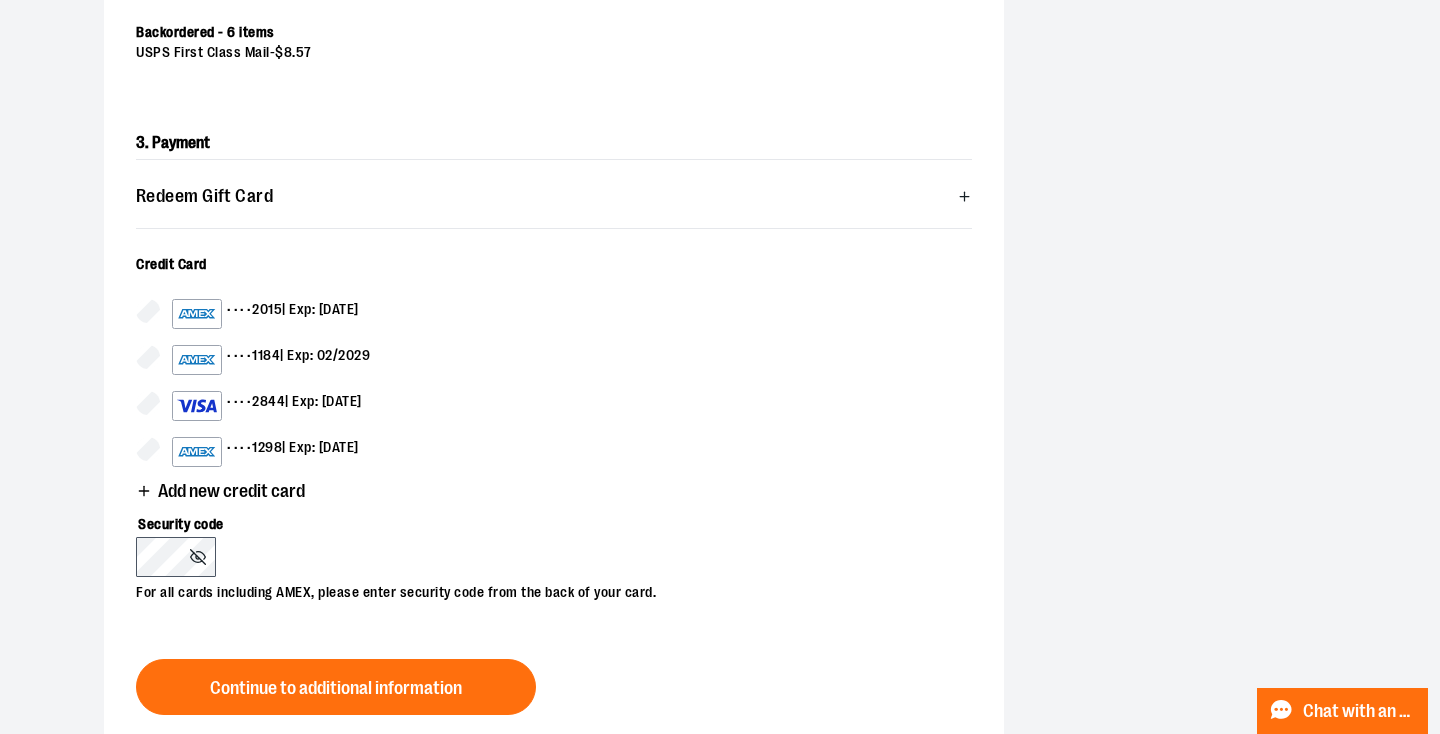 scroll, scrollTop: 570, scrollLeft: 0, axis: vertical 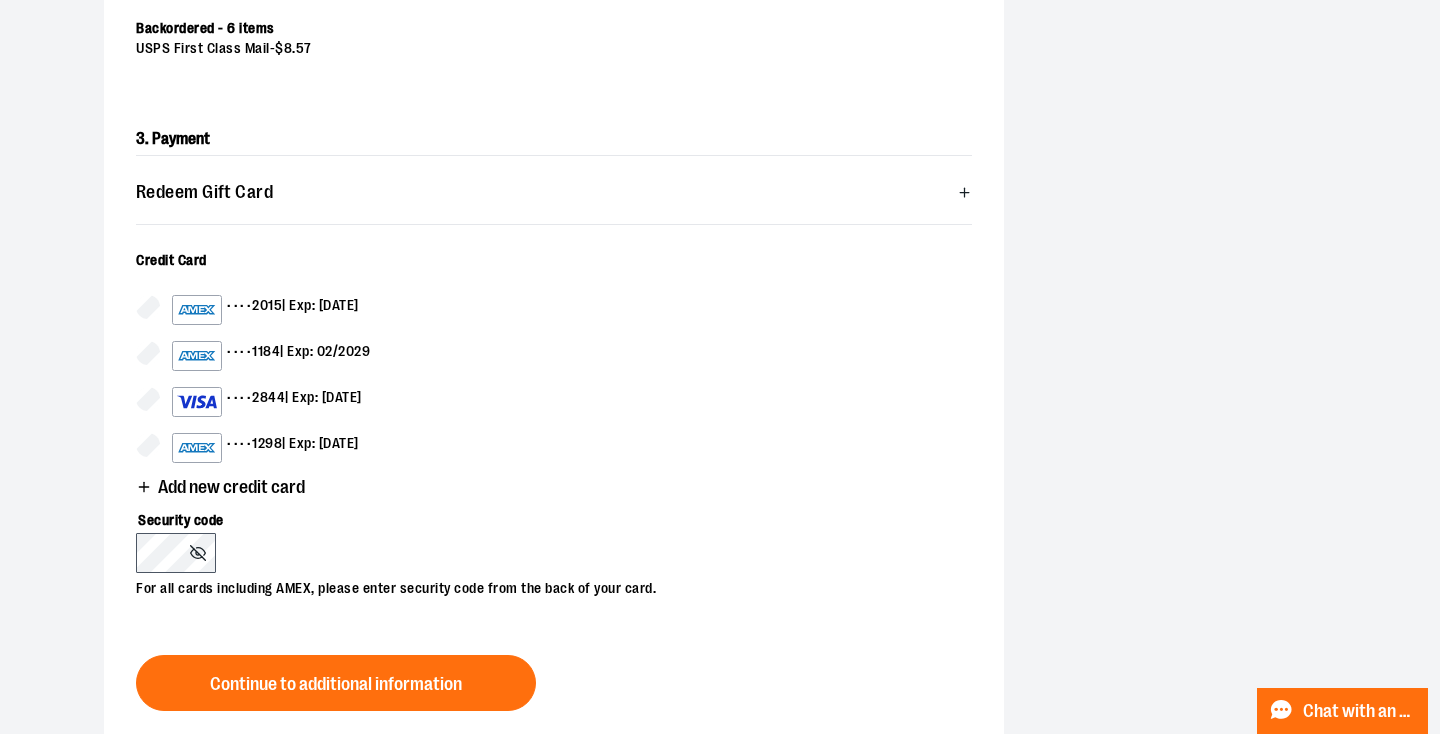 click on "Add new credit card" at bounding box center [231, 487] 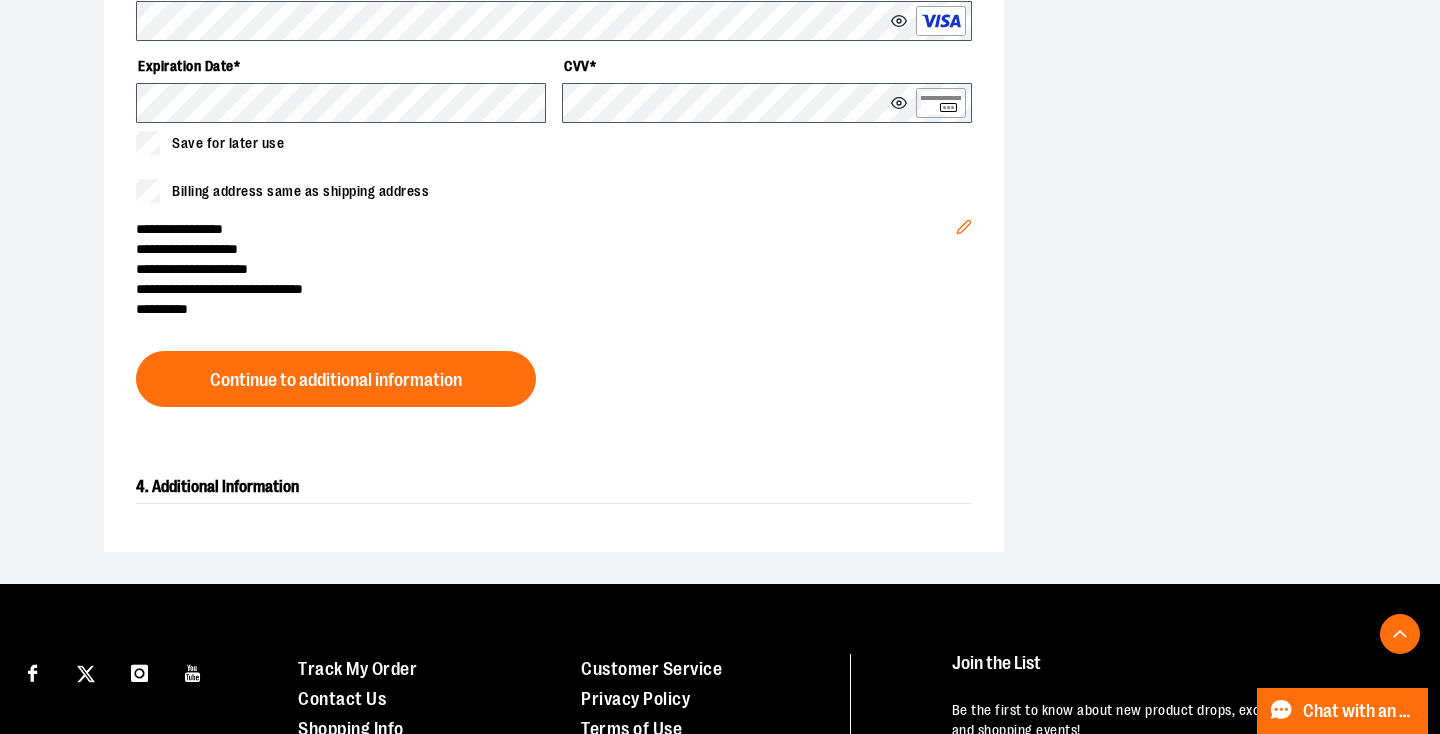scroll, scrollTop: 1019, scrollLeft: 0, axis: vertical 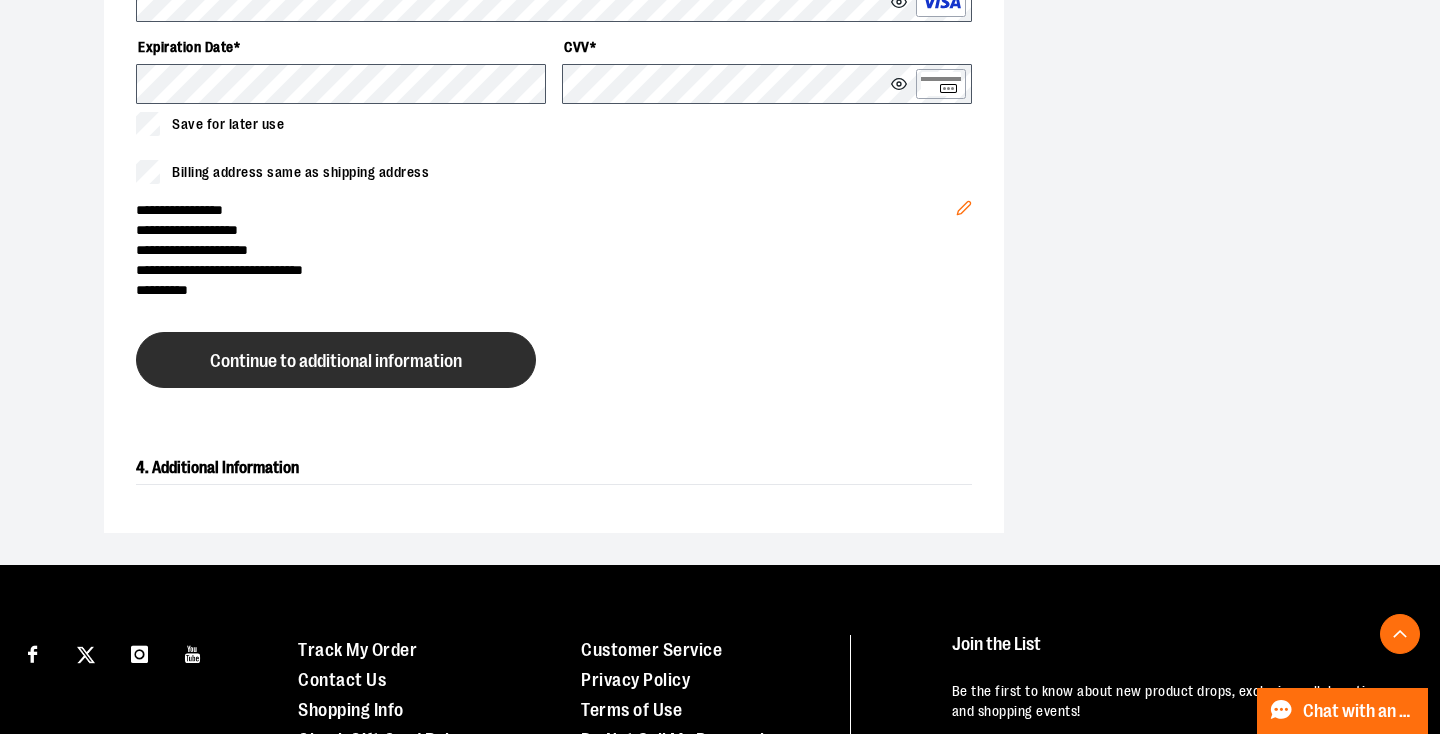 click on "Continue to additional information" at bounding box center (336, 361) 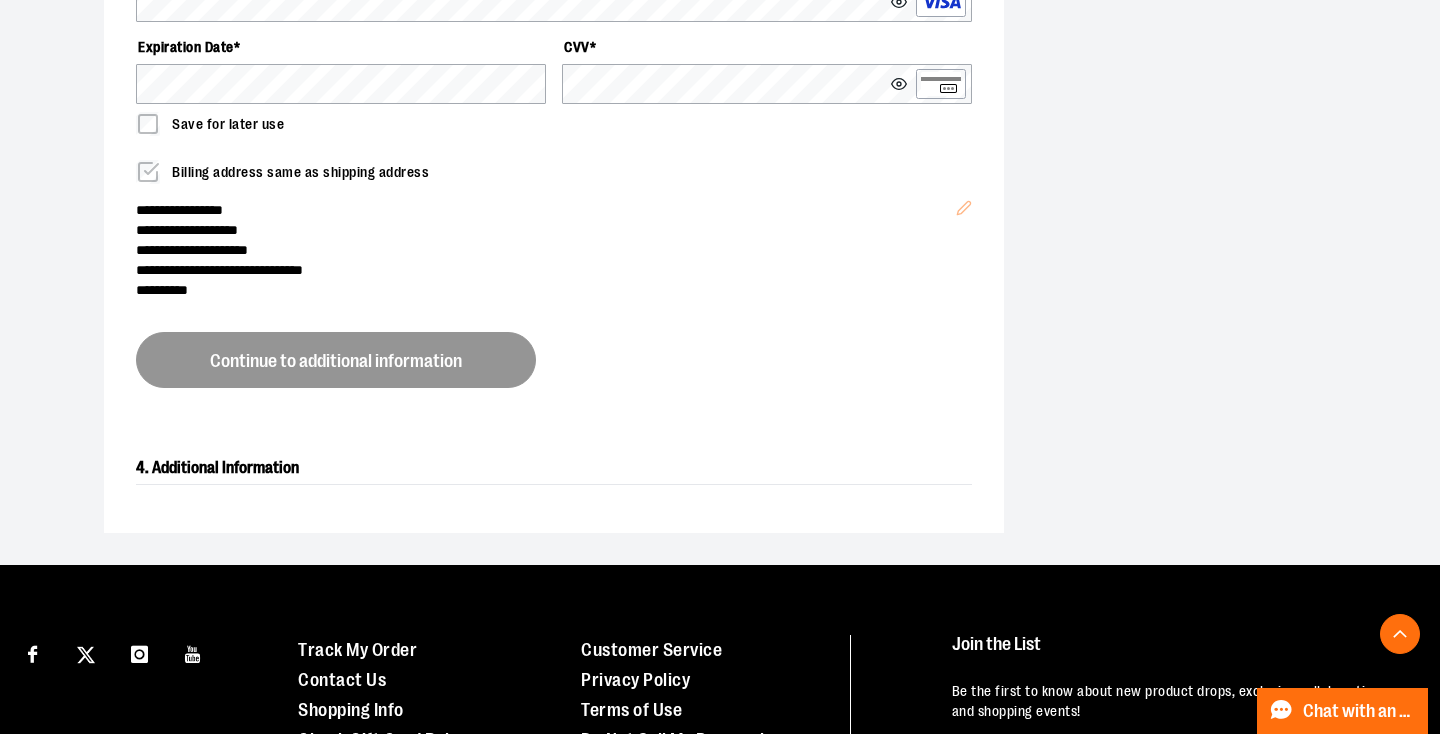 scroll, scrollTop: 788, scrollLeft: 0, axis: vertical 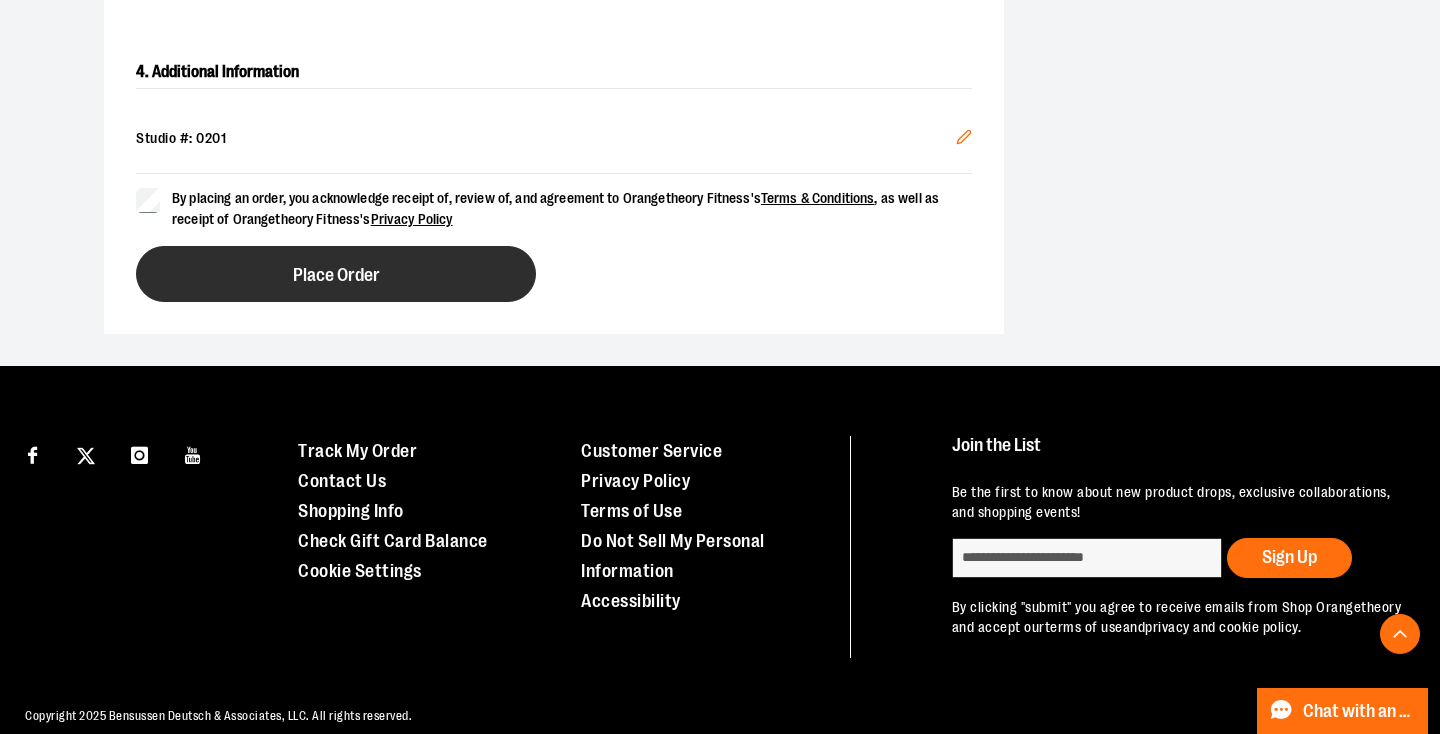 click on "Place Order" at bounding box center [336, 275] 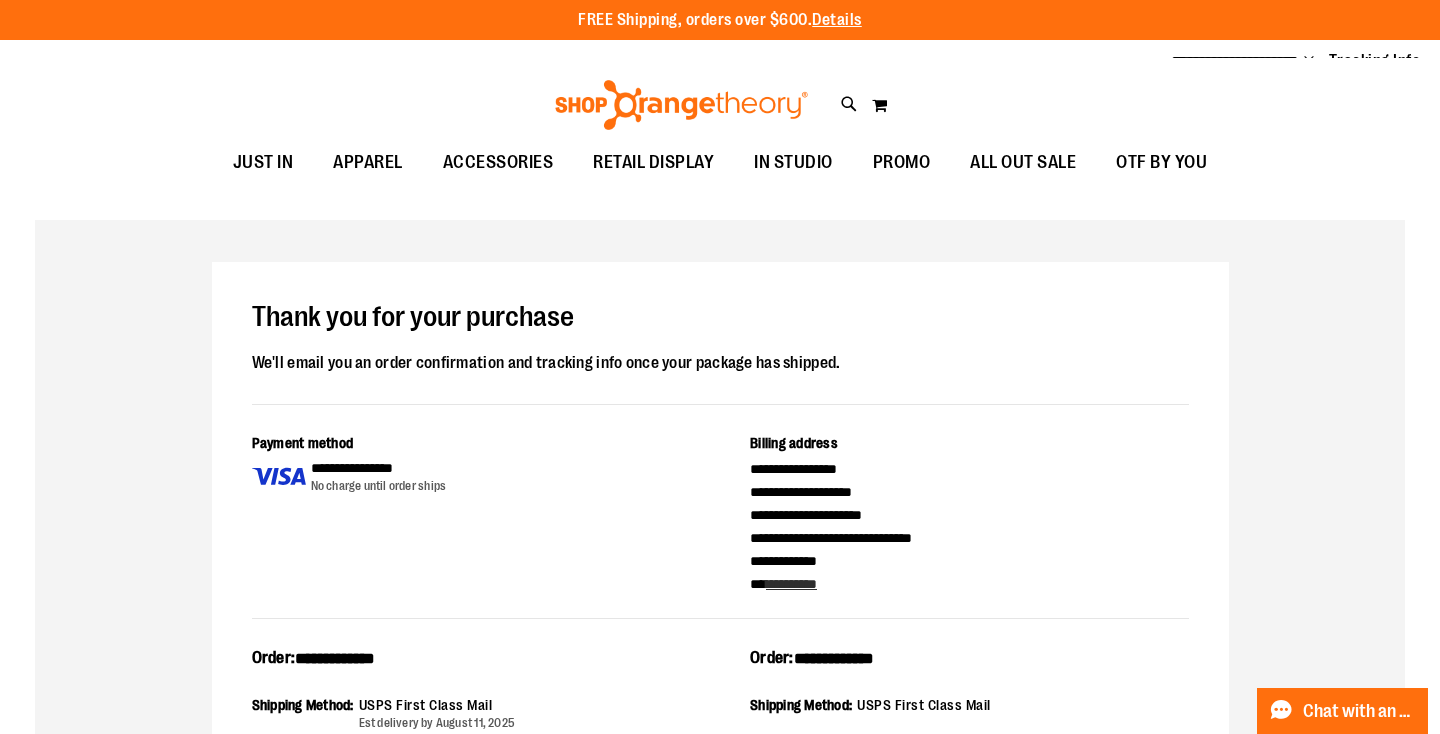 scroll, scrollTop: 0, scrollLeft: 0, axis: both 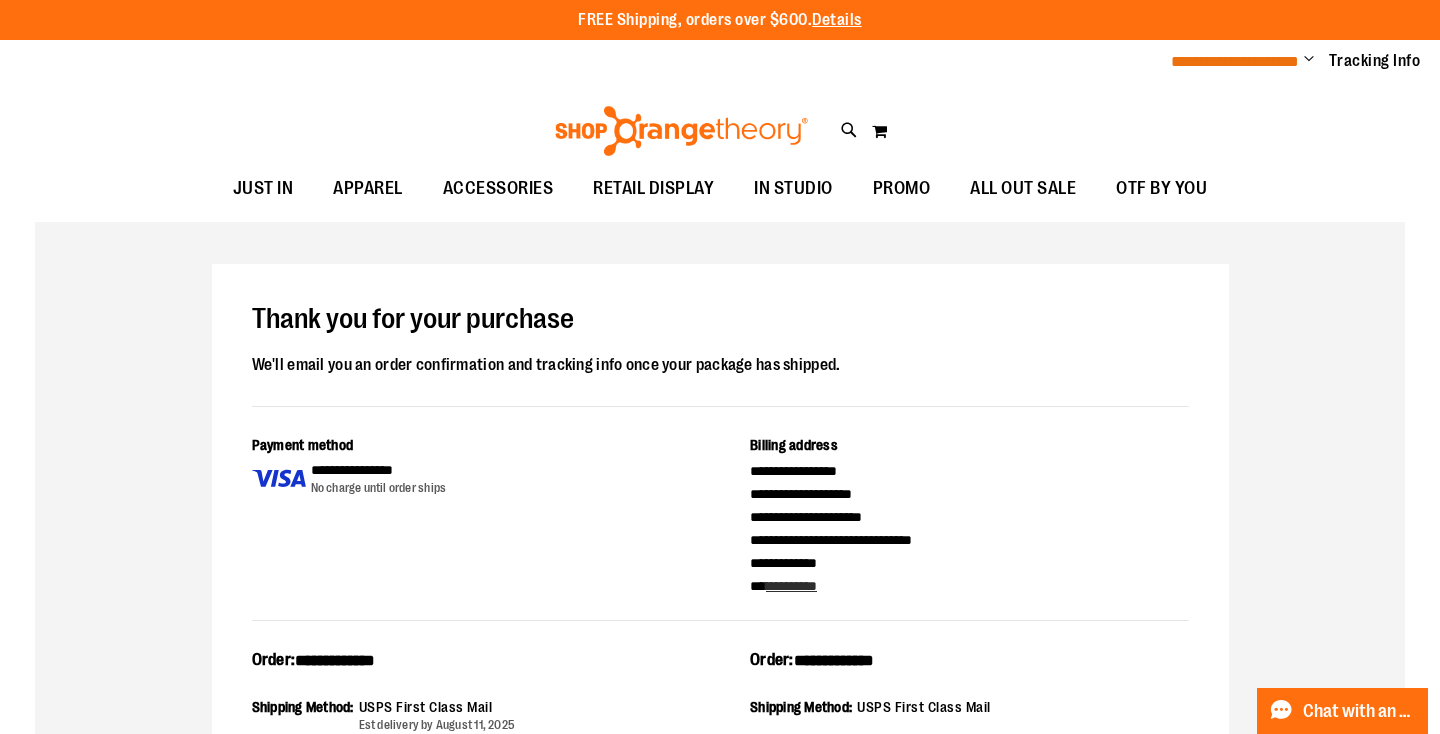 click on "**********" at bounding box center (1235, 61) 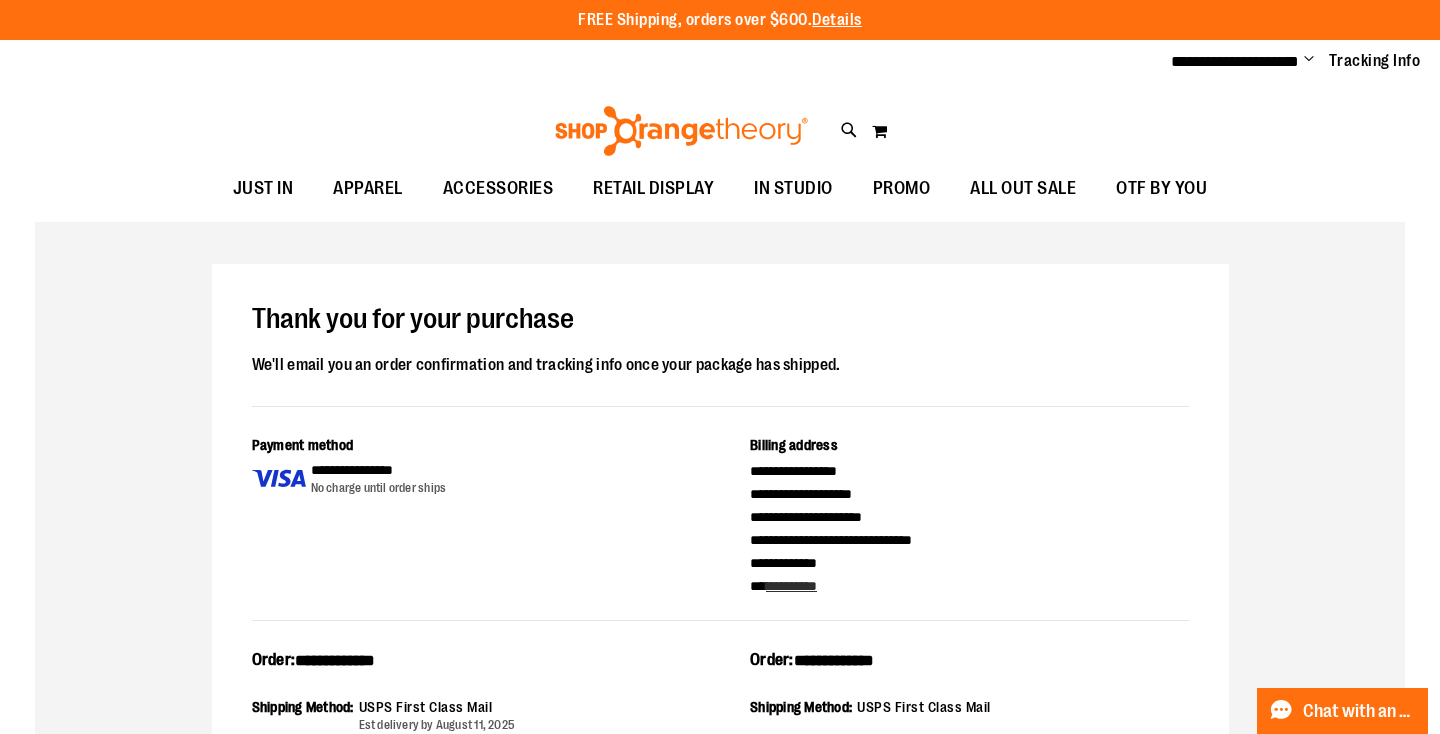 click on "Change" at bounding box center (1309, 60) 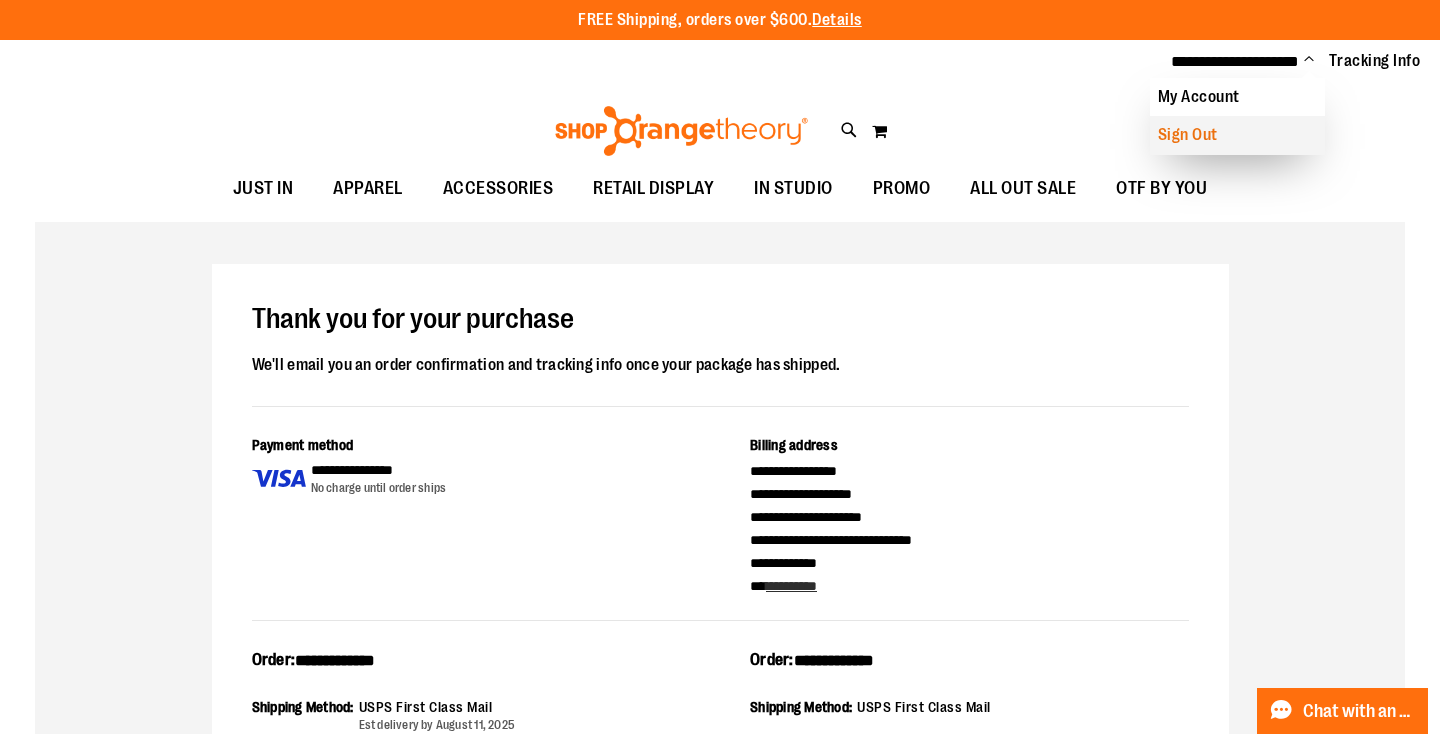 click on "Sign Out" at bounding box center [1237, 135] 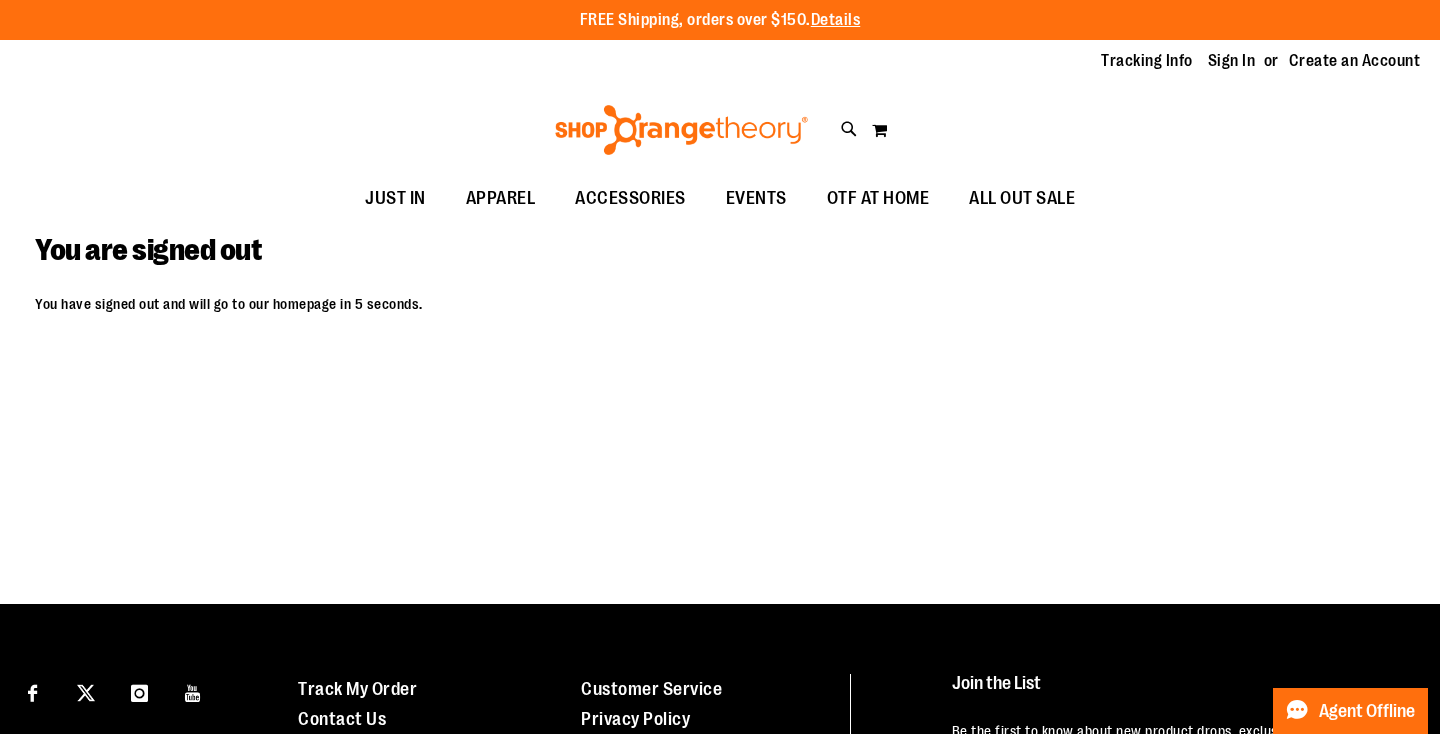 scroll, scrollTop: 0, scrollLeft: 0, axis: both 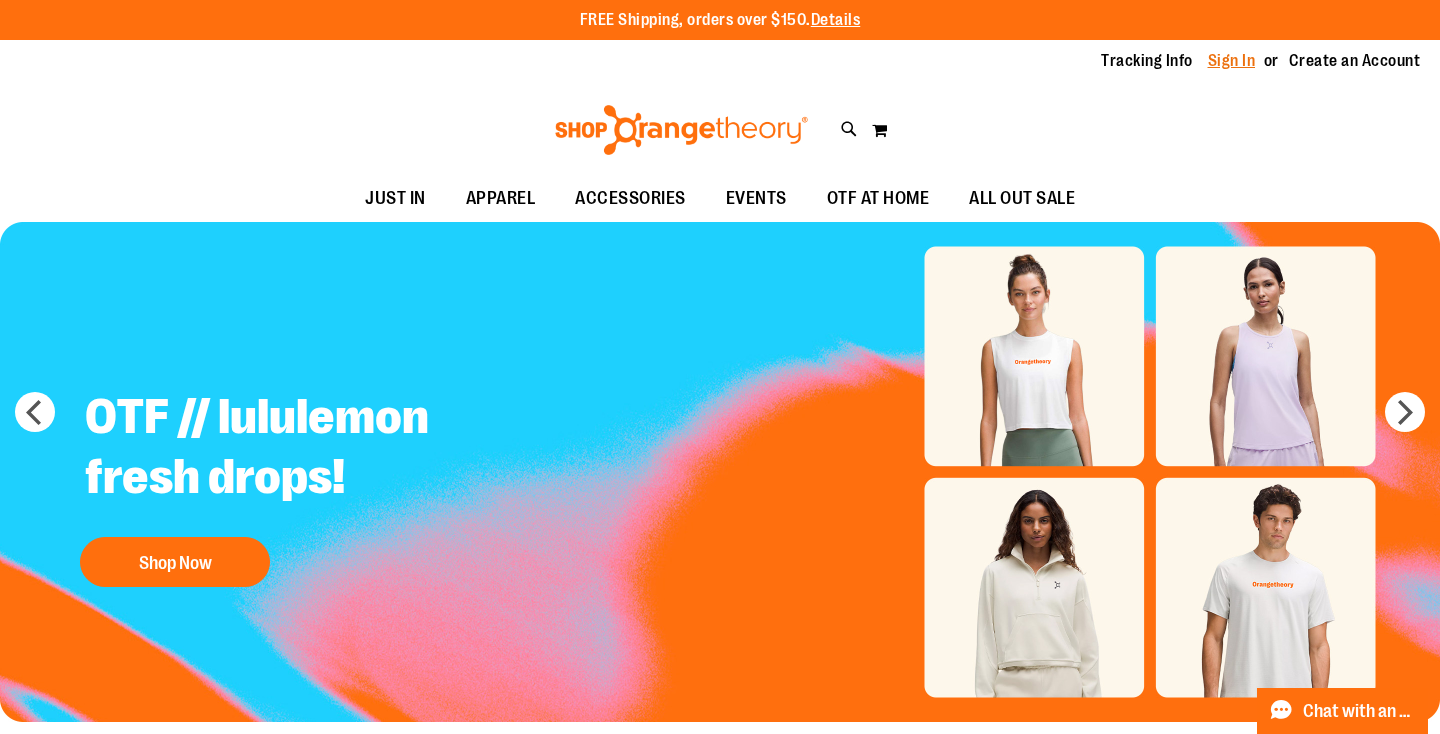 click on "Sign In" at bounding box center (1232, 61) 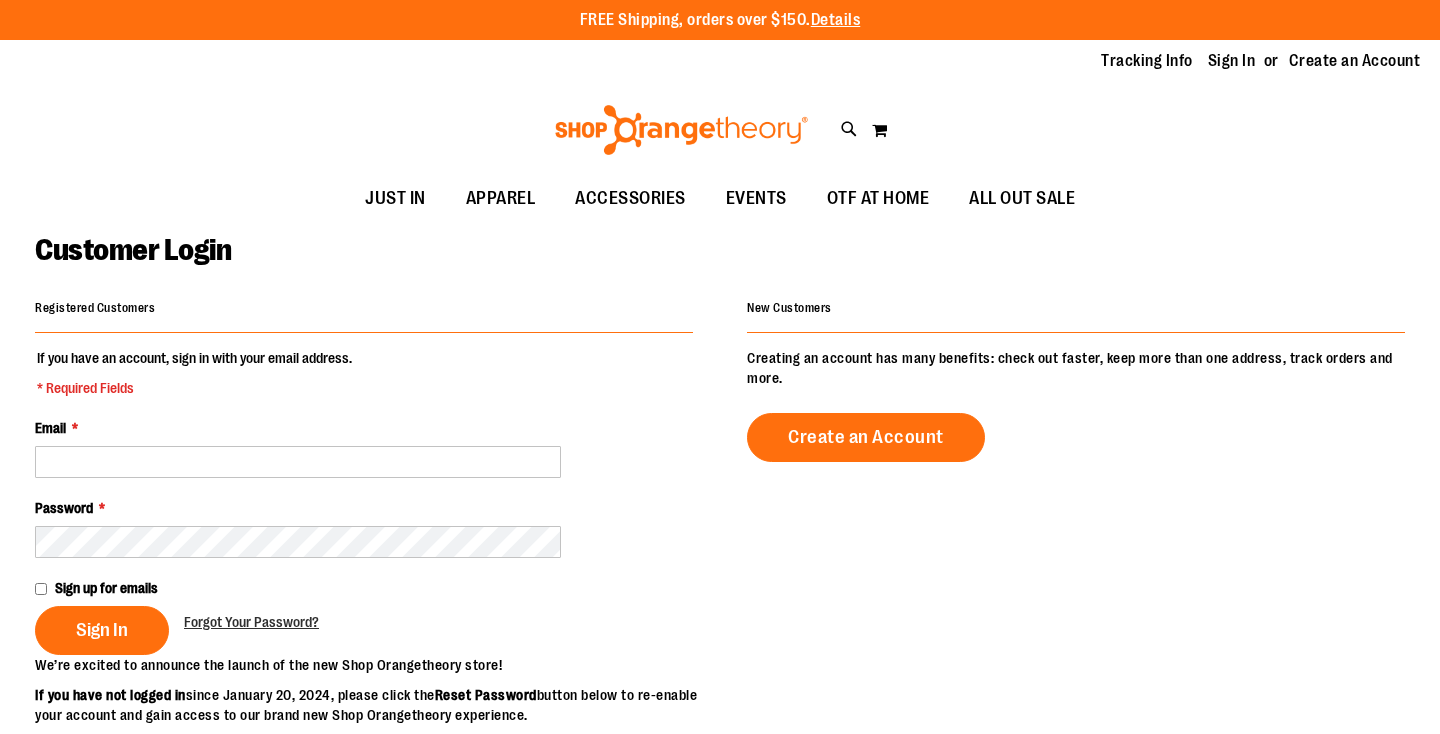 scroll, scrollTop: 0, scrollLeft: 0, axis: both 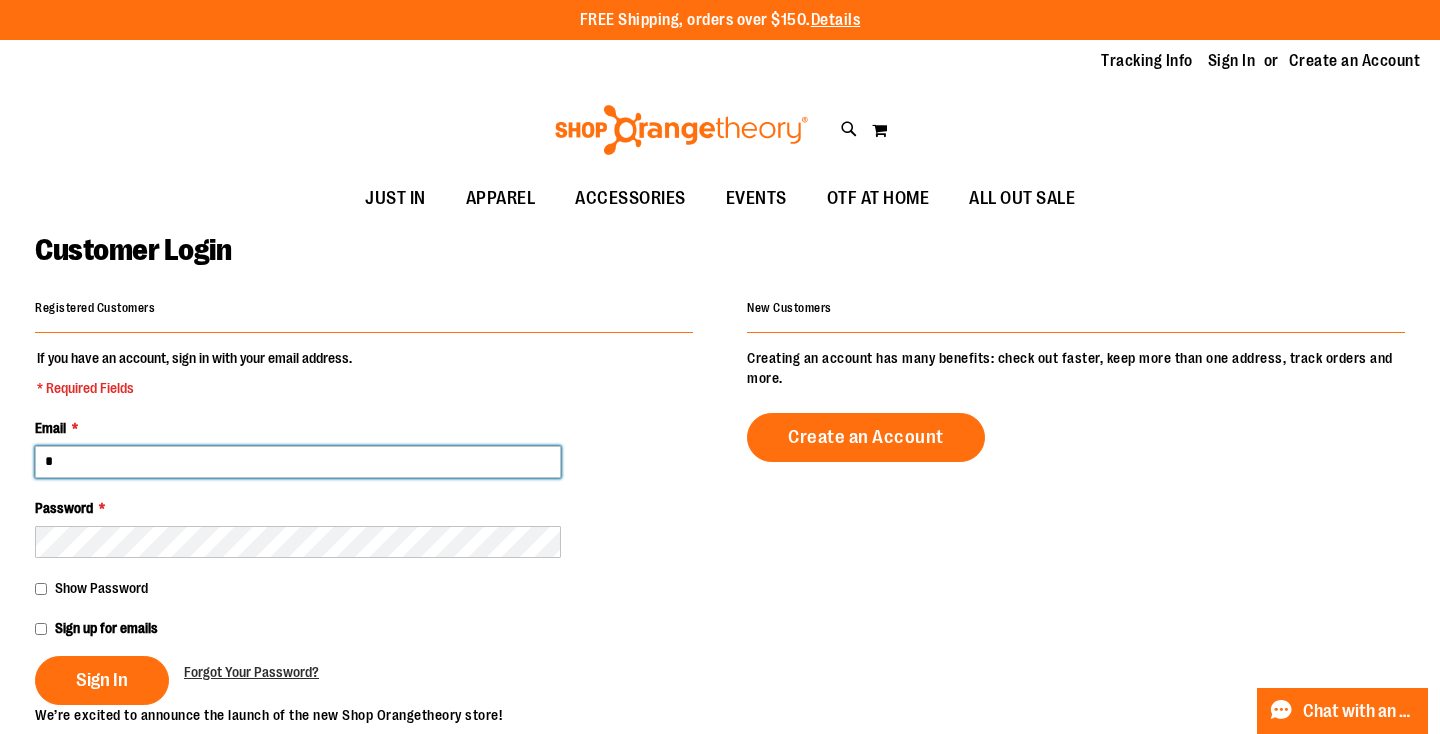 type on "**********" 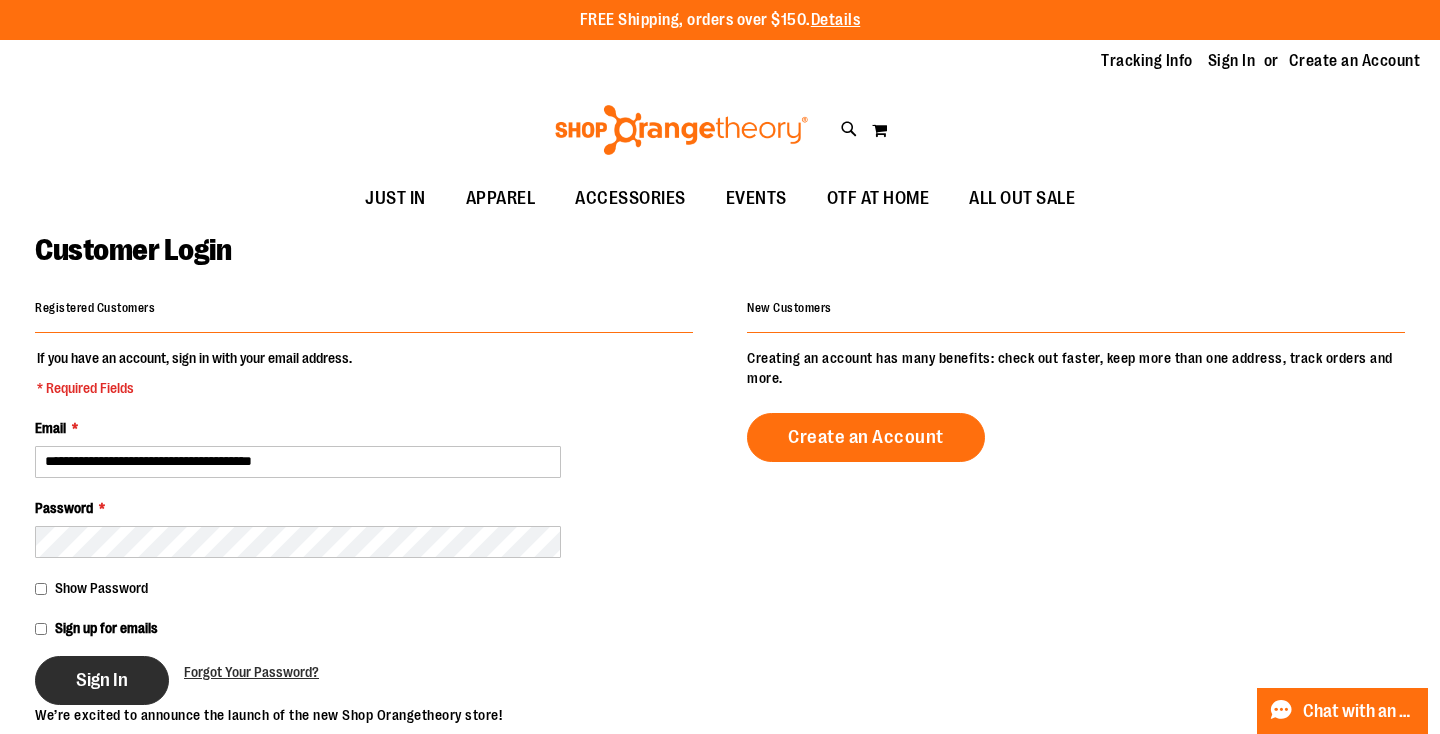 click on "Sign In" at bounding box center (102, 680) 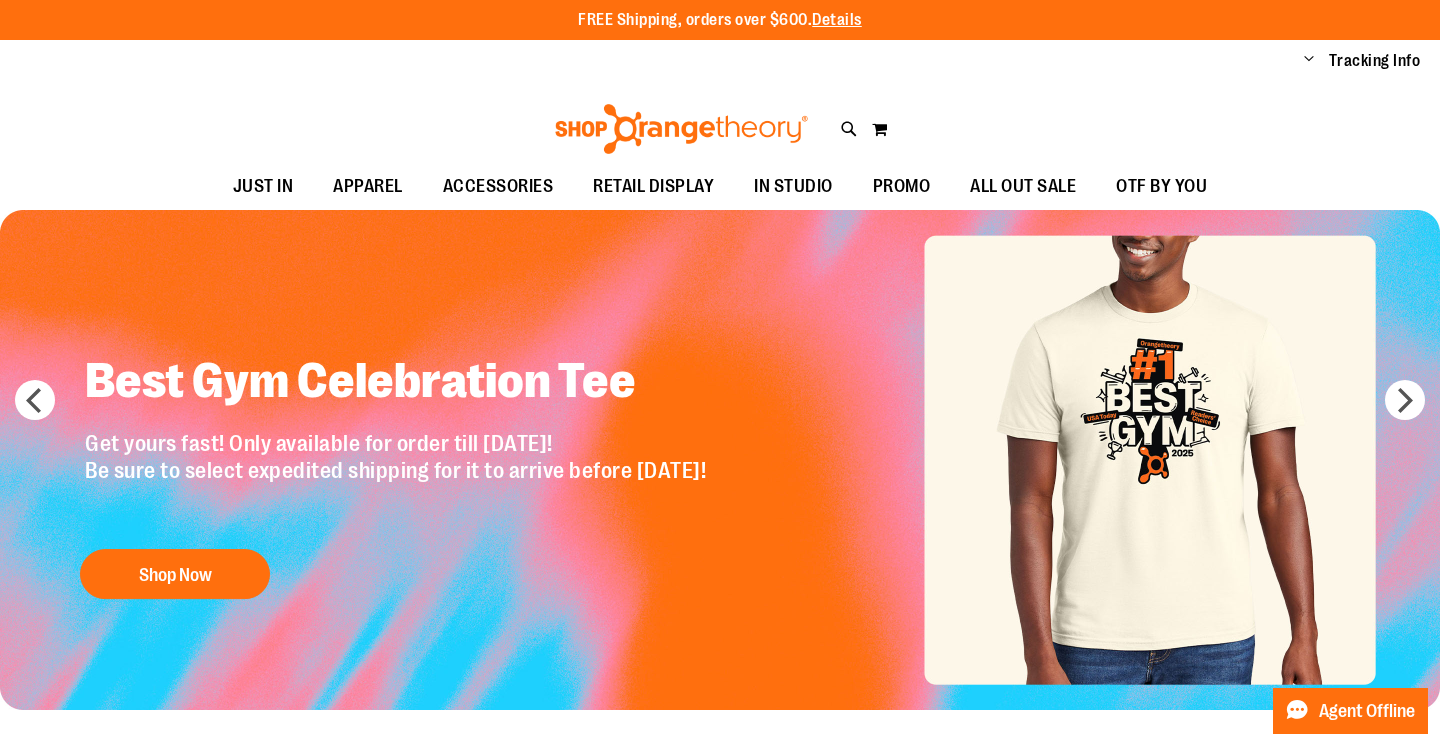 scroll, scrollTop: 0, scrollLeft: 0, axis: both 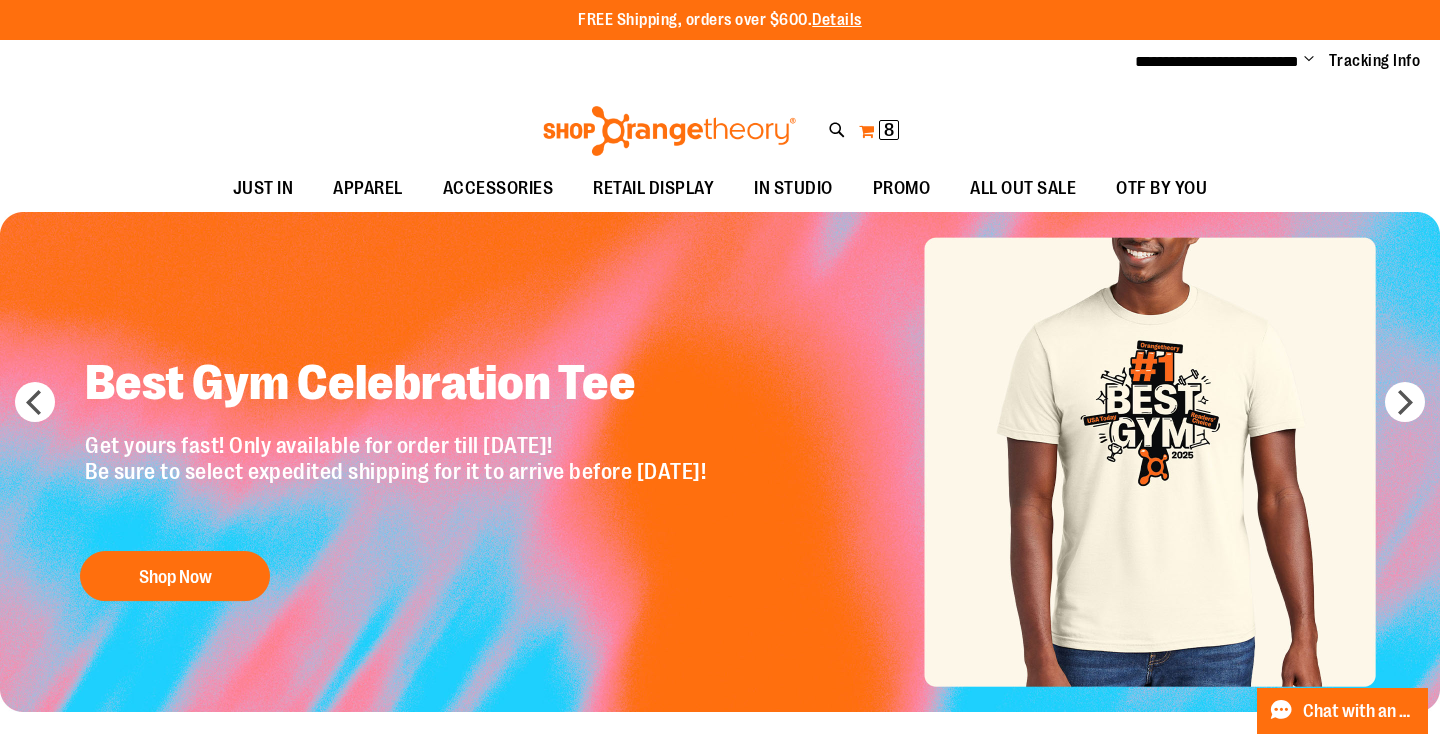 click on "8
8
items" at bounding box center (889, 130) 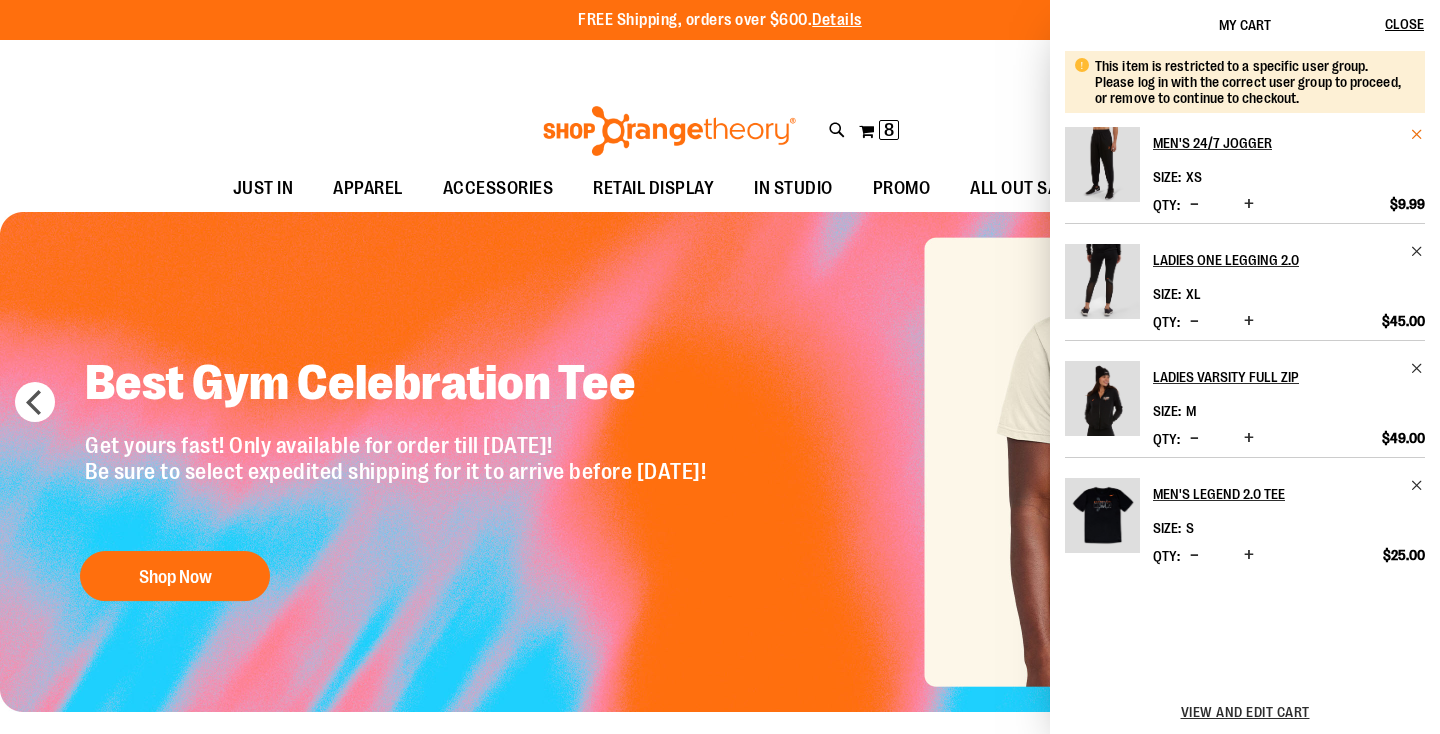 click at bounding box center (1417, 134) 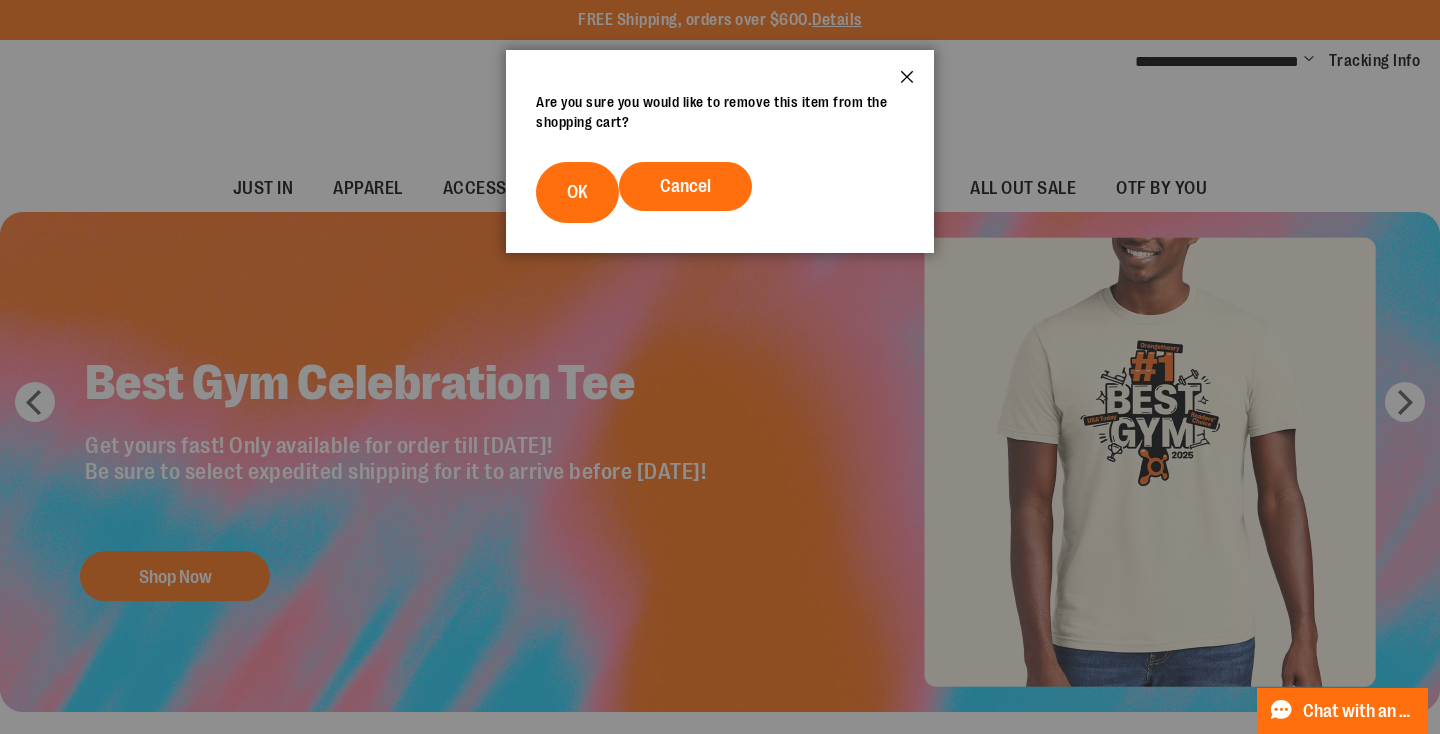click on "Close" at bounding box center (907, 83) 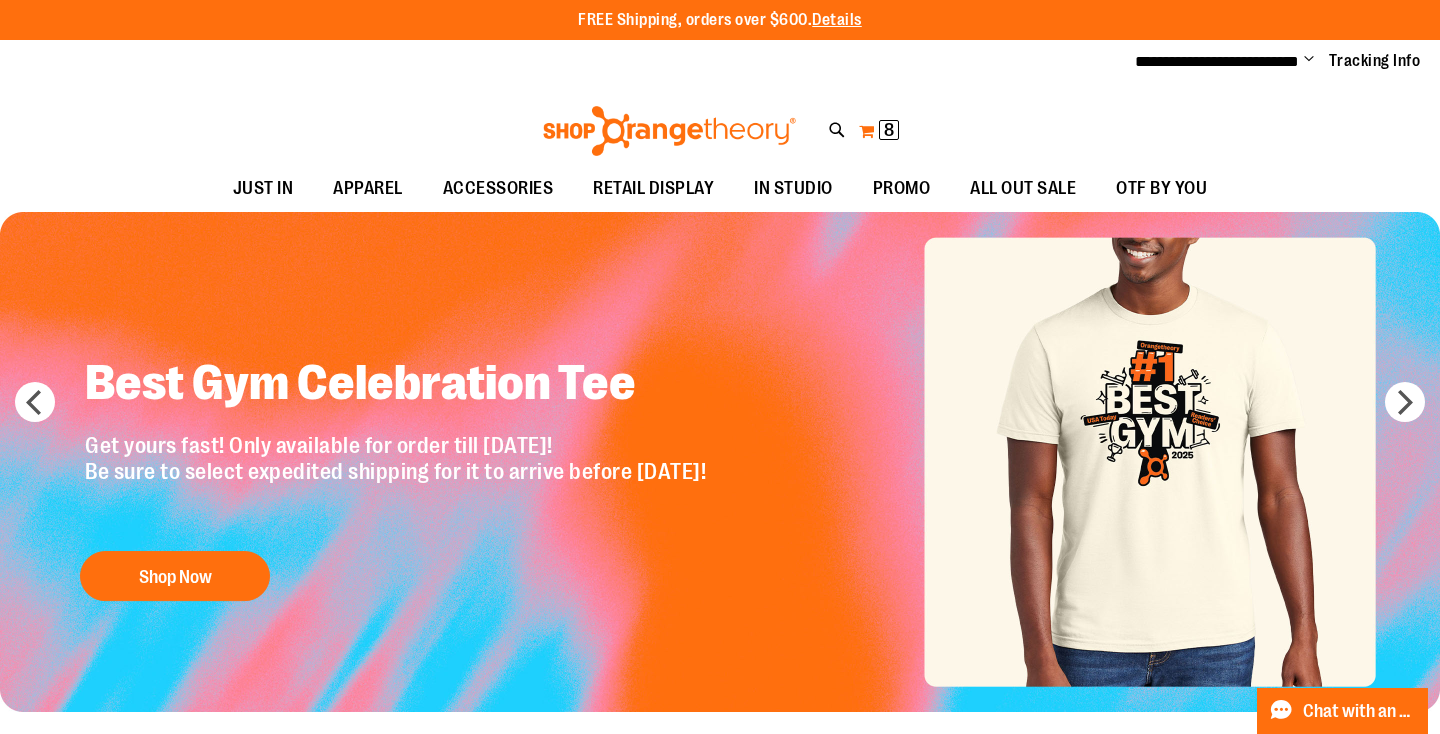 click on "8
8
items" at bounding box center [889, 130] 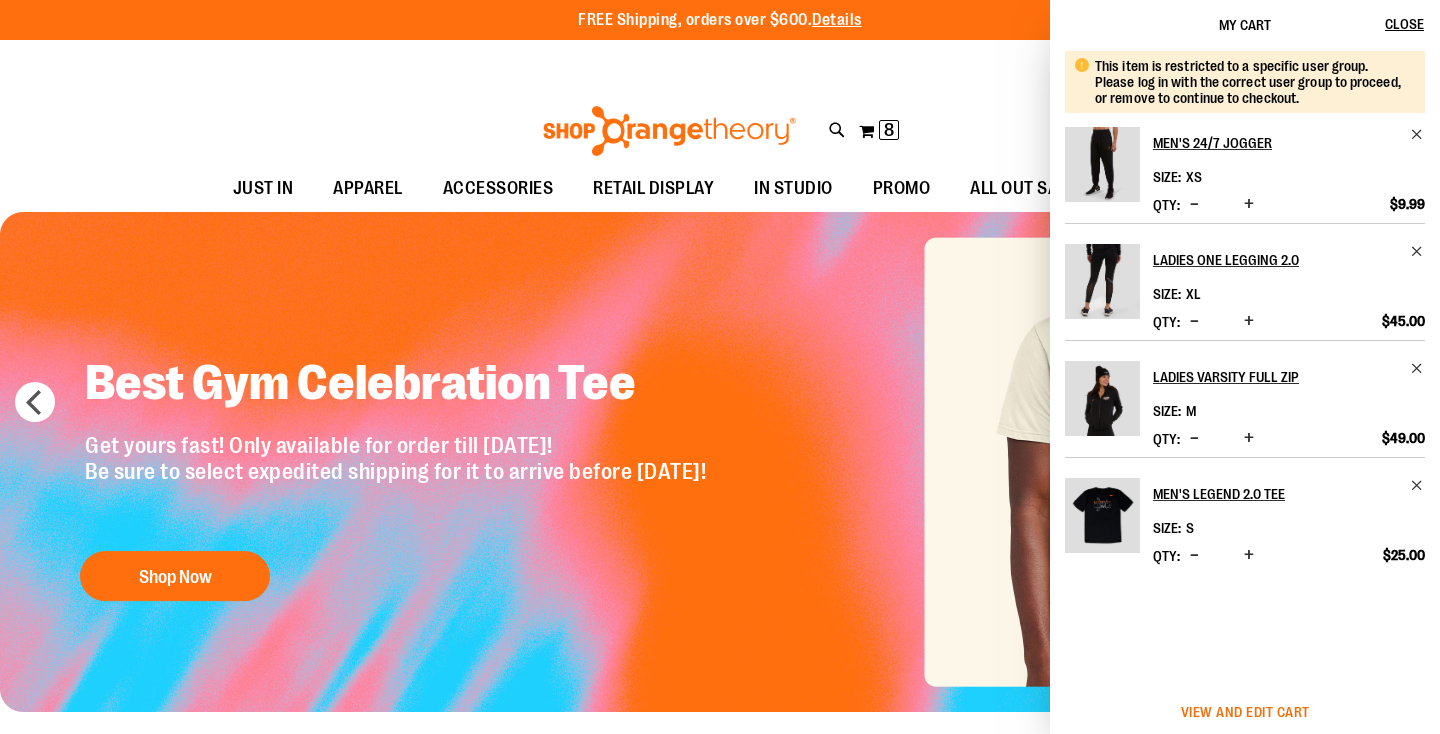 click on "View and edit cart" at bounding box center (1245, 712) 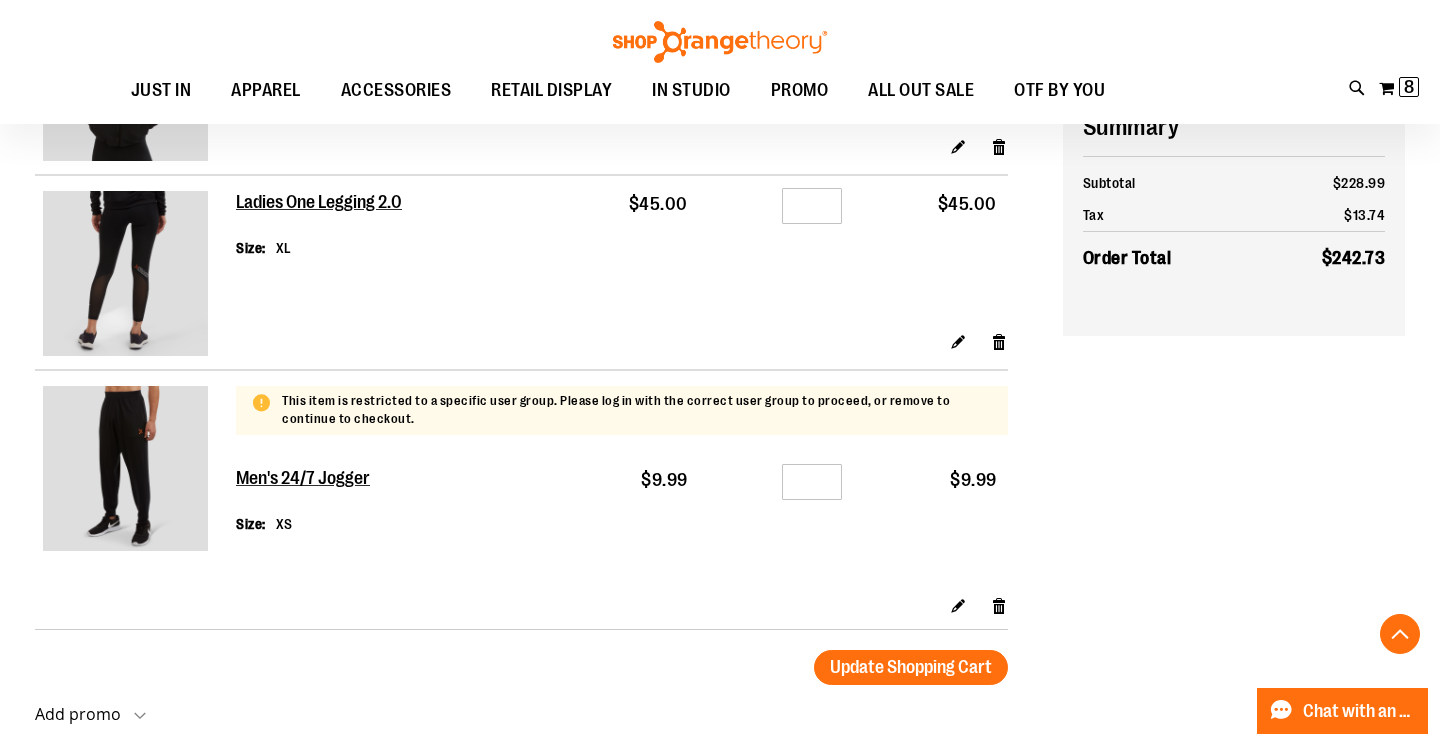 scroll, scrollTop: 1197, scrollLeft: 0, axis: vertical 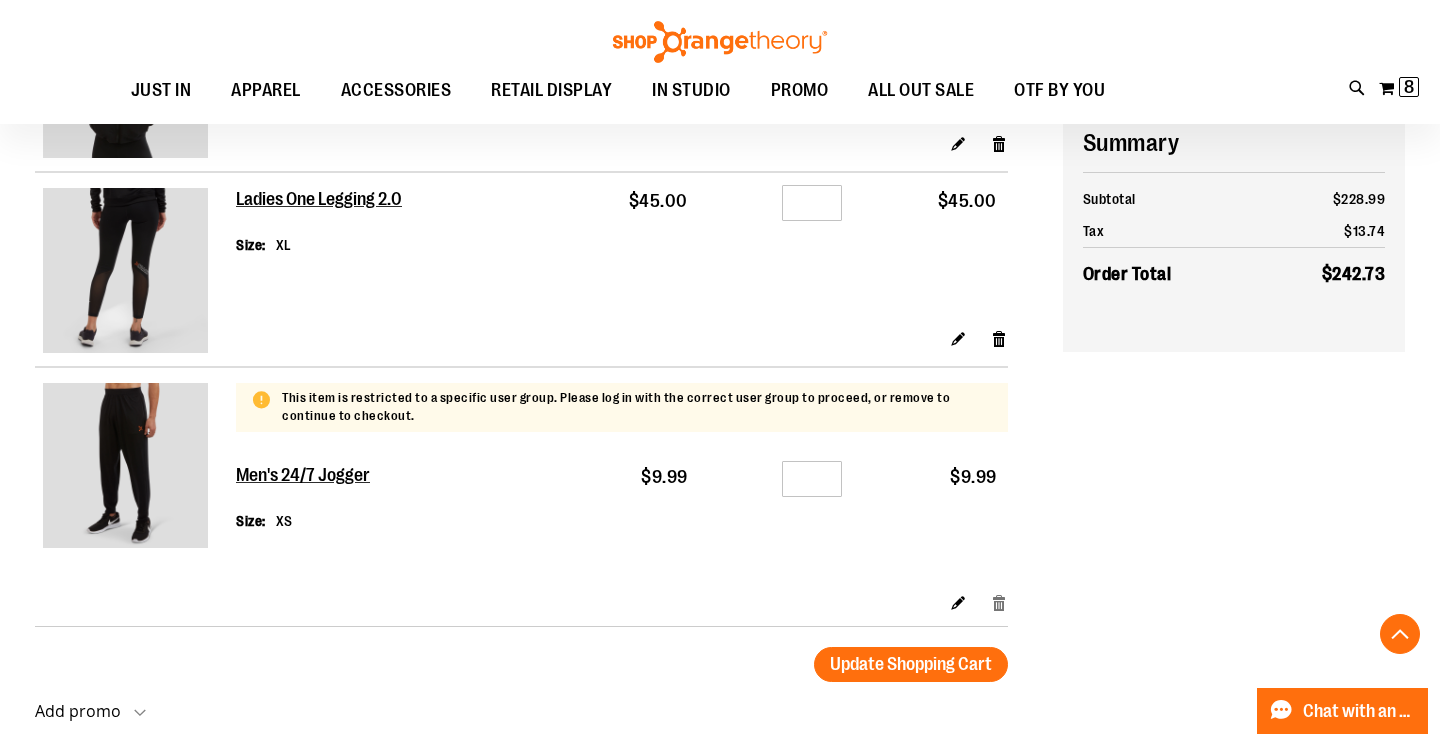 click on "Remove item" at bounding box center (999, 601) 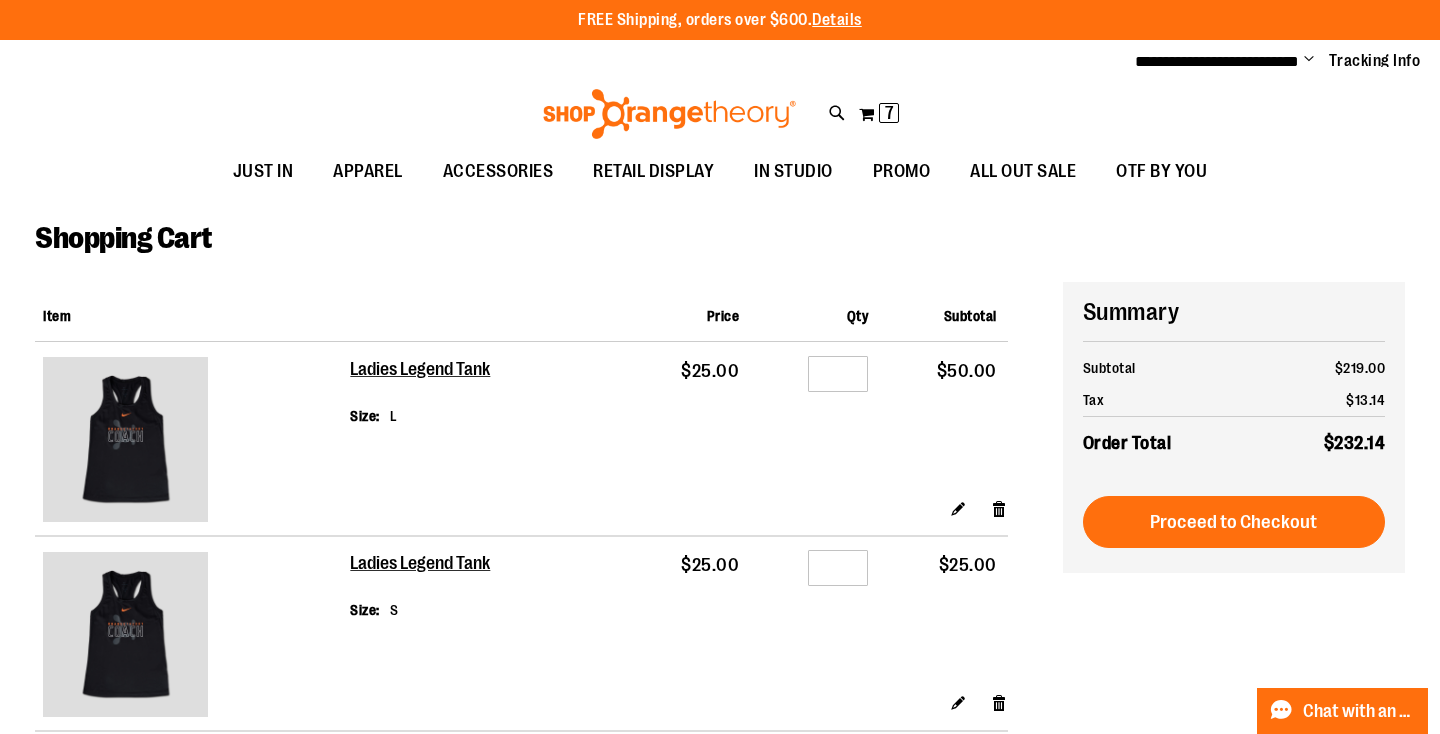 scroll, scrollTop: 0, scrollLeft: 0, axis: both 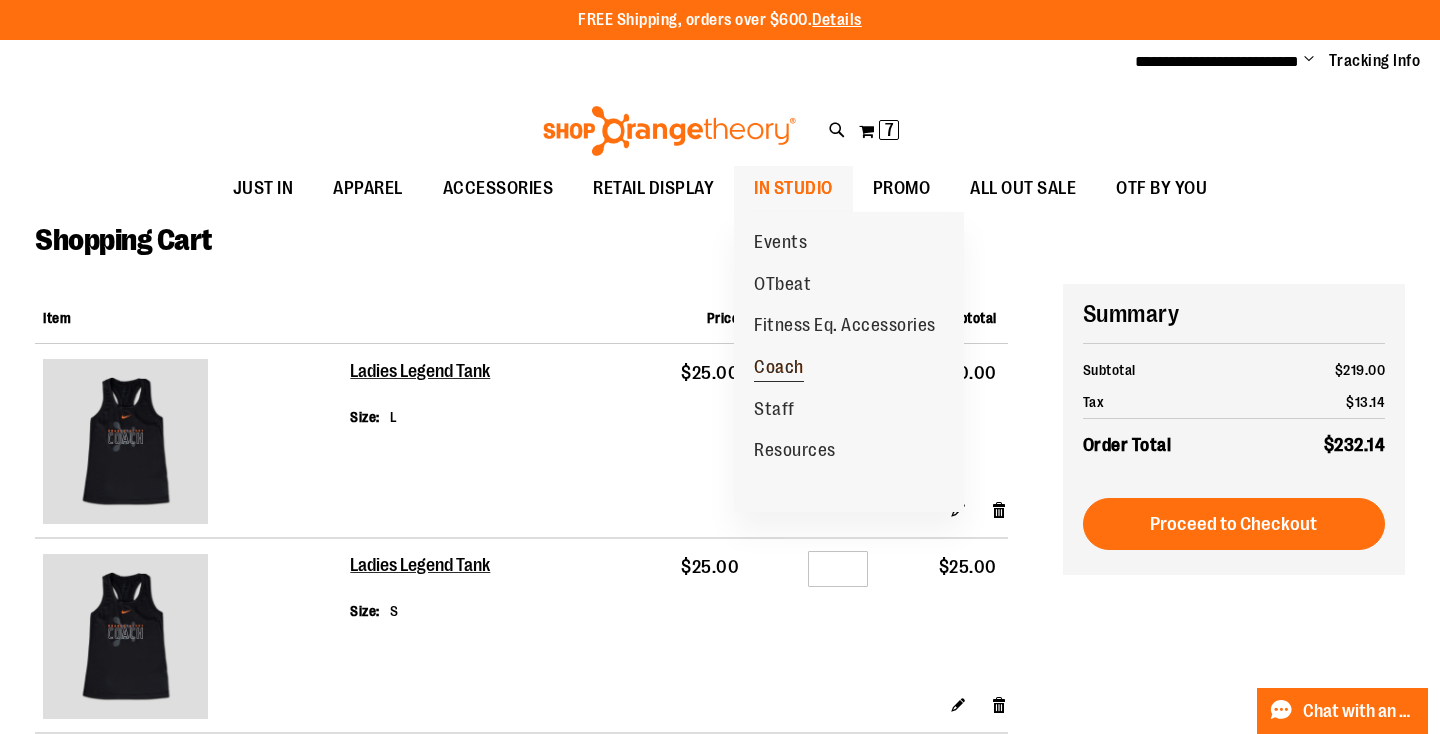 click on "Coach" at bounding box center [779, 369] 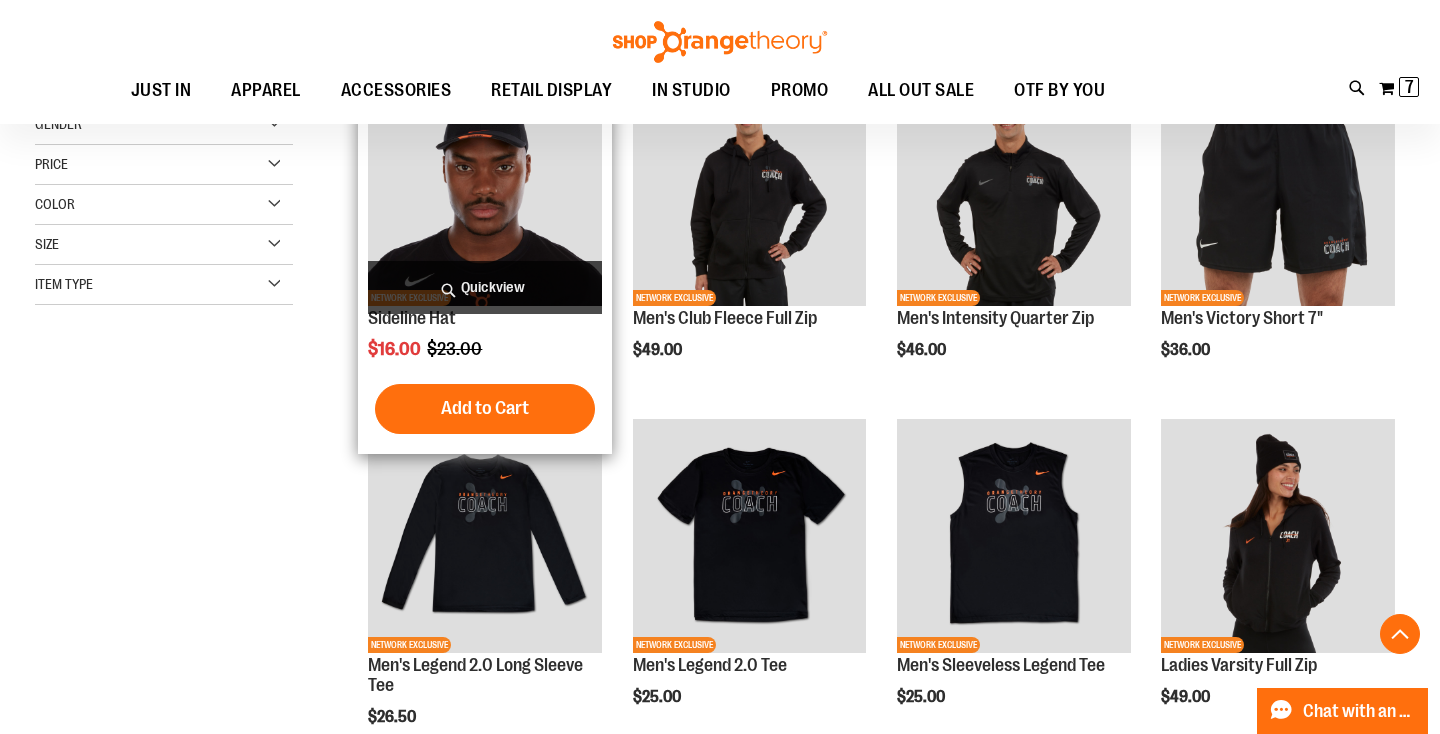 scroll, scrollTop: 334, scrollLeft: 0, axis: vertical 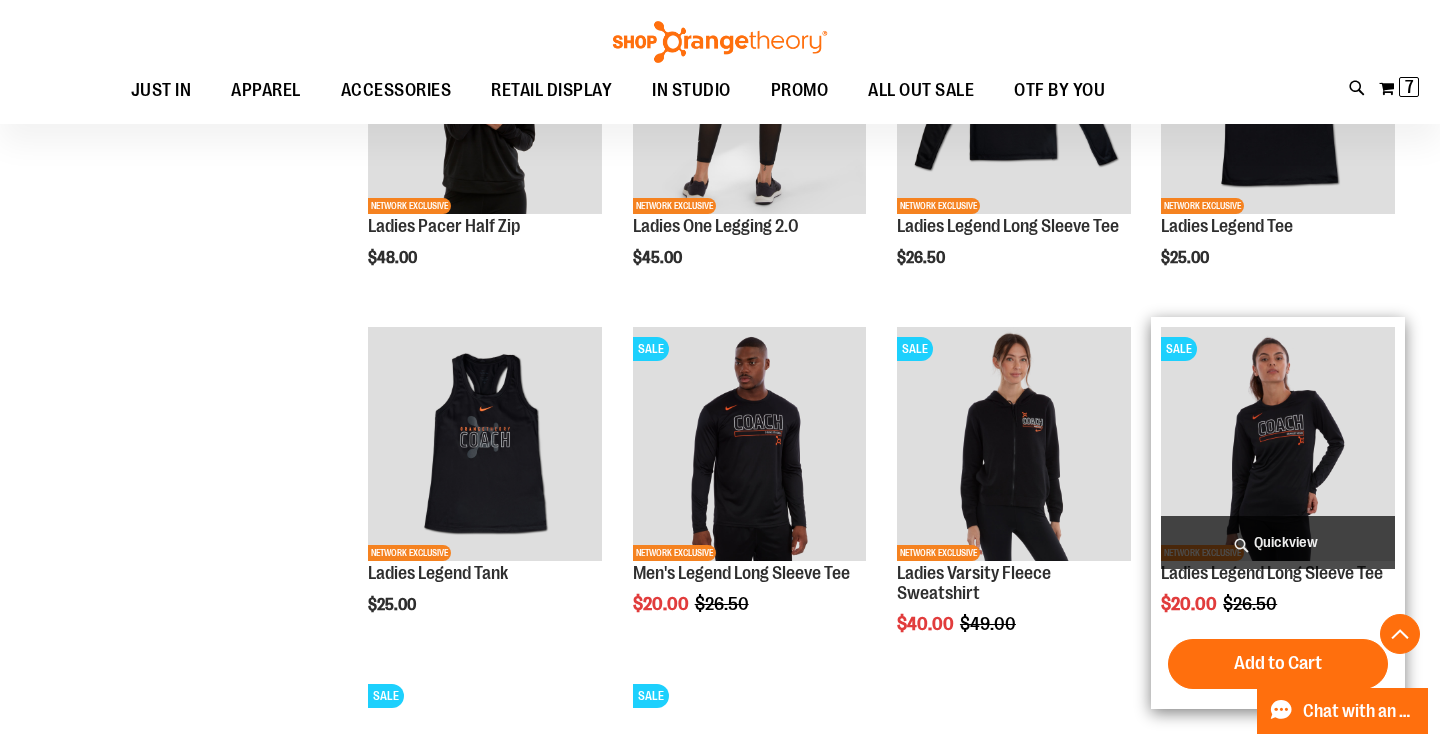 click on "Quickview" at bounding box center (1278, 542) 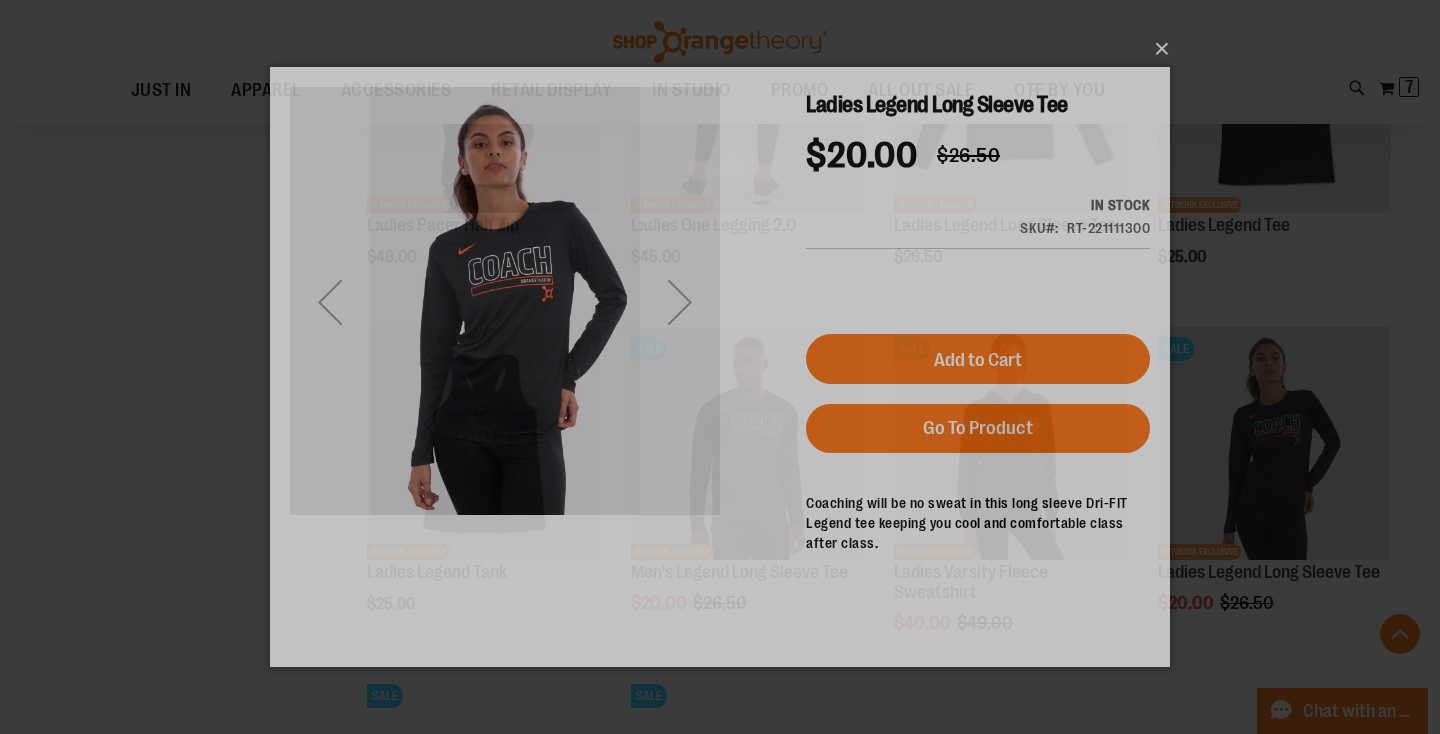 scroll, scrollTop: 0, scrollLeft: 0, axis: both 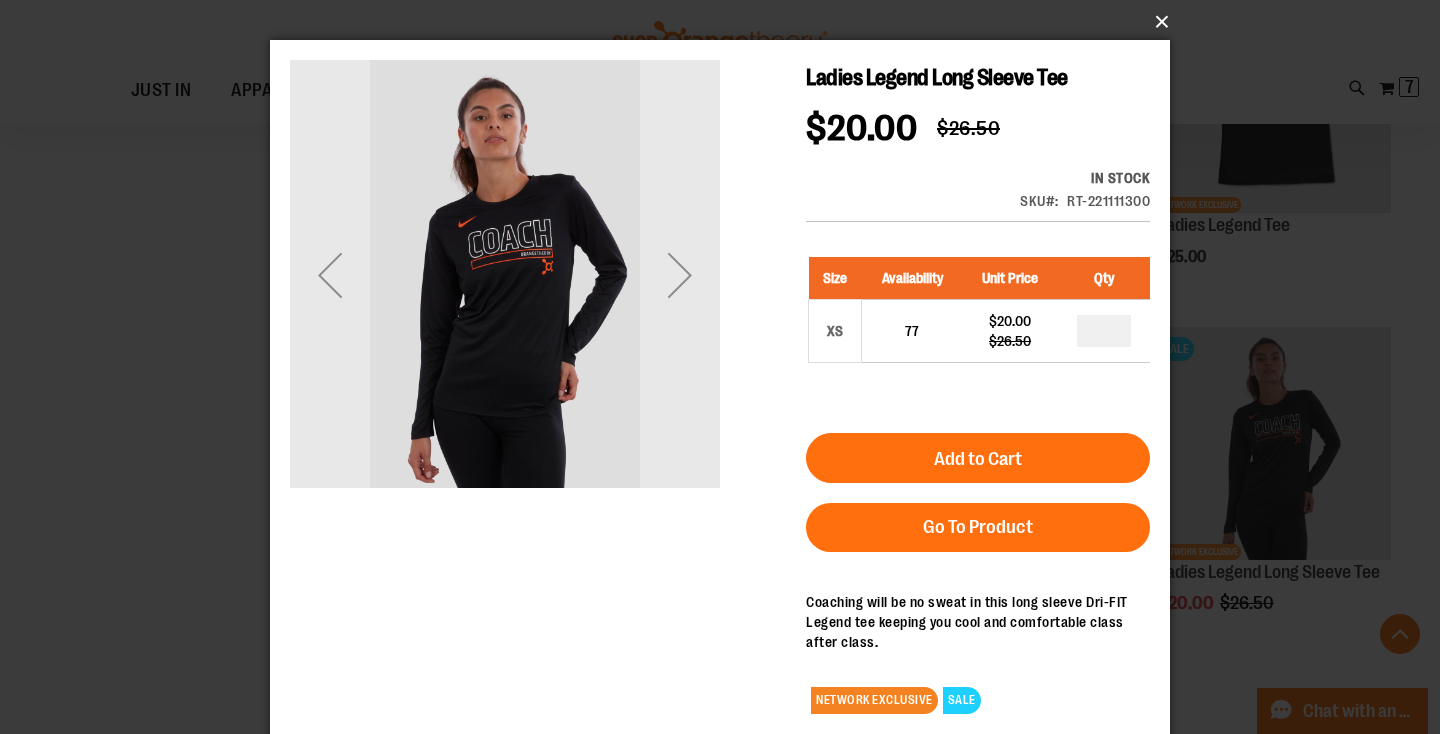 click on "×" at bounding box center (726, 22) 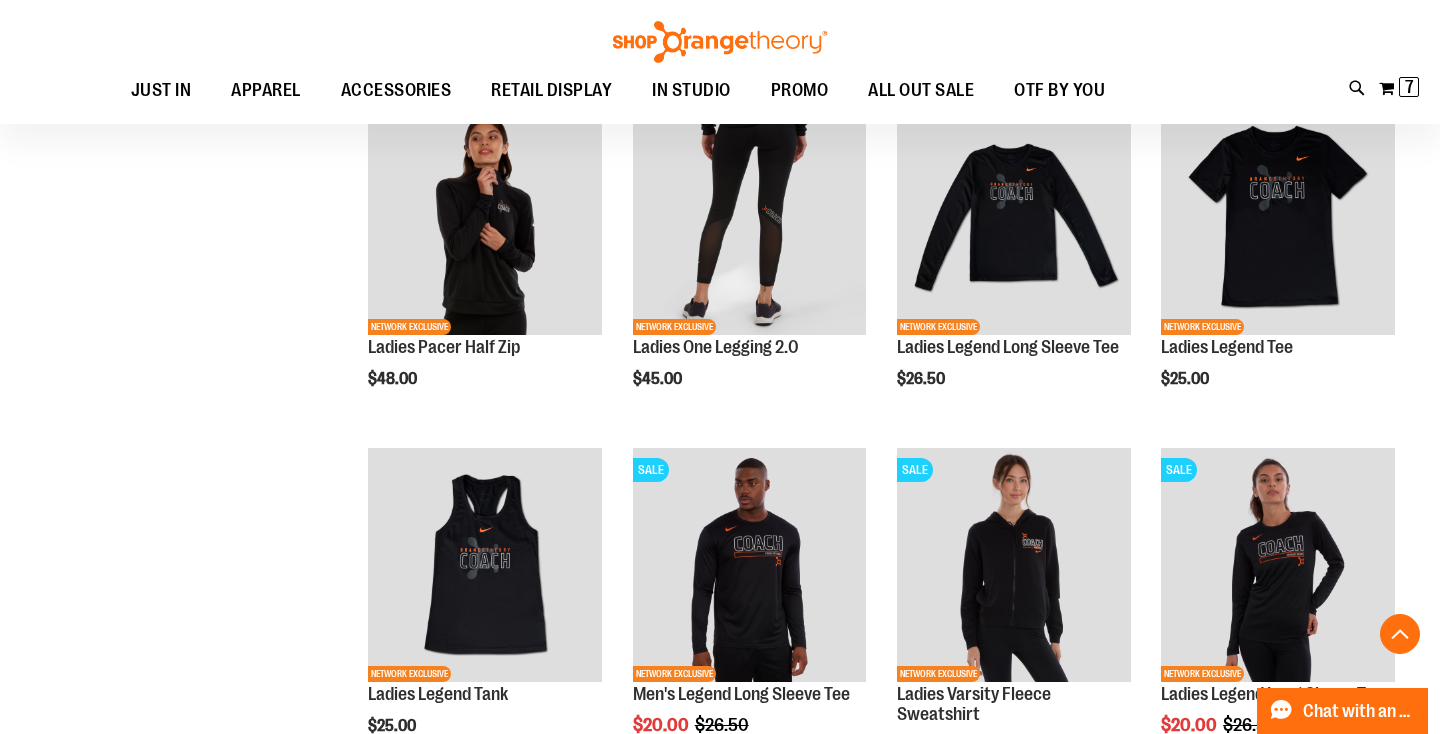scroll, scrollTop: 962, scrollLeft: 0, axis: vertical 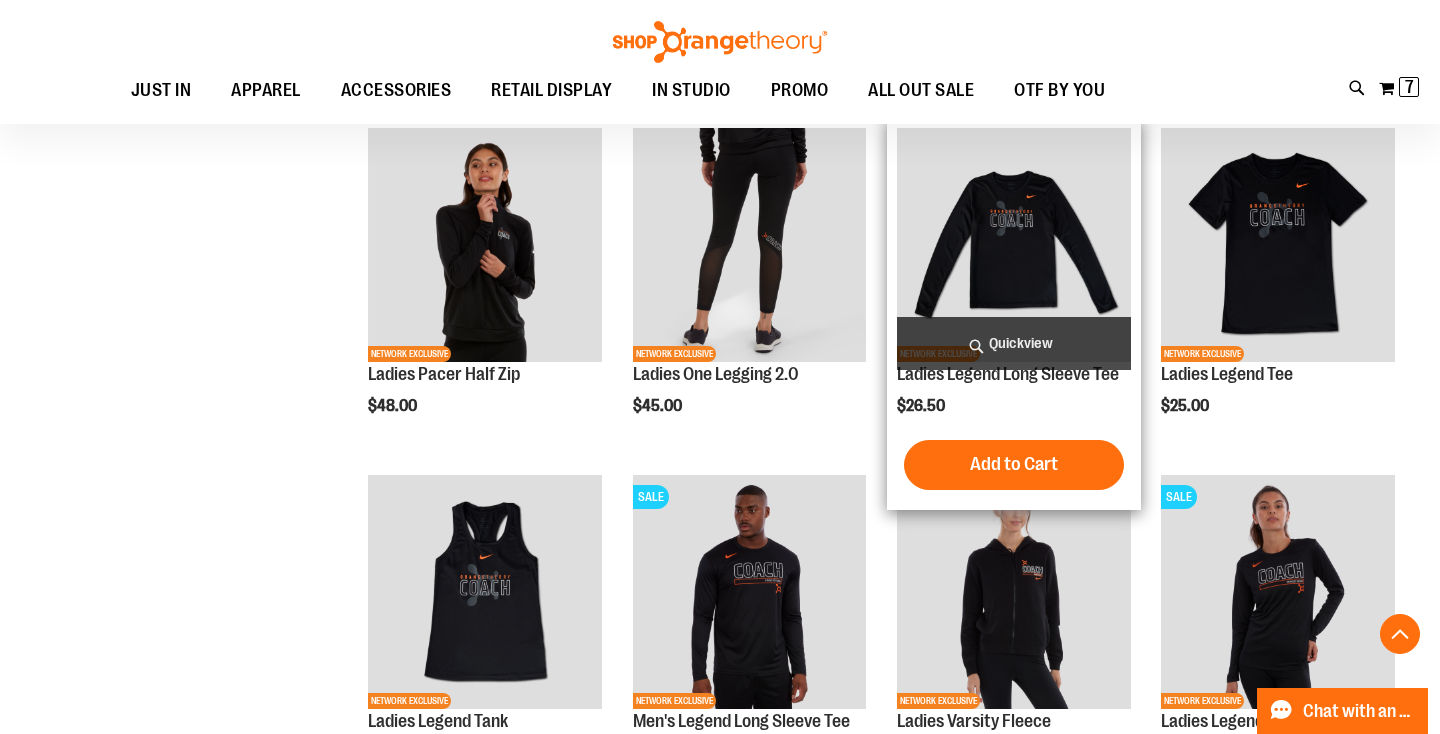 click on "Quickview" at bounding box center [1014, 343] 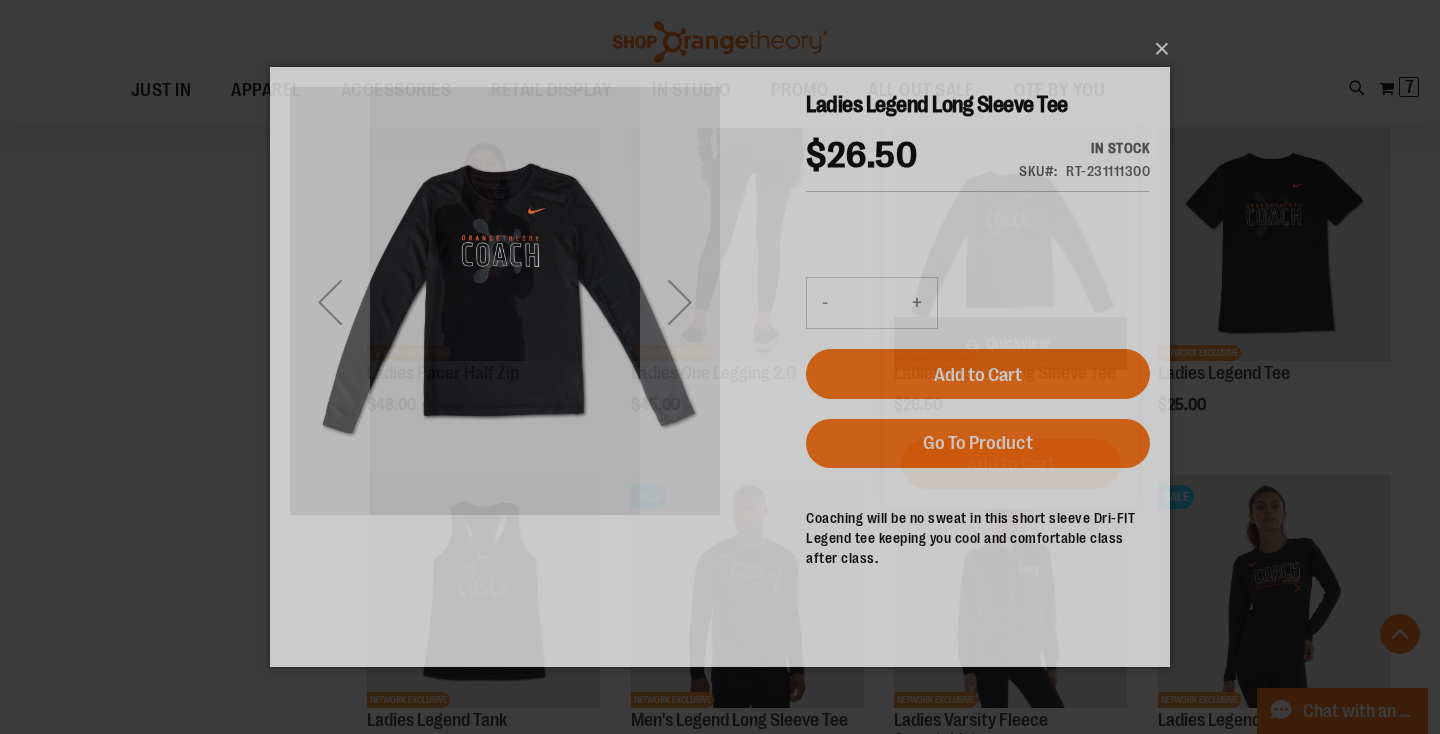 scroll, scrollTop: 0, scrollLeft: 0, axis: both 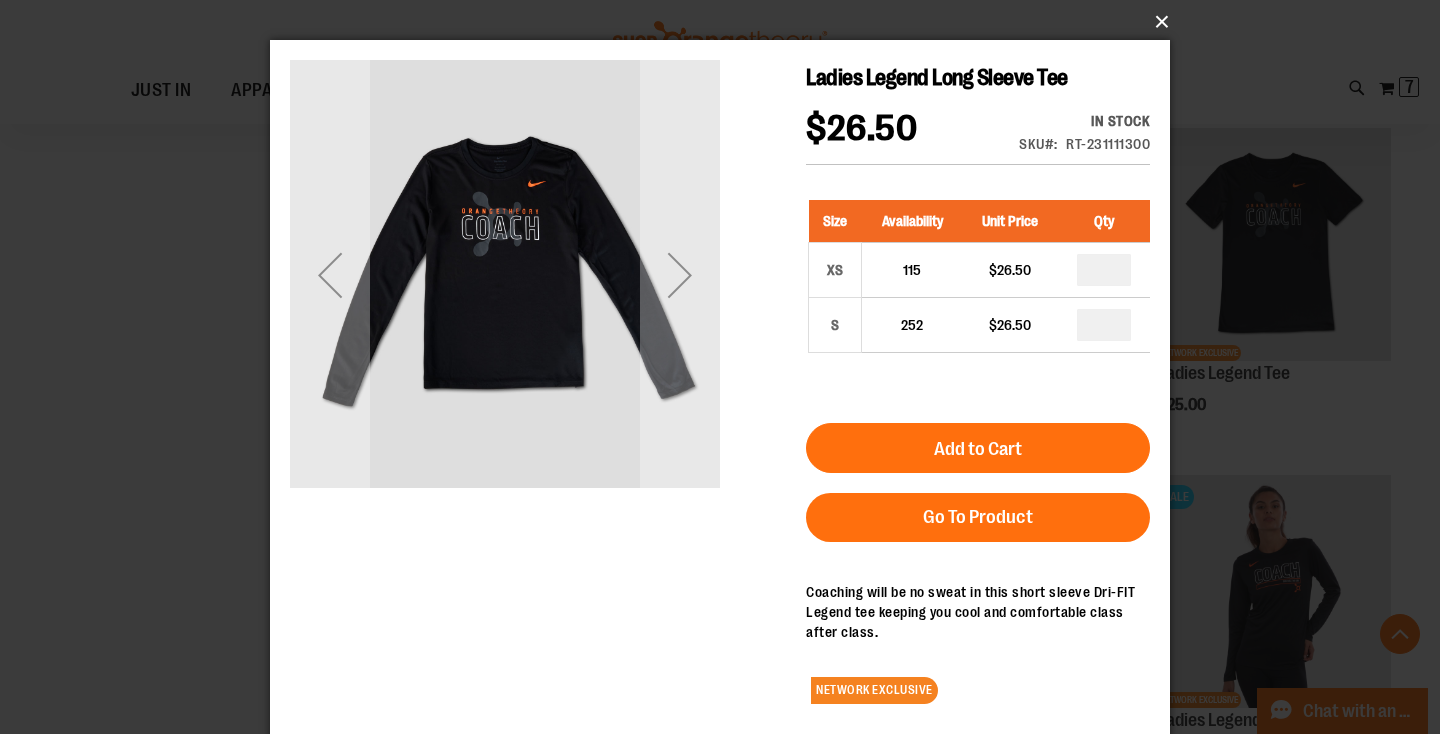 click on "×" at bounding box center [726, 22] 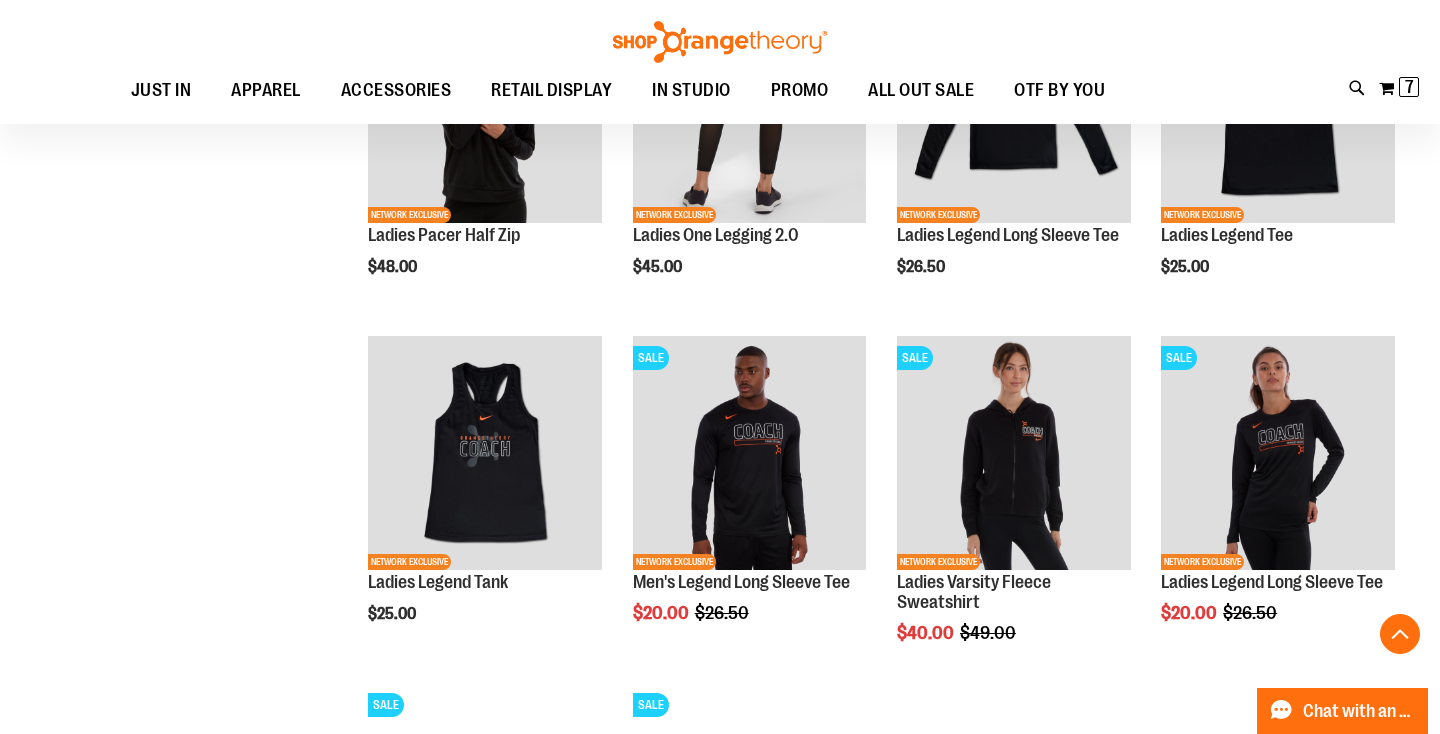scroll, scrollTop: 1076, scrollLeft: 0, axis: vertical 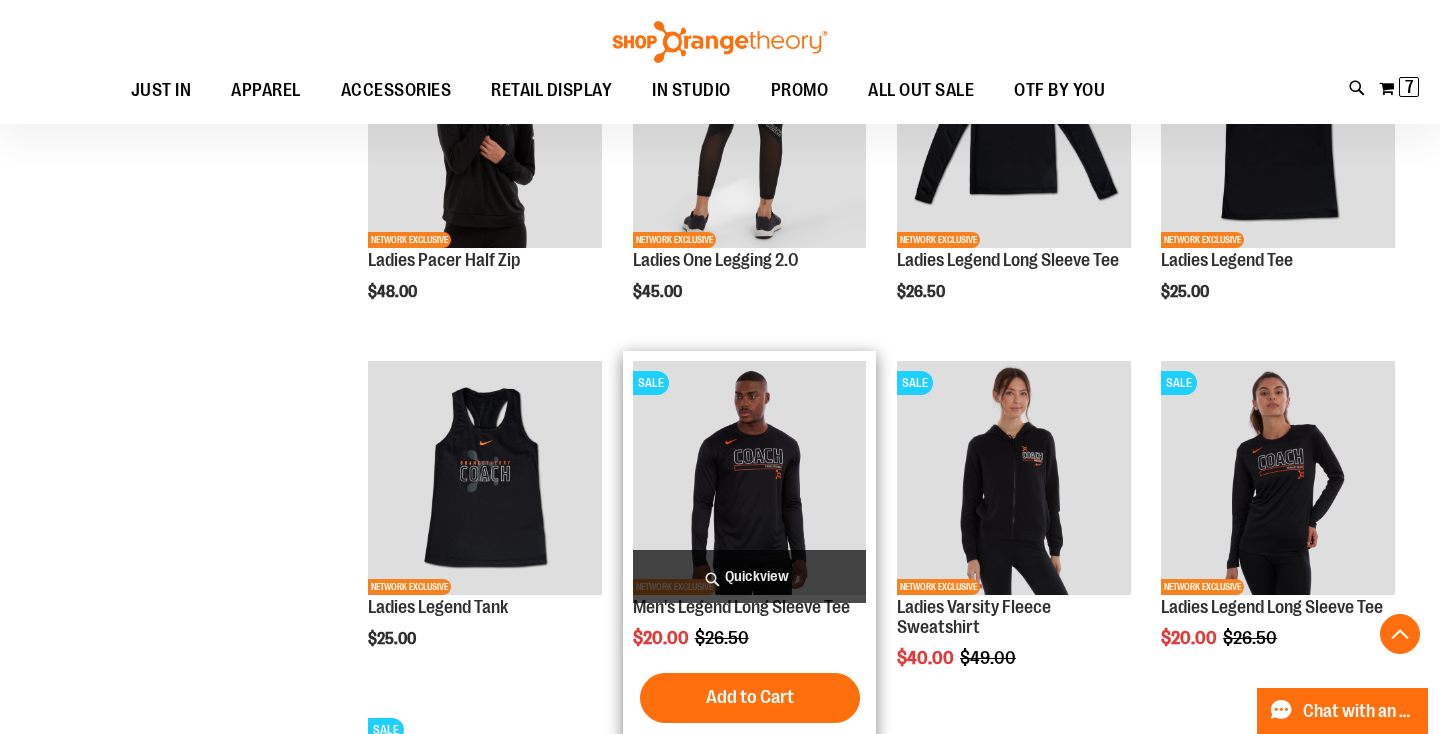 click on "Quickview" at bounding box center [750, 576] 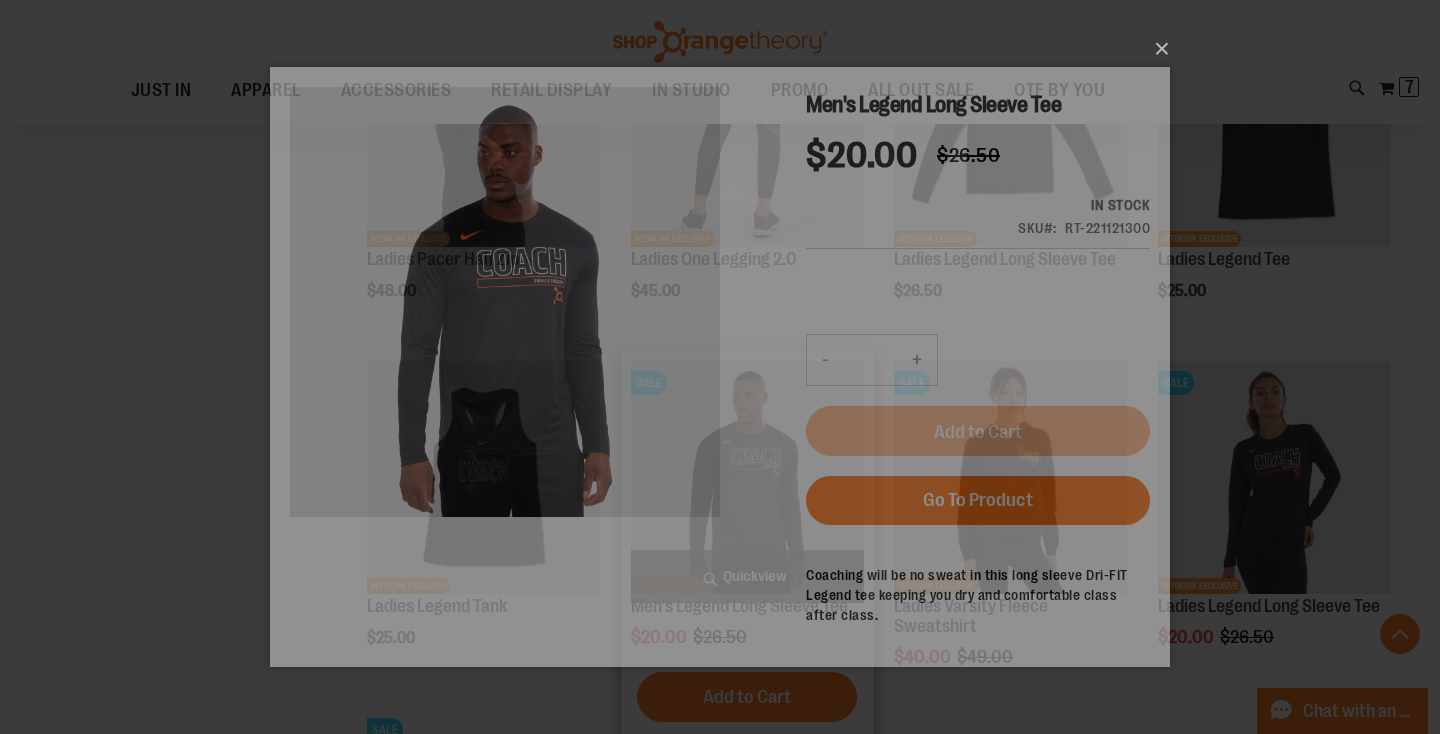 scroll, scrollTop: 0, scrollLeft: 0, axis: both 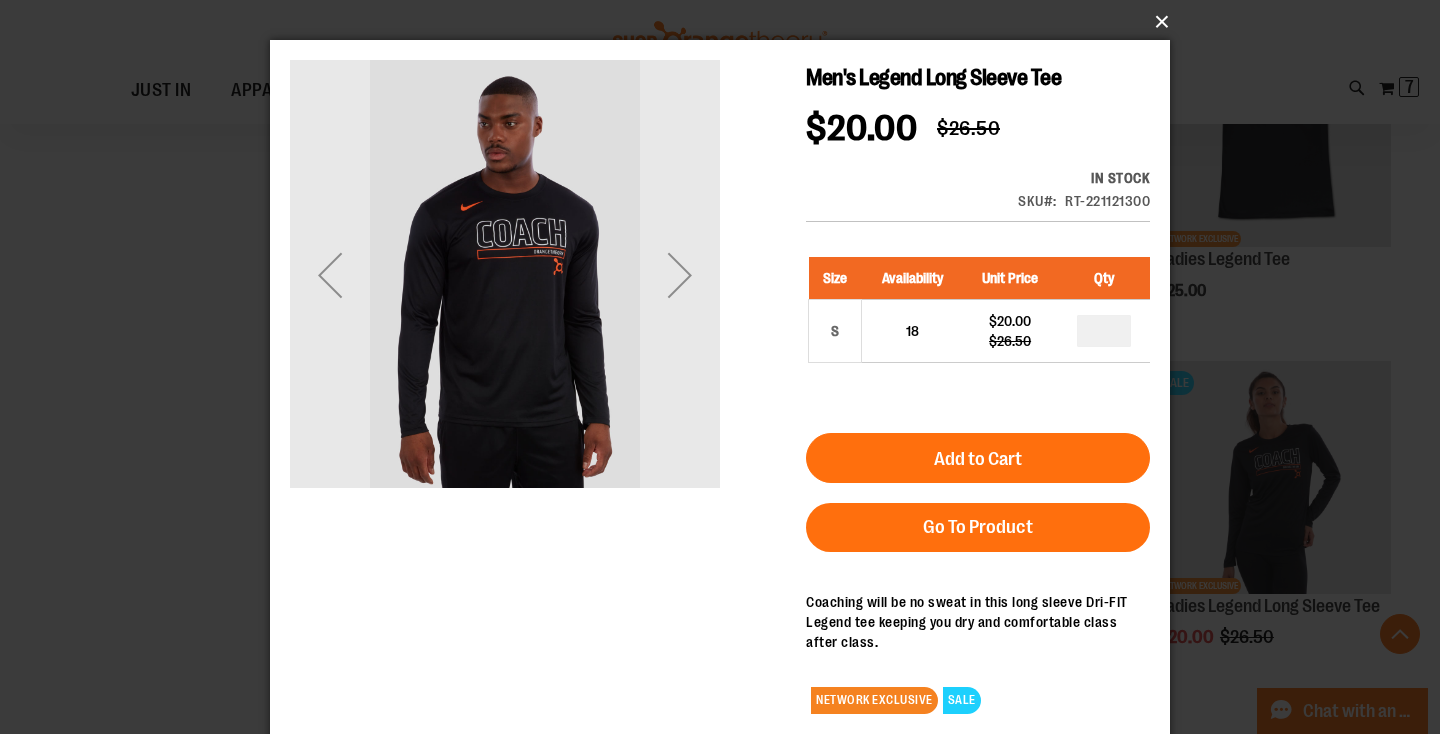 click on "×" at bounding box center (726, 22) 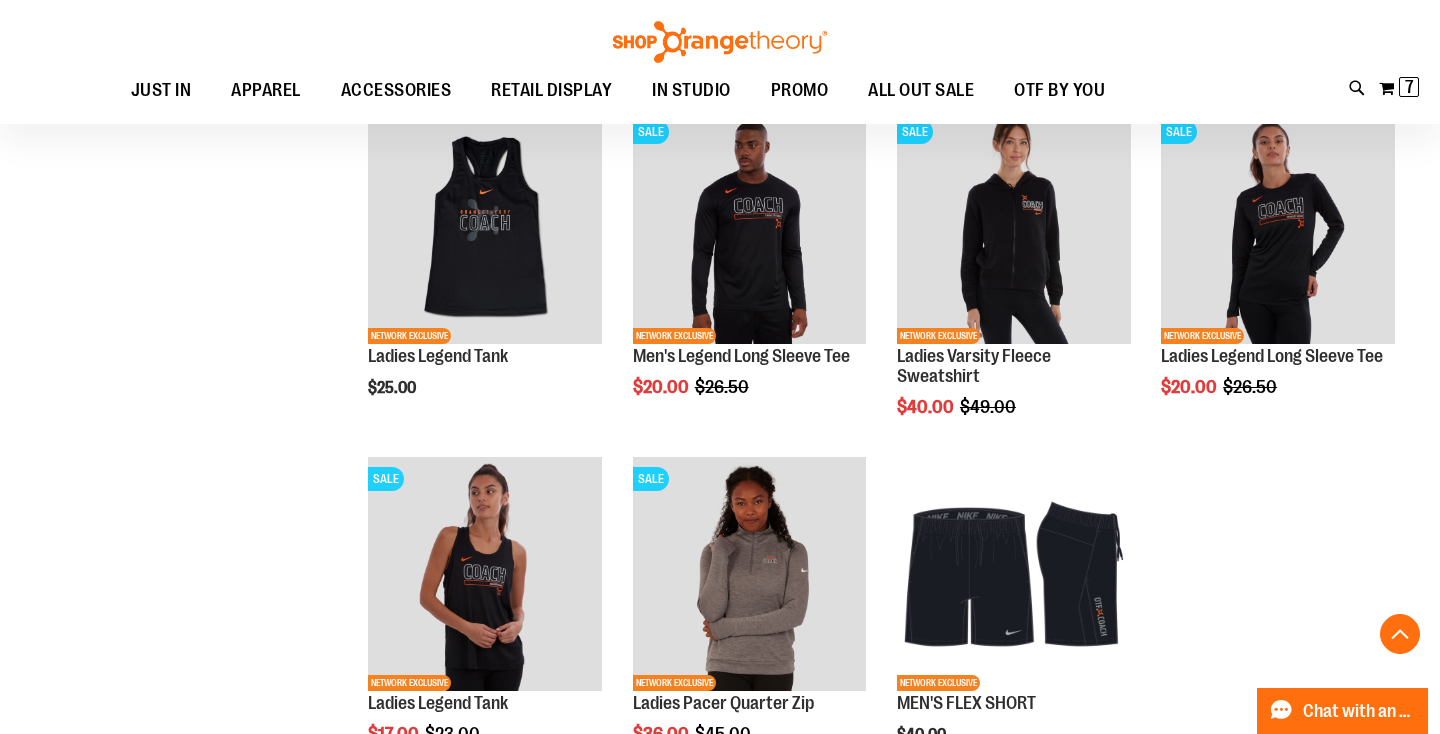 scroll, scrollTop: 1308, scrollLeft: 0, axis: vertical 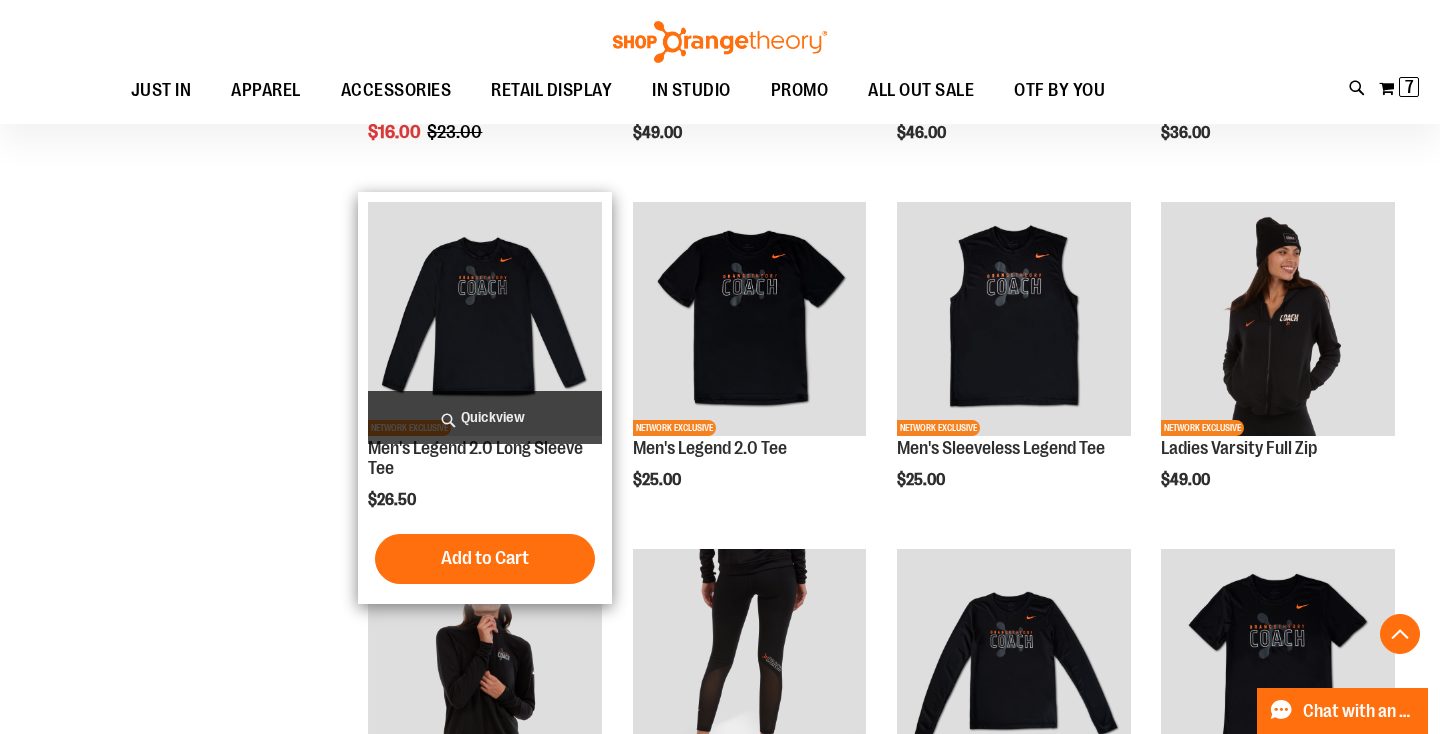 click on "Quickview" at bounding box center (485, 417) 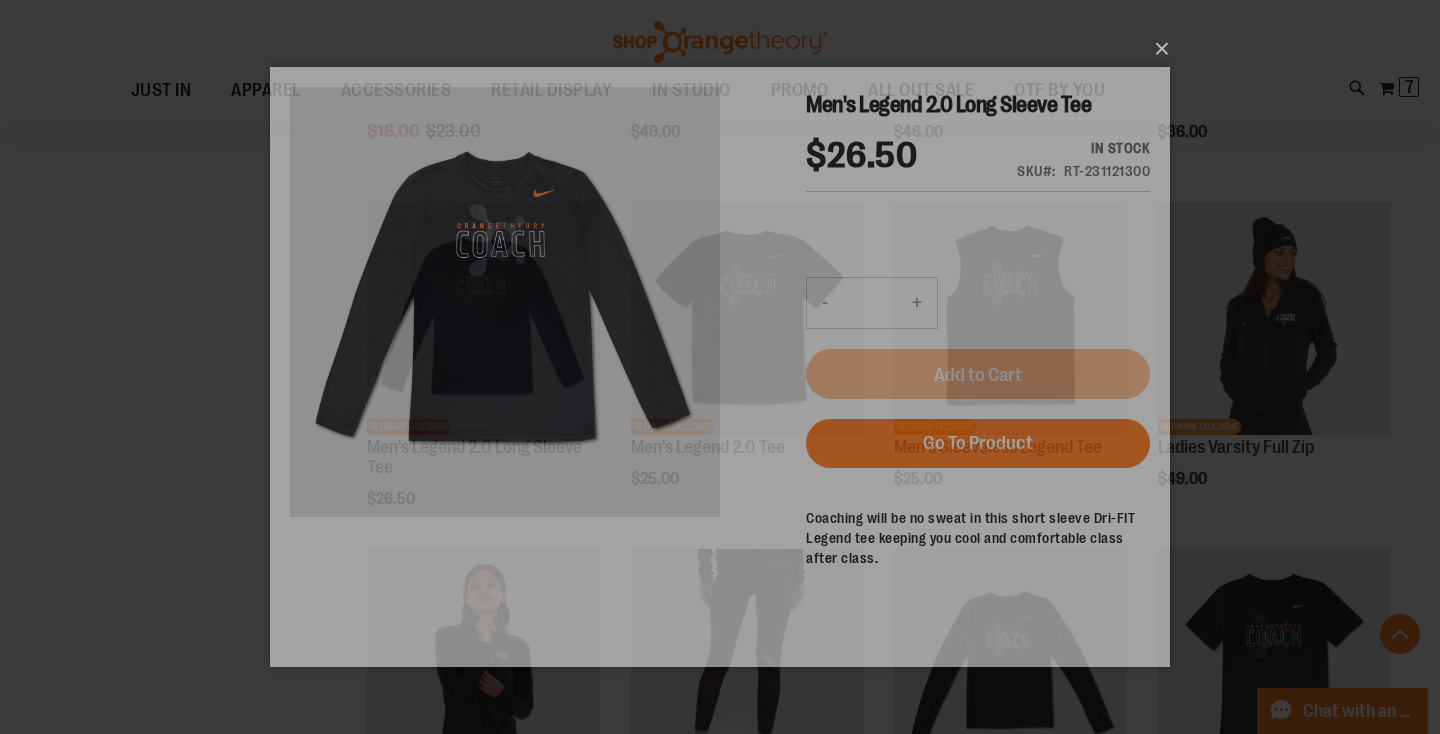 scroll, scrollTop: 0, scrollLeft: 0, axis: both 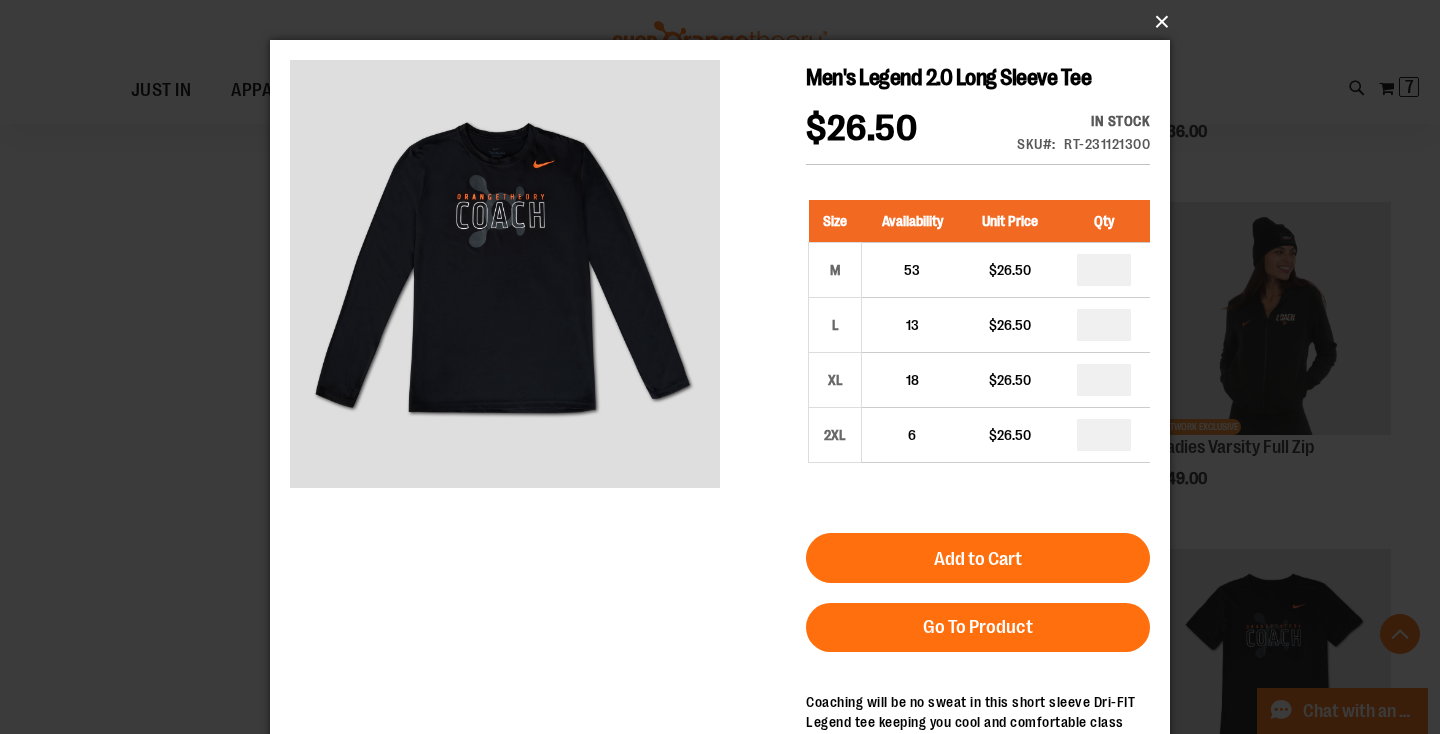 click on "×" at bounding box center (726, 22) 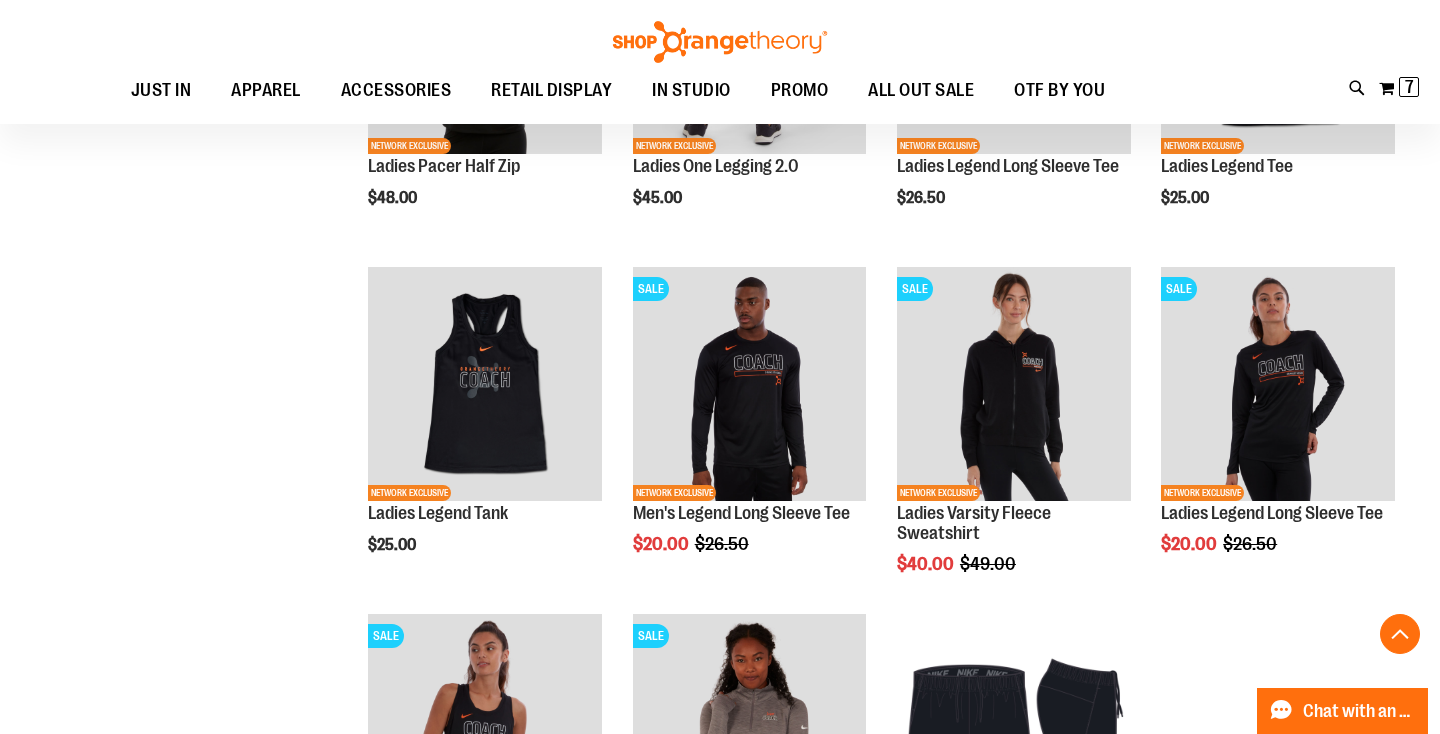 scroll, scrollTop: 1171, scrollLeft: 0, axis: vertical 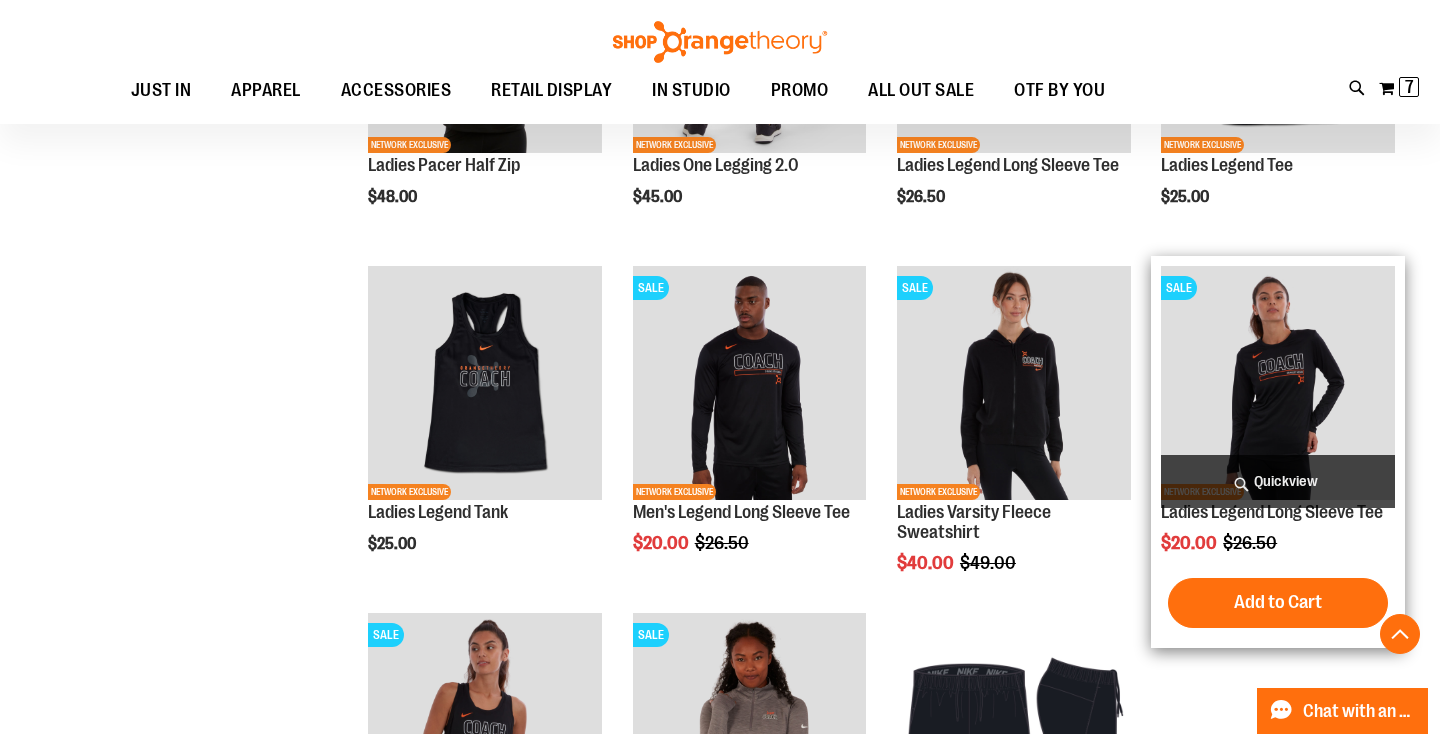 click on "Quickview" at bounding box center [1278, 481] 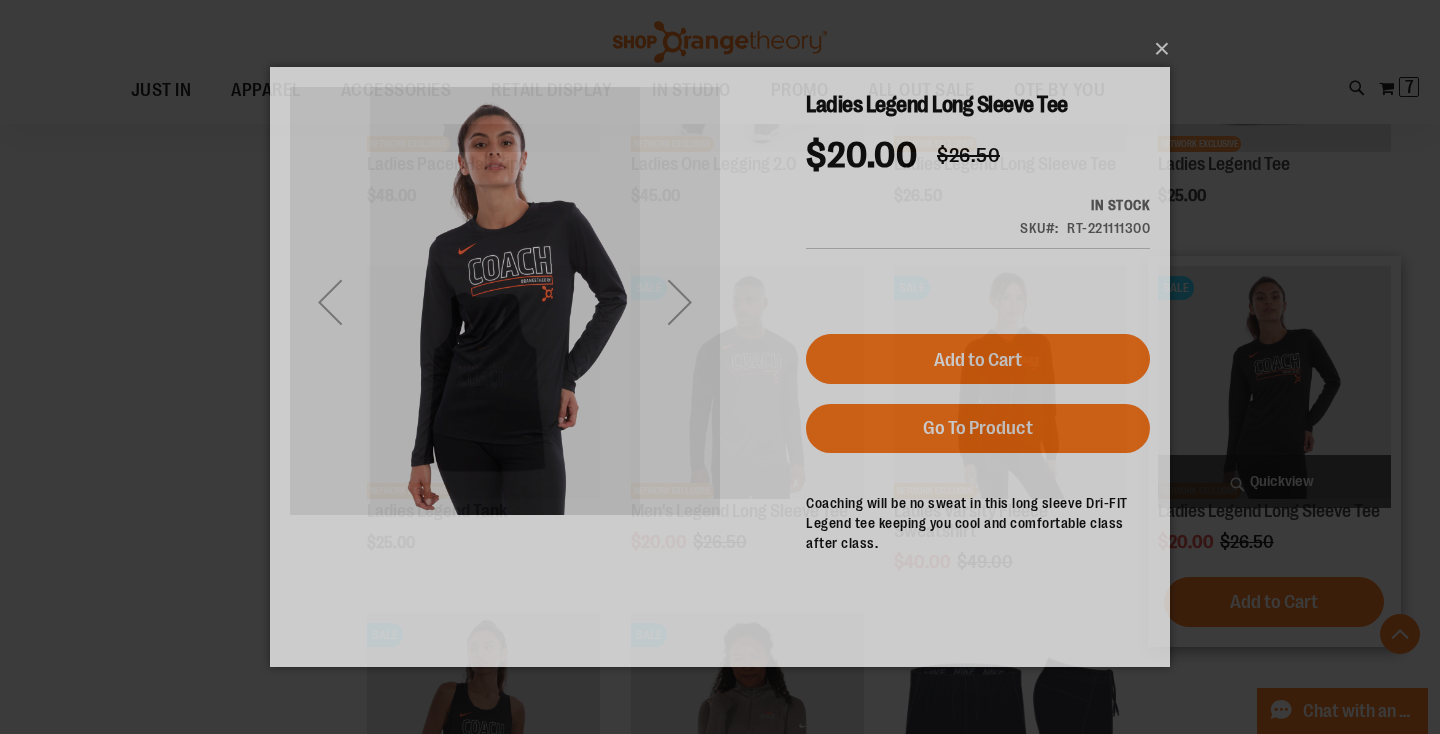 scroll, scrollTop: 0, scrollLeft: 0, axis: both 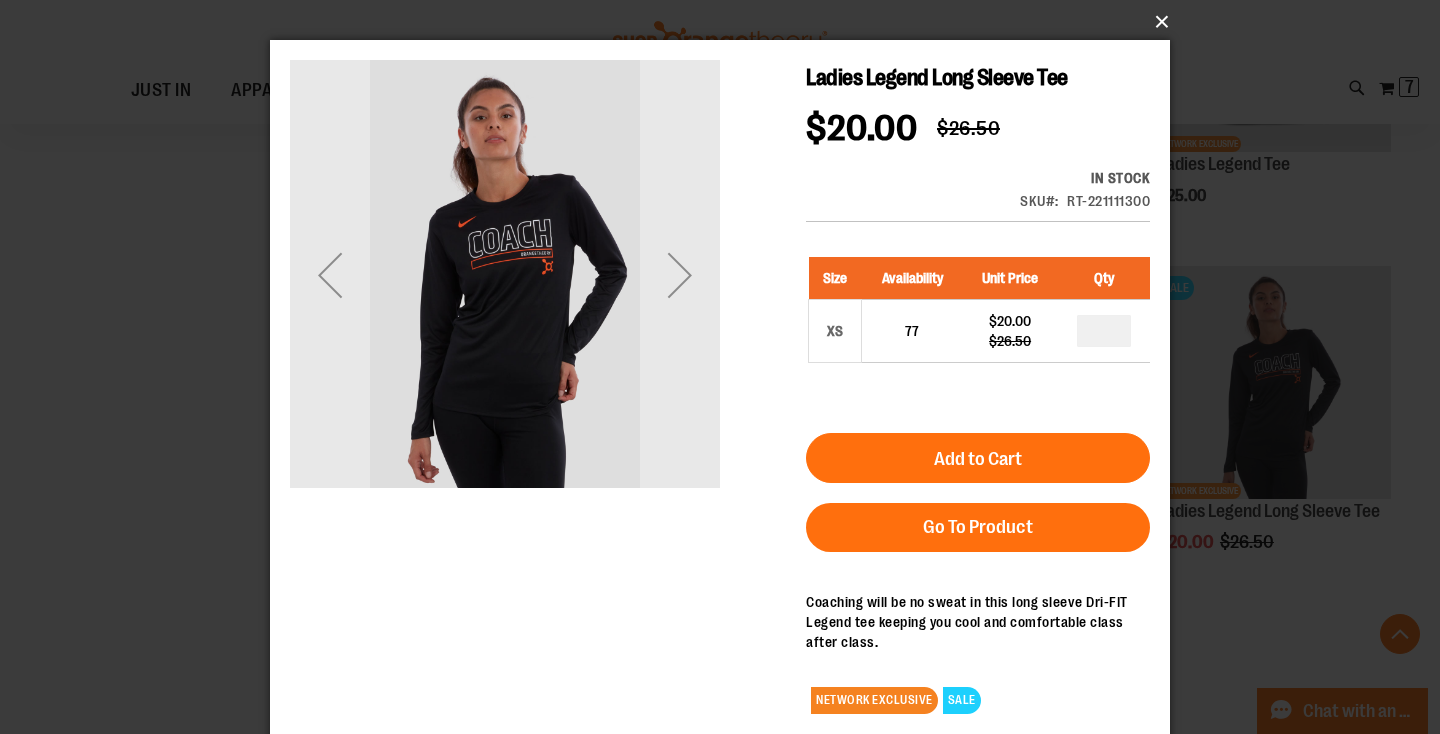 click on "×" at bounding box center [726, 22] 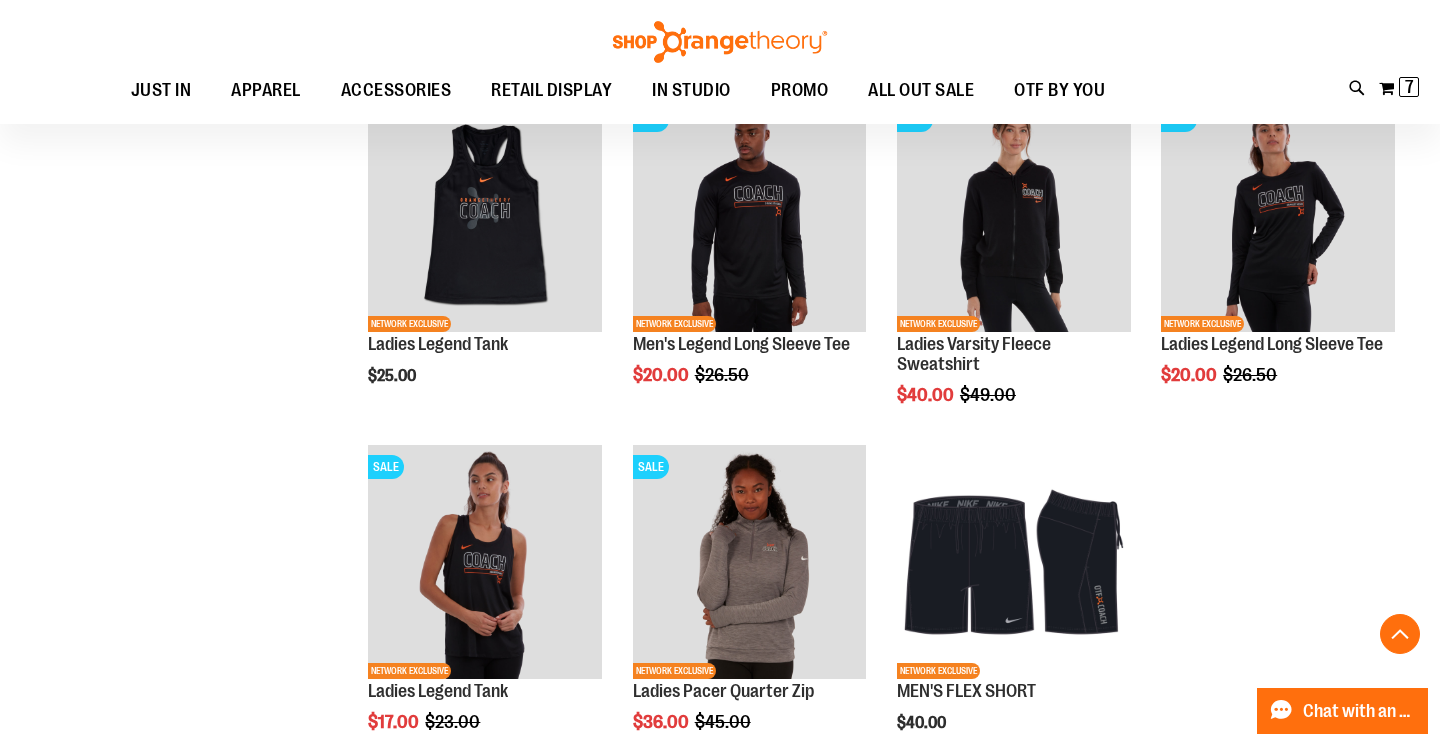 scroll, scrollTop: 1380, scrollLeft: 0, axis: vertical 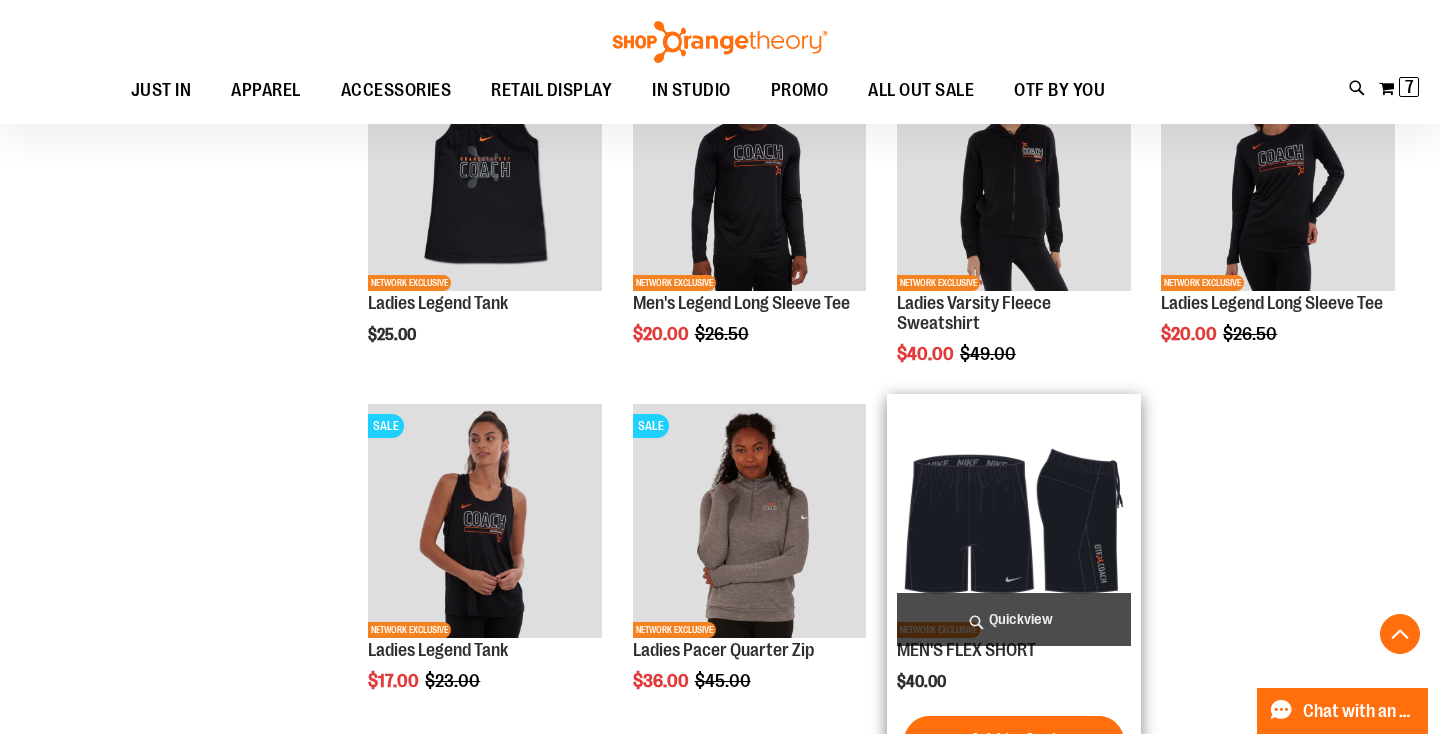click on "Quickview" at bounding box center [1014, 619] 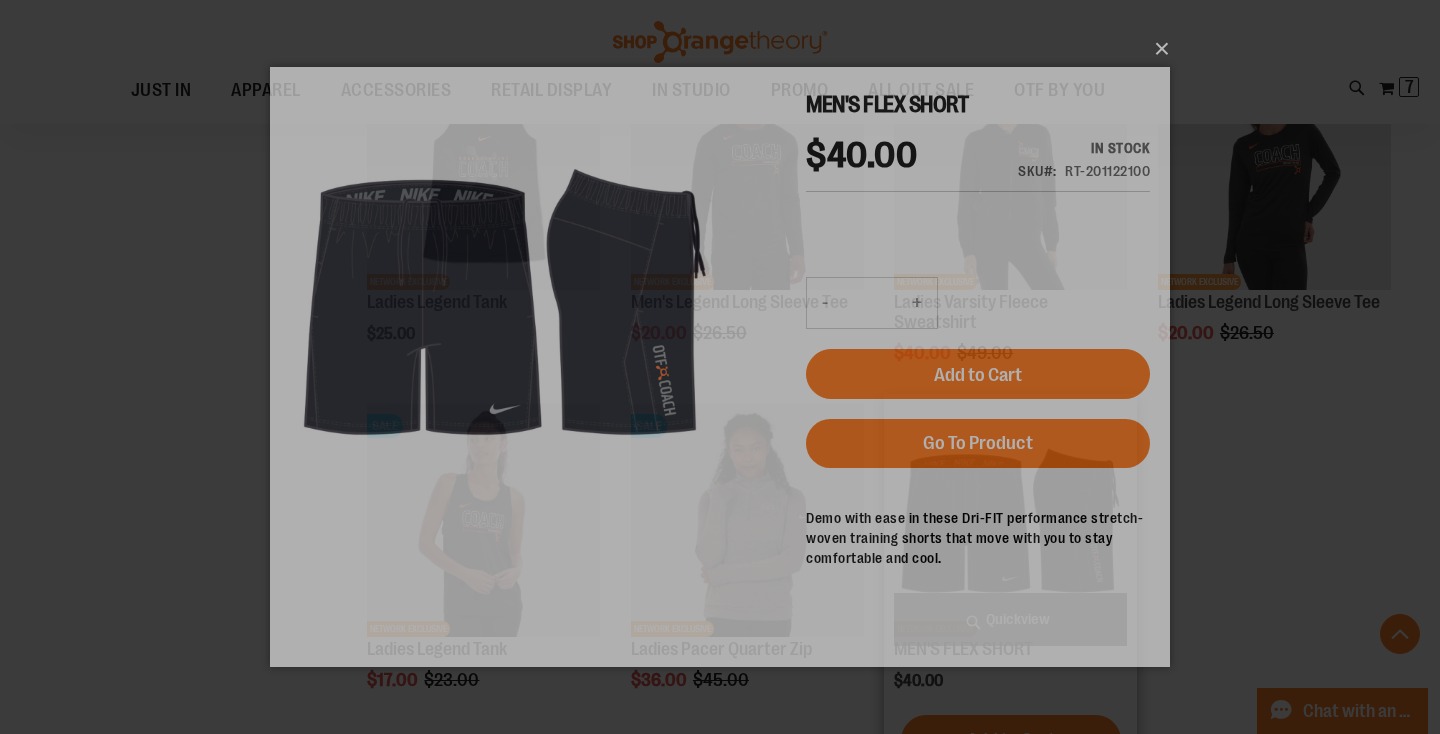 scroll, scrollTop: 0, scrollLeft: 0, axis: both 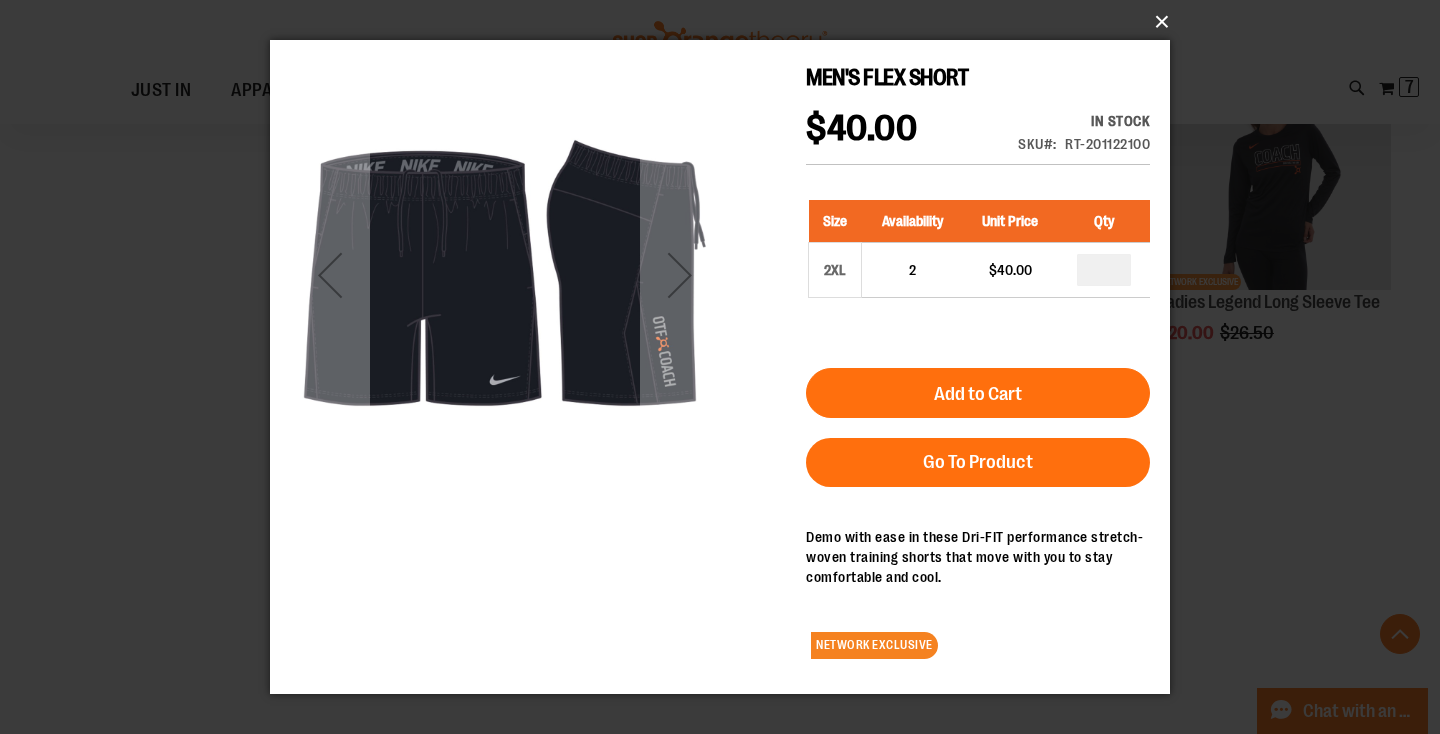 click on "×" at bounding box center [726, 22] 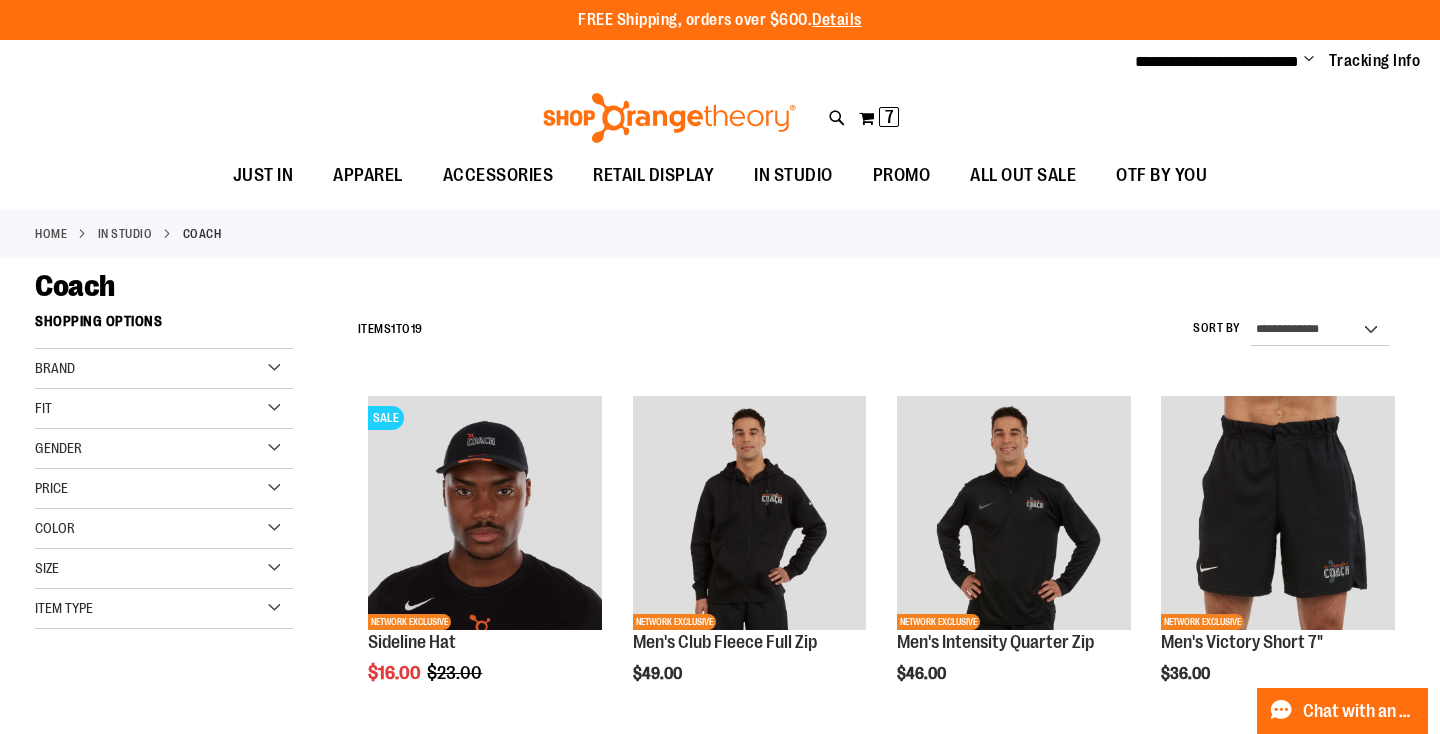 scroll, scrollTop: 0, scrollLeft: 0, axis: both 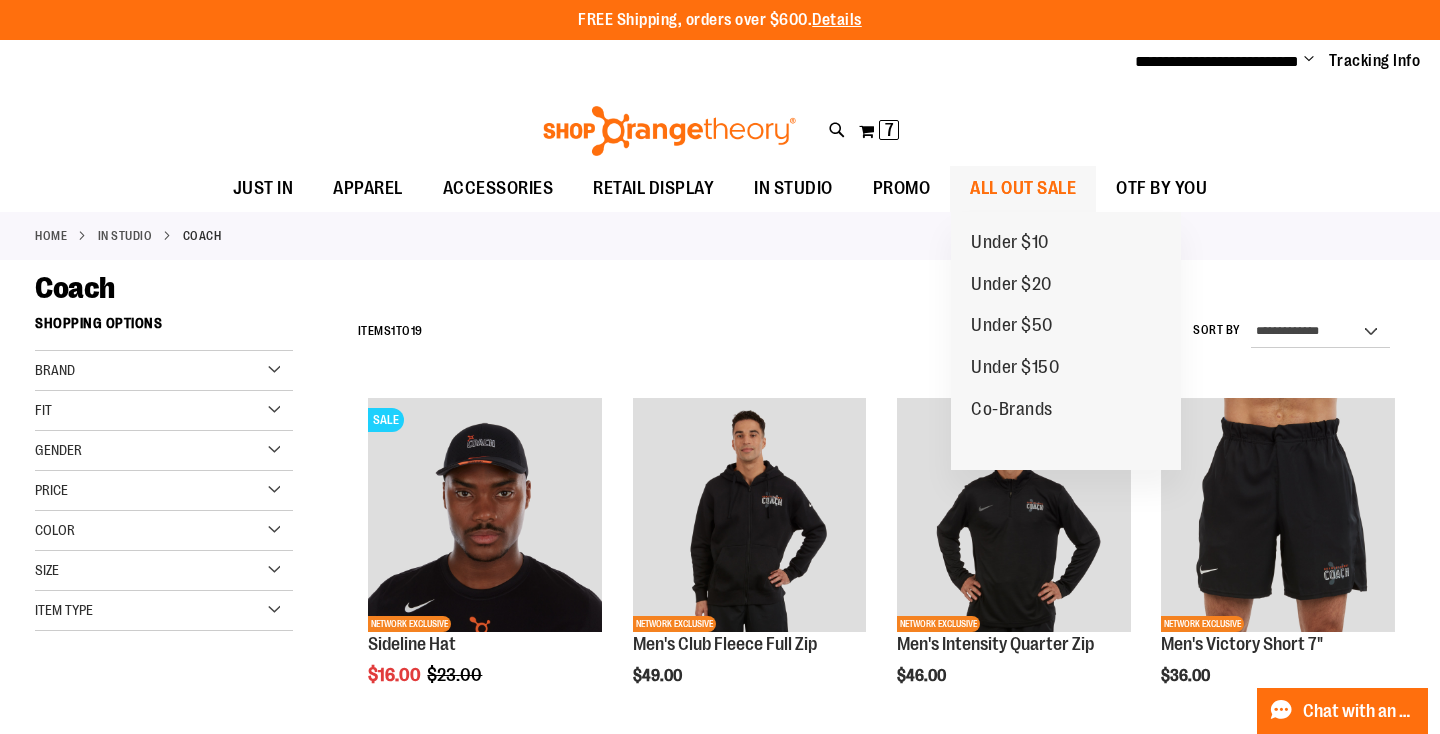 click on "ALL OUT SALE" at bounding box center [1023, 188] 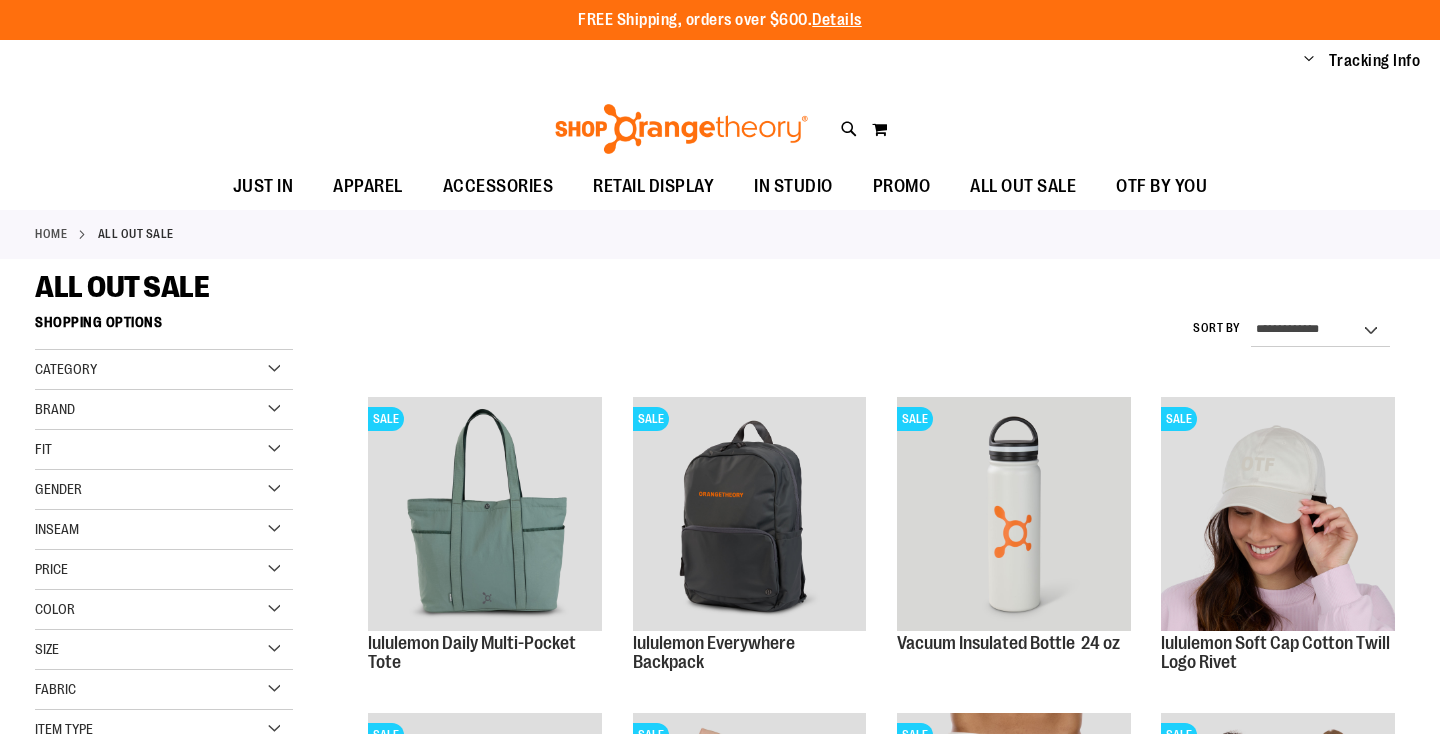 scroll, scrollTop: 0, scrollLeft: 0, axis: both 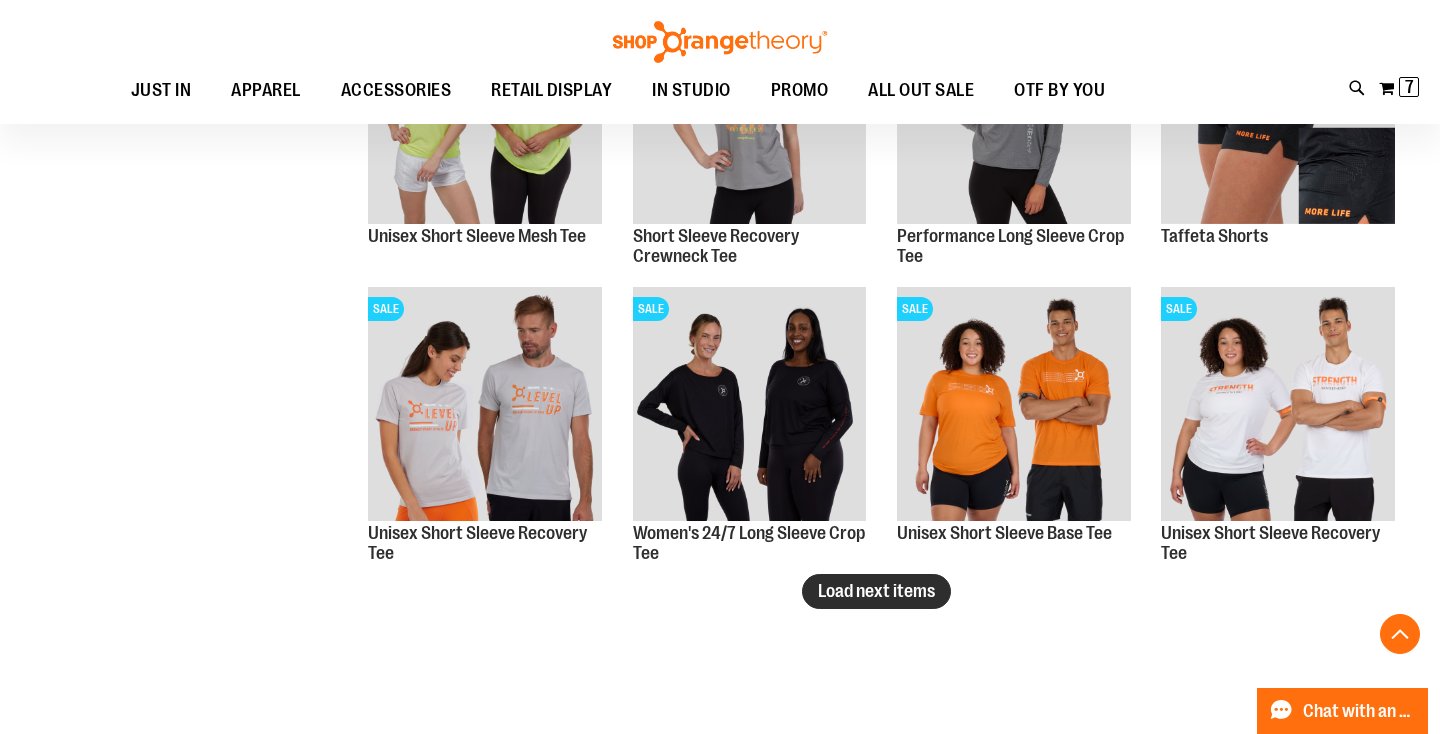 click on "Load next items" at bounding box center (876, 591) 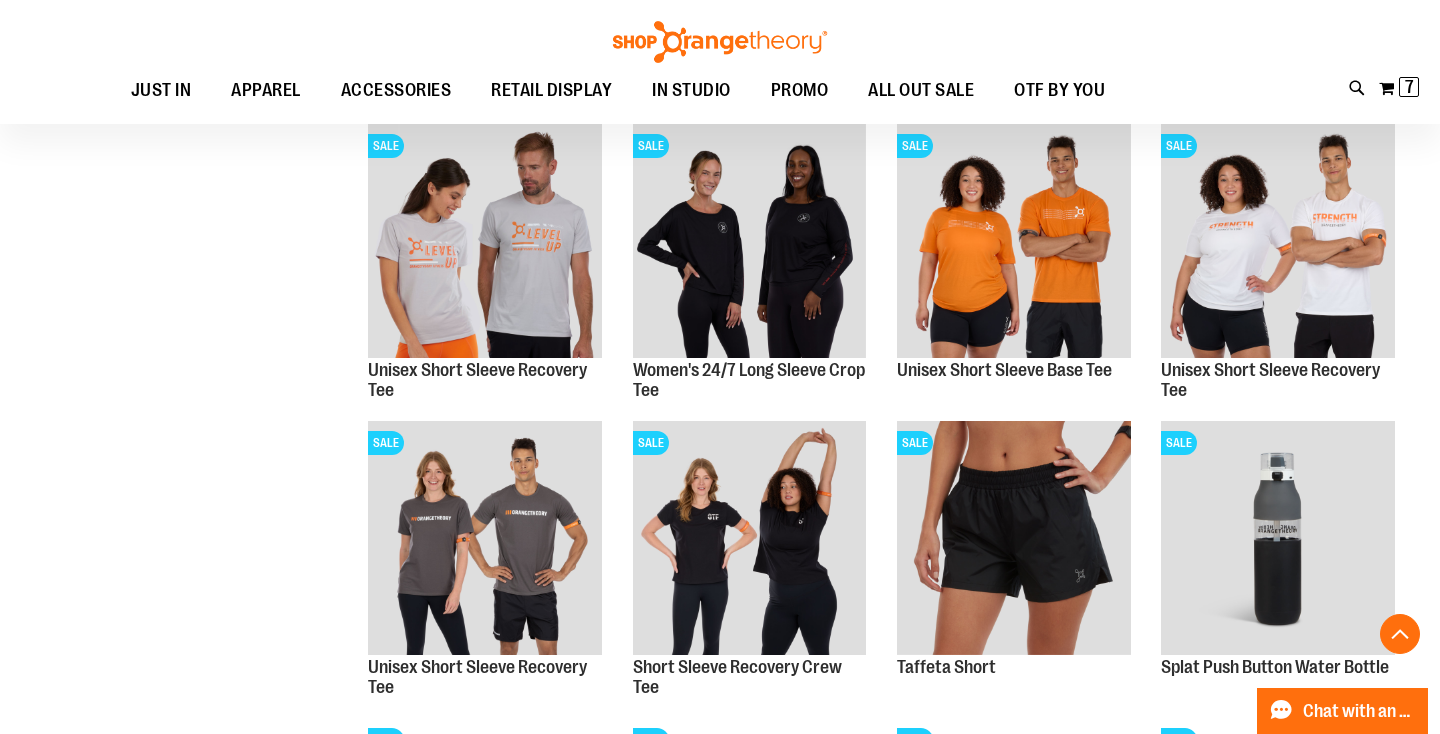 scroll, scrollTop: 2713, scrollLeft: 0, axis: vertical 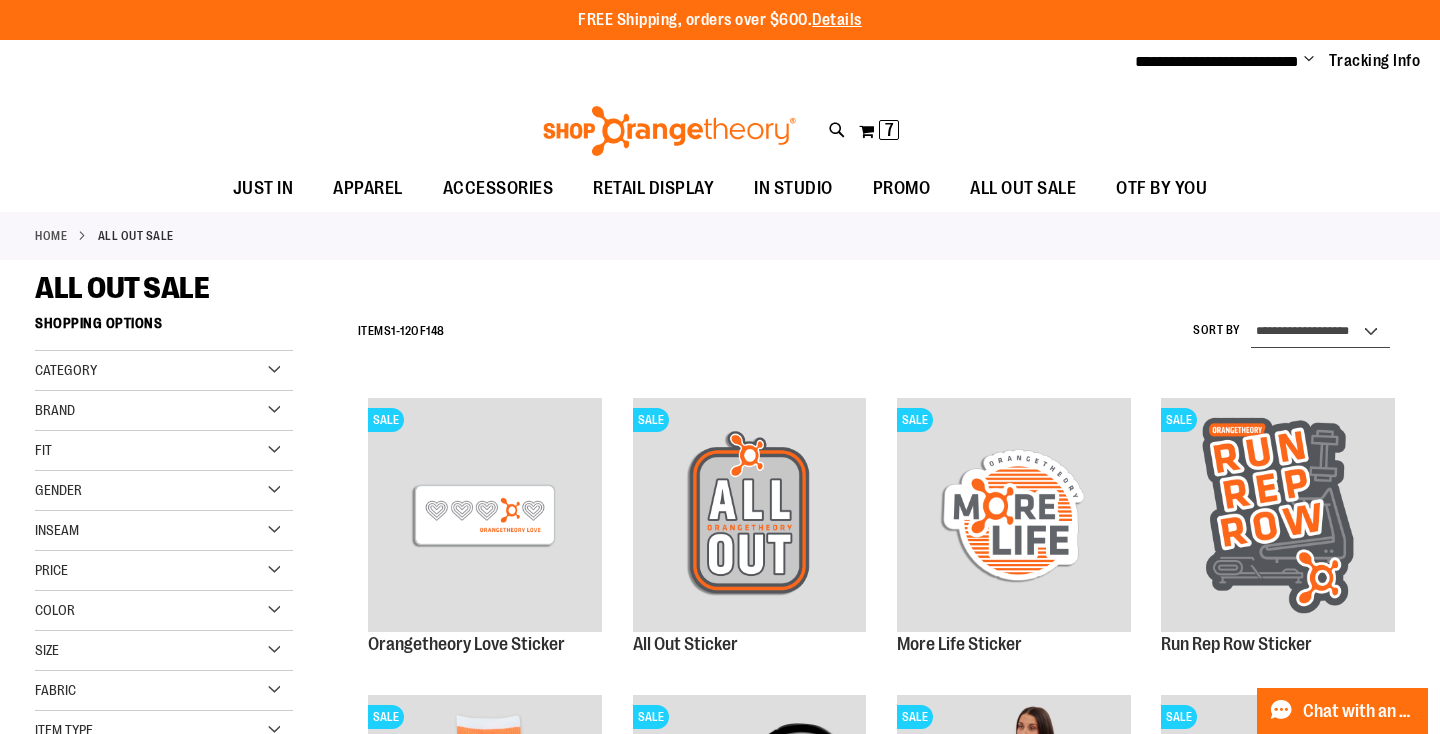 select on "**********" 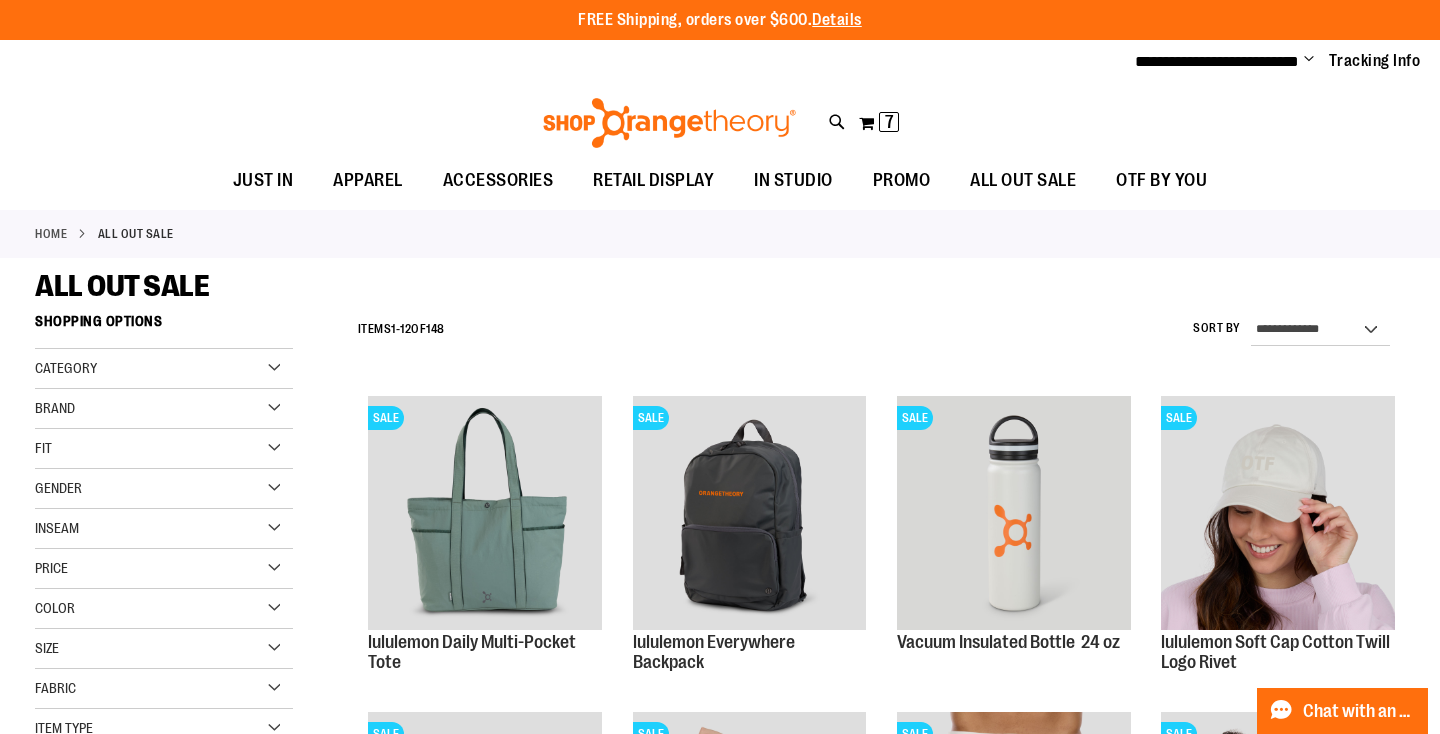 scroll, scrollTop: 0, scrollLeft: 0, axis: both 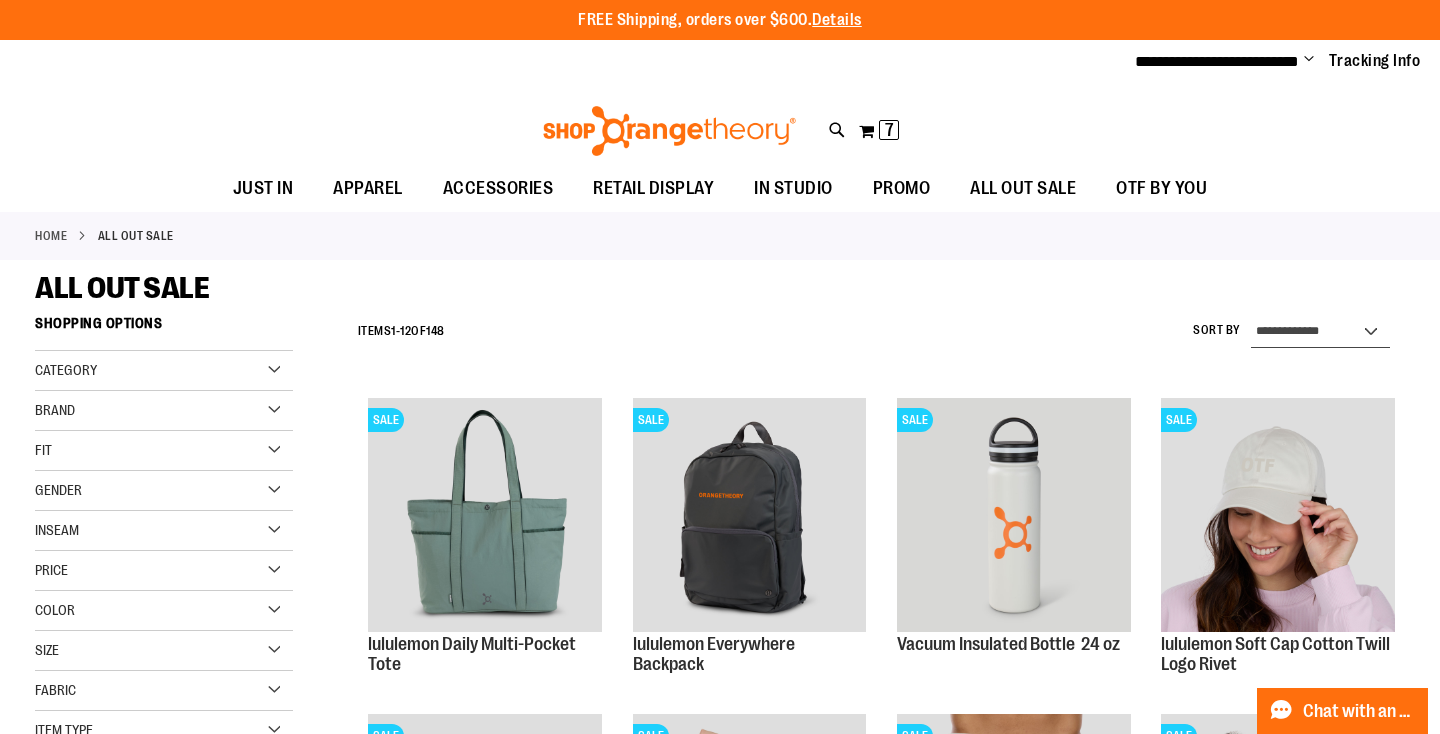 select on "*********" 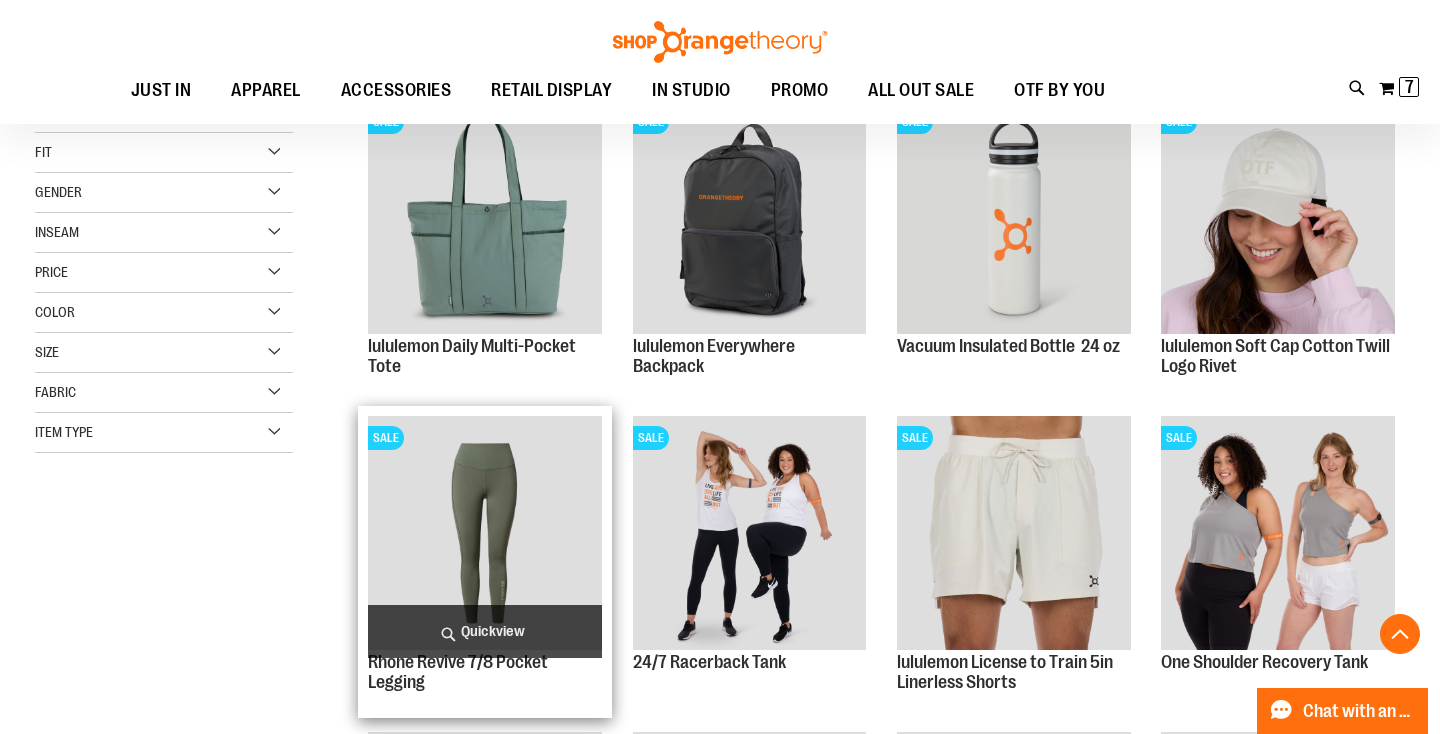 scroll, scrollTop: 304, scrollLeft: 0, axis: vertical 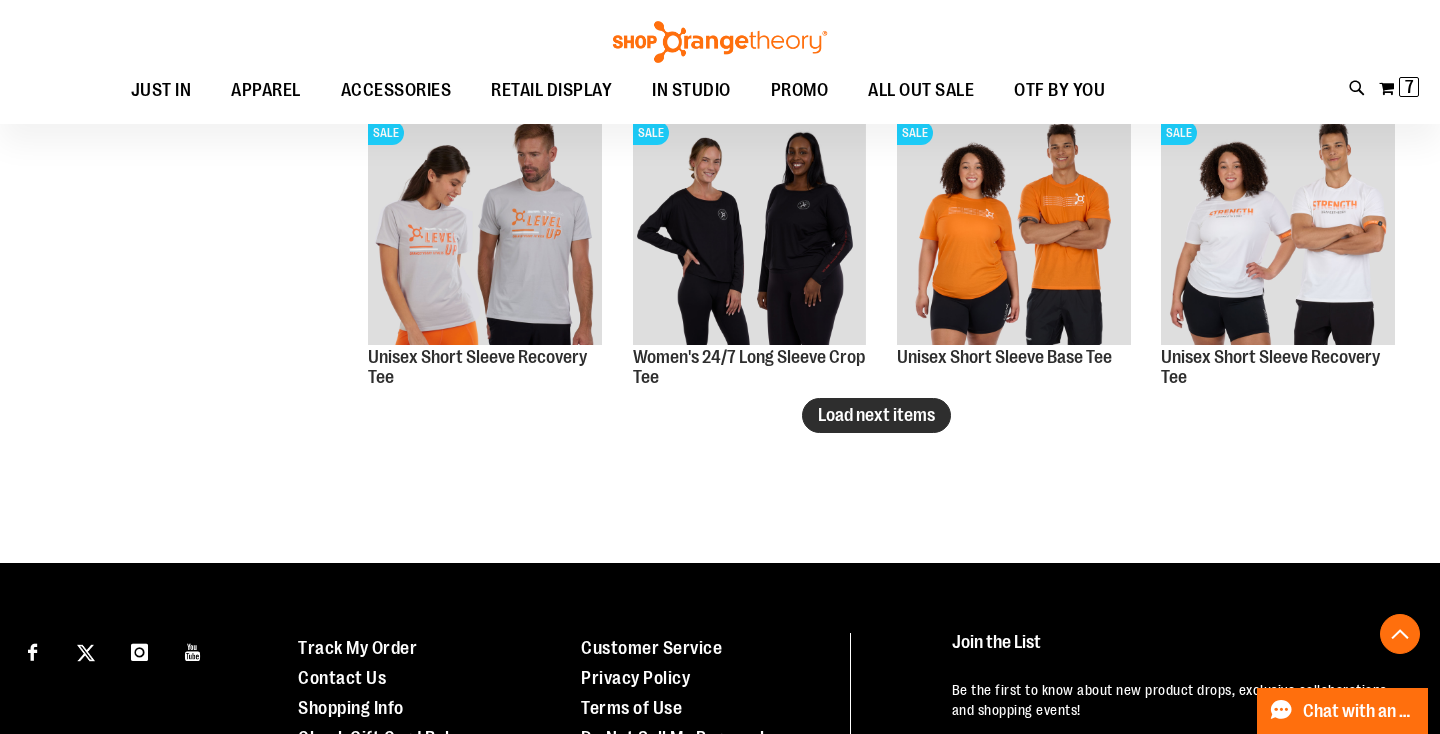 click on "Load next items" at bounding box center [876, 415] 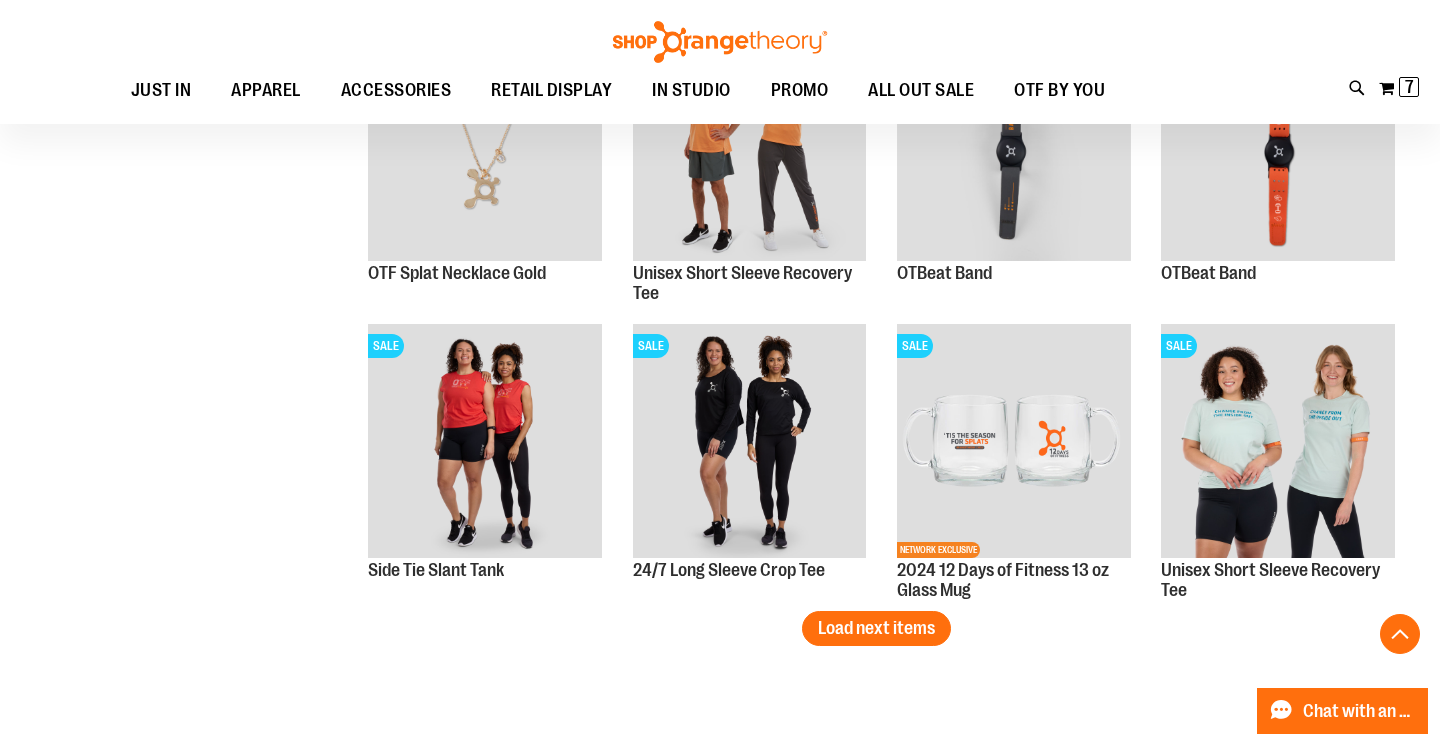scroll, scrollTop: 3342, scrollLeft: 0, axis: vertical 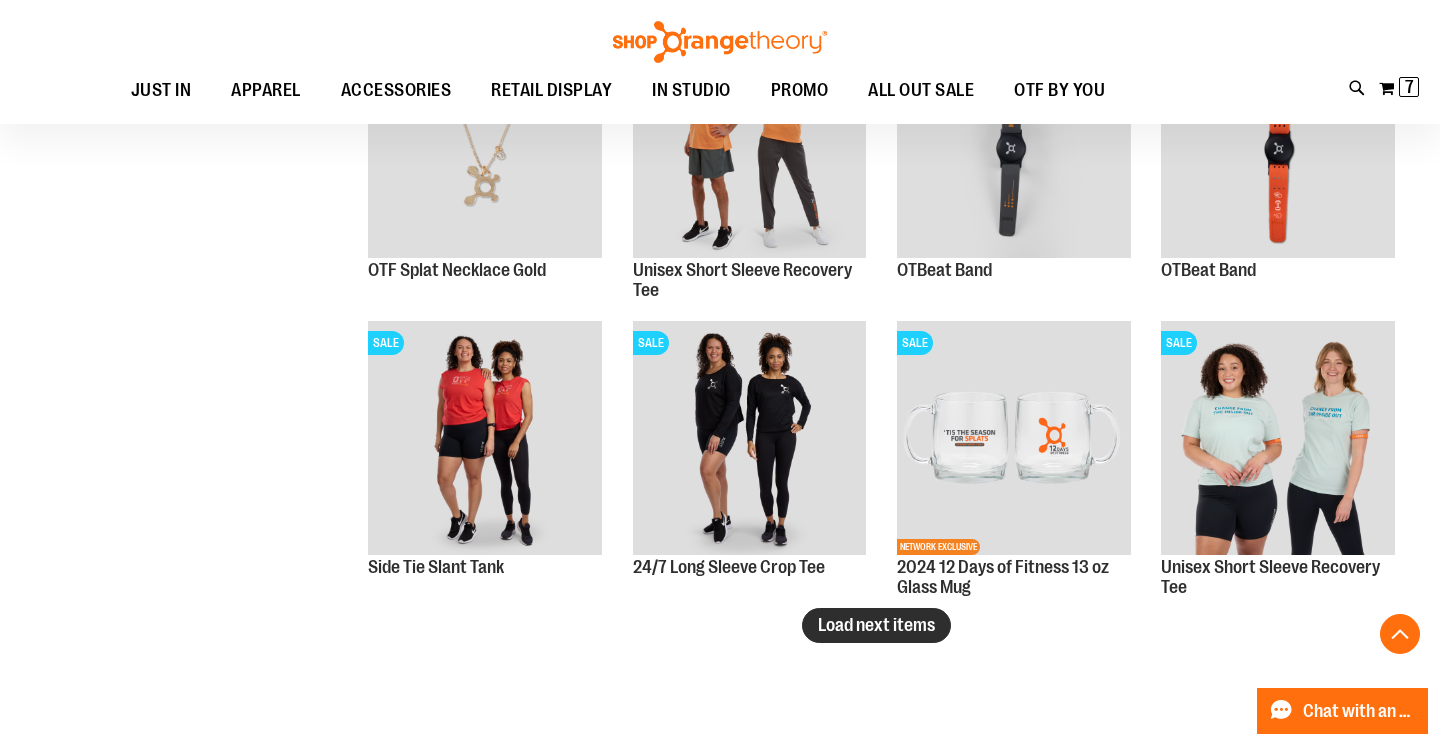 click on "Load next items" at bounding box center (876, 625) 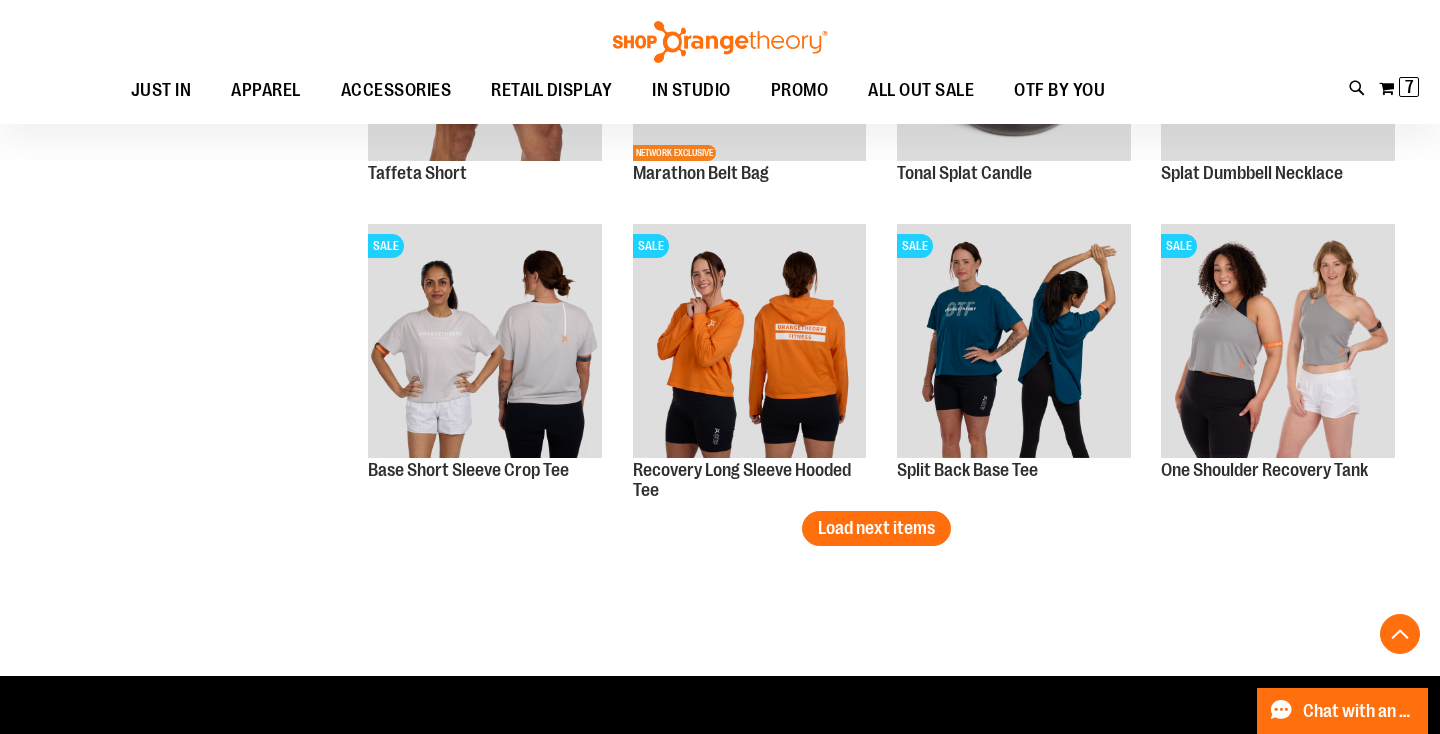 scroll, scrollTop: 4333, scrollLeft: 0, axis: vertical 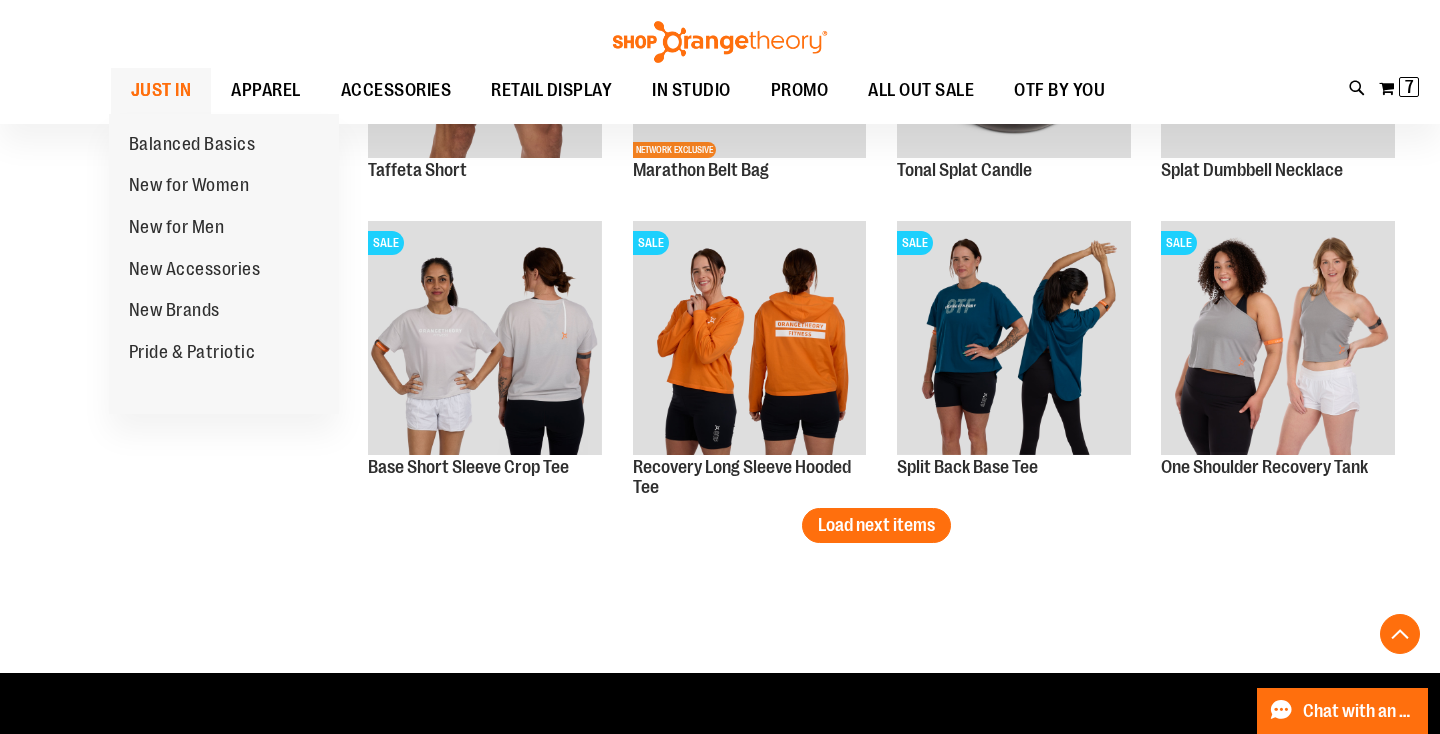 click on "JUST IN" at bounding box center (161, 90) 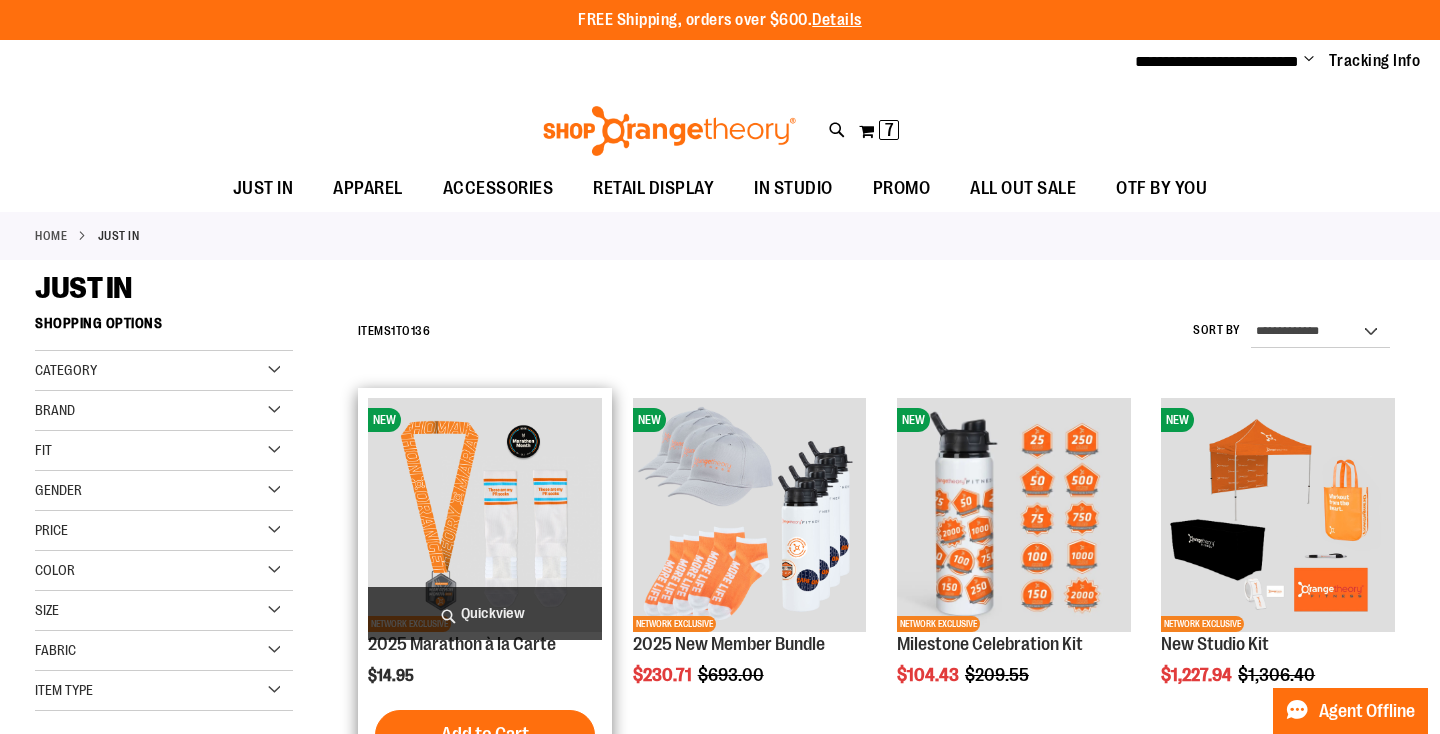 scroll, scrollTop: 0, scrollLeft: 0, axis: both 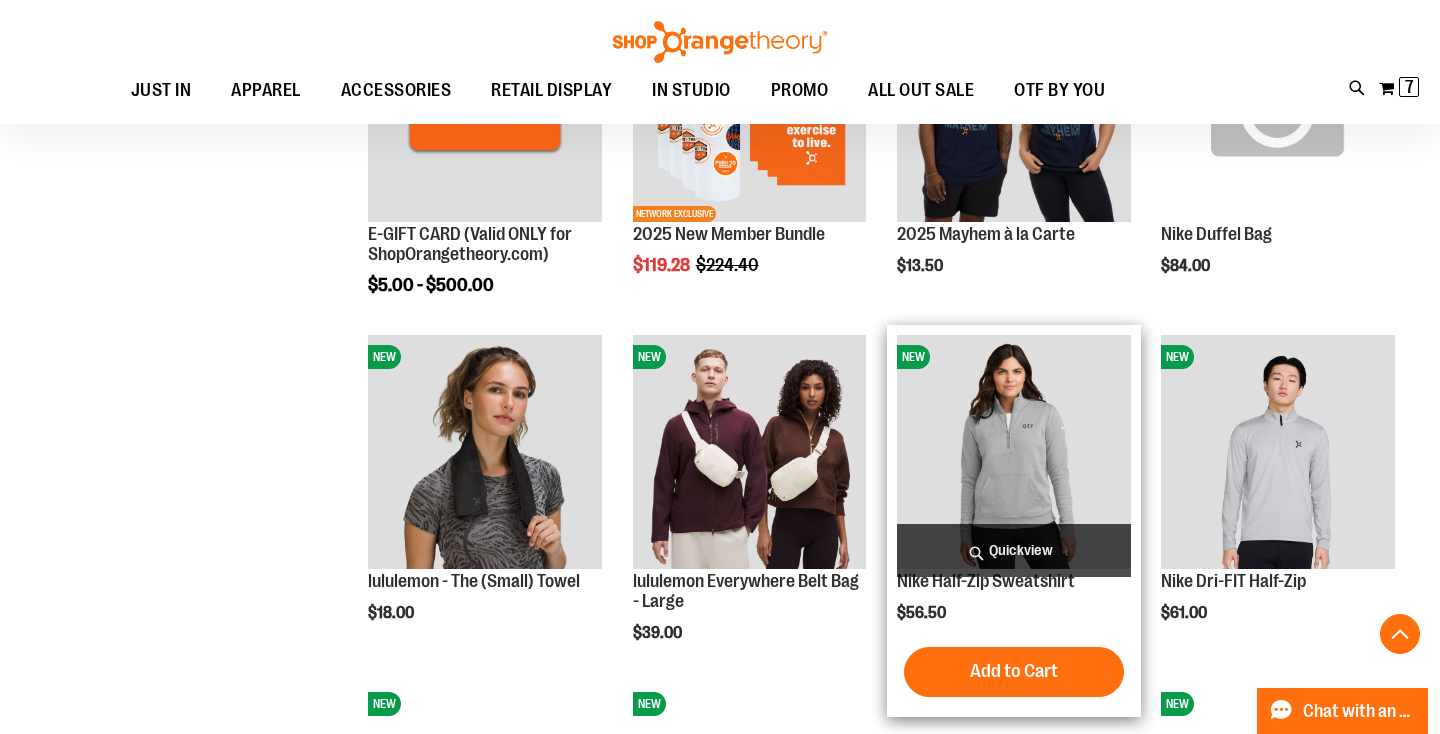 click on "Quickview" at bounding box center (1014, 550) 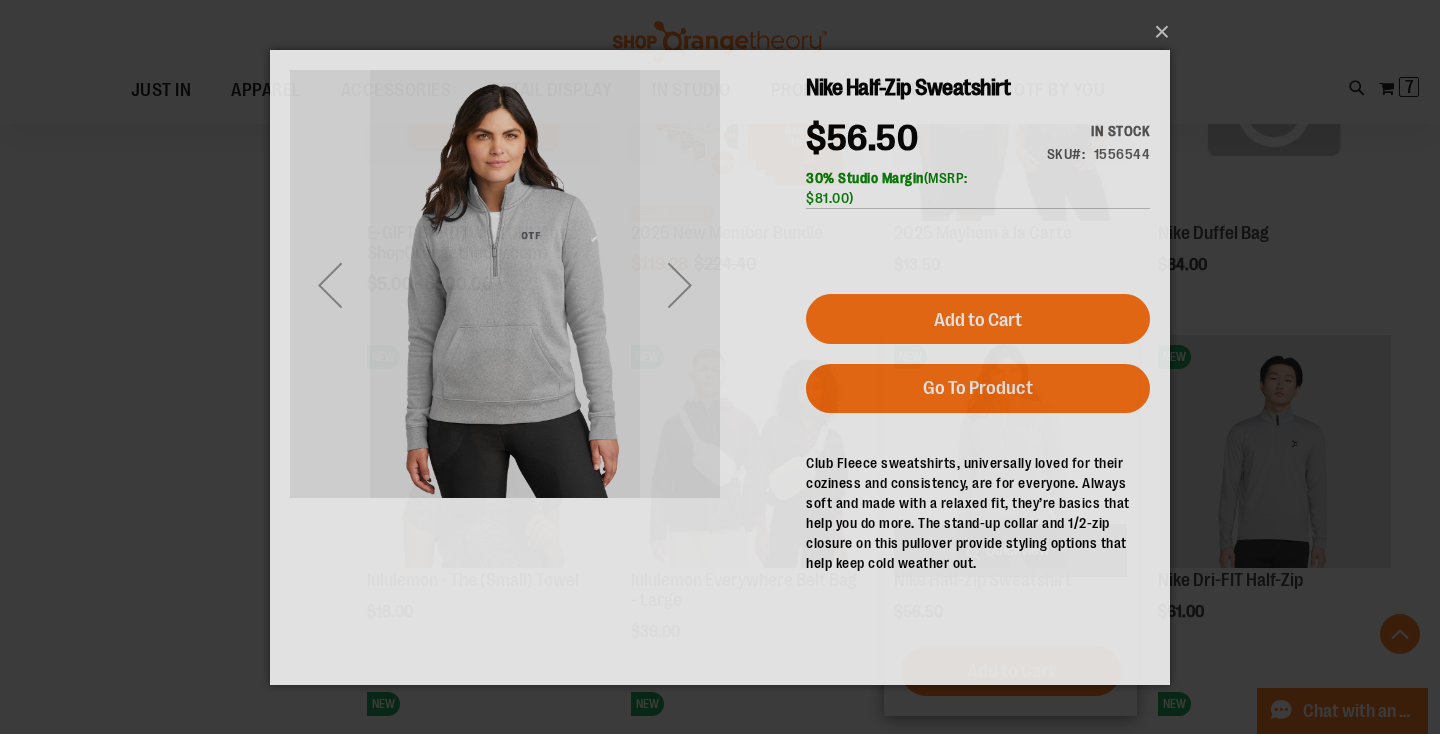 scroll, scrollTop: 0, scrollLeft: 0, axis: both 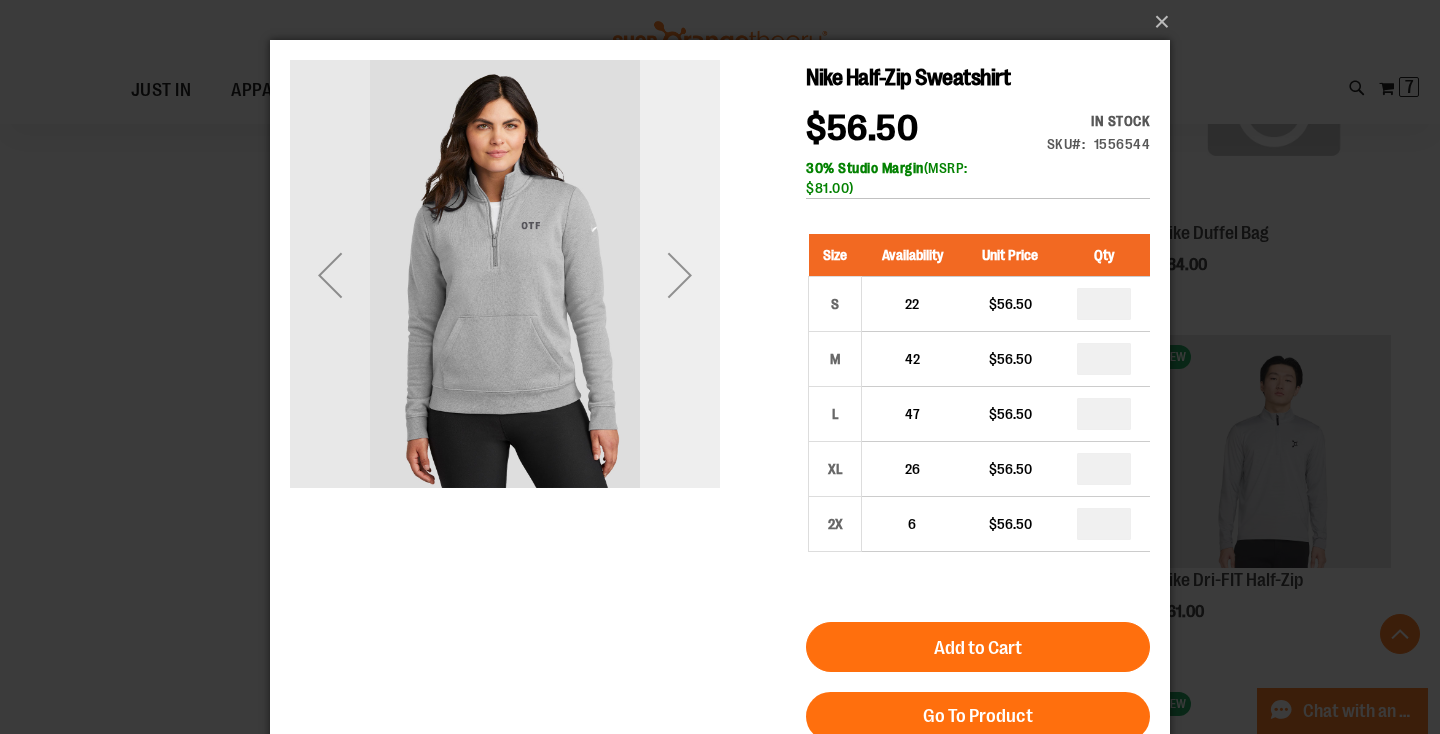click at bounding box center [680, 275] 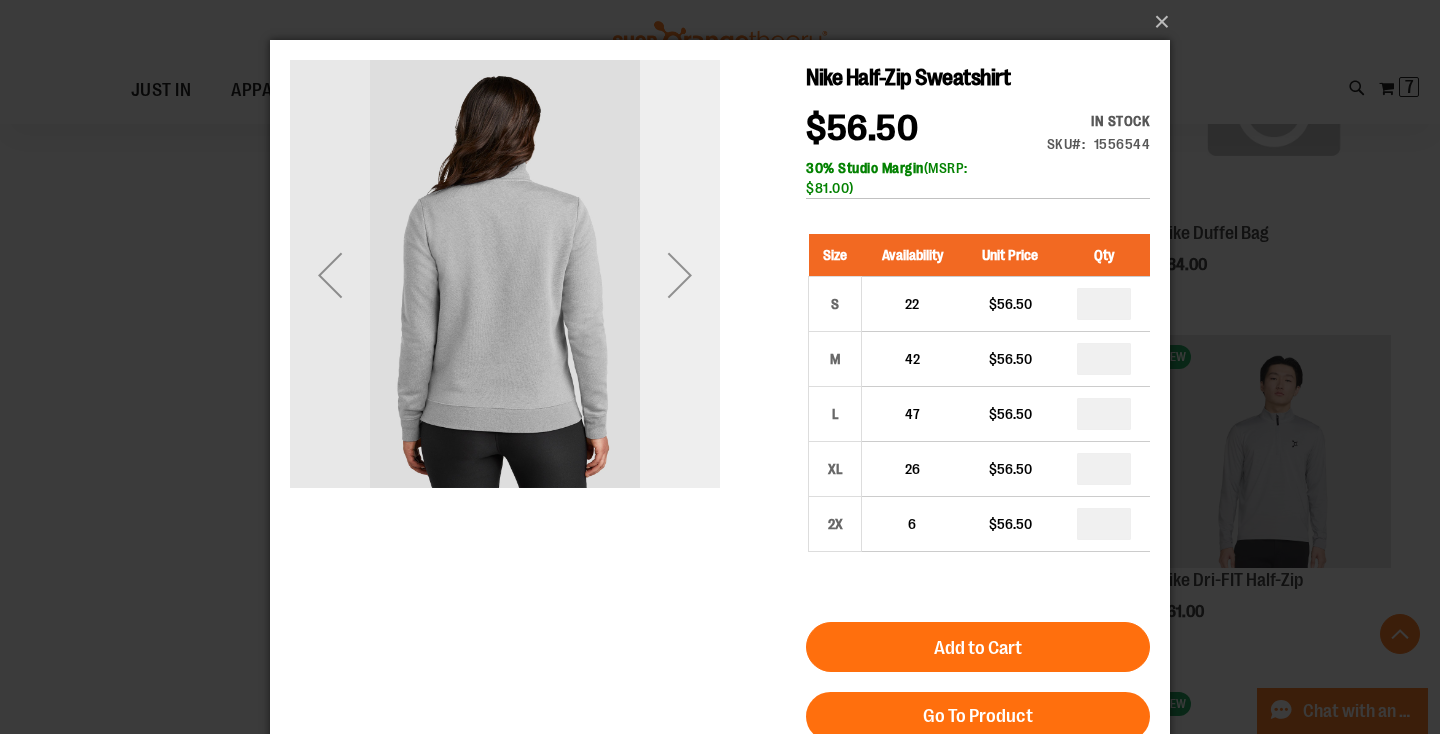 click at bounding box center [680, 275] 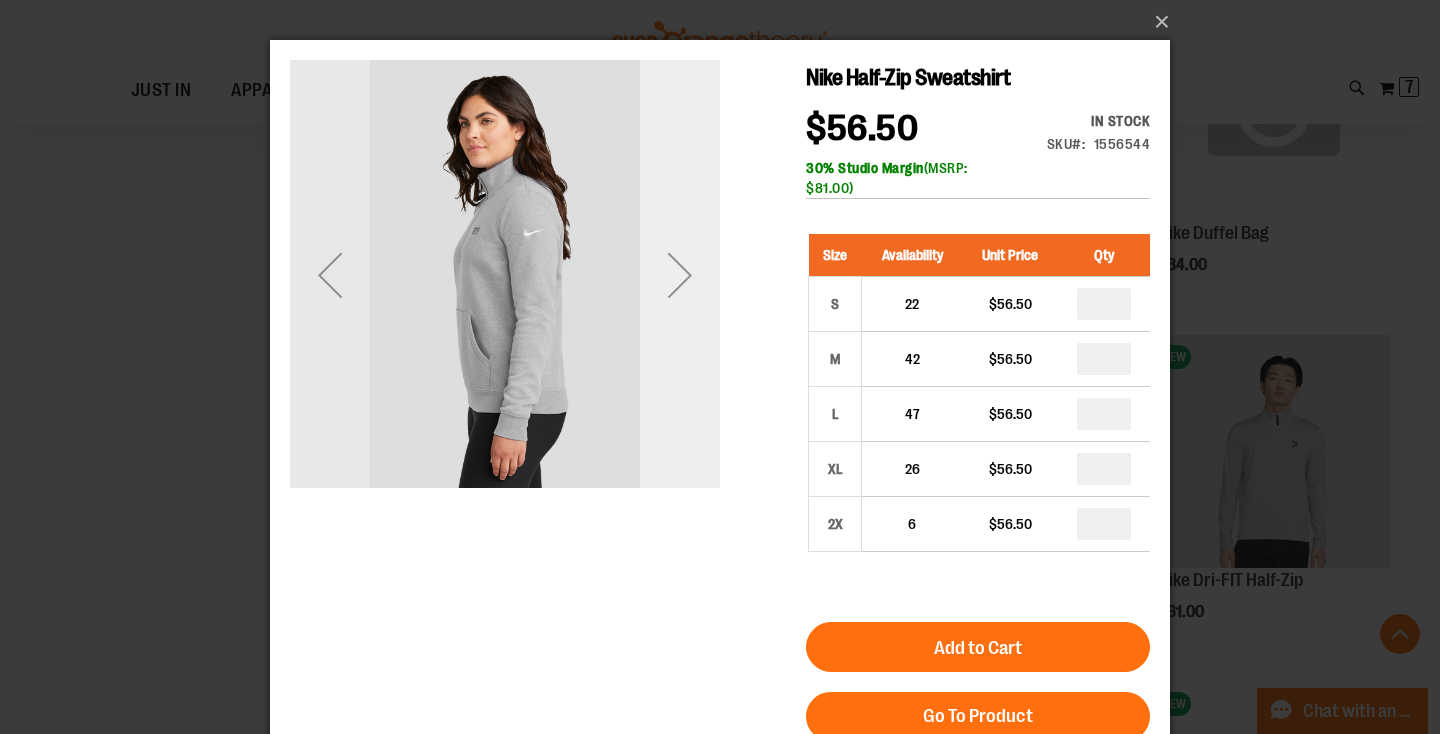 click at bounding box center [680, 275] 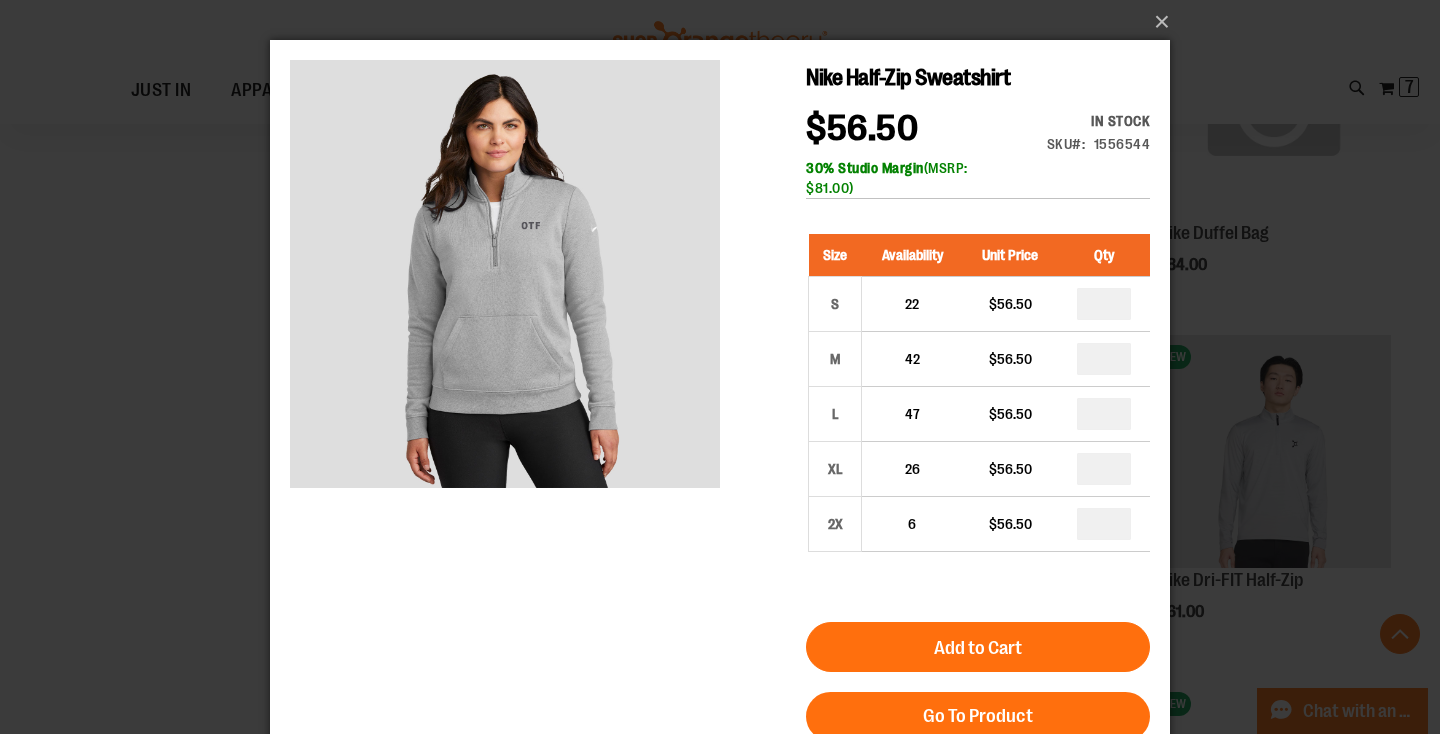 scroll, scrollTop: 0, scrollLeft: 0, axis: both 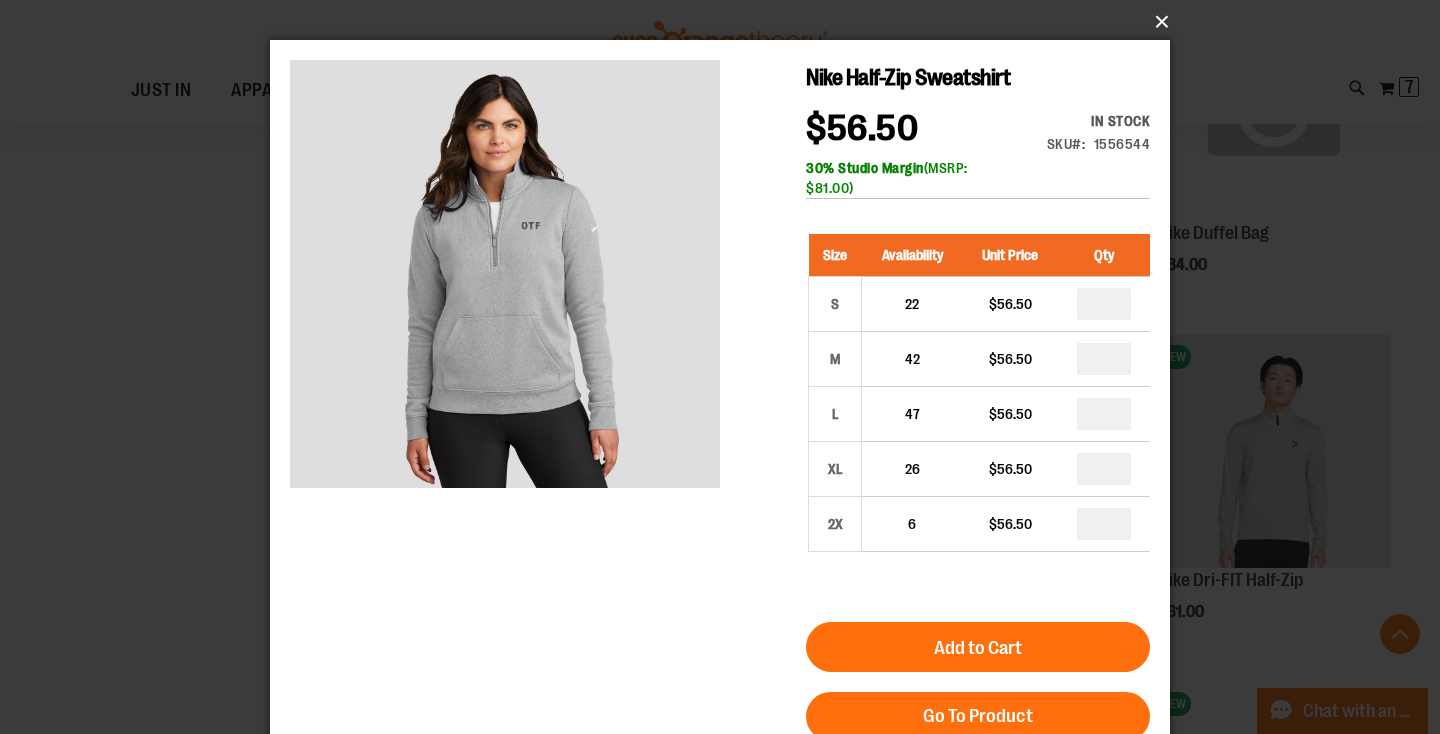 click on "×" at bounding box center [726, 22] 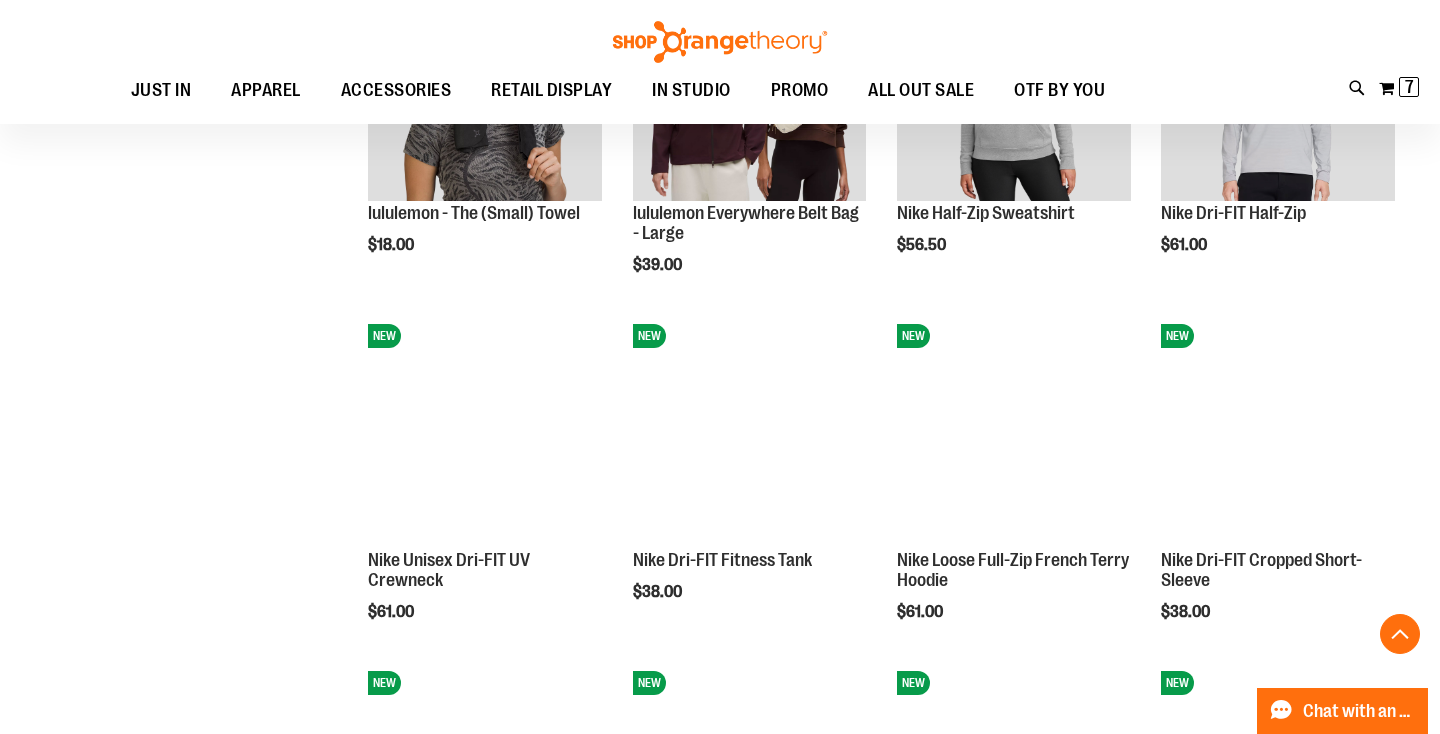scroll, scrollTop: 1125, scrollLeft: 0, axis: vertical 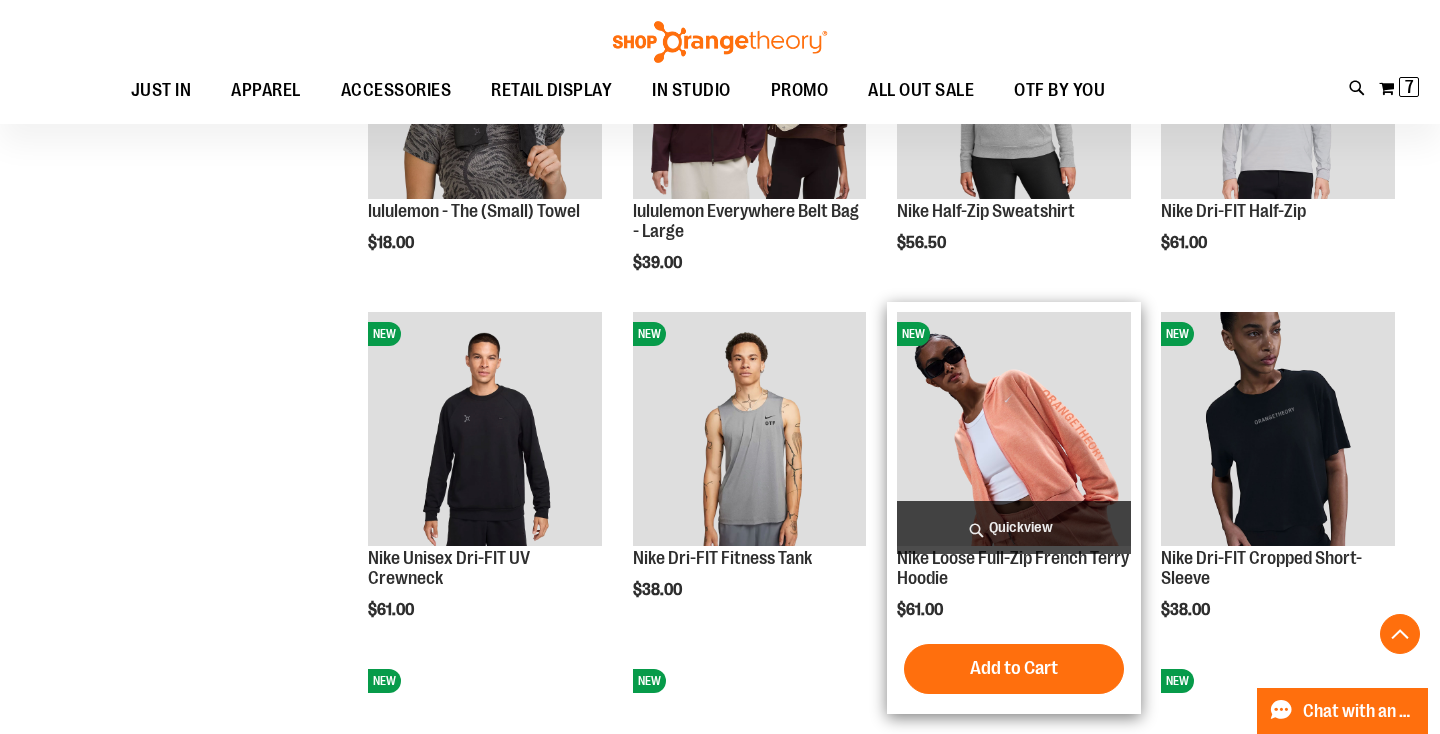 click on "Quickview" at bounding box center [1014, 527] 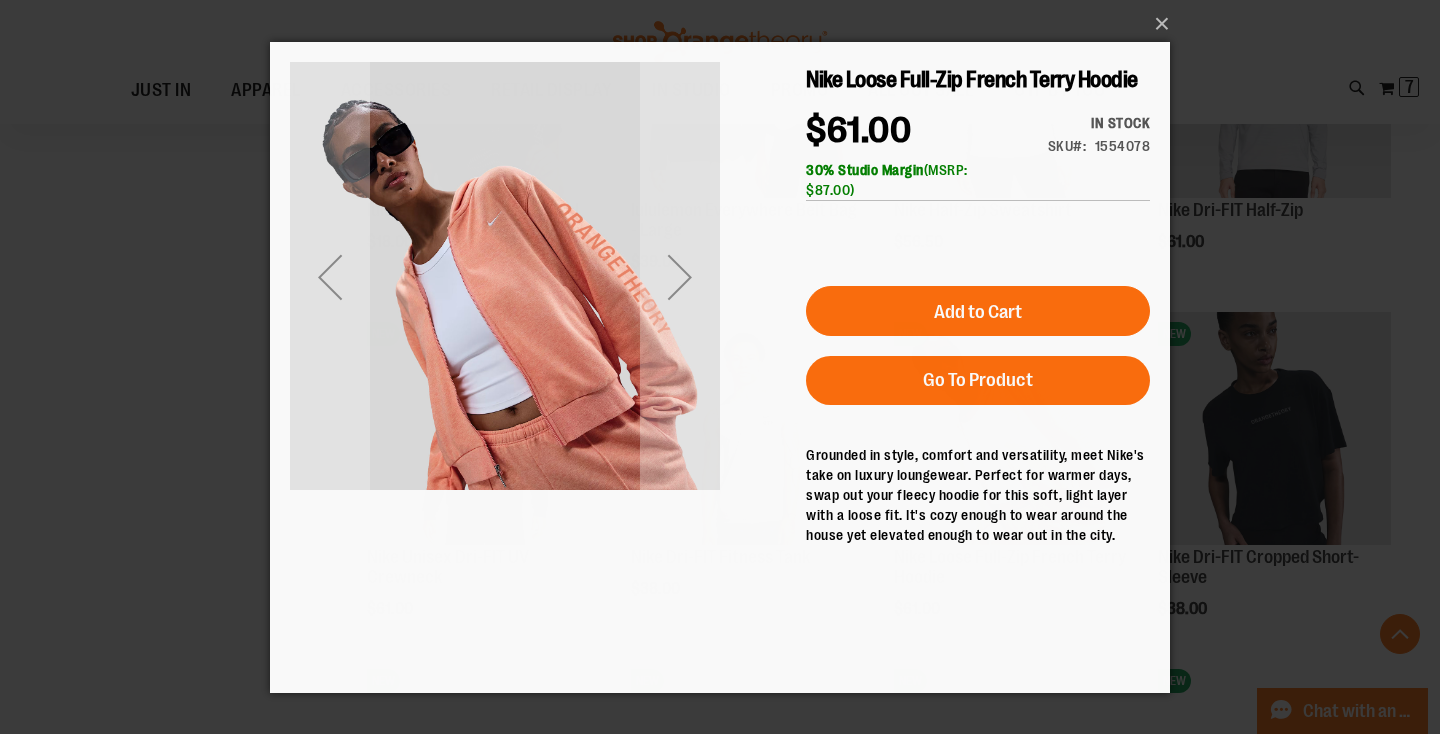scroll, scrollTop: 0, scrollLeft: 0, axis: both 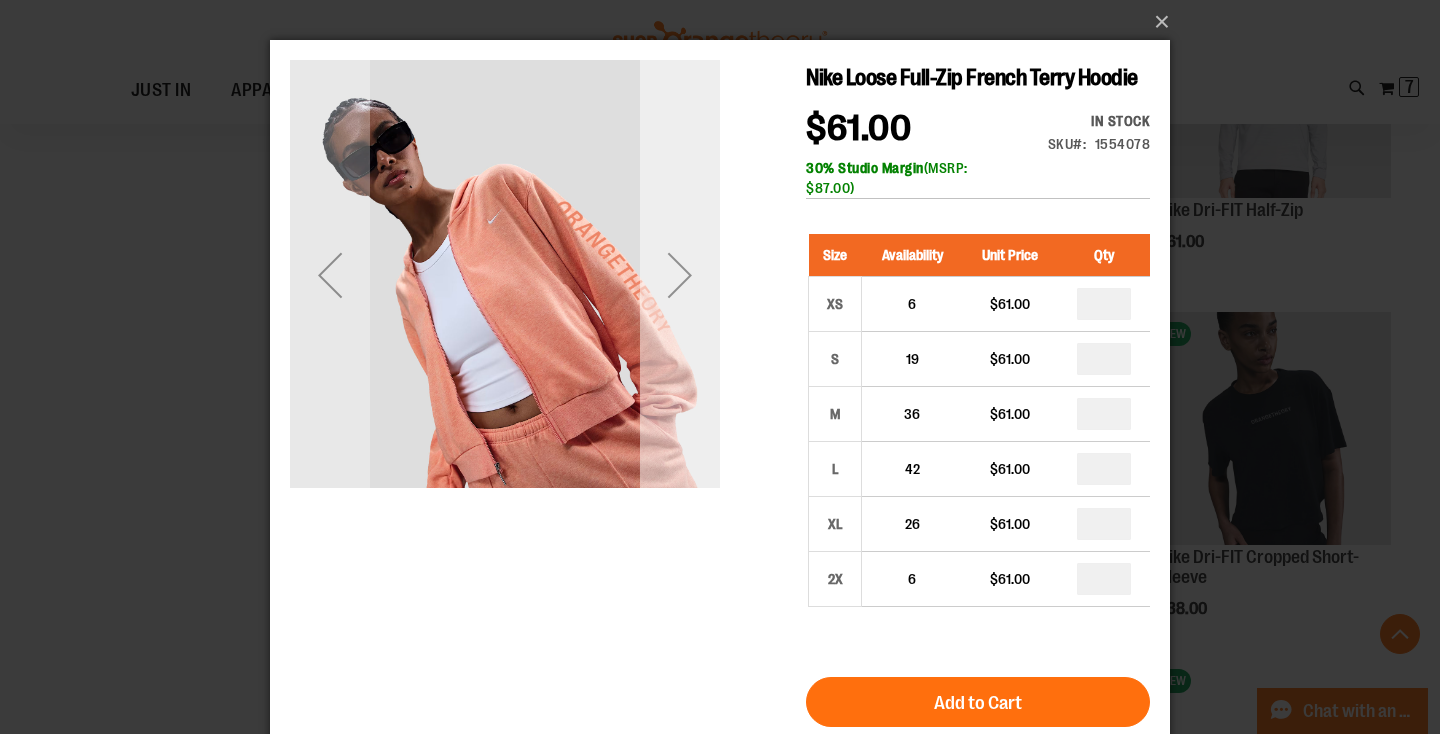 click at bounding box center [680, 275] 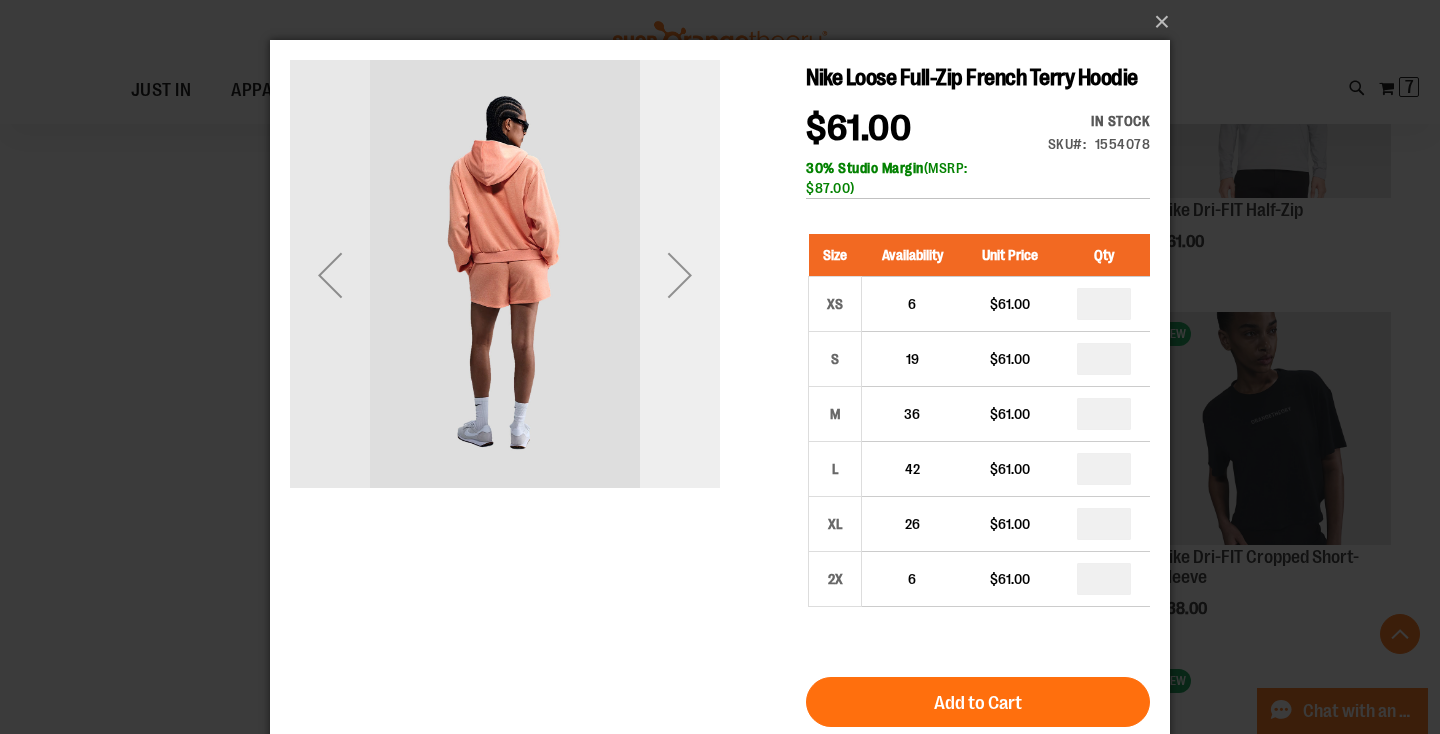click at bounding box center (680, 275) 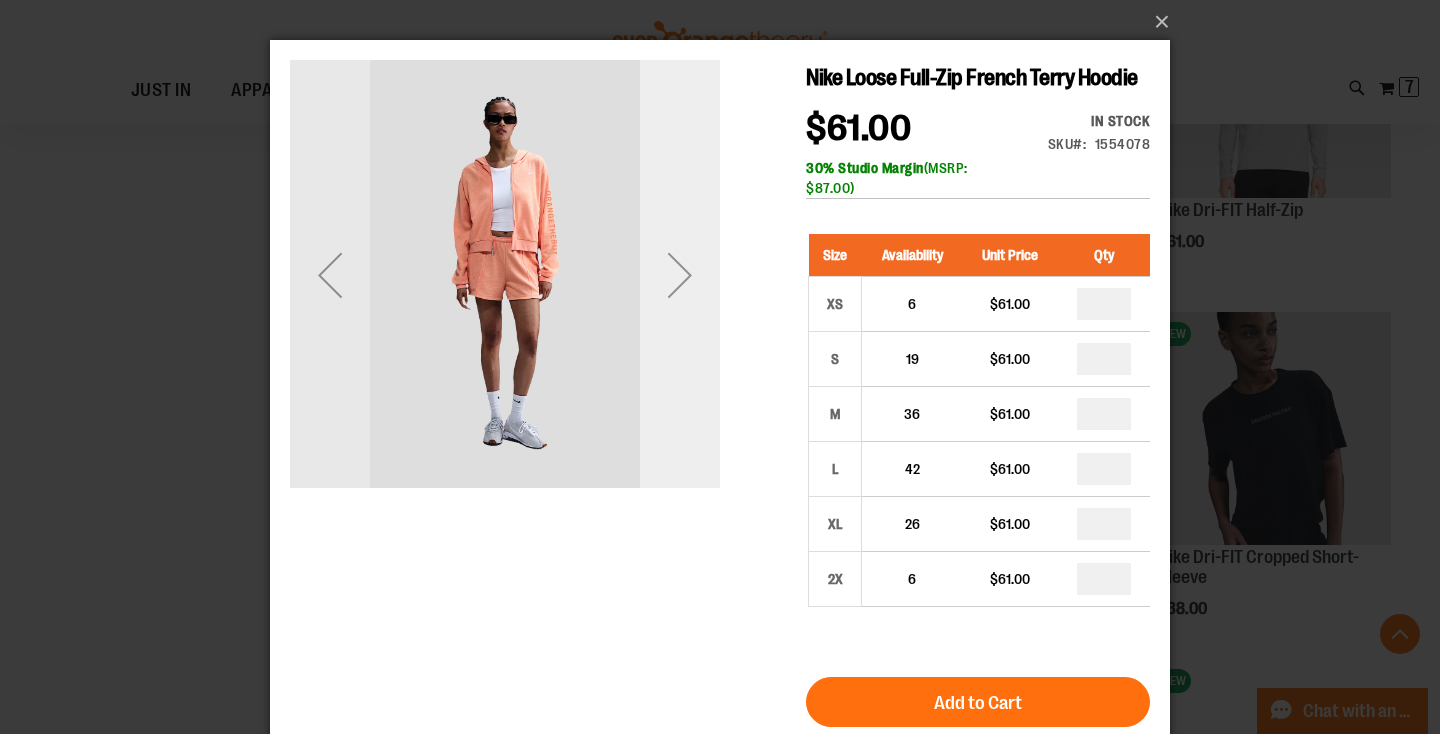 click at bounding box center [680, 275] 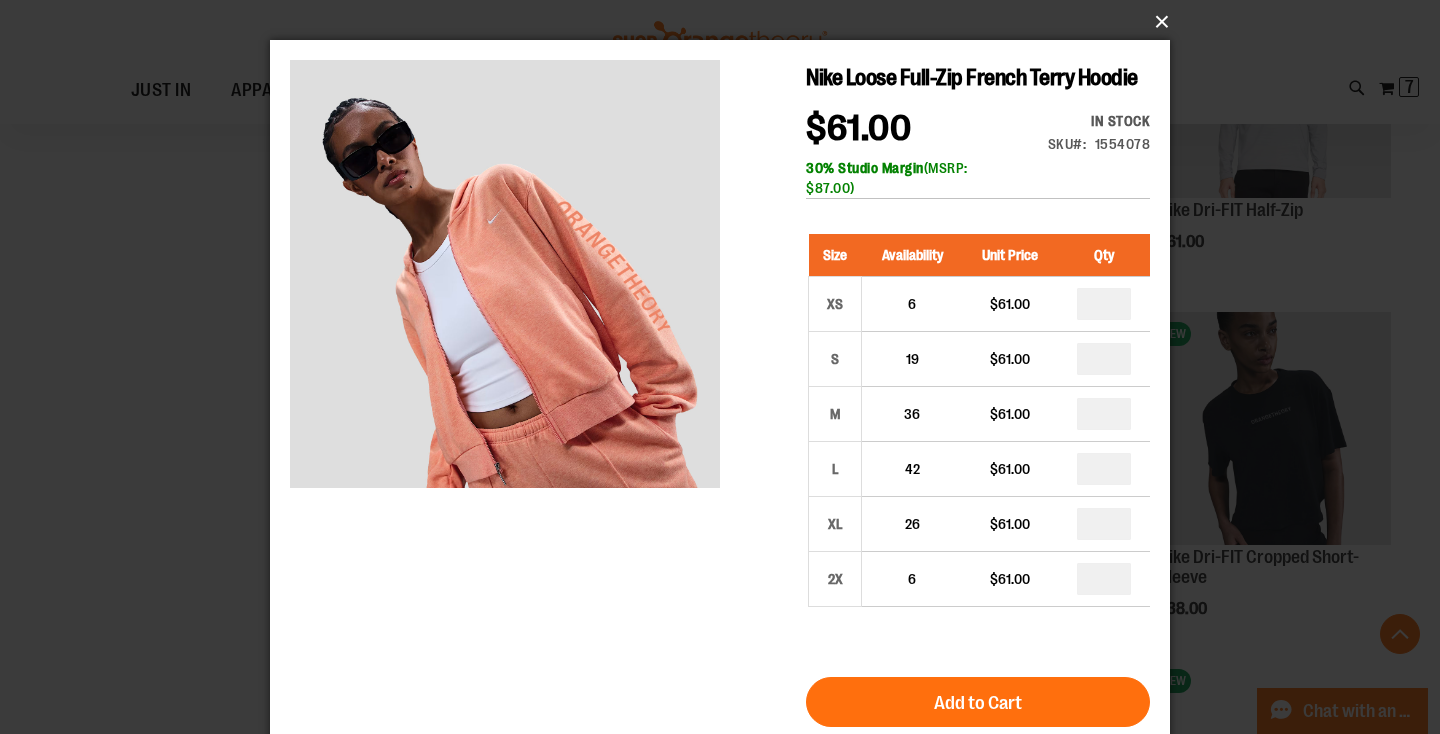 click on "×" at bounding box center (726, 22) 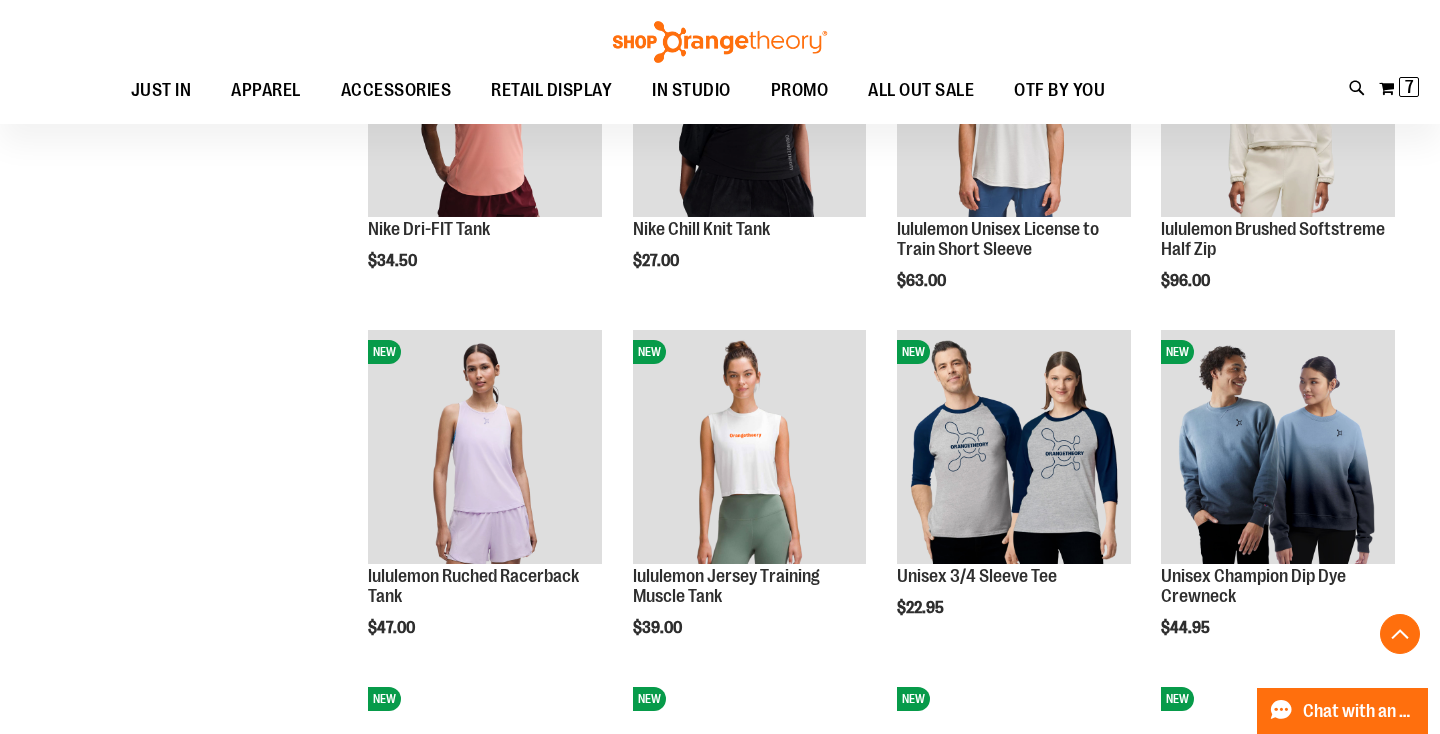 scroll, scrollTop: 1800, scrollLeft: 0, axis: vertical 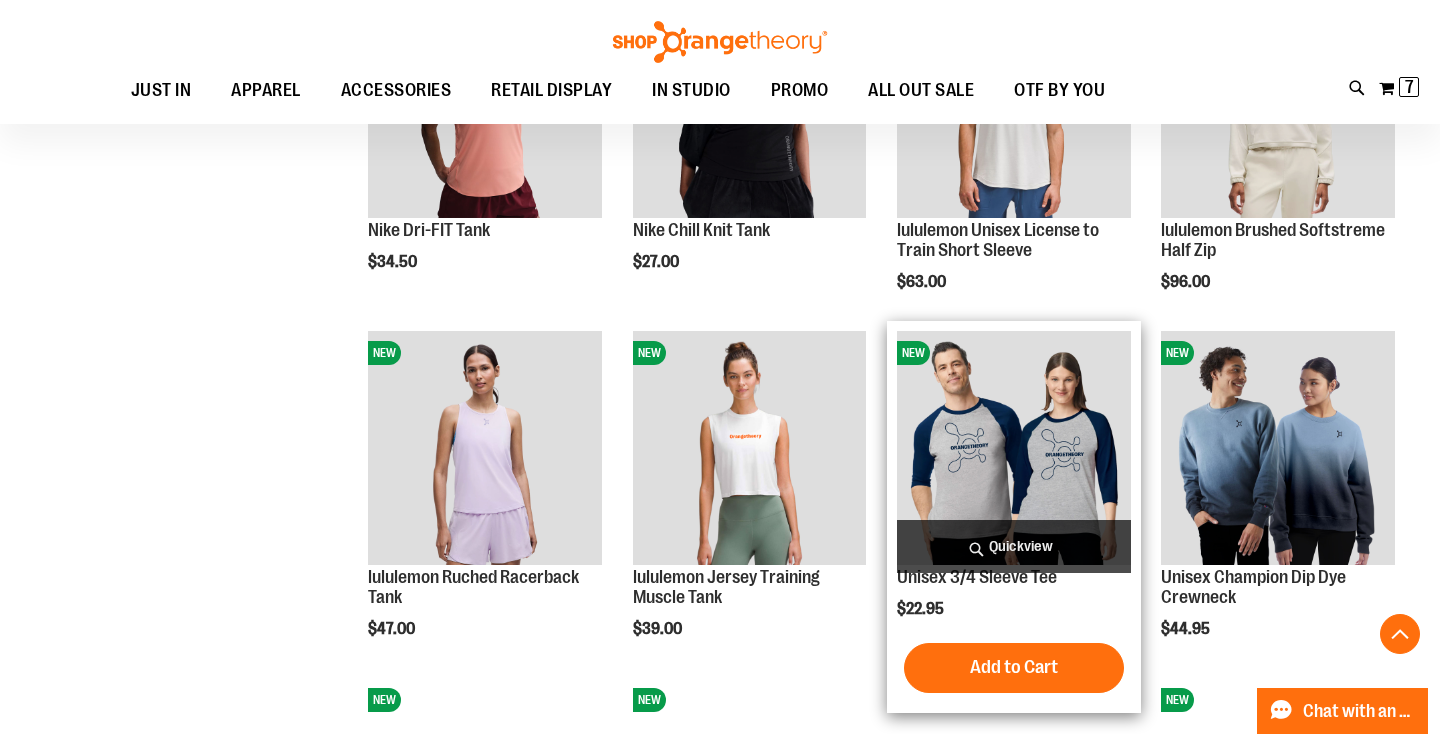 click on "Quickview" at bounding box center [1014, 546] 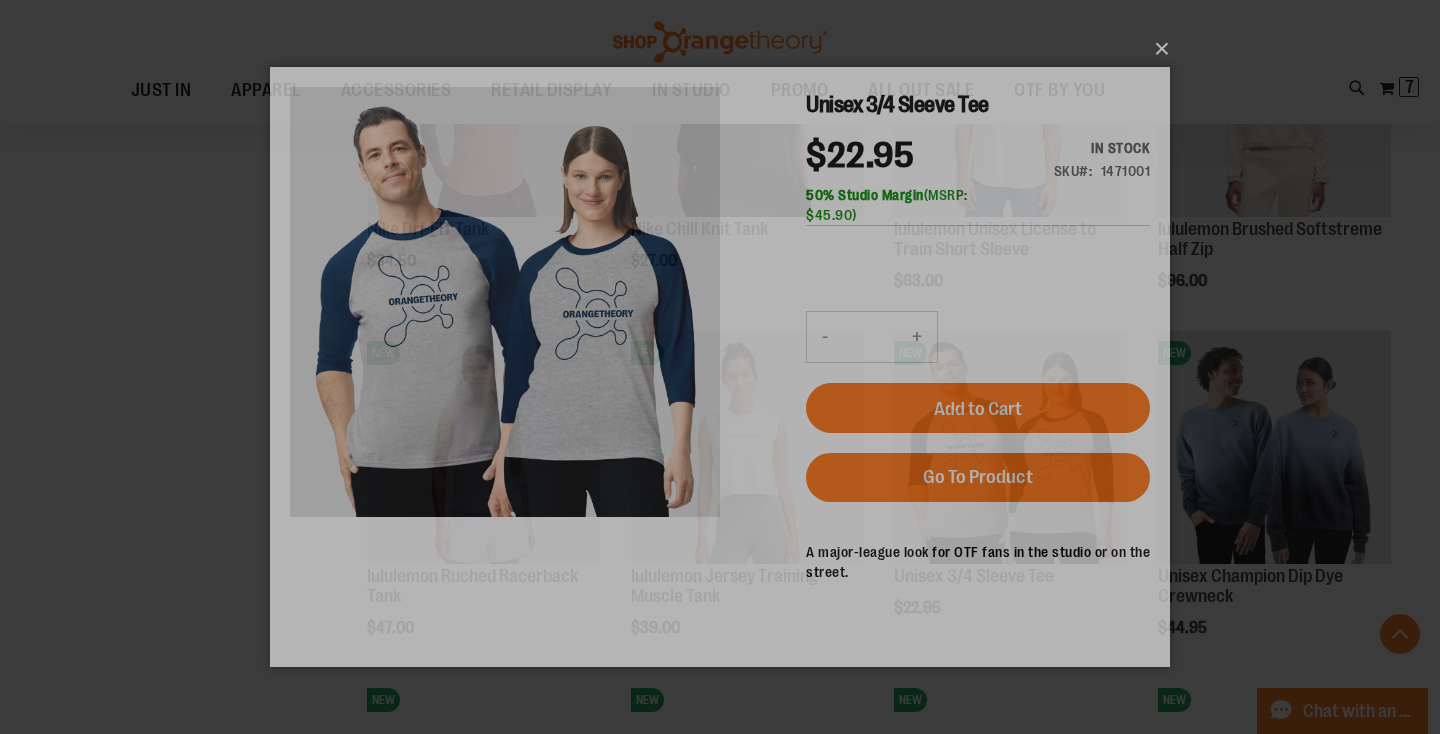 scroll, scrollTop: 0, scrollLeft: 0, axis: both 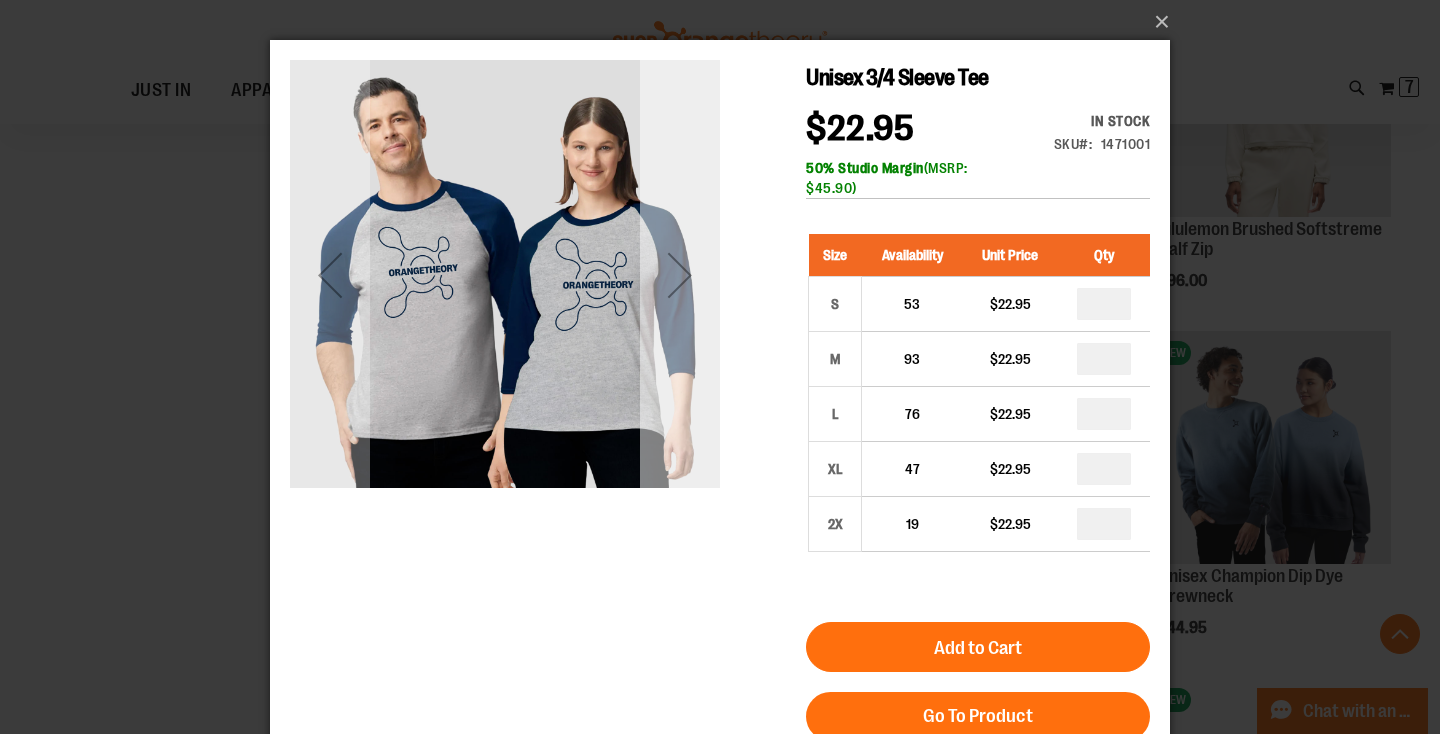 click at bounding box center (680, 275) 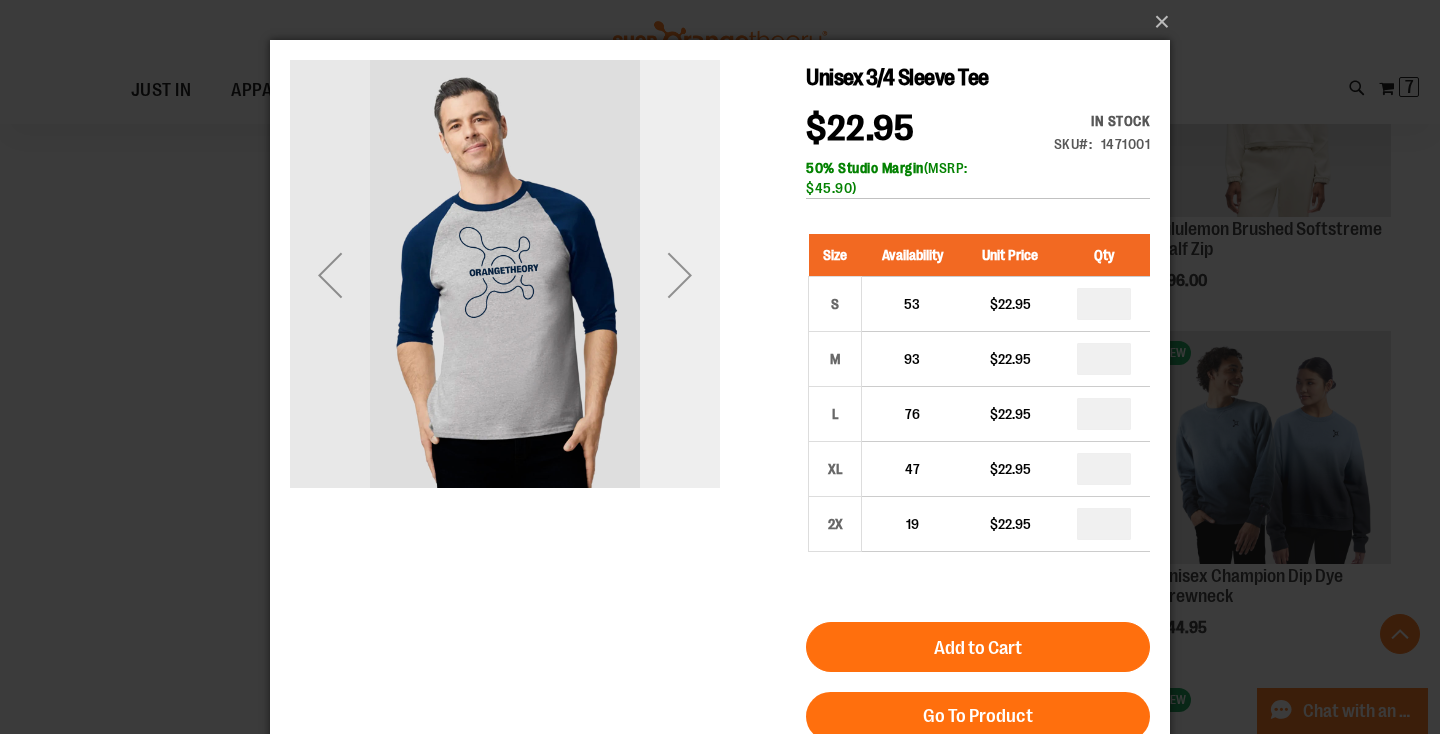 click at bounding box center (680, 275) 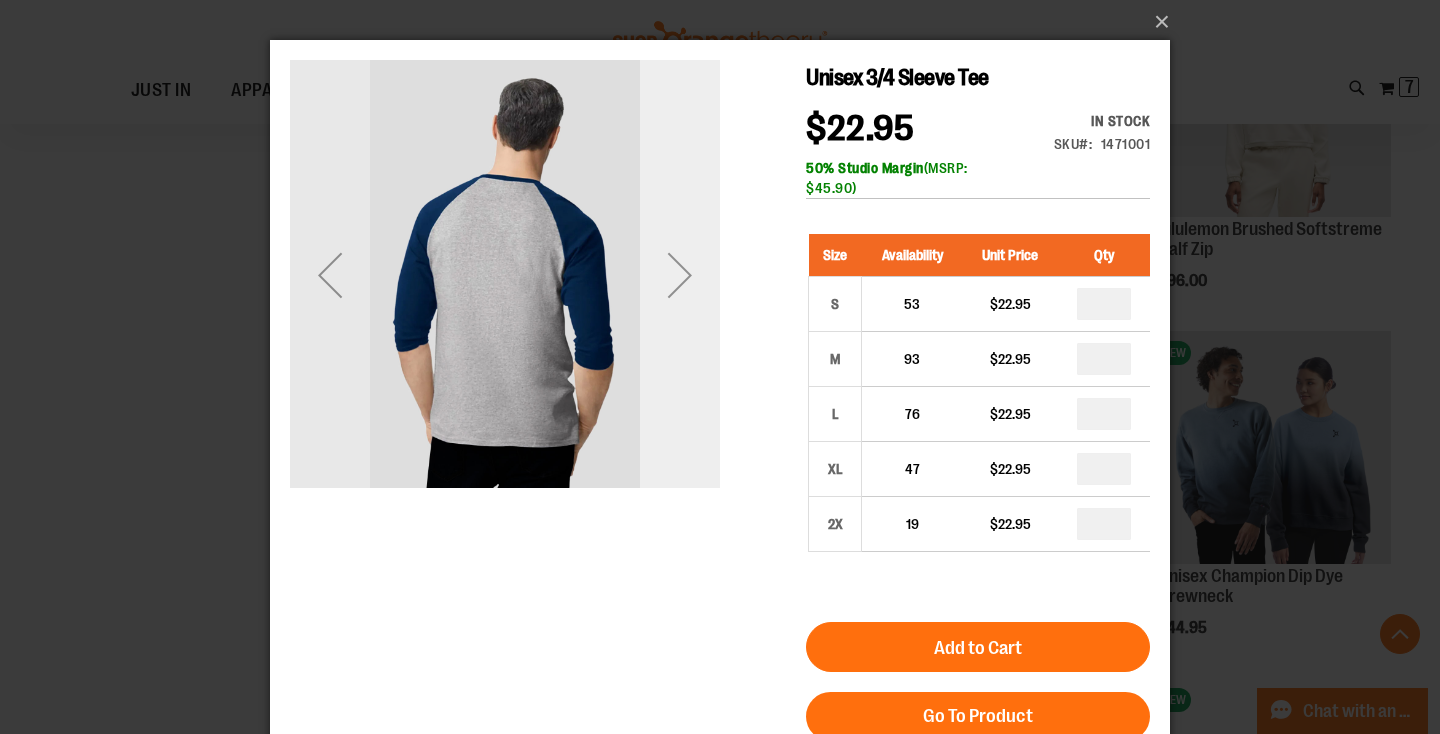 click at bounding box center [680, 275] 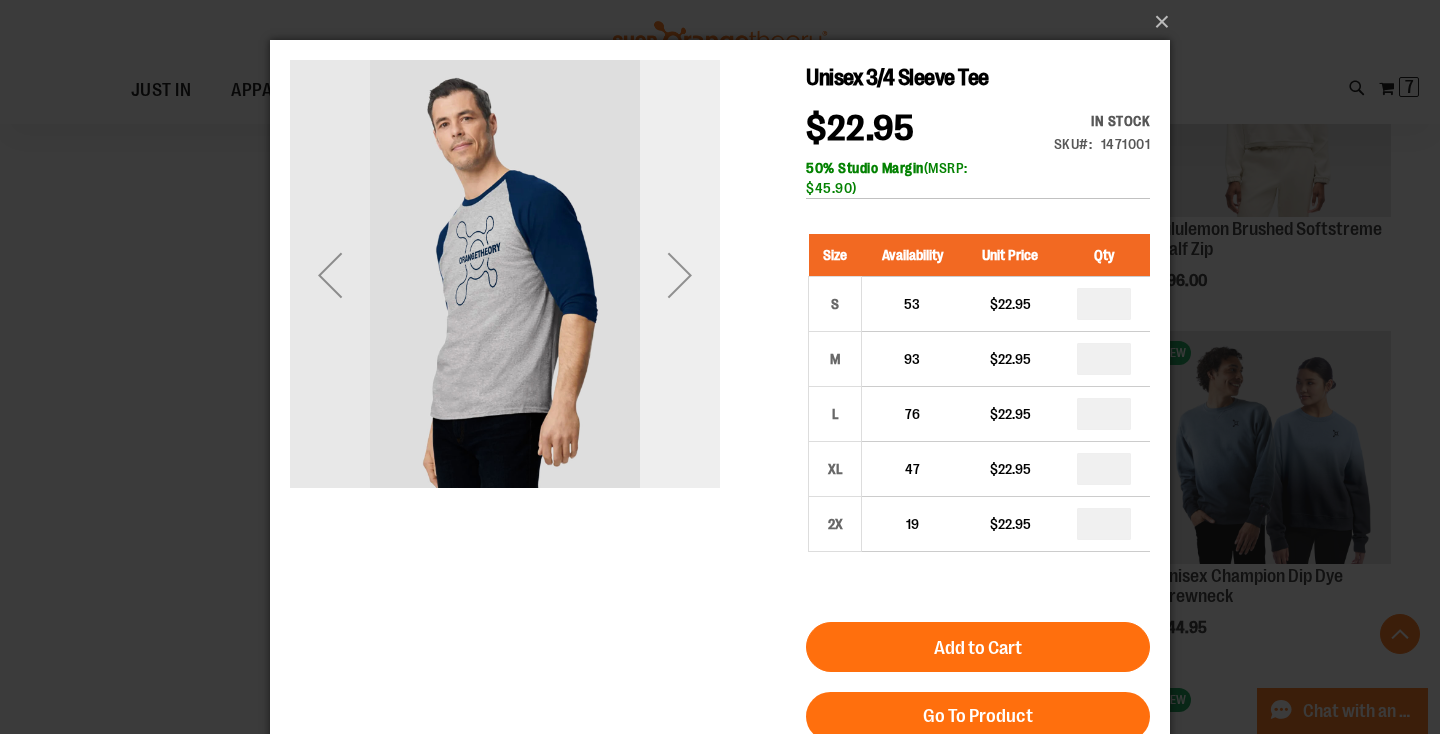 click at bounding box center [680, 275] 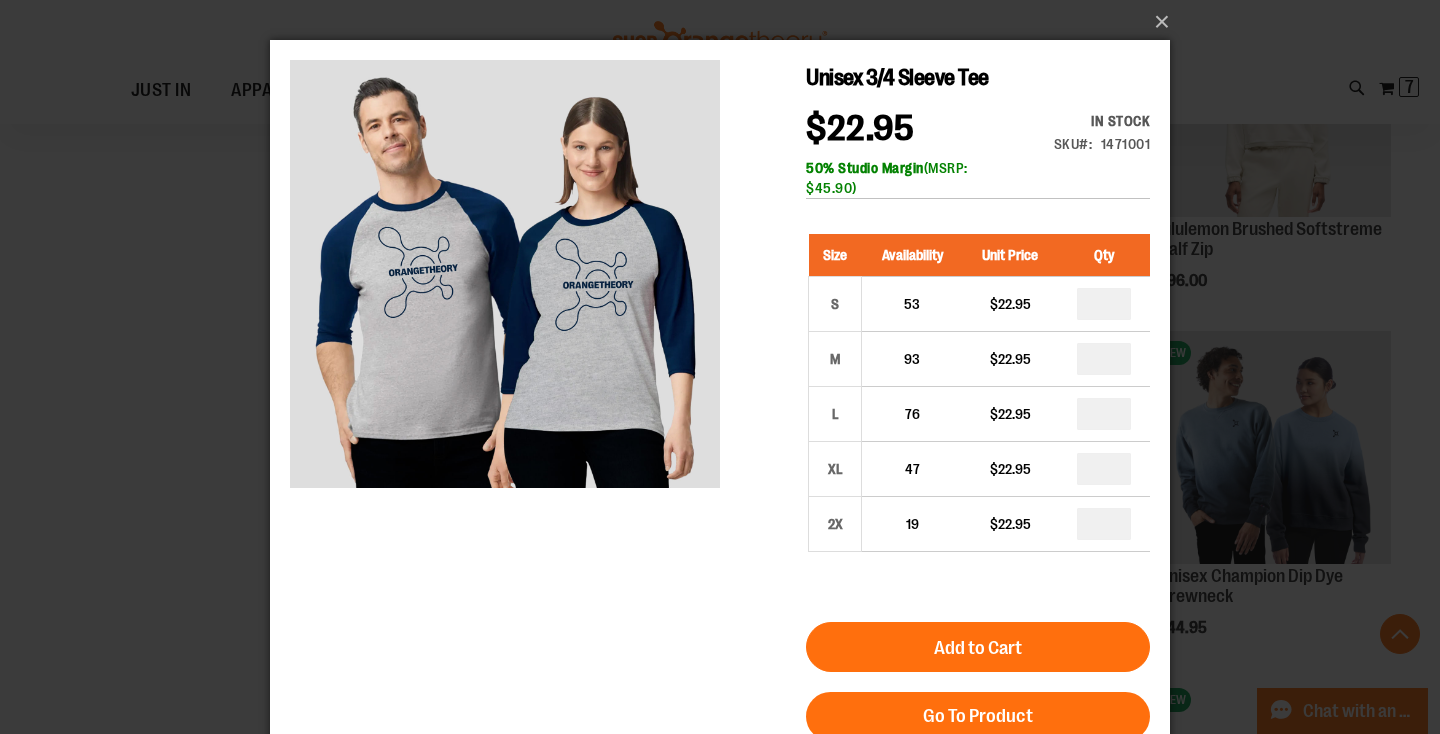 scroll, scrollTop: 0, scrollLeft: 0, axis: both 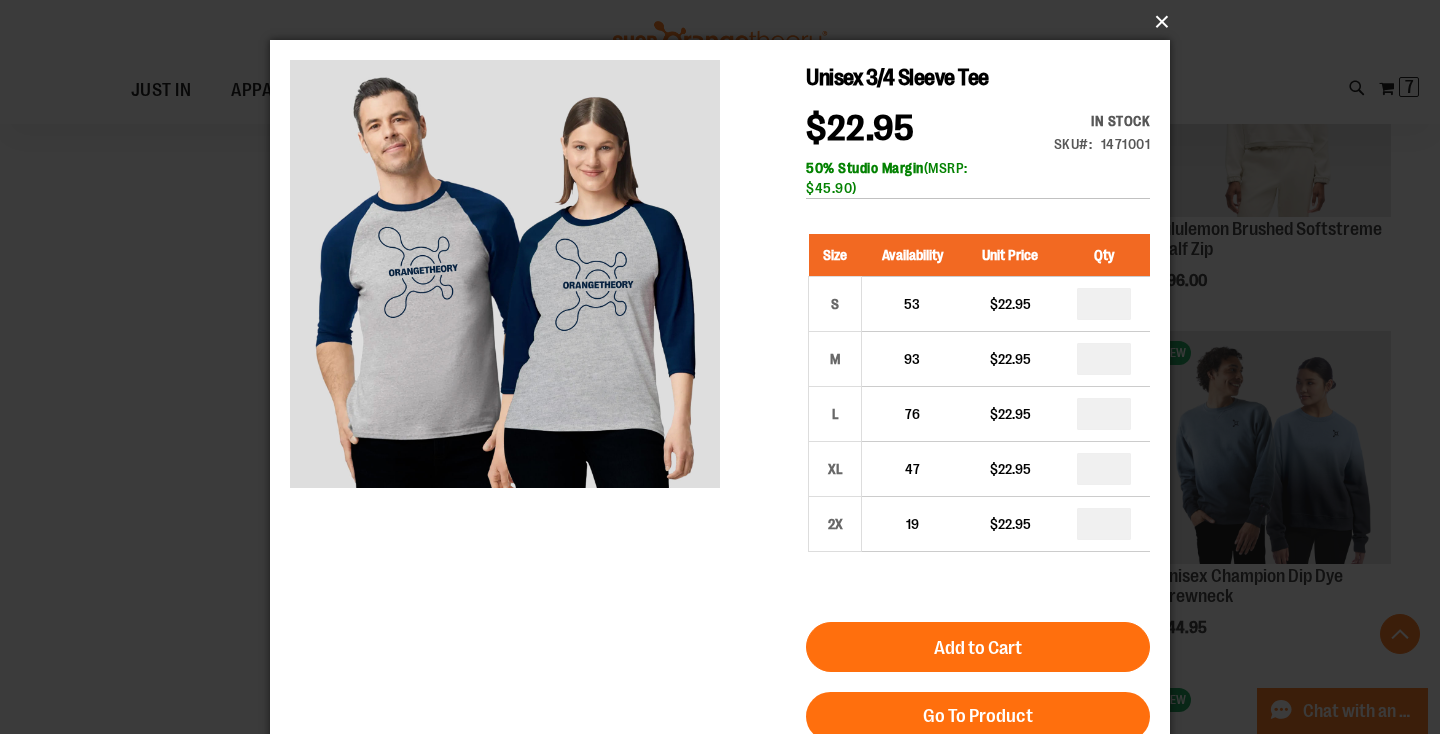 click on "×" at bounding box center [726, 22] 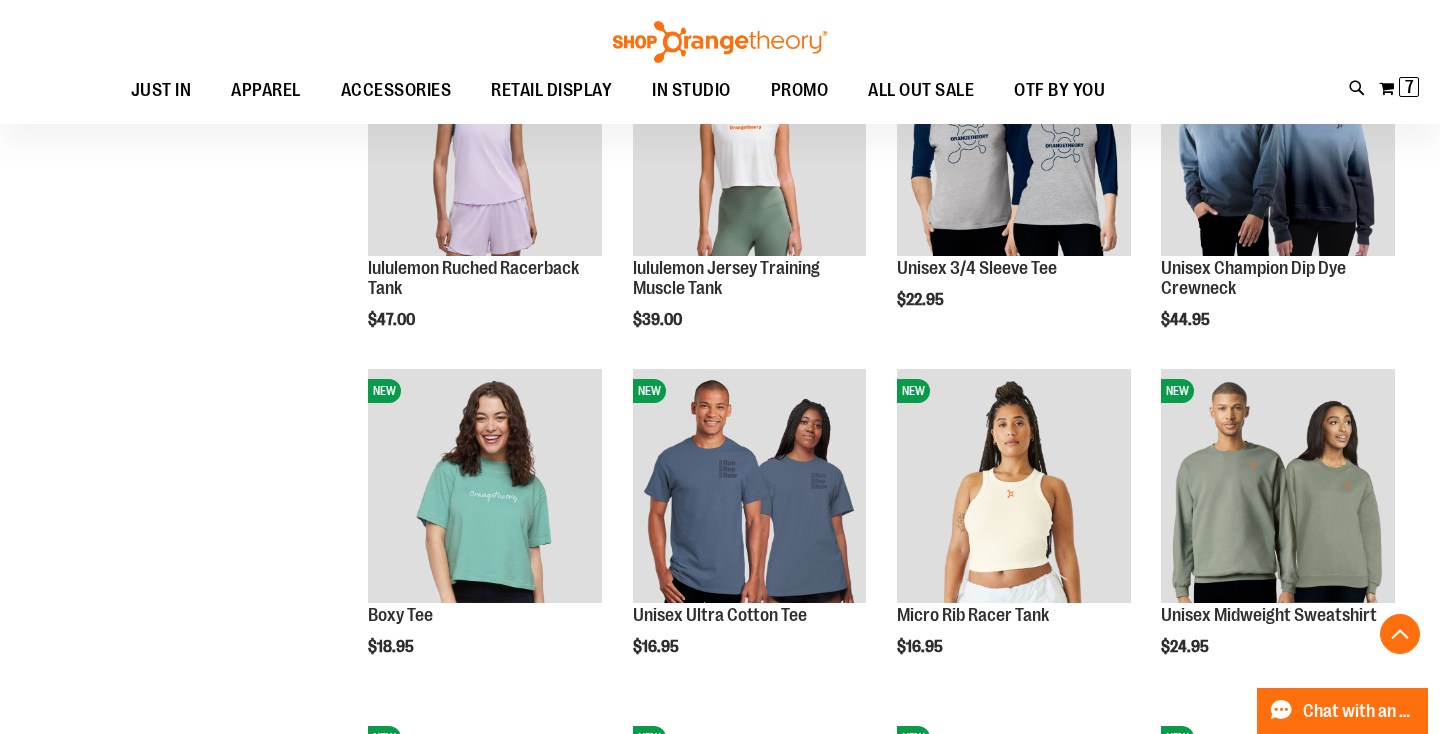 scroll, scrollTop: 2116, scrollLeft: 0, axis: vertical 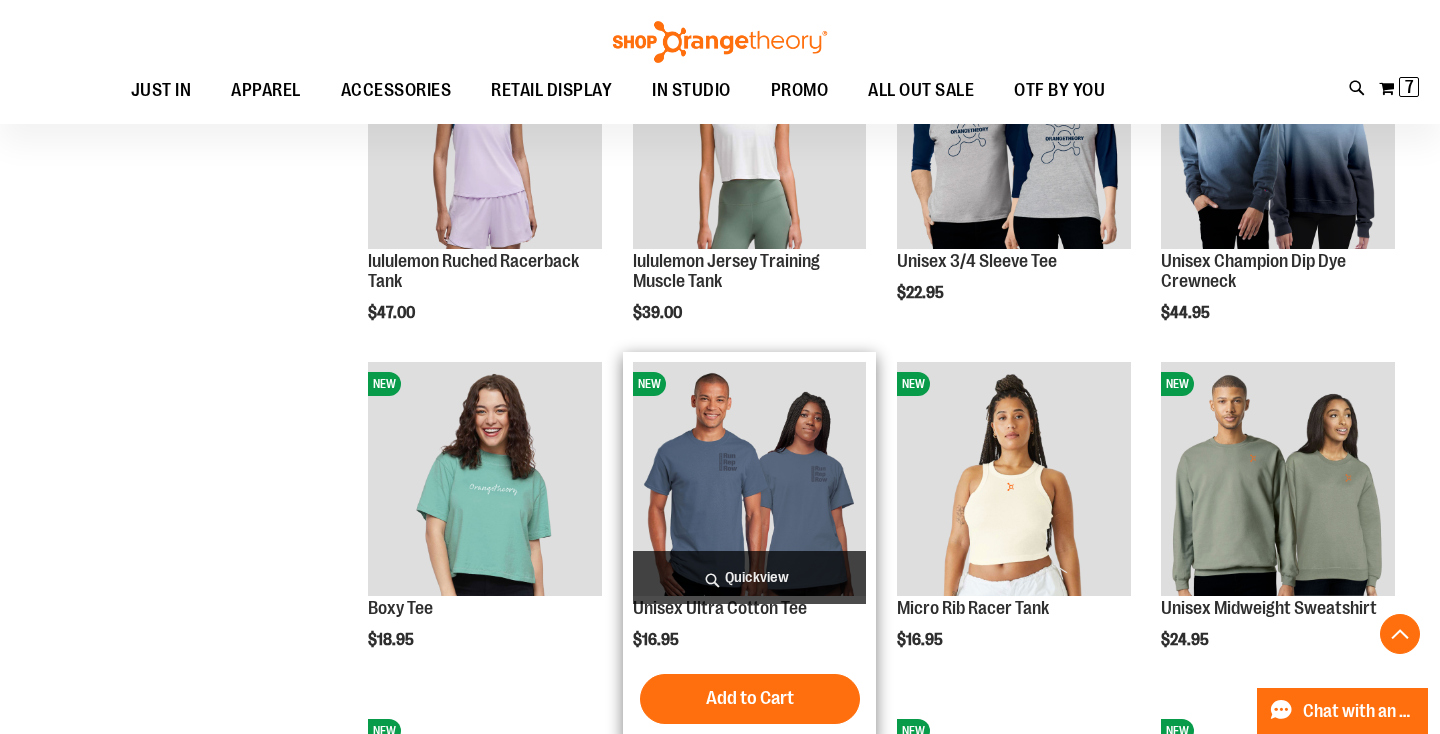 click on "Quickview" at bounding box center (750, 577) 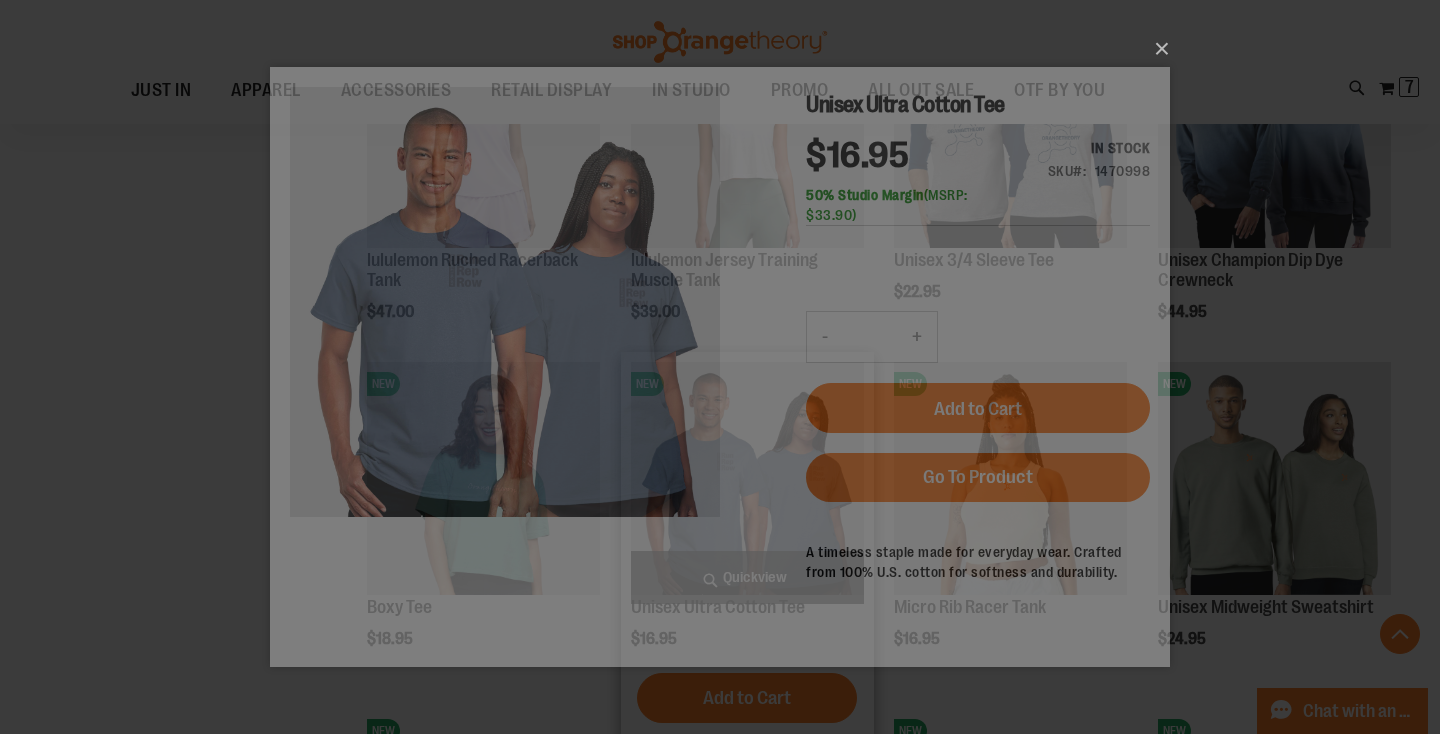 scroll, scrollTop: 0, scrollLeft: 0, axis: both 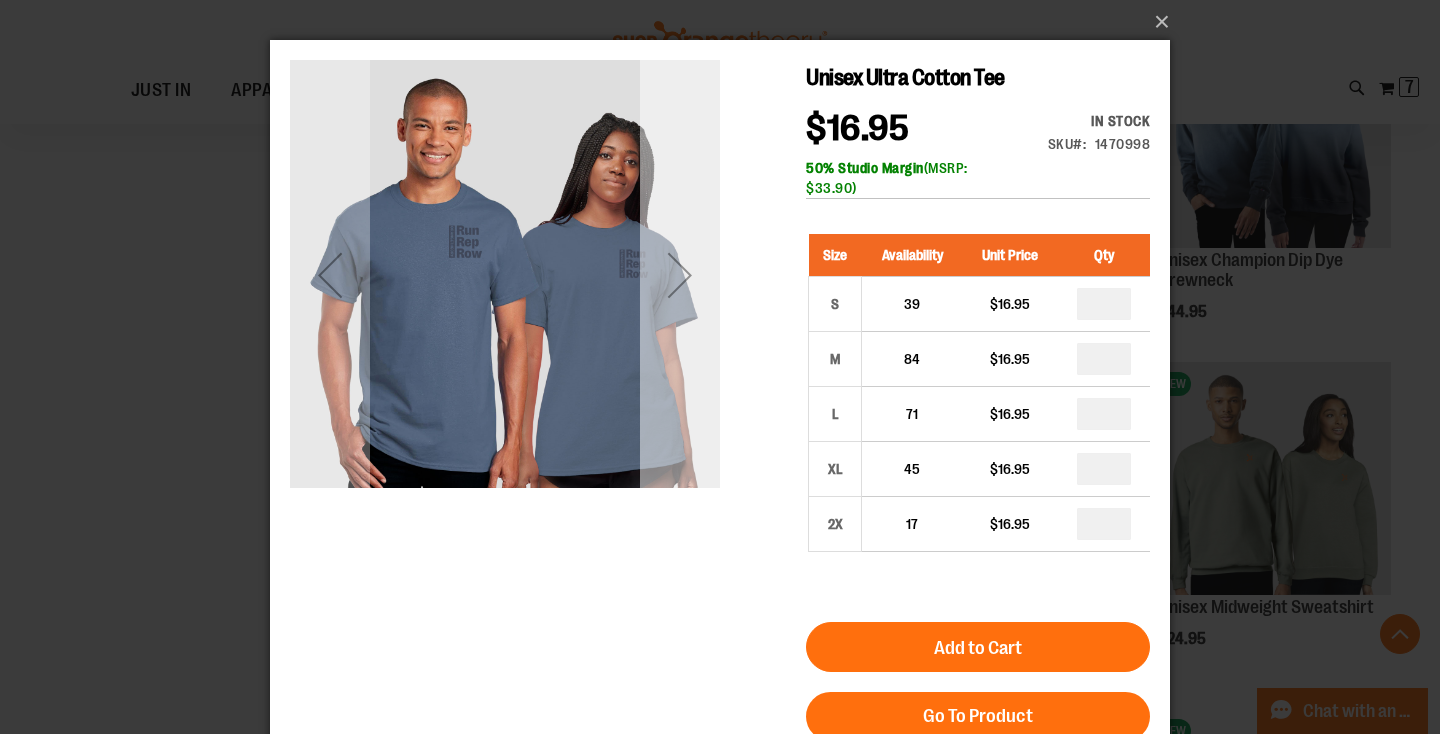 click at bounding box center (680, 275) 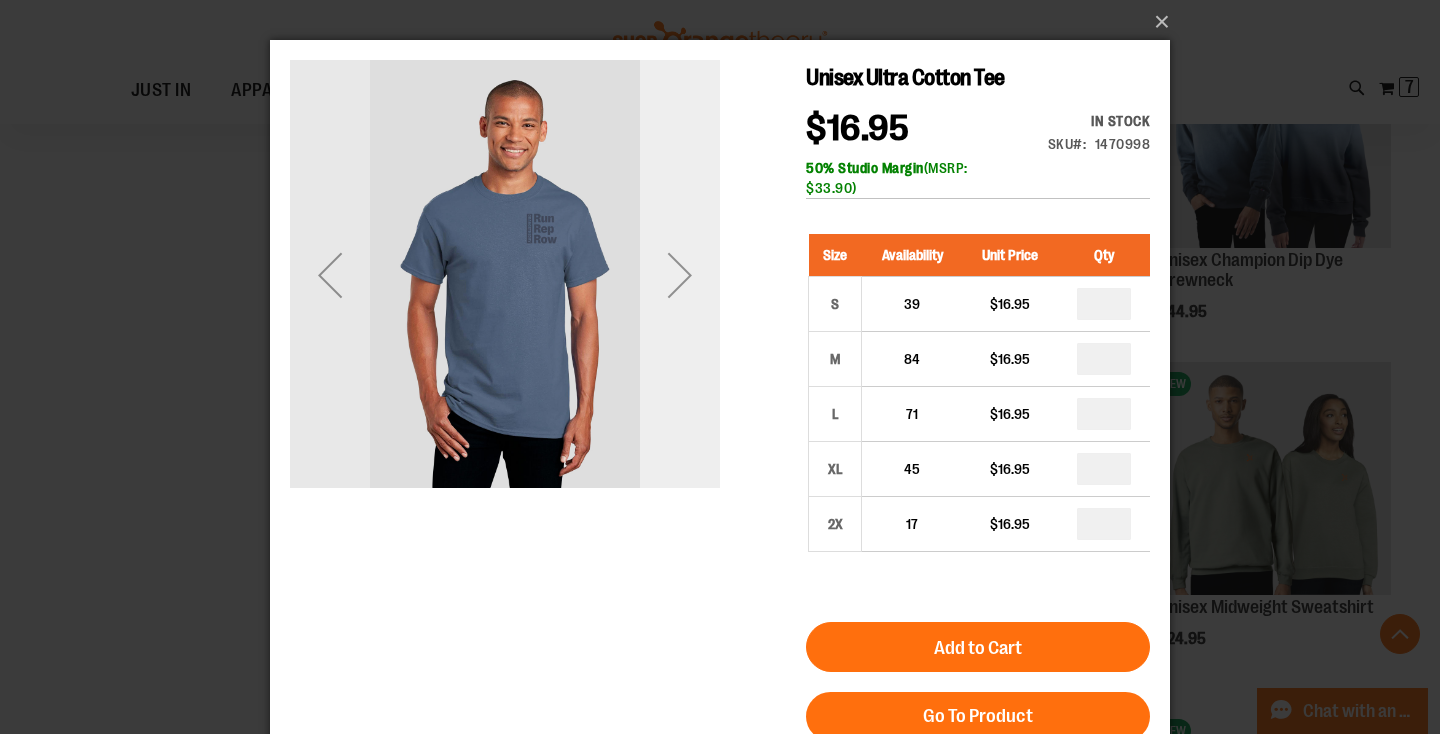click at bounding box center [680, 275] 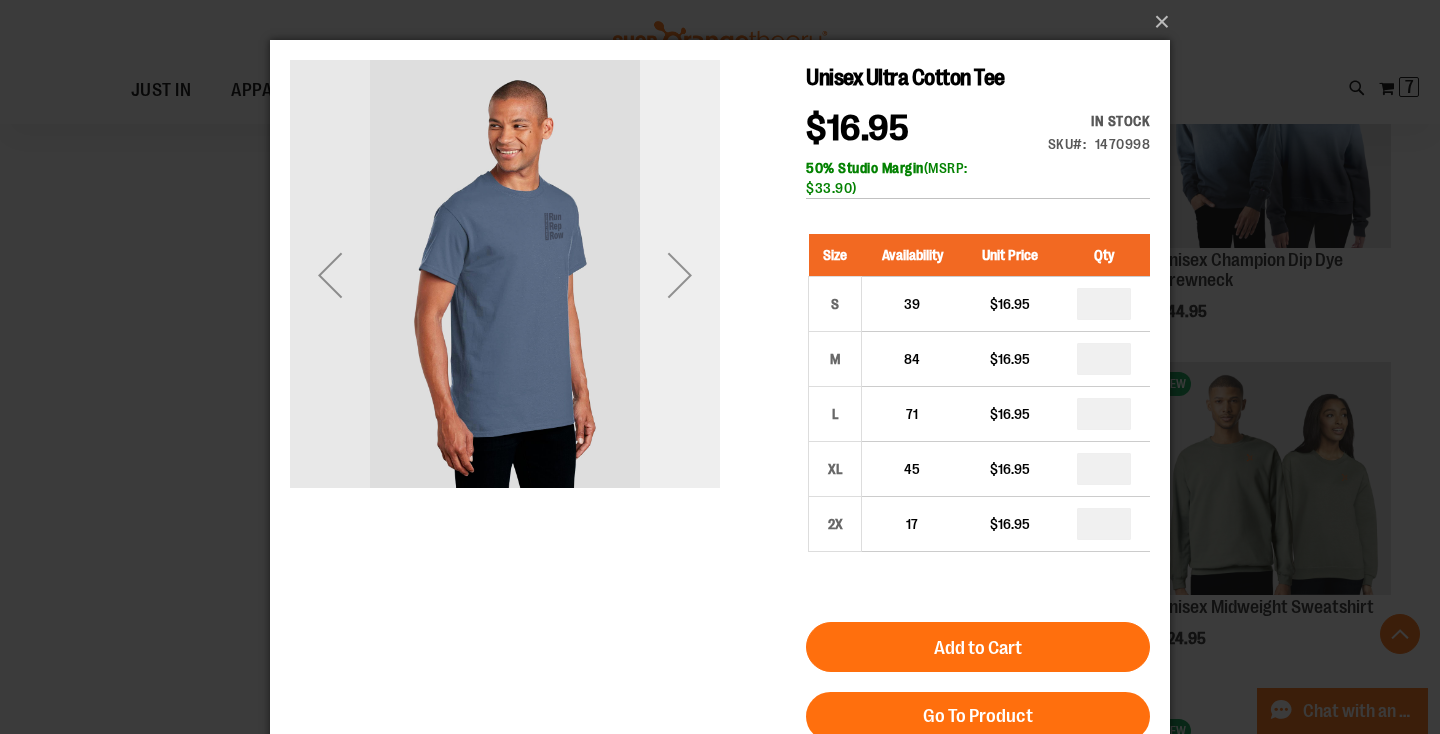 click at bounding box center [680, 275] 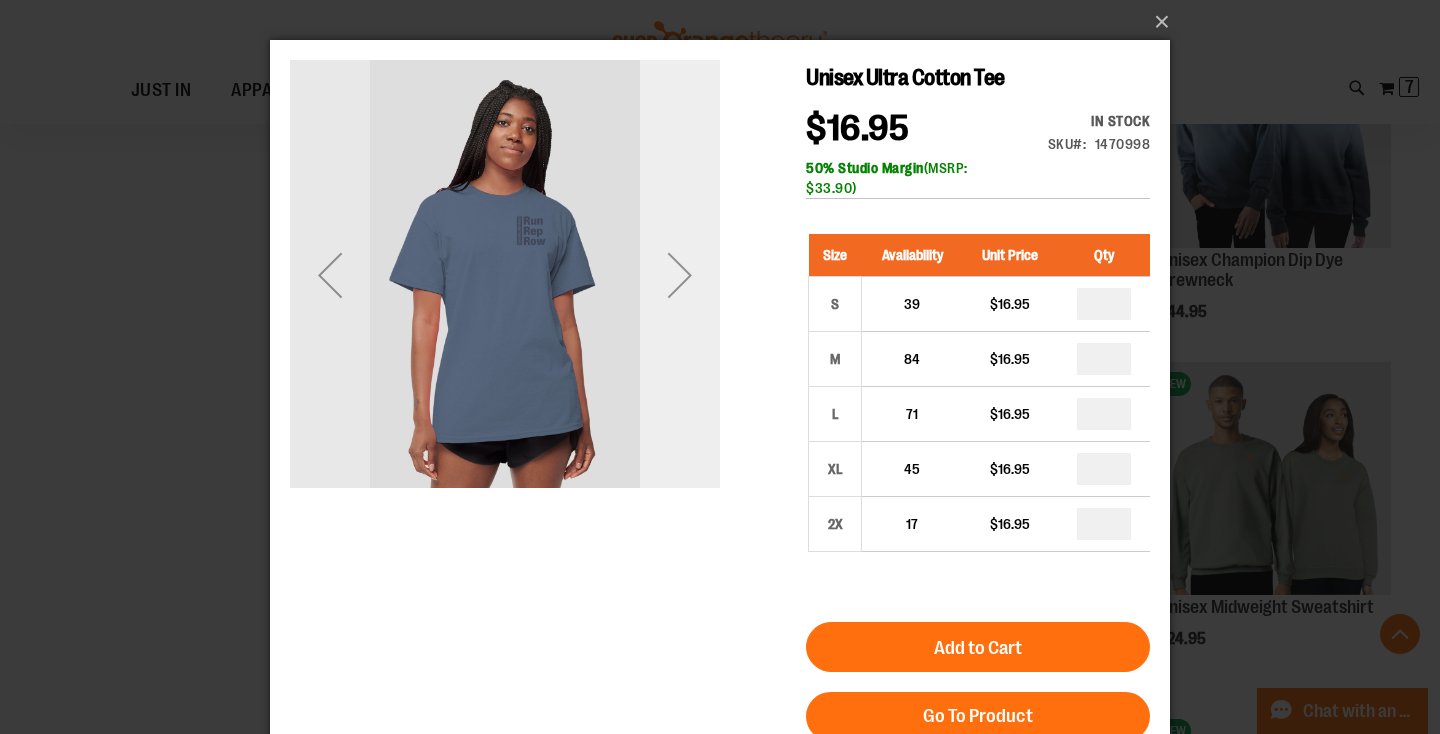 click at bounding box center [680, 275] 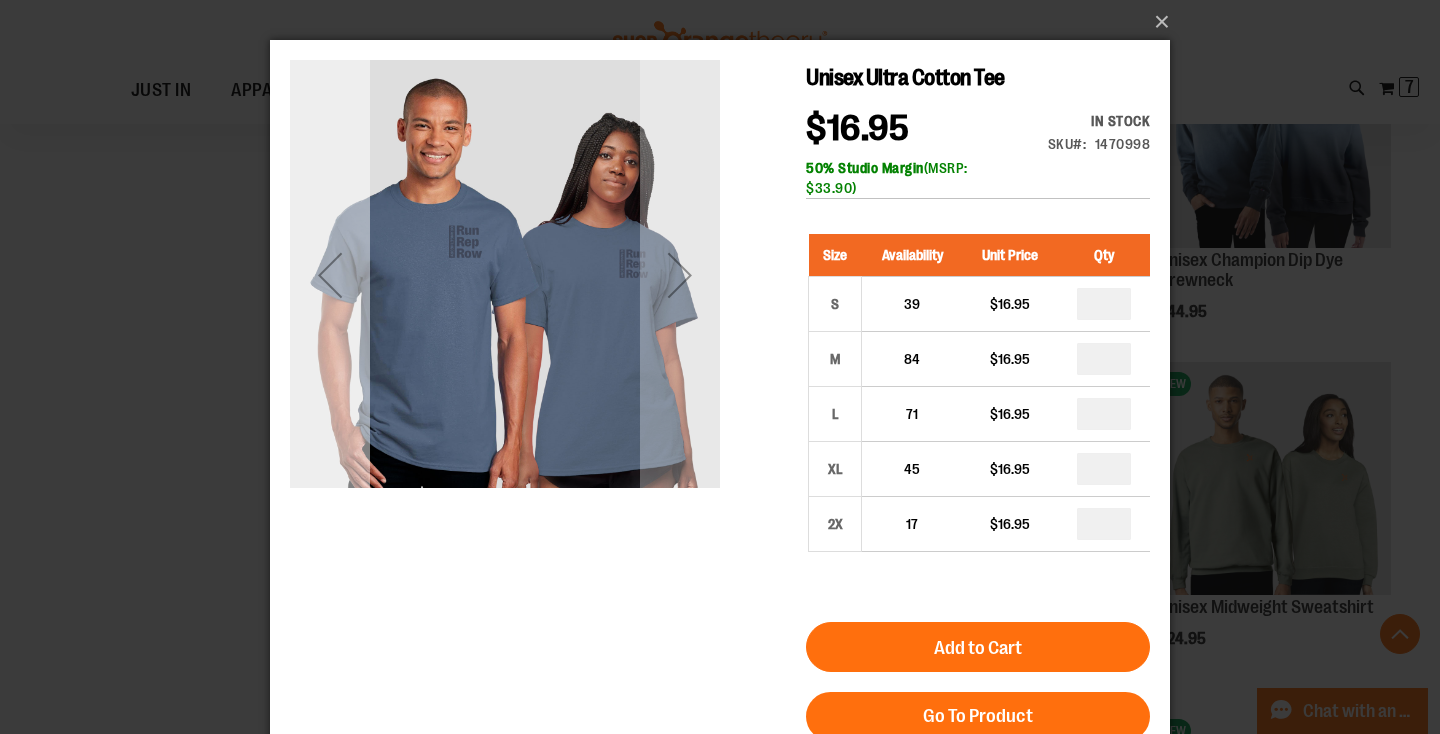 click at bounding box center (330, 275) 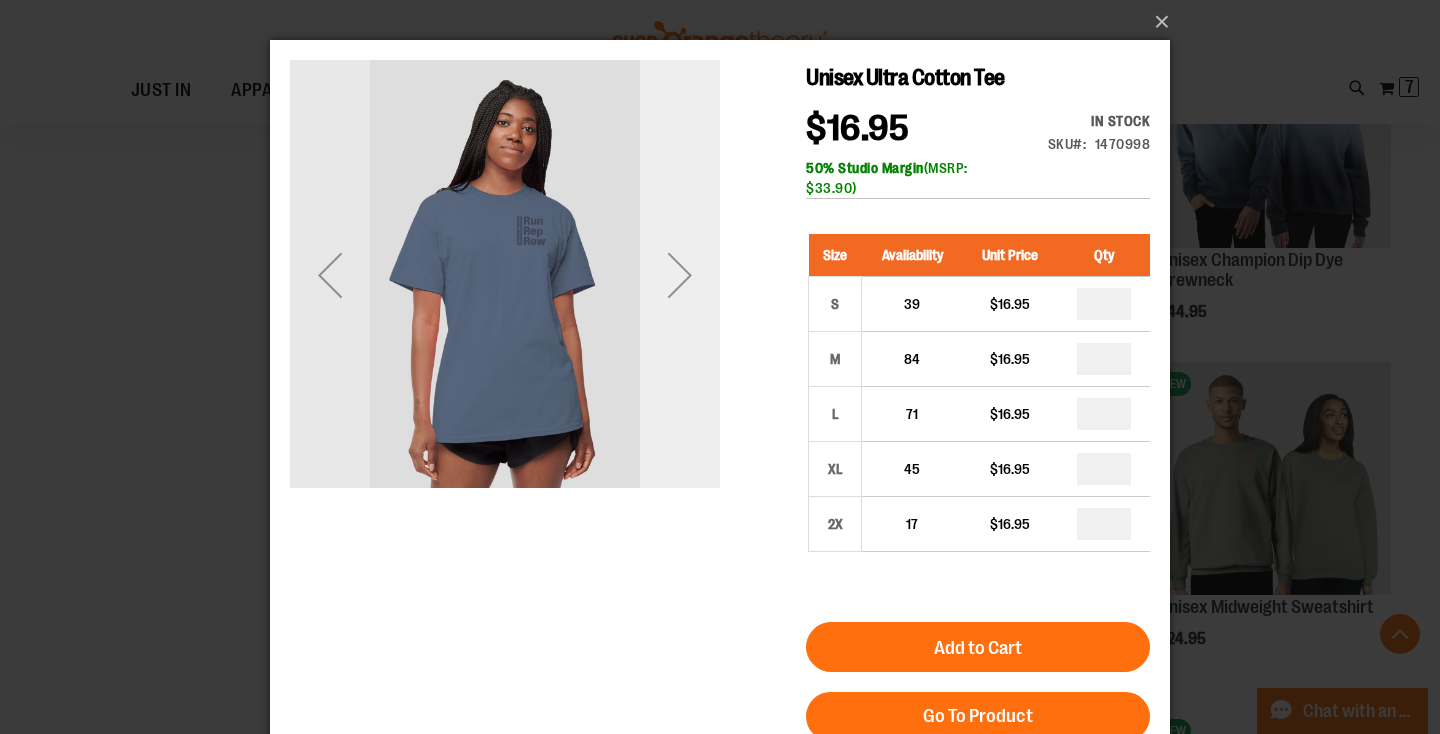 click at bounding box center [680, 275] 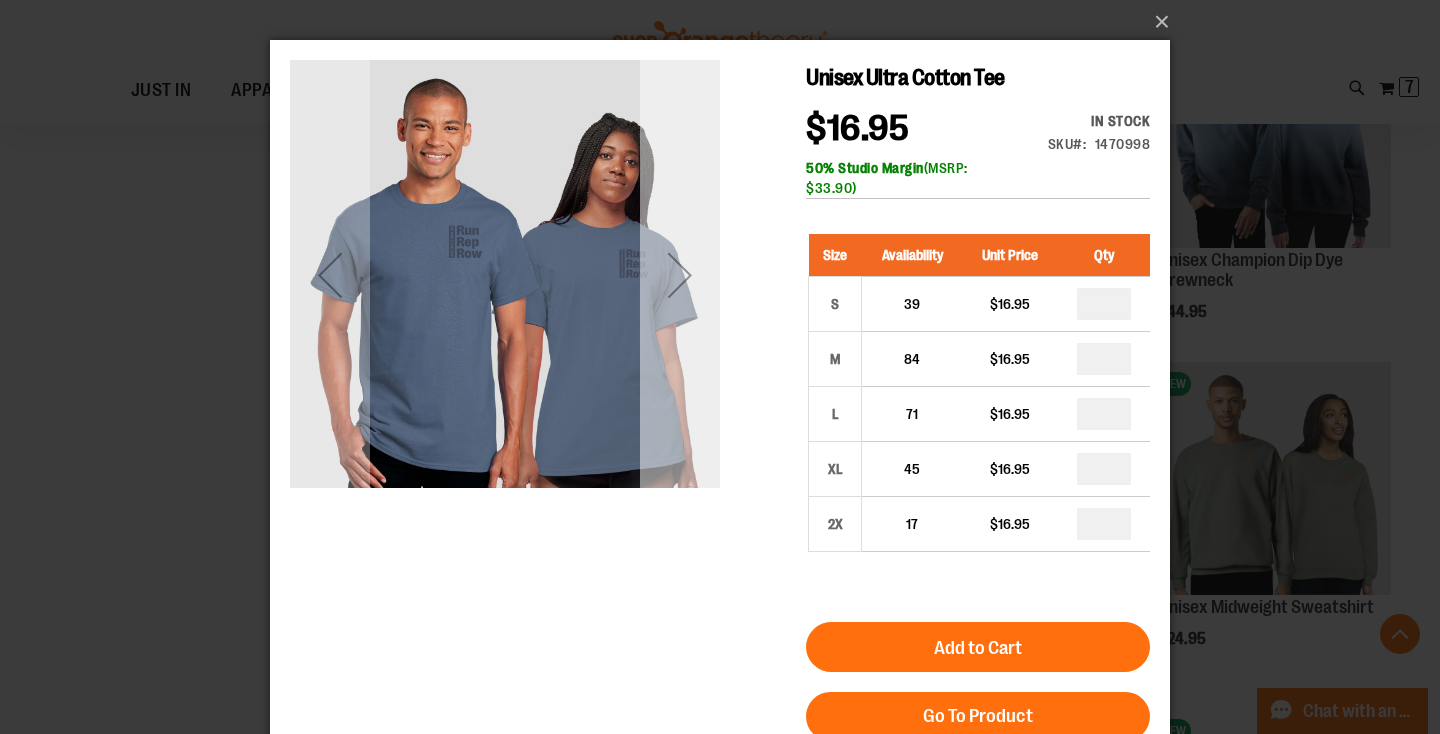 click at bounding box center [680, 275] 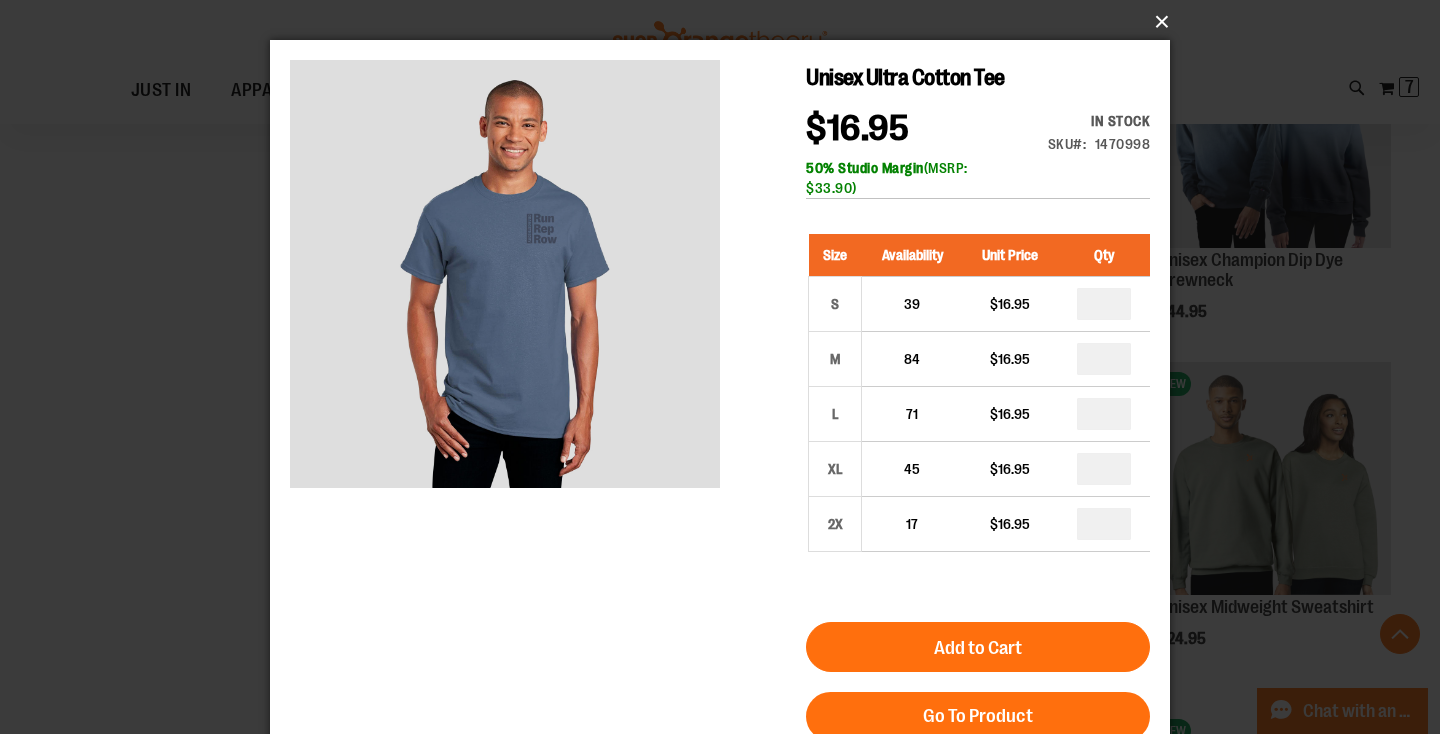 click on "×" at bounding box center (726, 22) 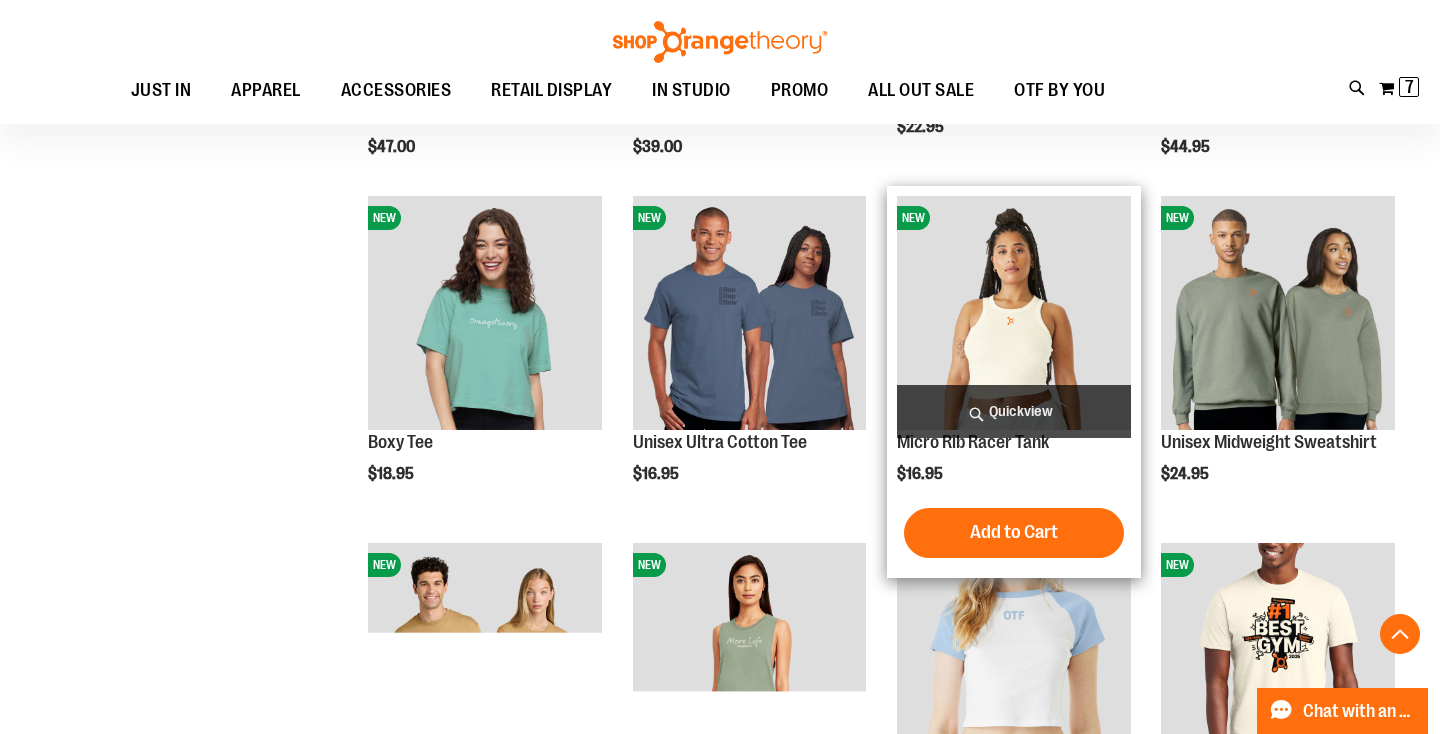 scroll, scrollTop: 2257, scrollLeft: 0, axis: vertical 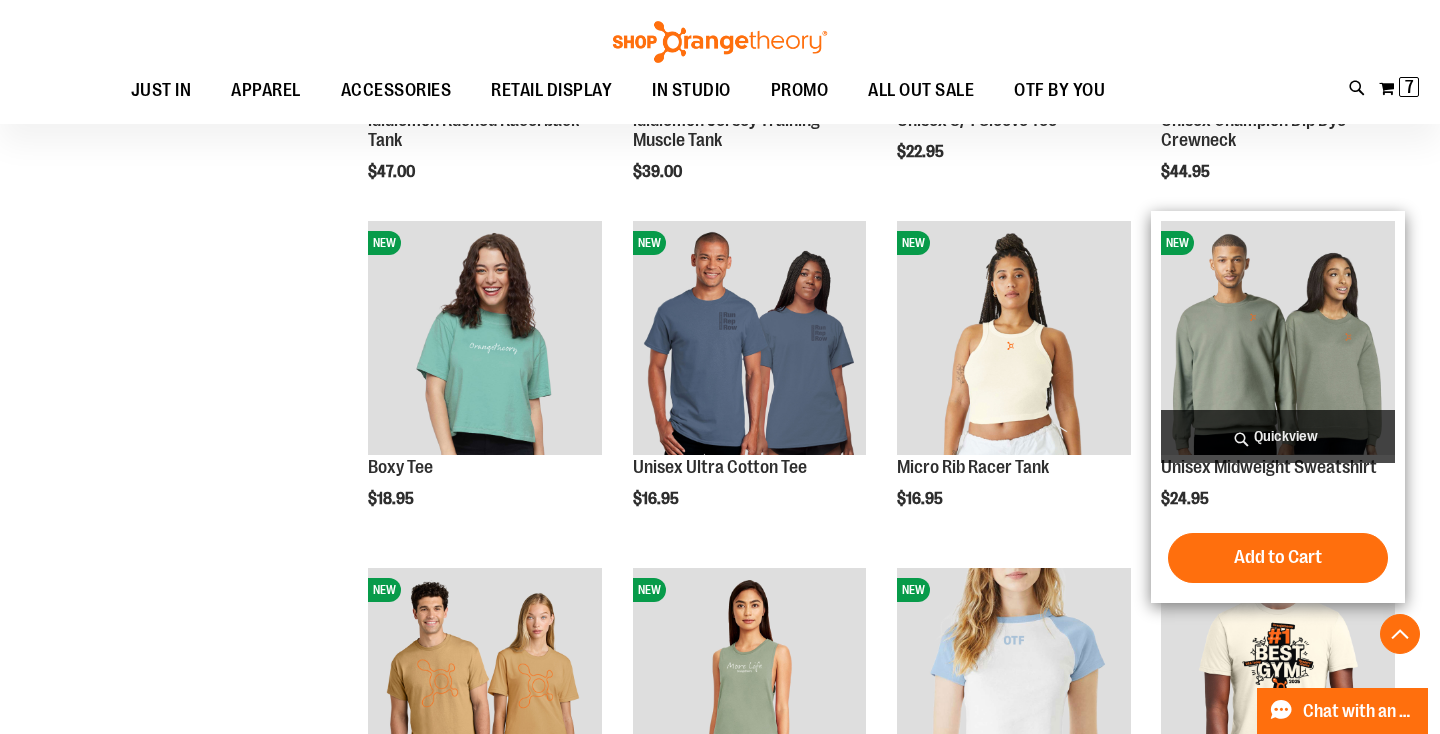 click on "Quickview" at bounding box center (1278, 436) 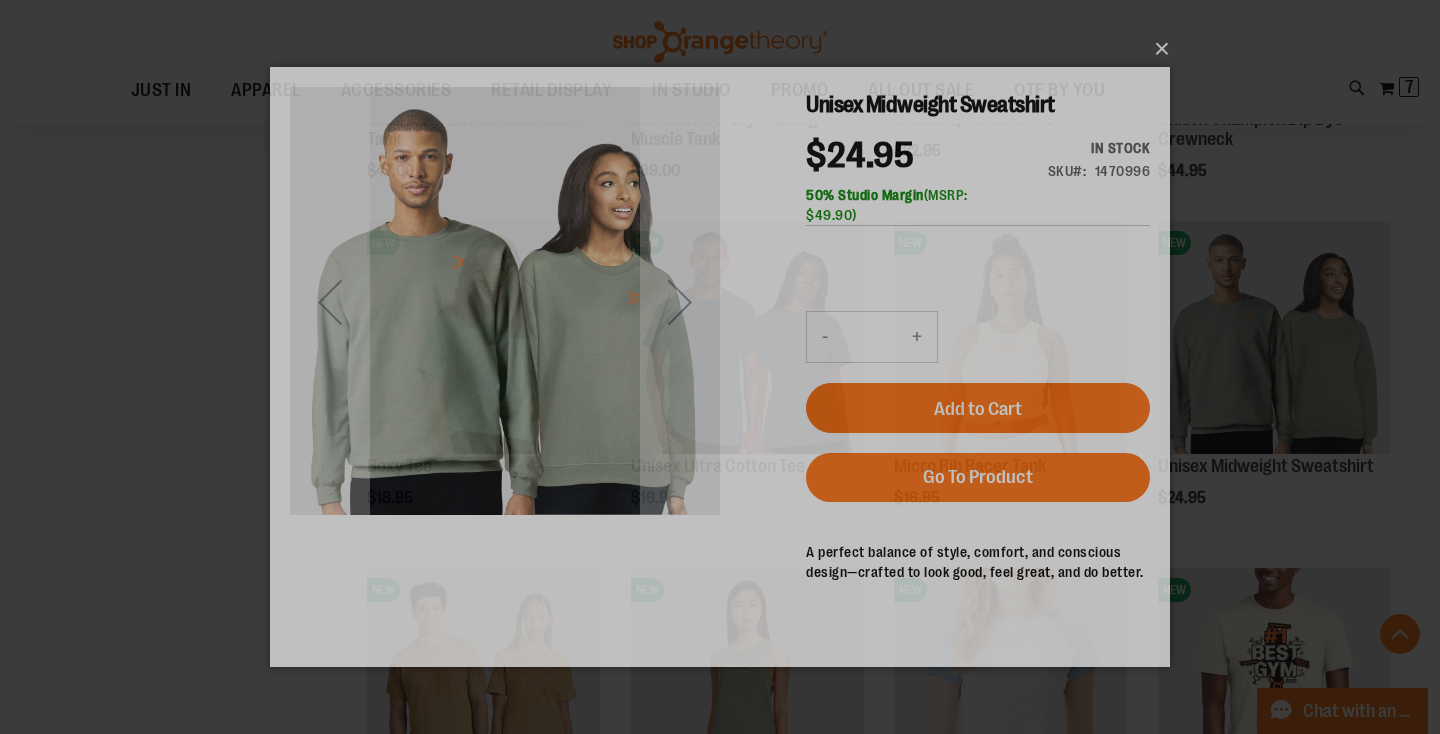 scroll, scrollTop: 0, scrollLeft: 0, axis: both 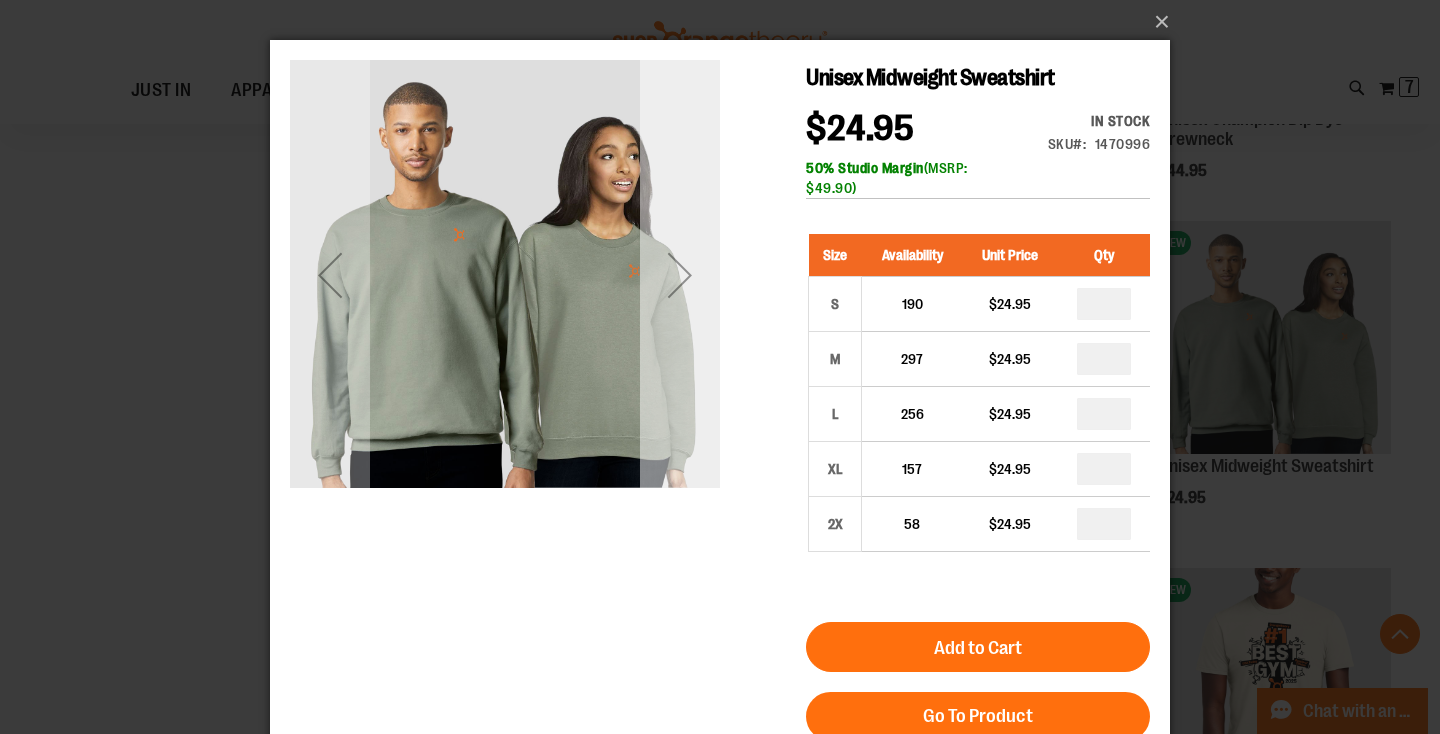 click at bounding box center (680, 275) 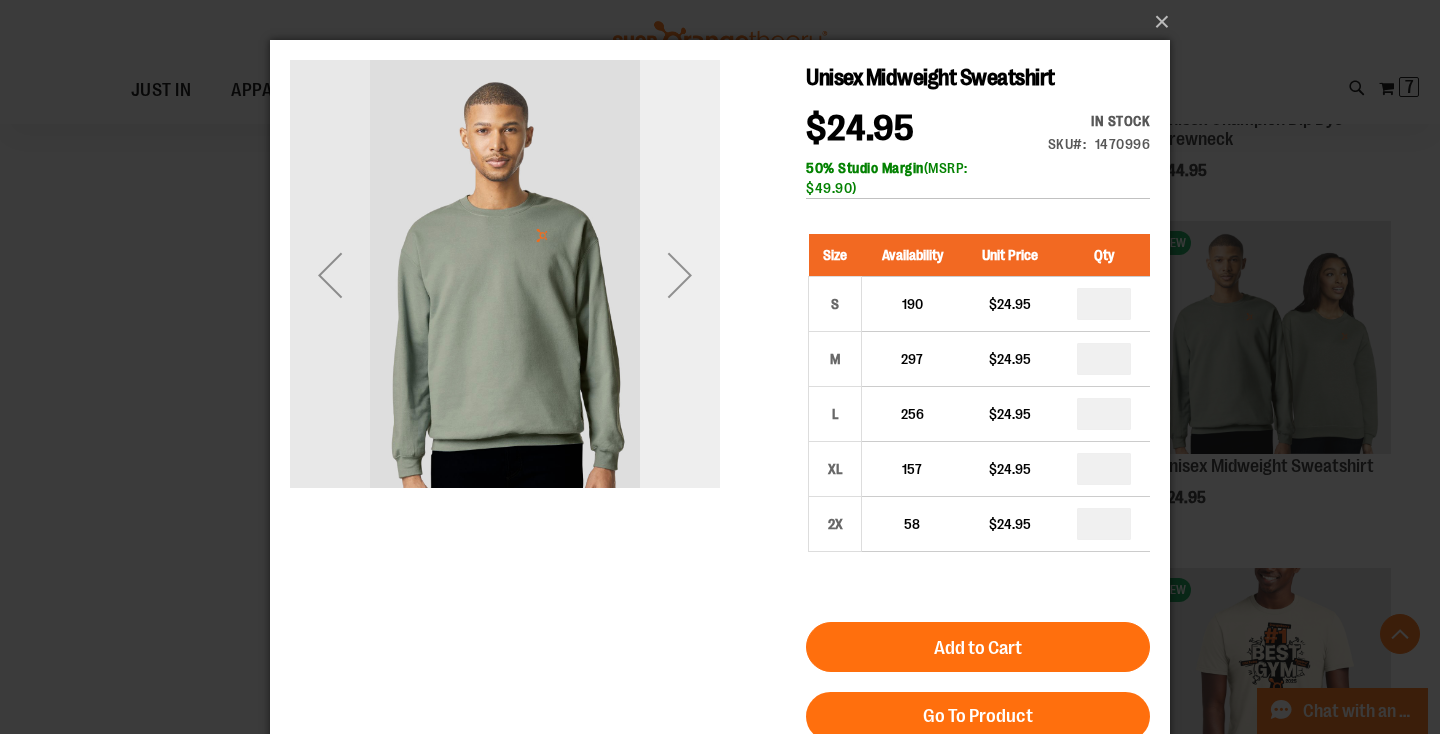 click at bounding box center (680, 275) 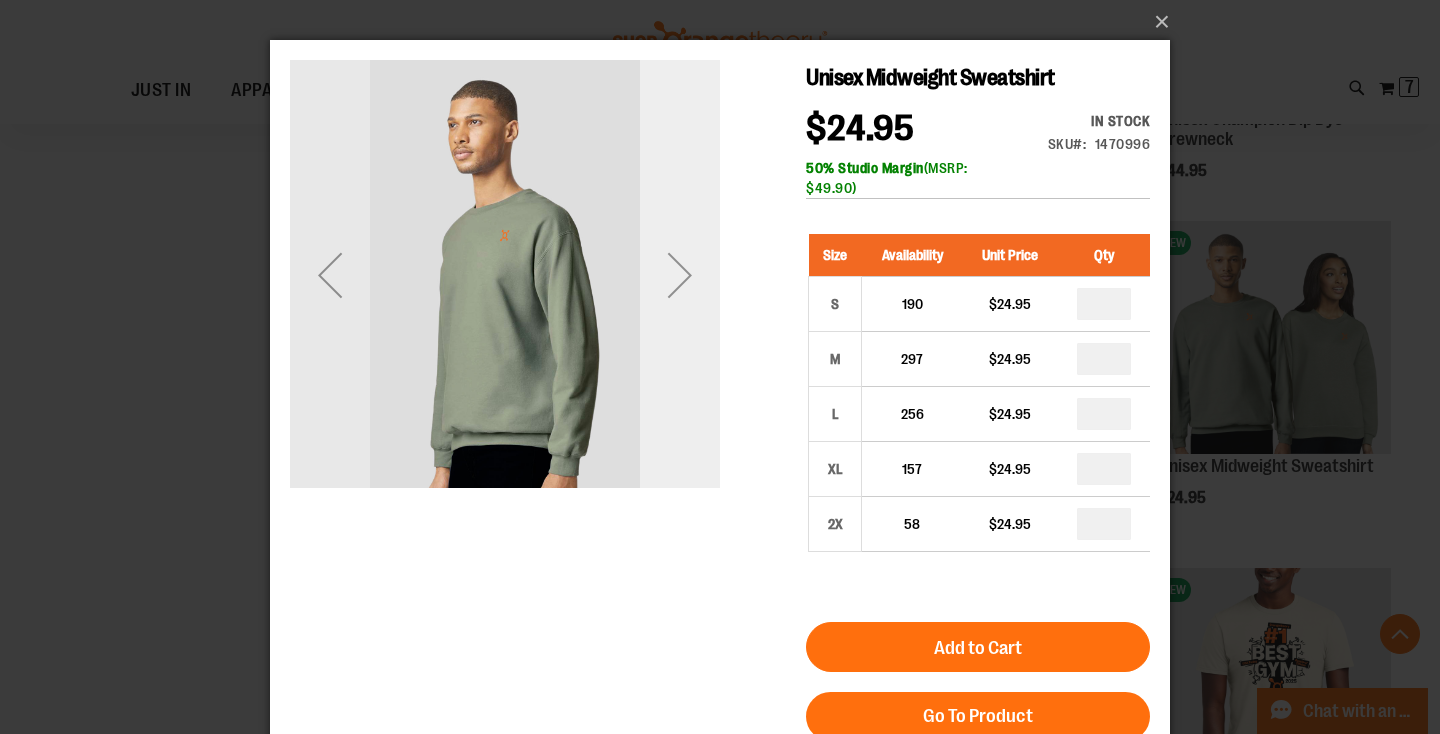 click at bounding box center (680, 275) 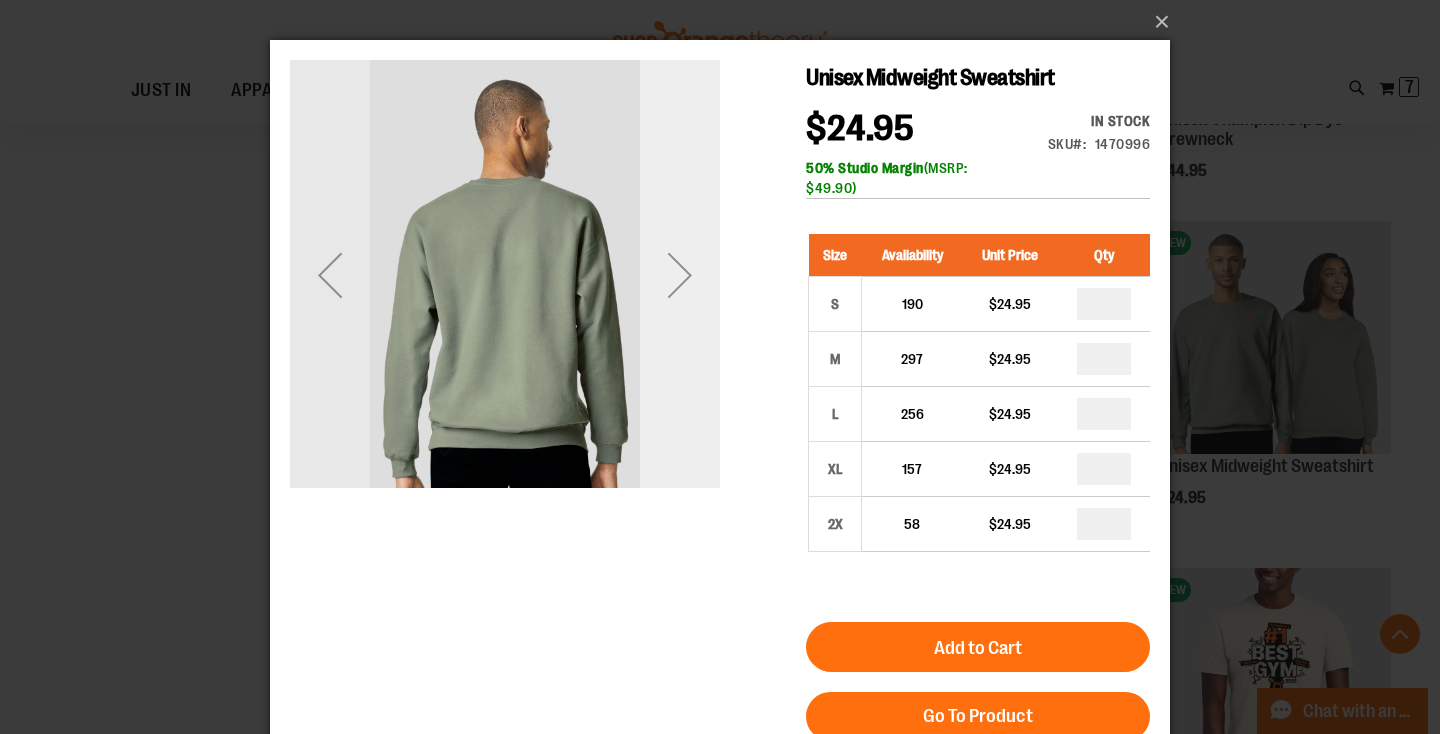 click at bounding box center (680, 275) 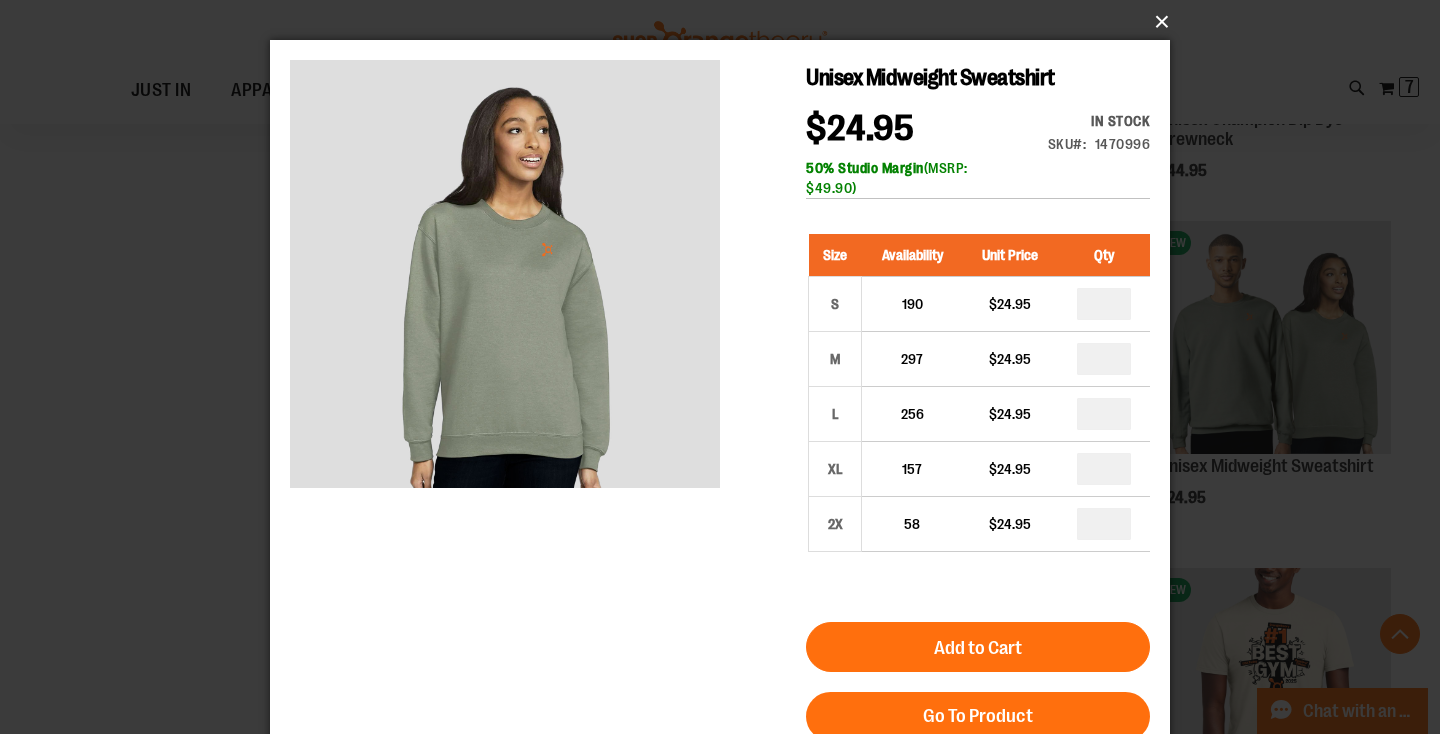 click on "×" at bounding box center [726, 22] 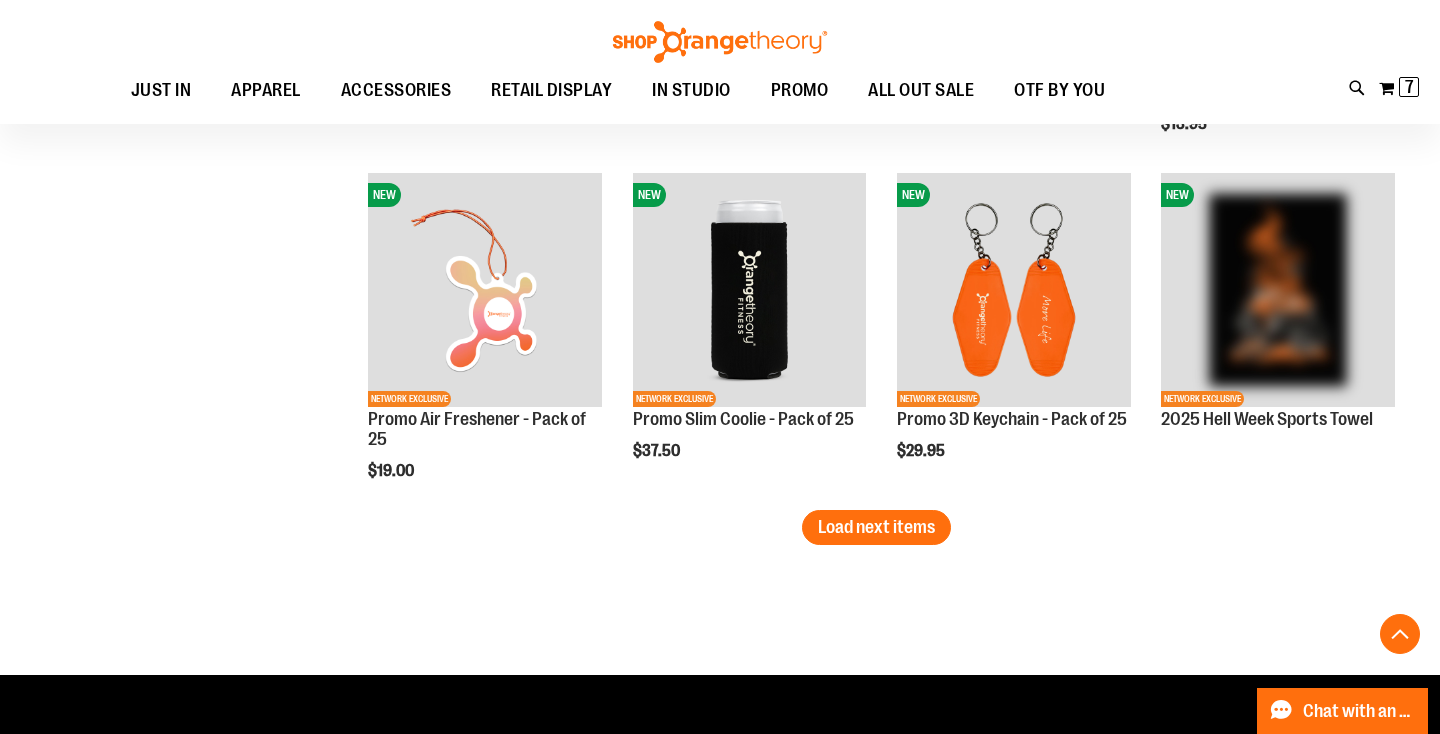 scroll, scrollTop: 3007, scrollLeft: 0, axis: vertical 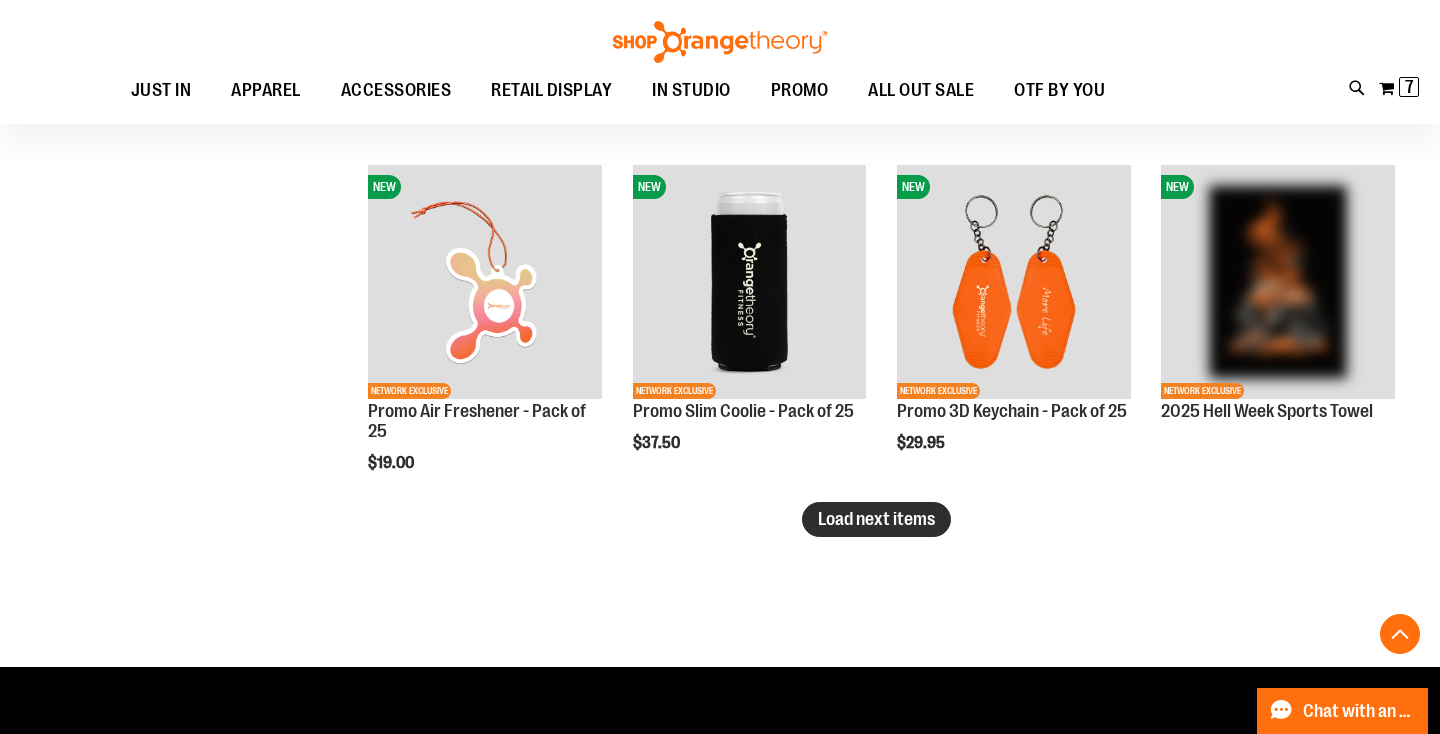 click on "Load next items" at bounding box center [876, 519] 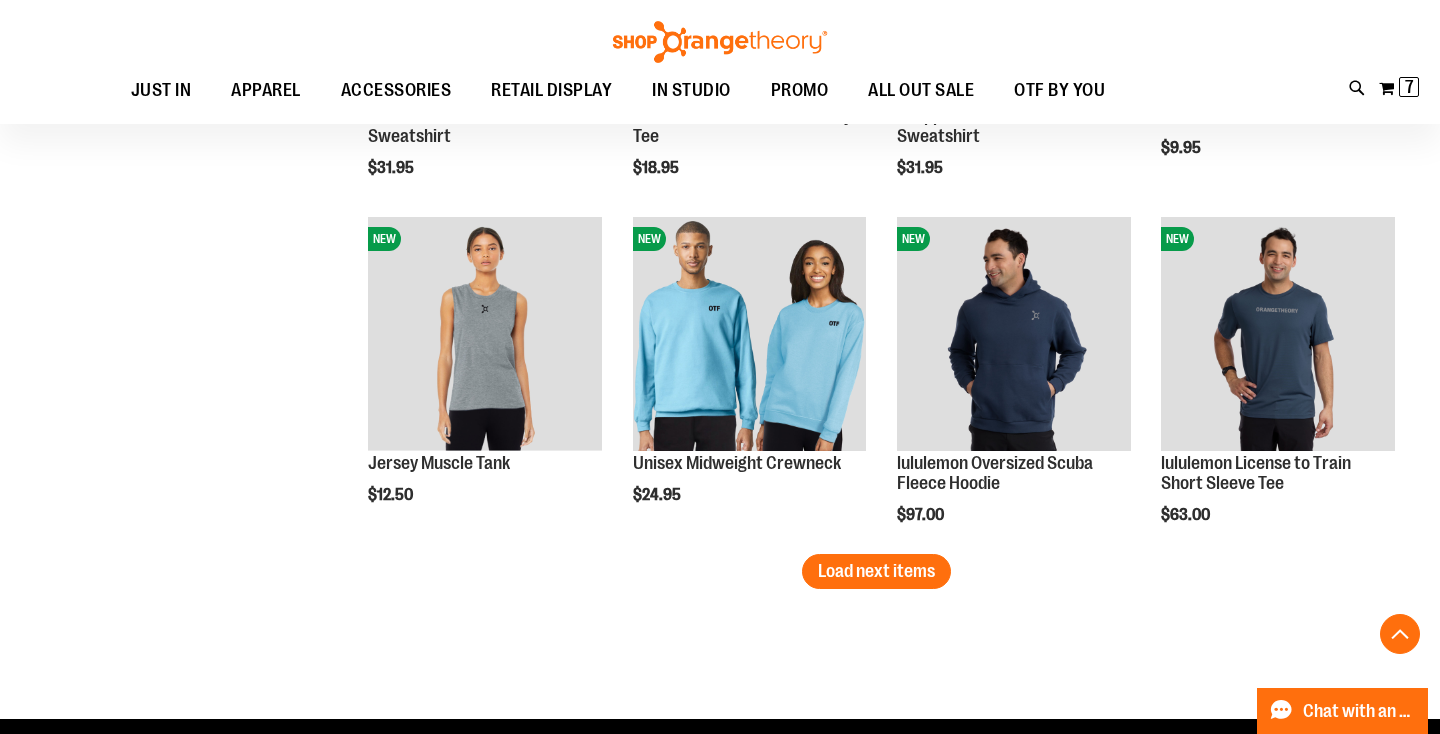 scroll, scrollTop: 4003, scrollLeft: 0, axis: vertical 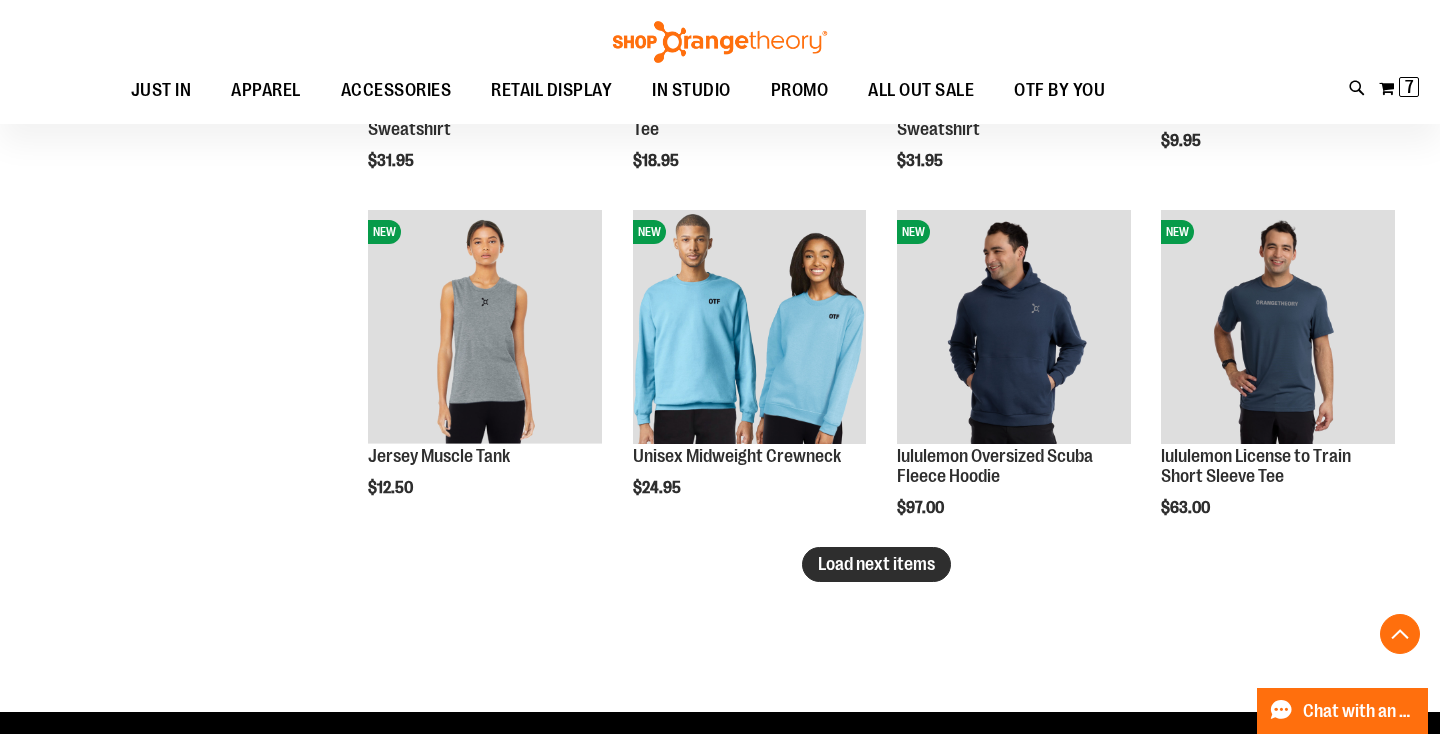 click on "Load next items" at bounding box center [876, 564] 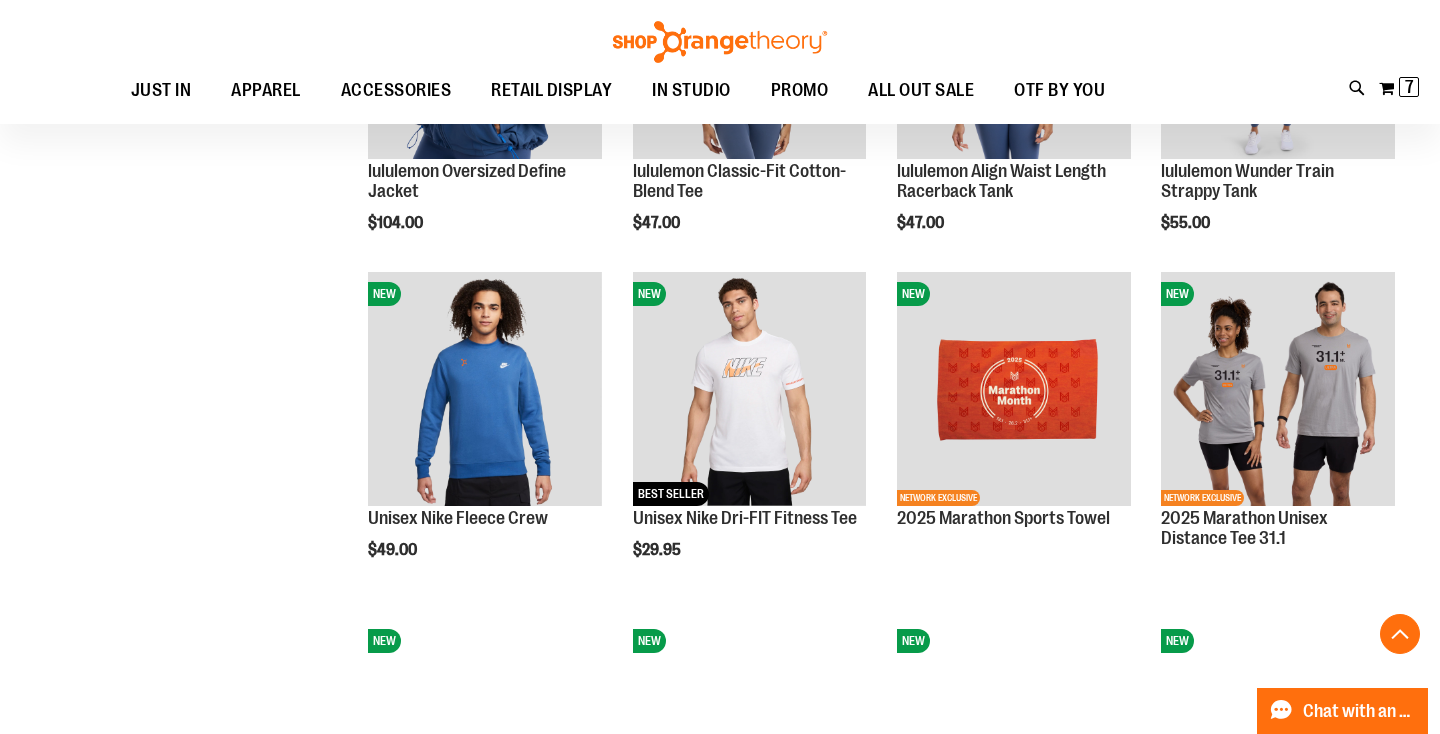 scroll, scrollTop: 4669, scrollLeft: 0, axis: vertical 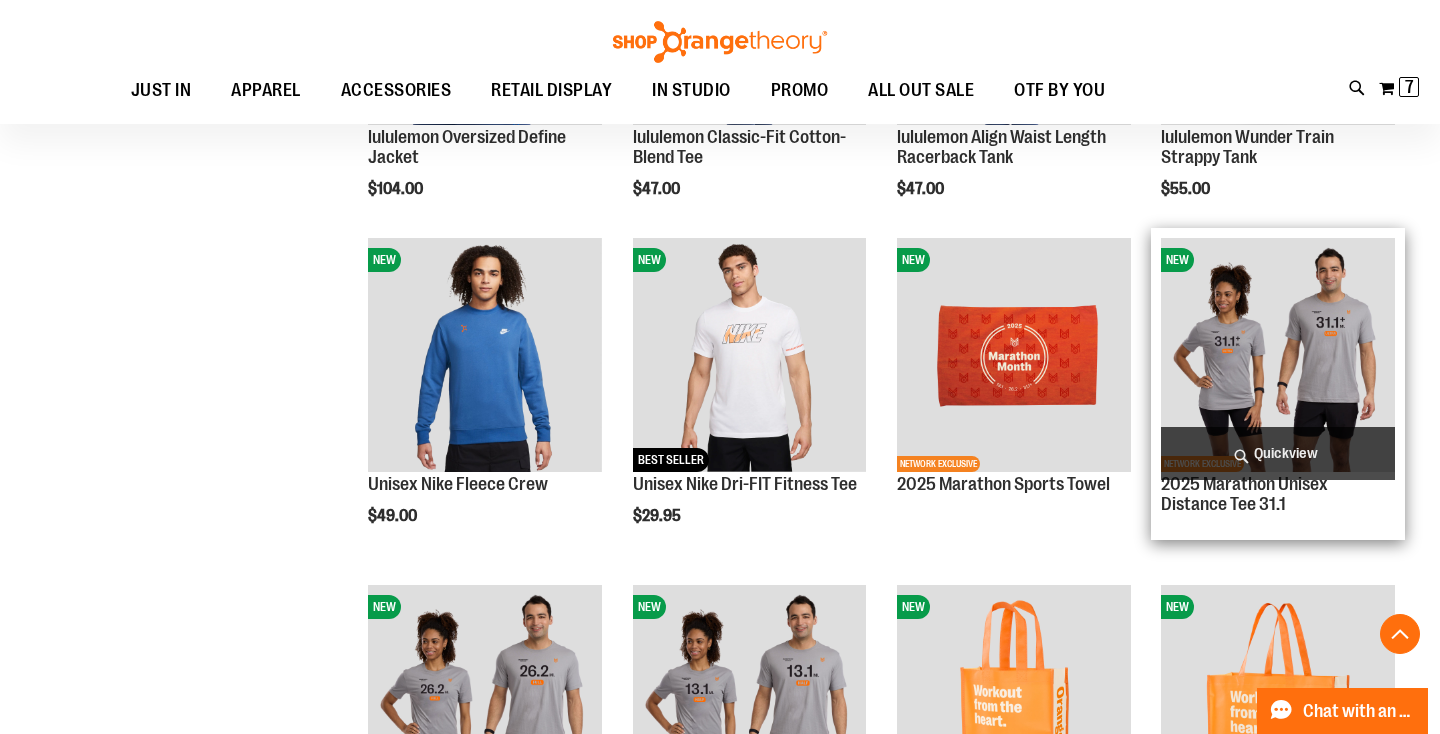 click on "Quickview" at bounding box center (1278, 453) 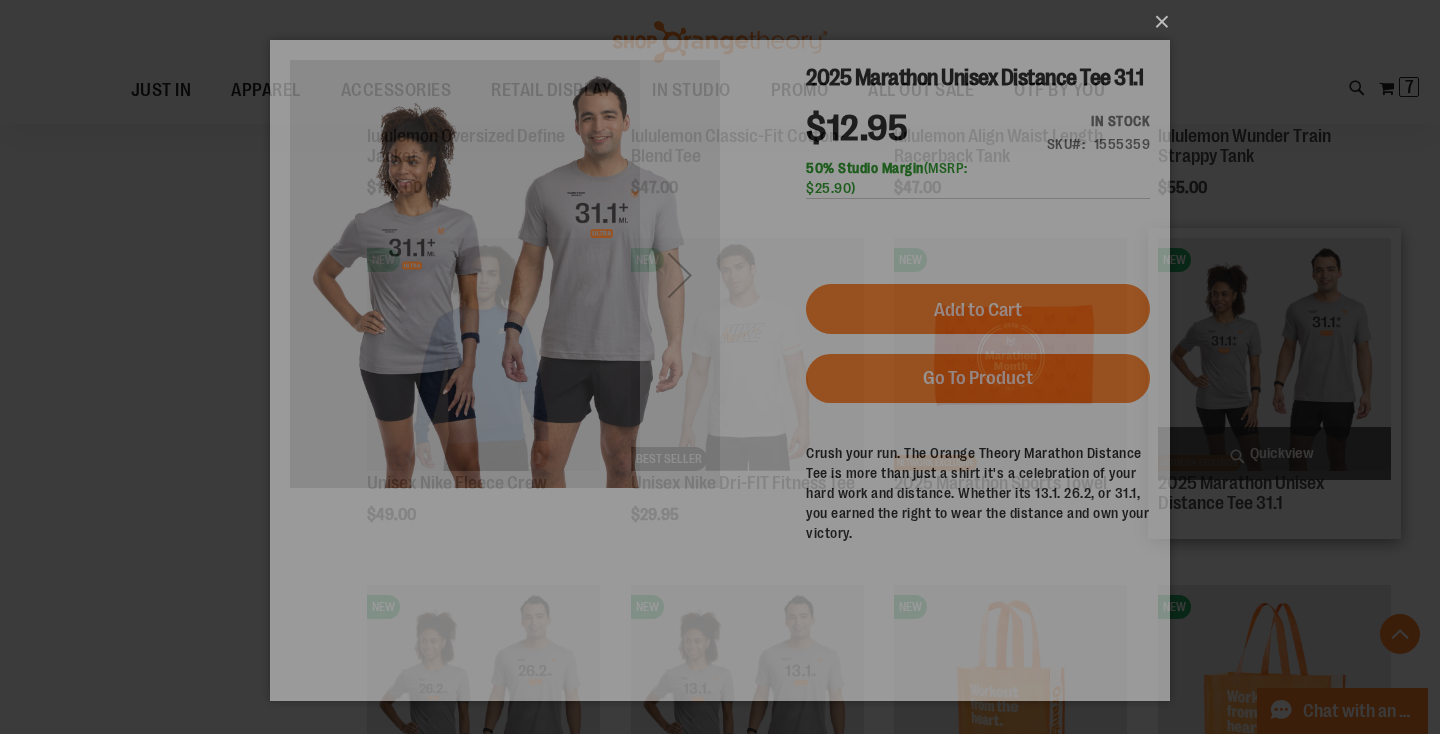 scroll, scrollTop: 0, scrollLeft: 0, axis: both 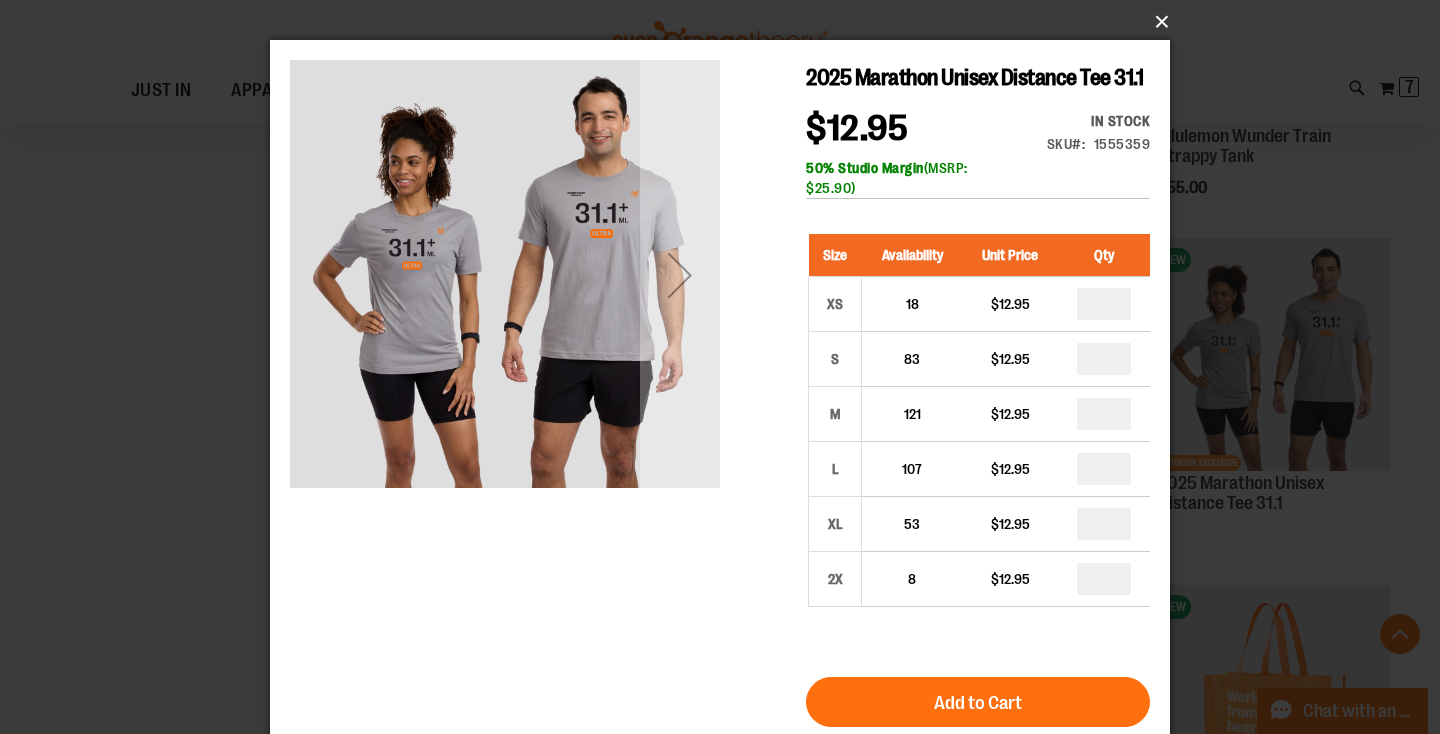 click on "×" at bounding box center (726, 22) 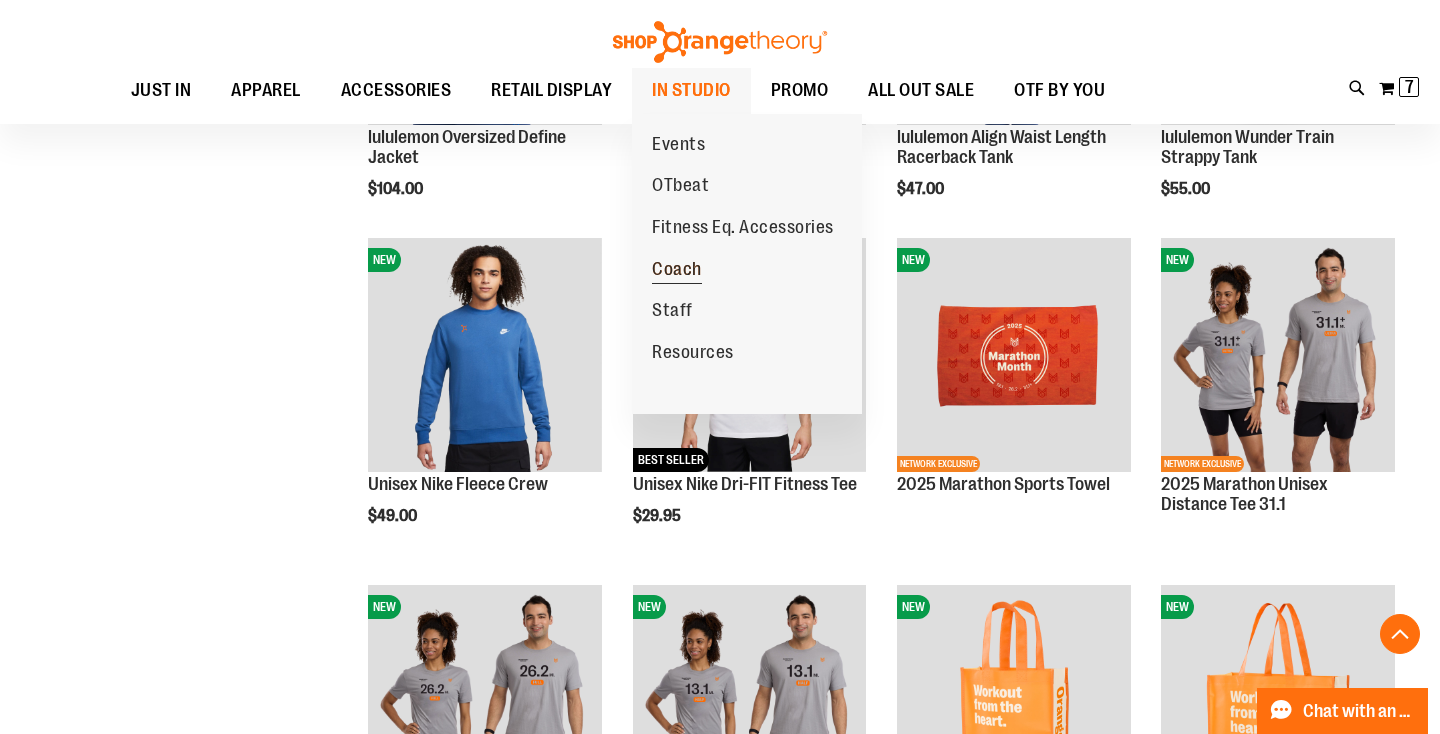 click on "Coach" at bounding box center [677, 271] 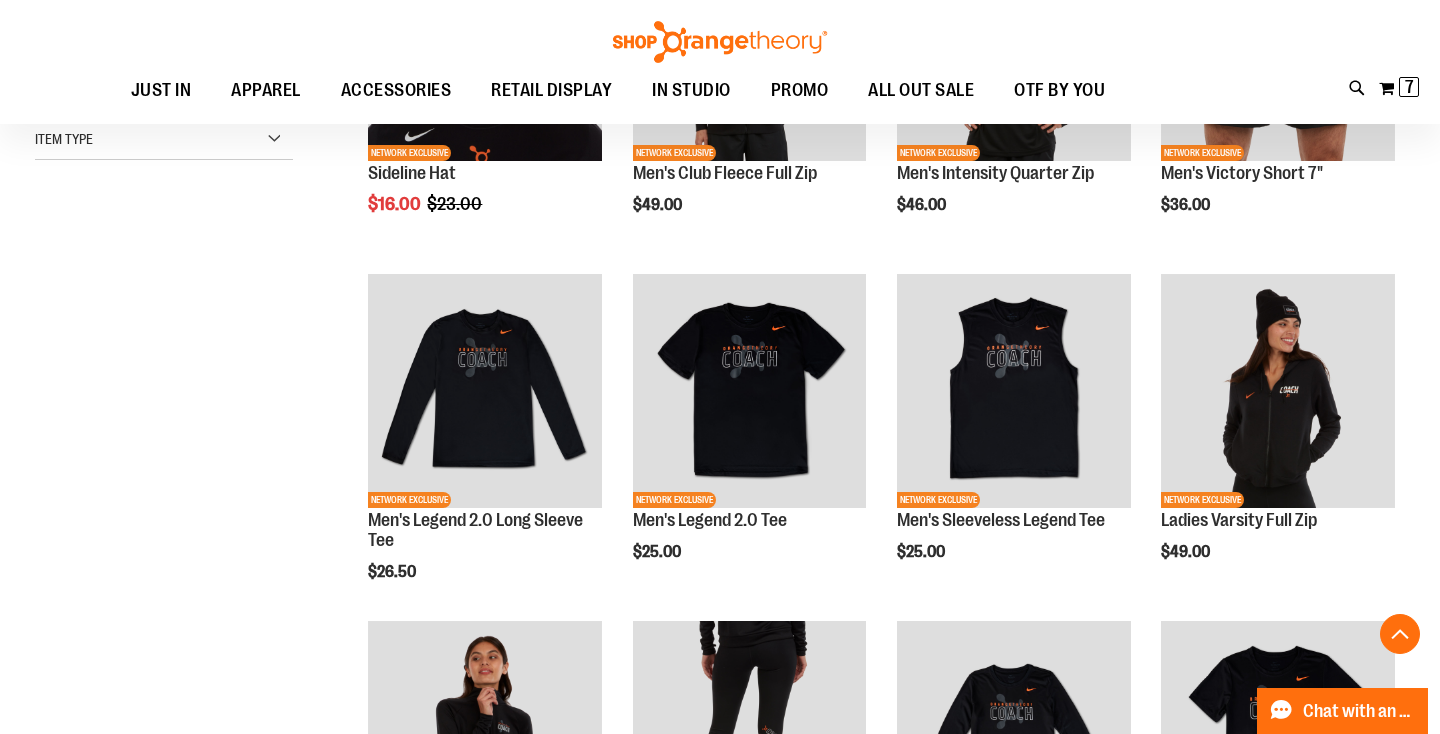 scroll, scrollTop: 478, scrollLeft: 0, axis: vertical 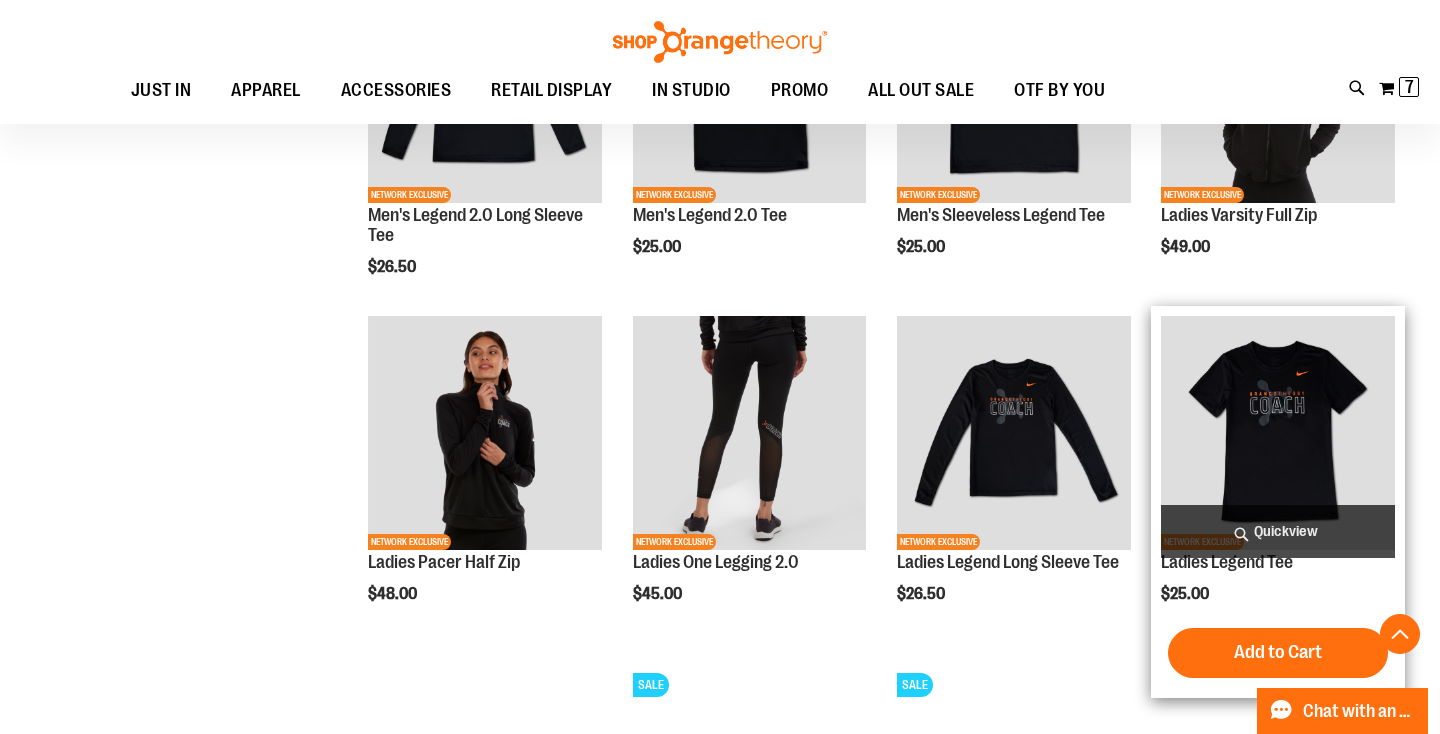 click on "Quickview" at bounding box center (1278, 531) 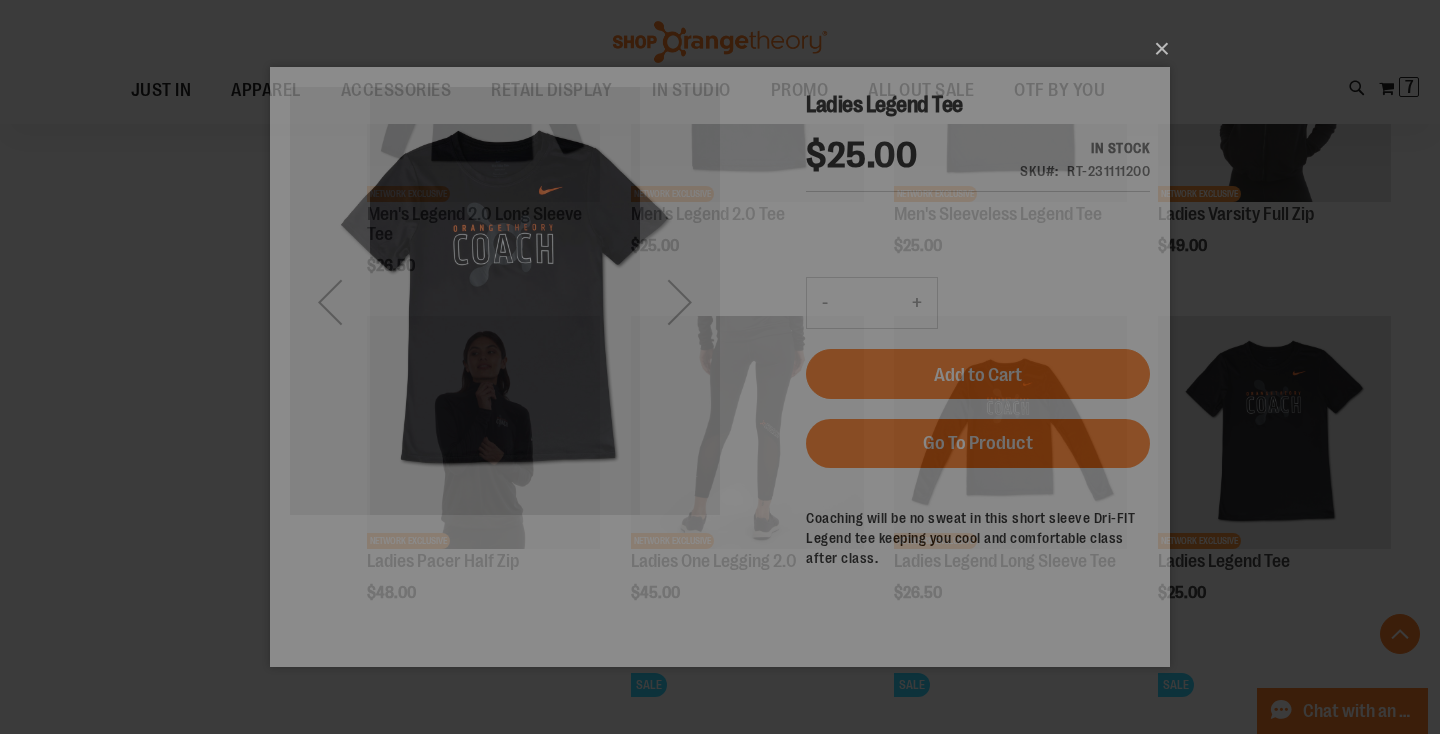 scroll, scrollTop: 0, scrollLeft: 0, axis: both 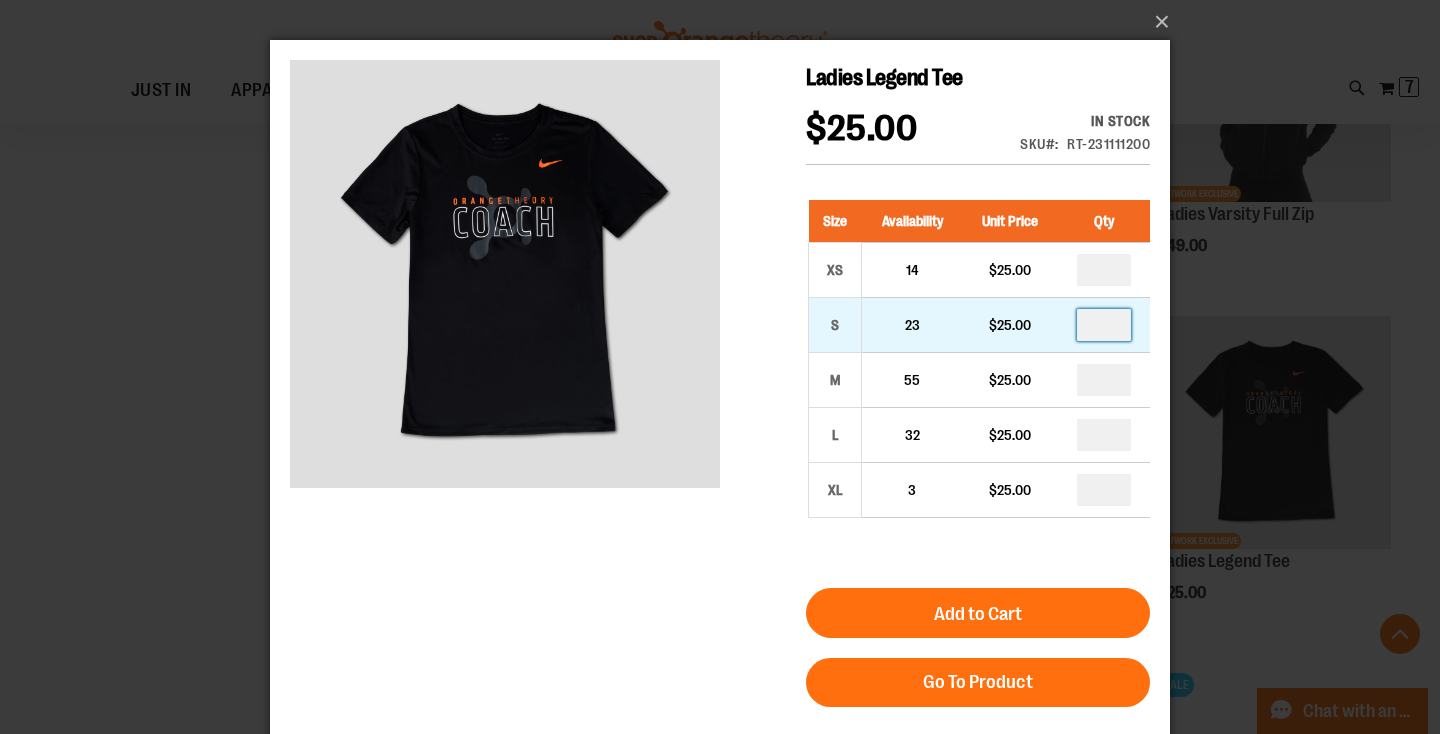 click at bounding box center (1104, 325) 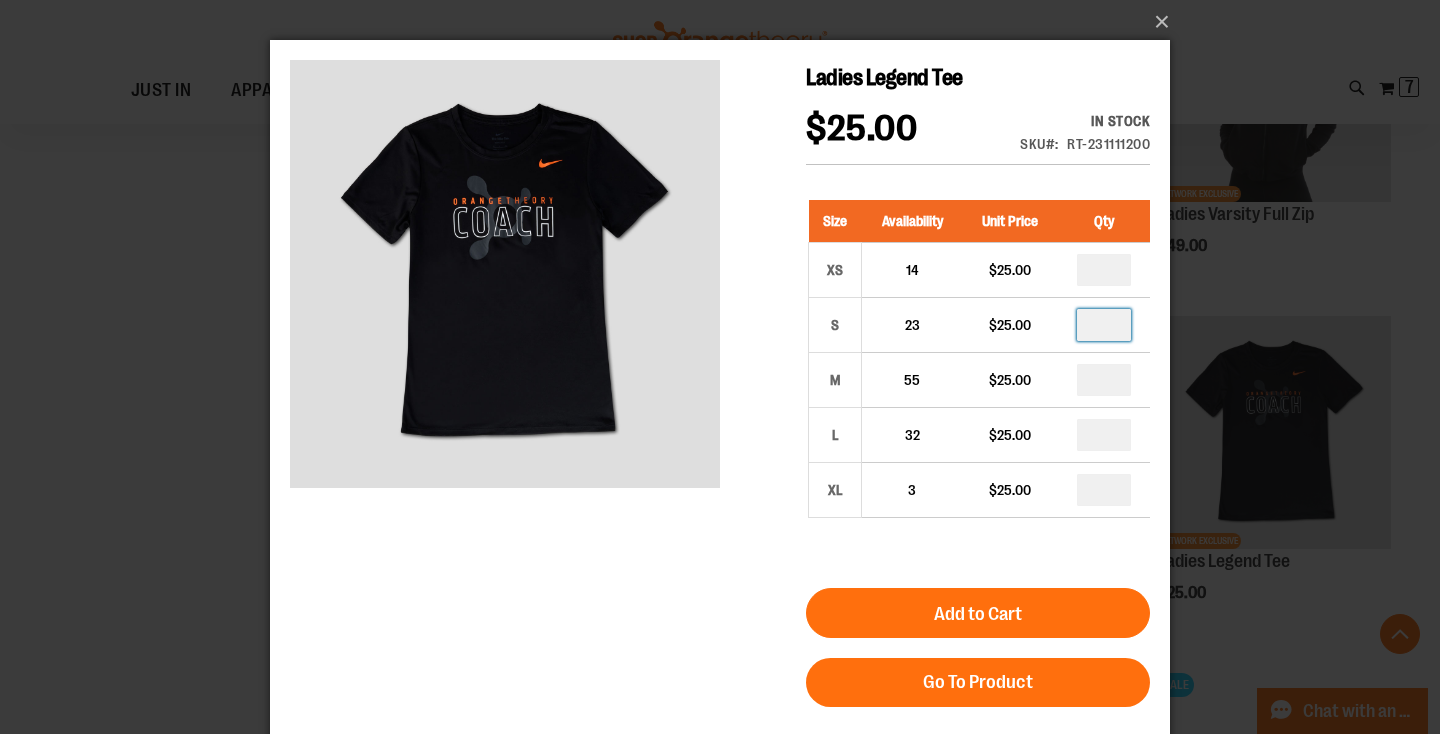 click on "Ladies Legend Tee
$25.00
In stock
Only  %1  left
SKU
RT-231111200
Size
Availability
Unit Price
Qty
XS
14
$25.00
* S" at bounding box center (720, 477) 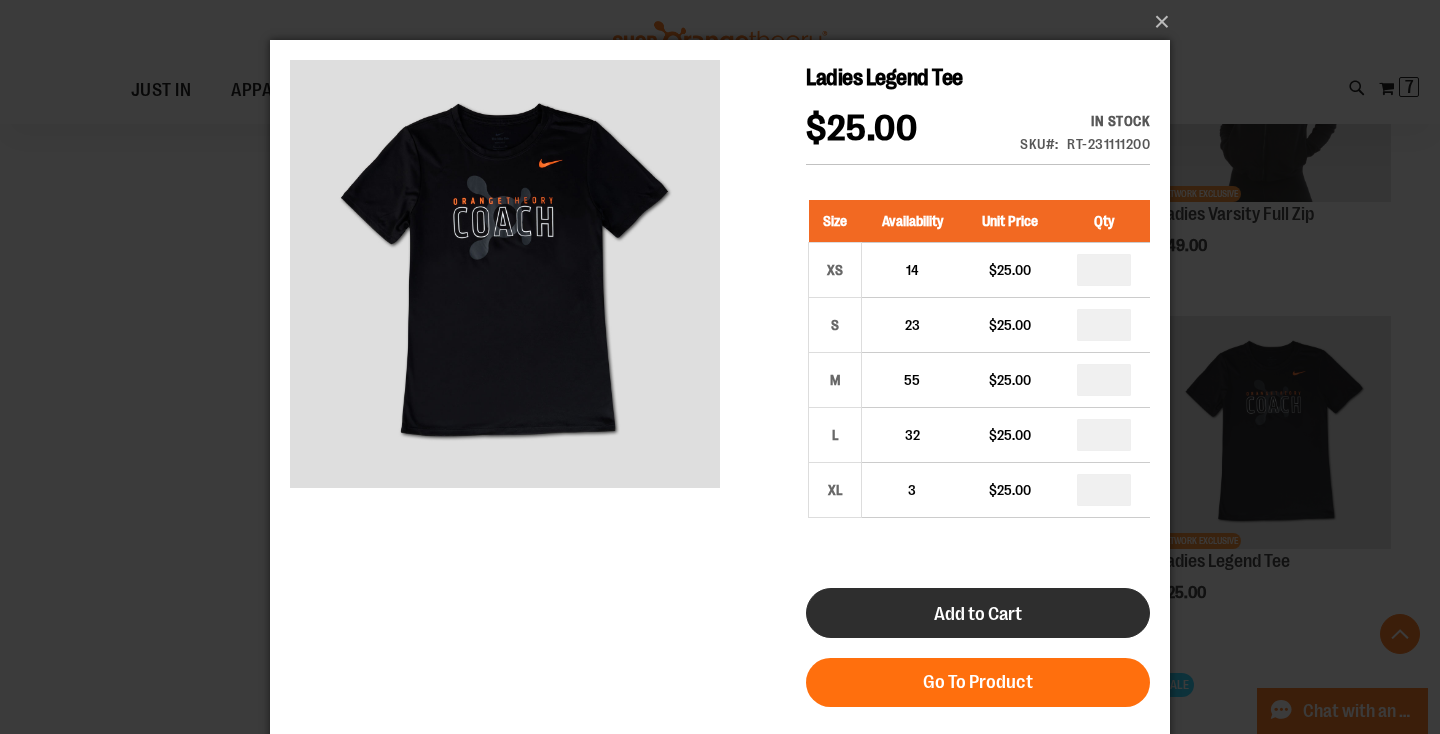 click on "Add to Cart" at bounding box center (978, 614) 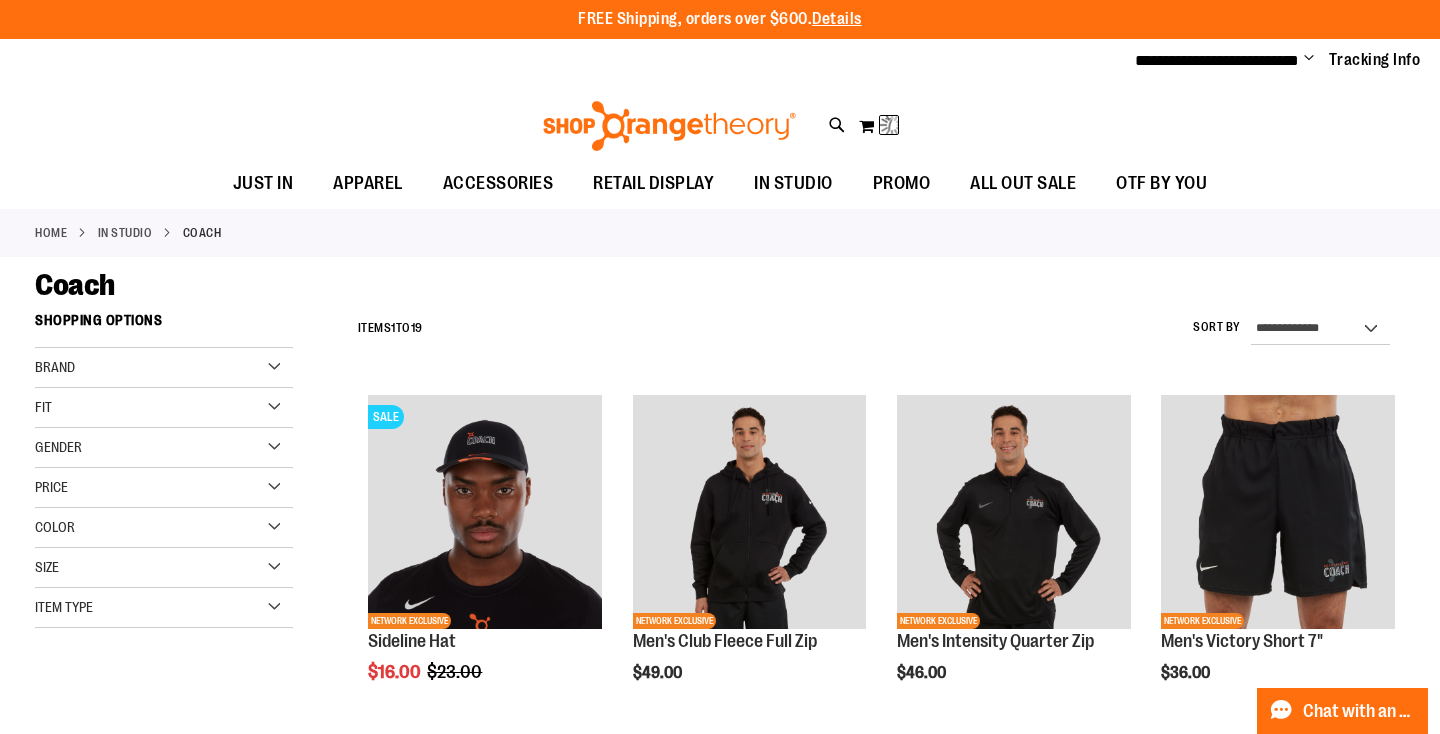 scroll, scrollTop: 0, scrollLeft: 0, axis: both 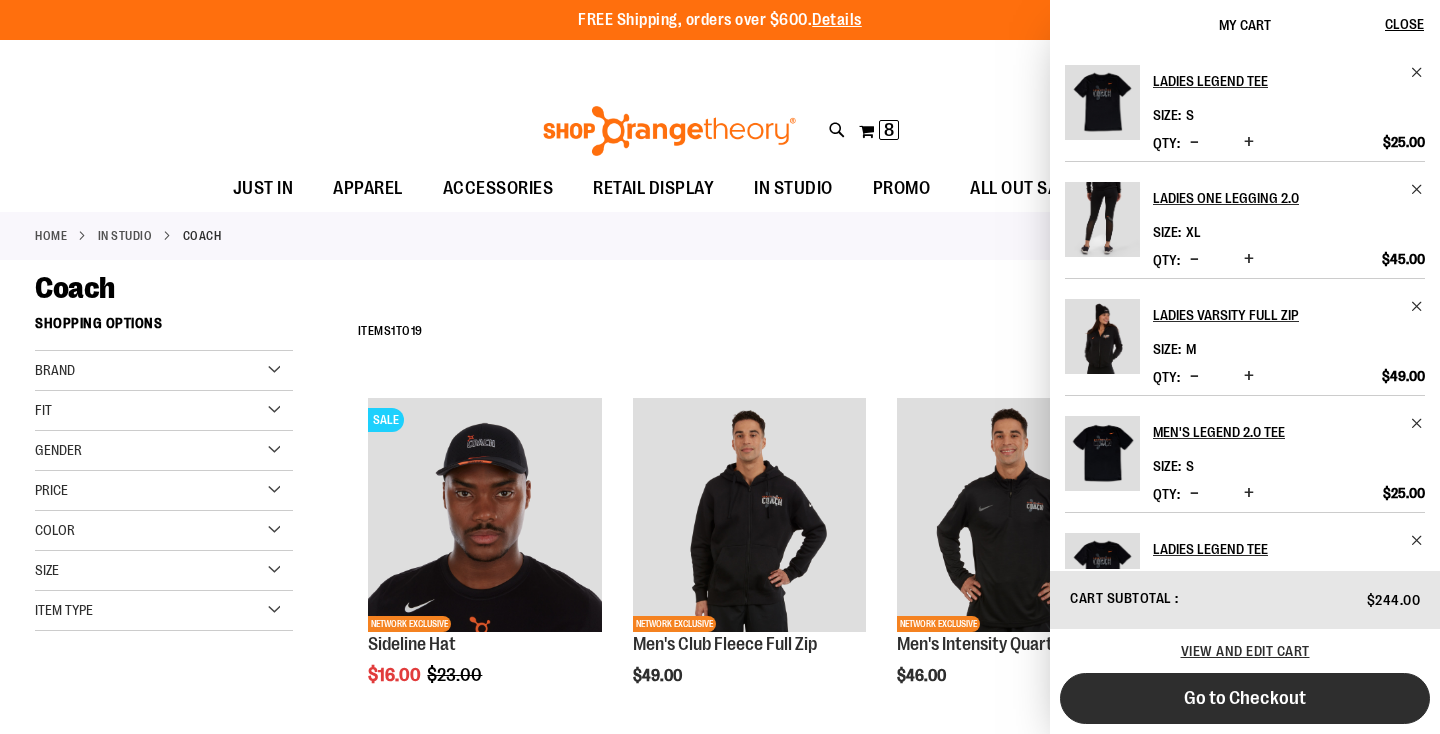 click on "Go to Checkout" at bounding box center (1245, 698) 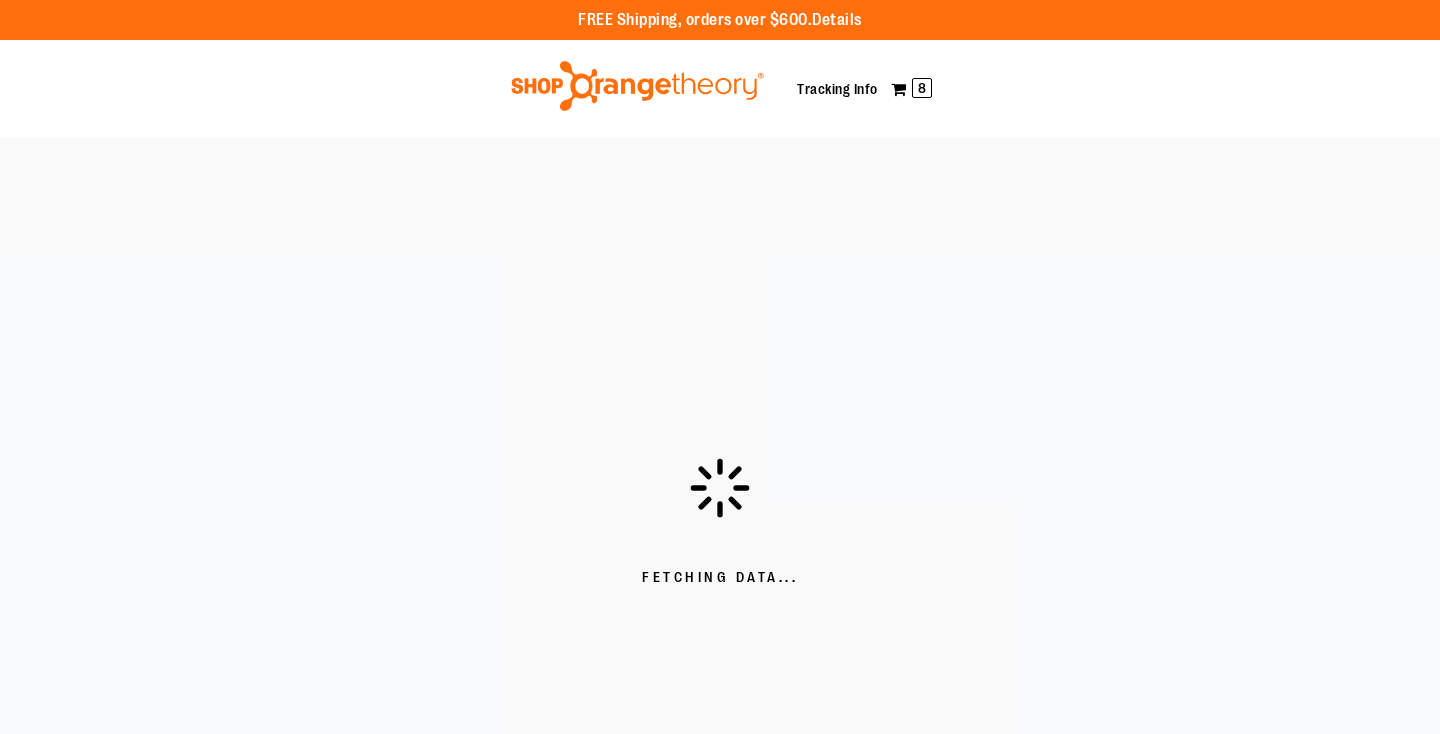 scroll, scrollTop: 0, scrollLeft: 0, axis: both 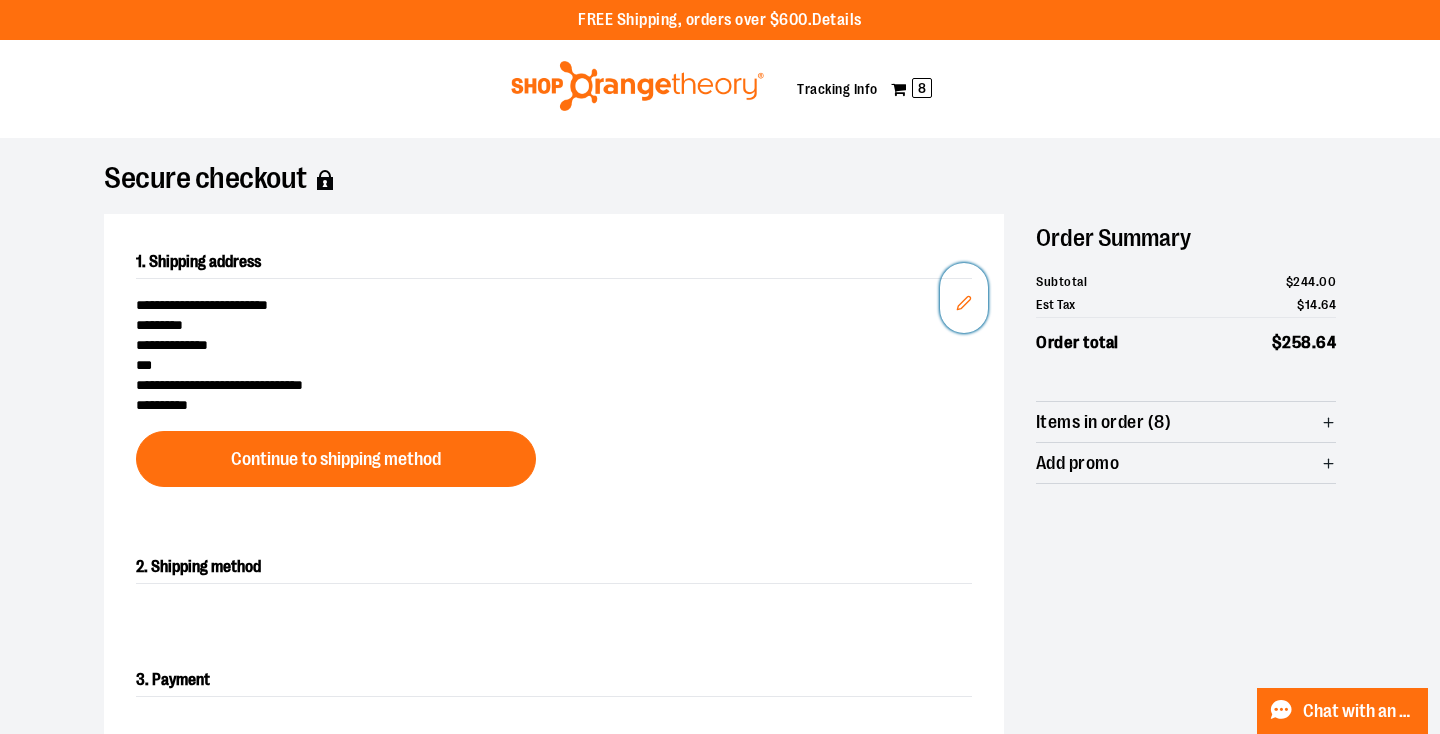 click 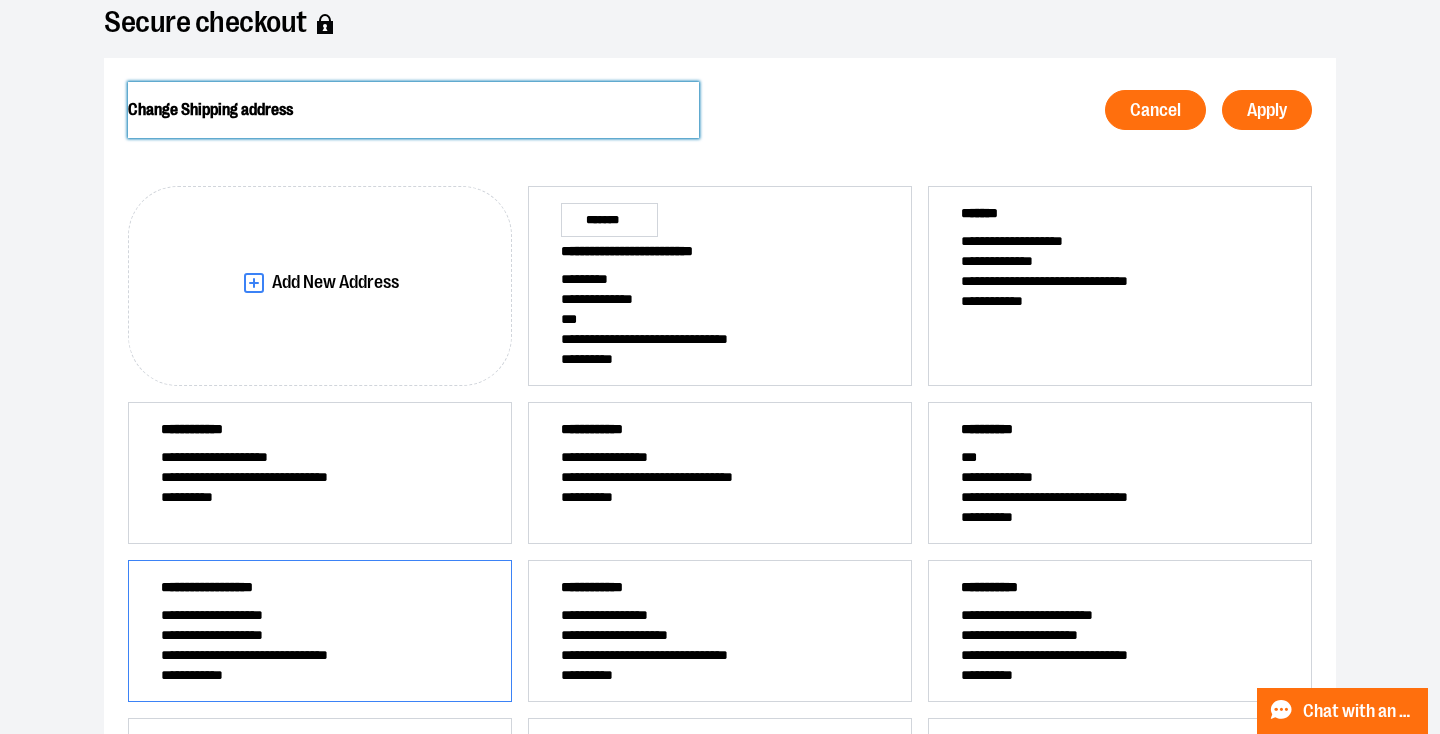scroll, scrollTop: 150, scrollLeft: 0, axis: vertical 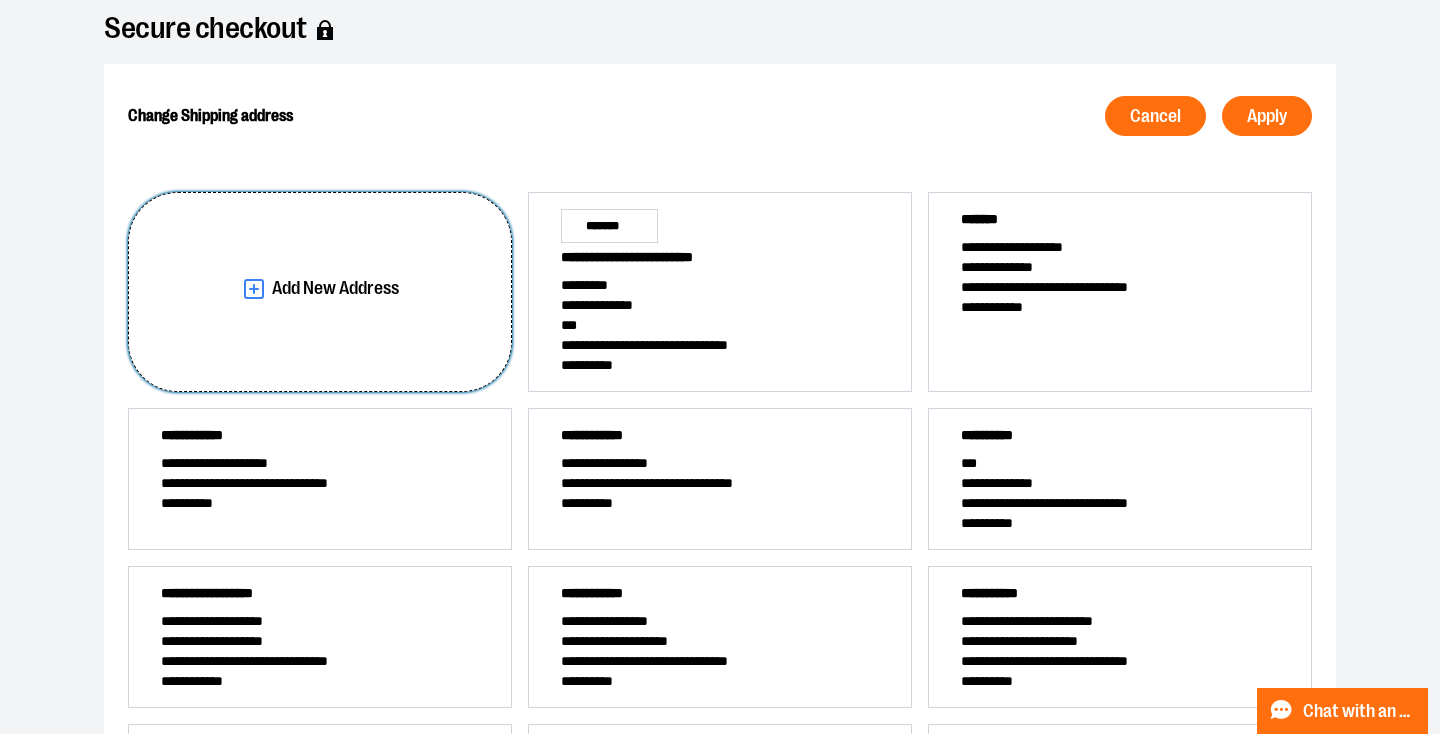 click on "Add New Address" at bounding box center [335, 288] 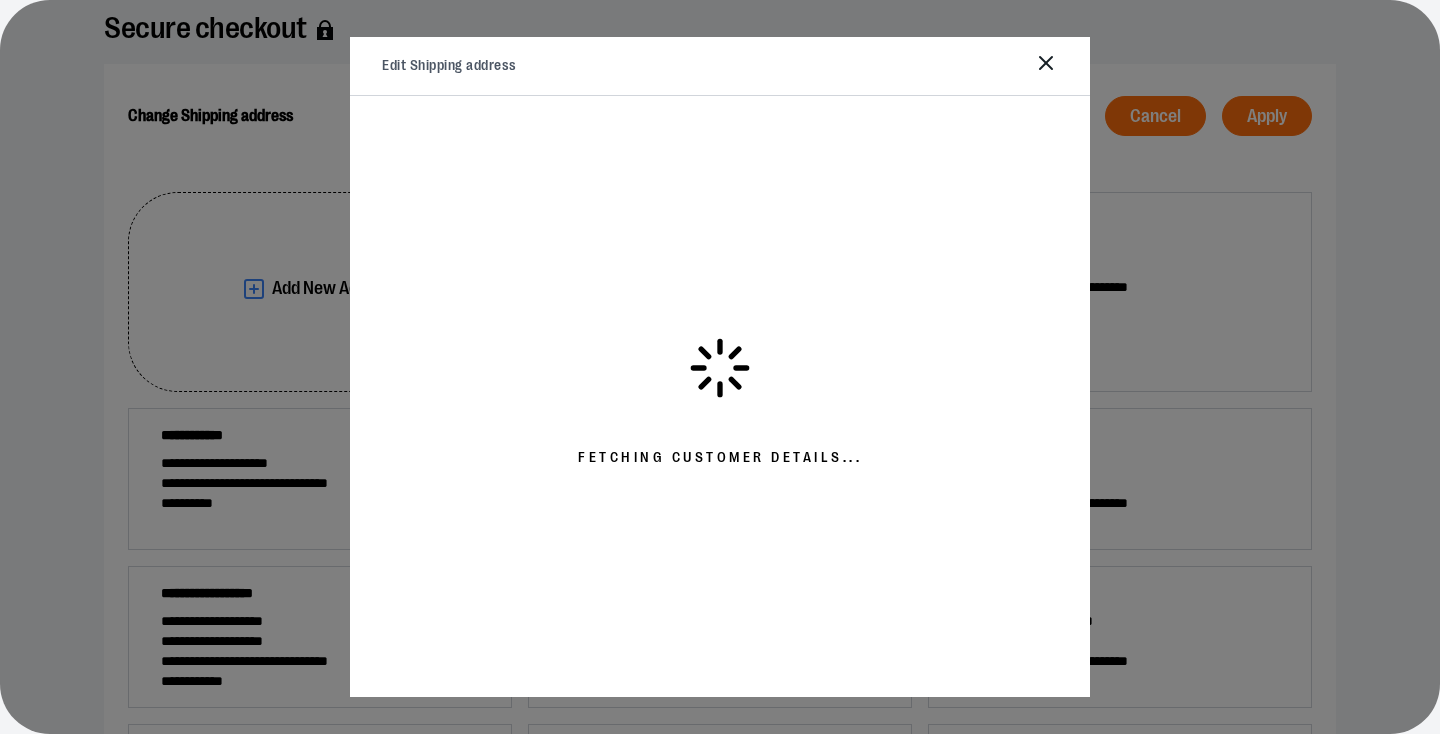 select on "**" 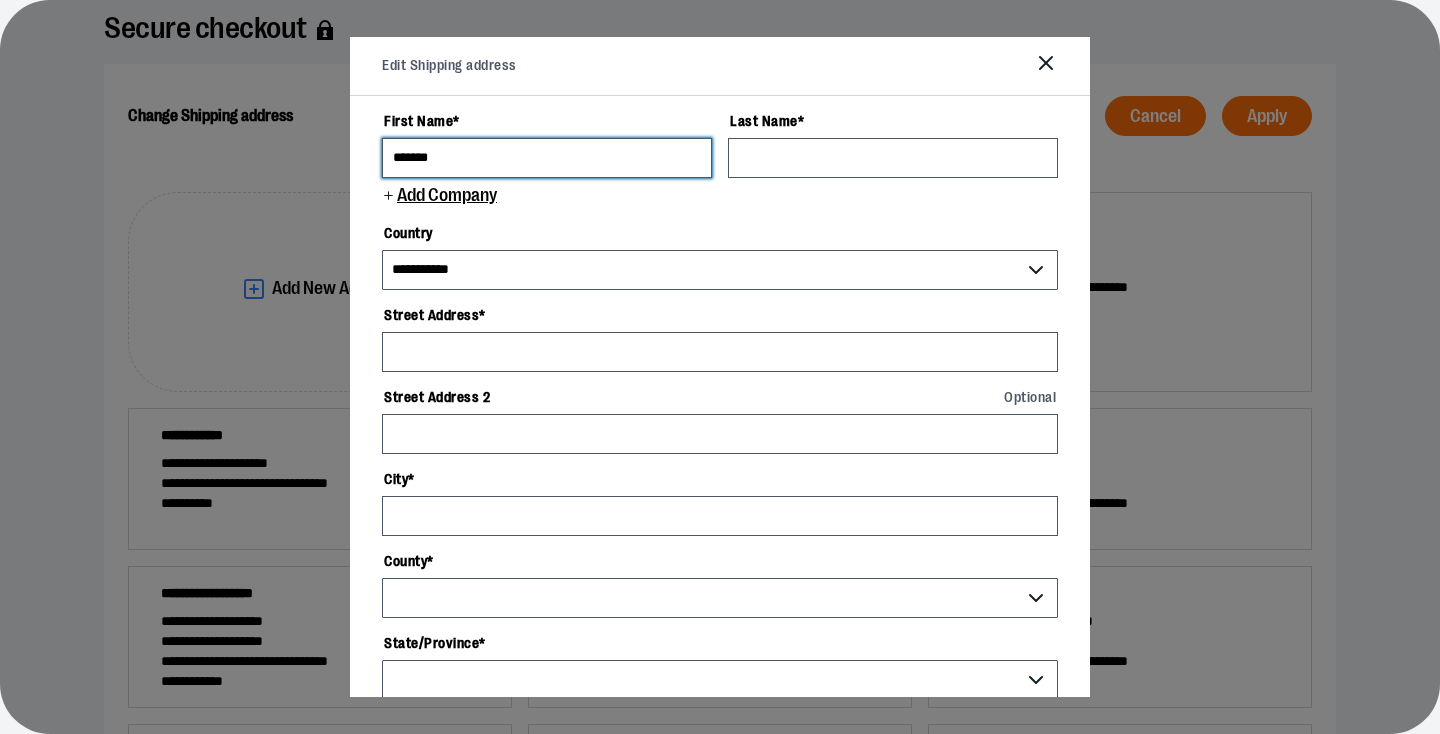 type on "*******" 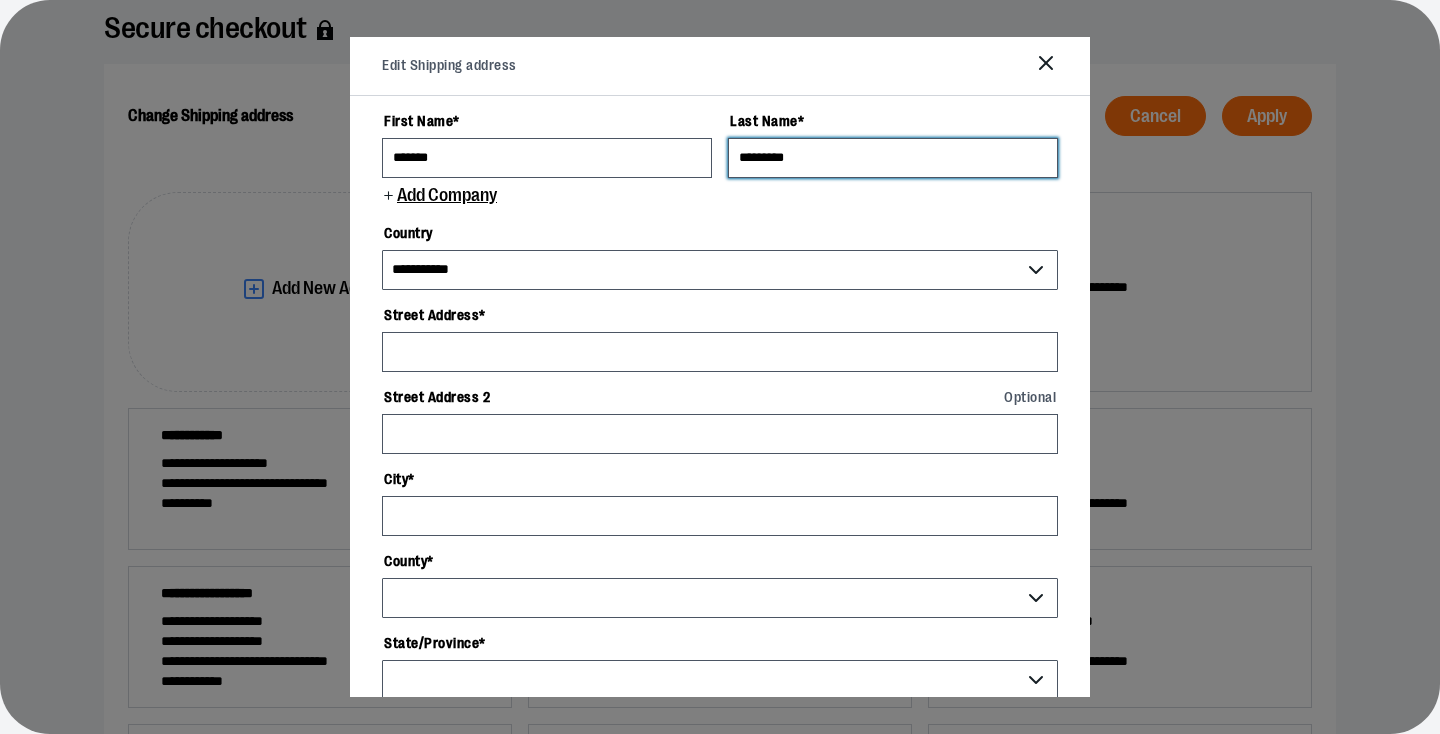 type on "*********" 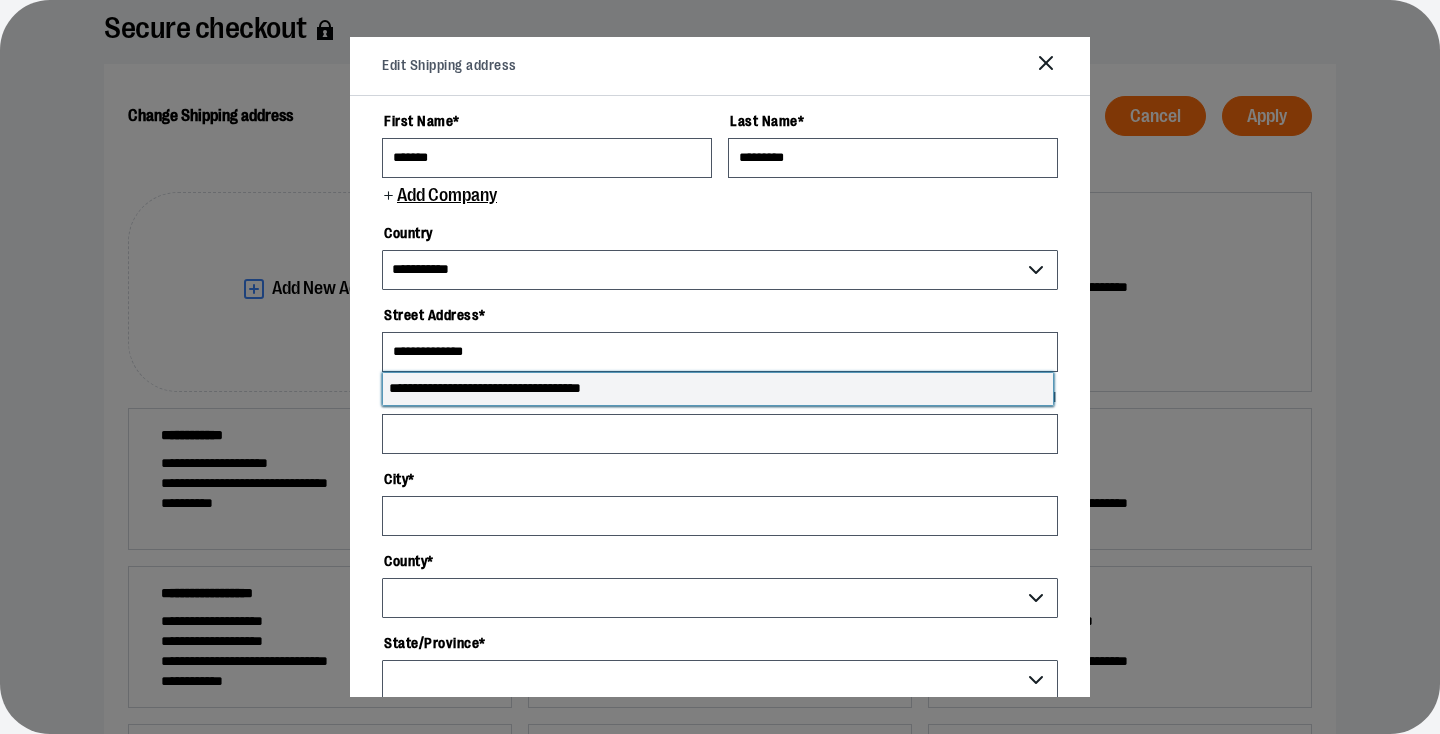 click on "**********" at bounding box center (718, 389) 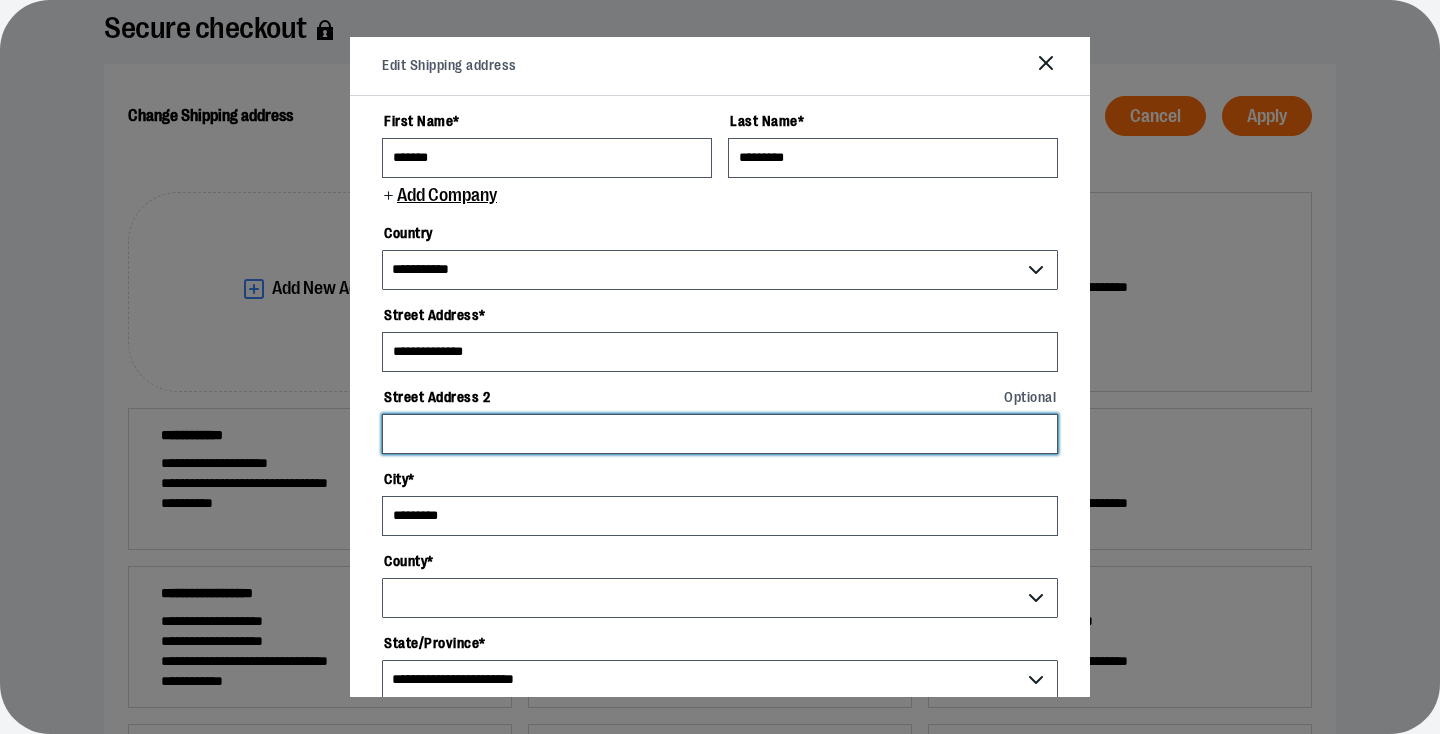 type on "*" 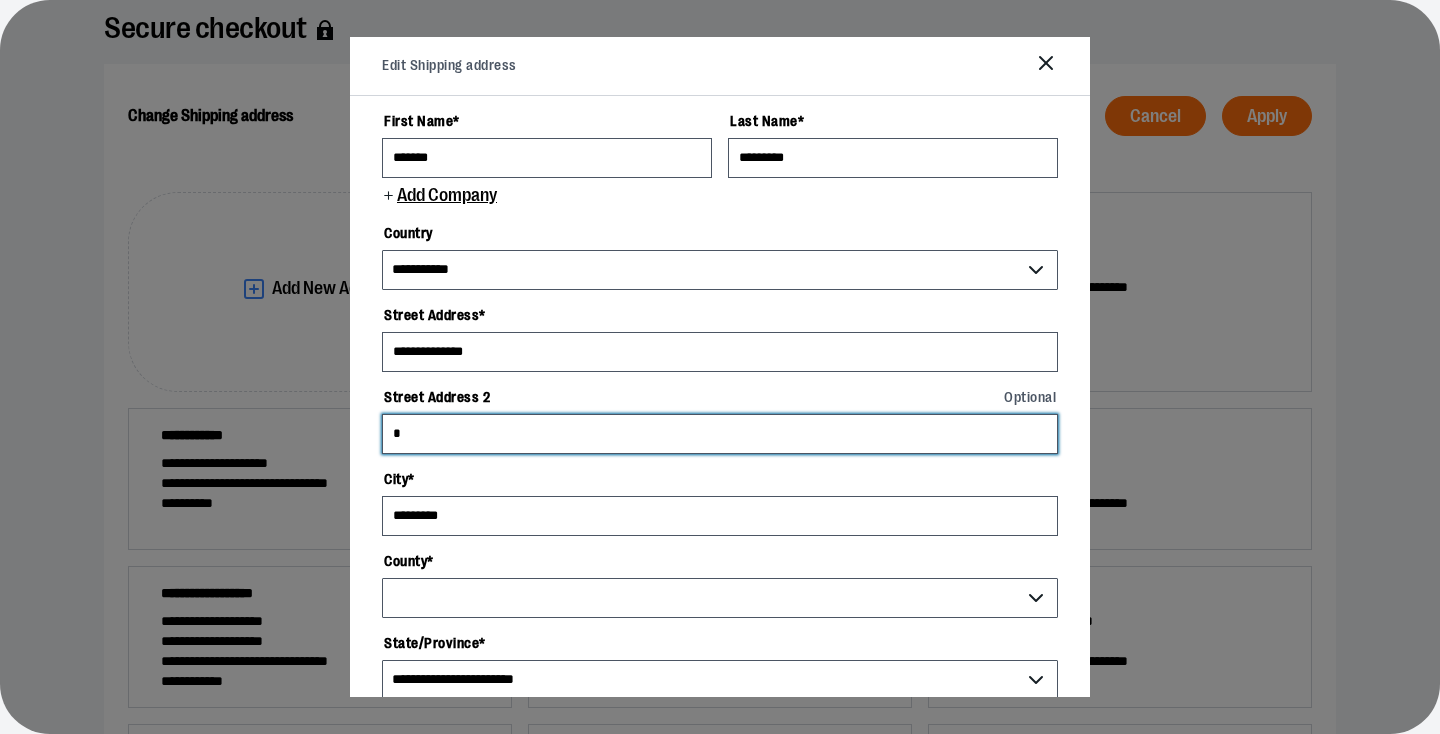 select on "*********" 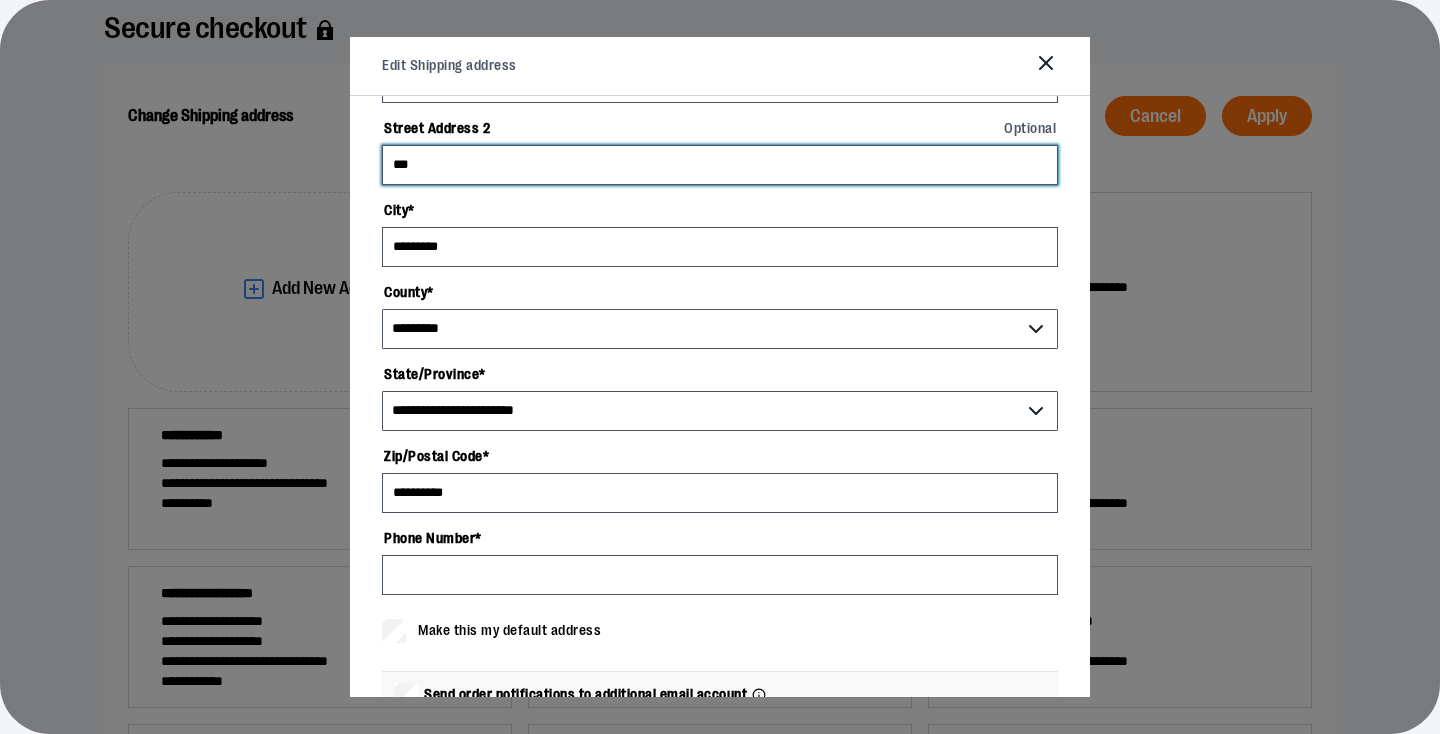 scroll, scrollTop: 283, scrollLeft: 0, axis: vertical 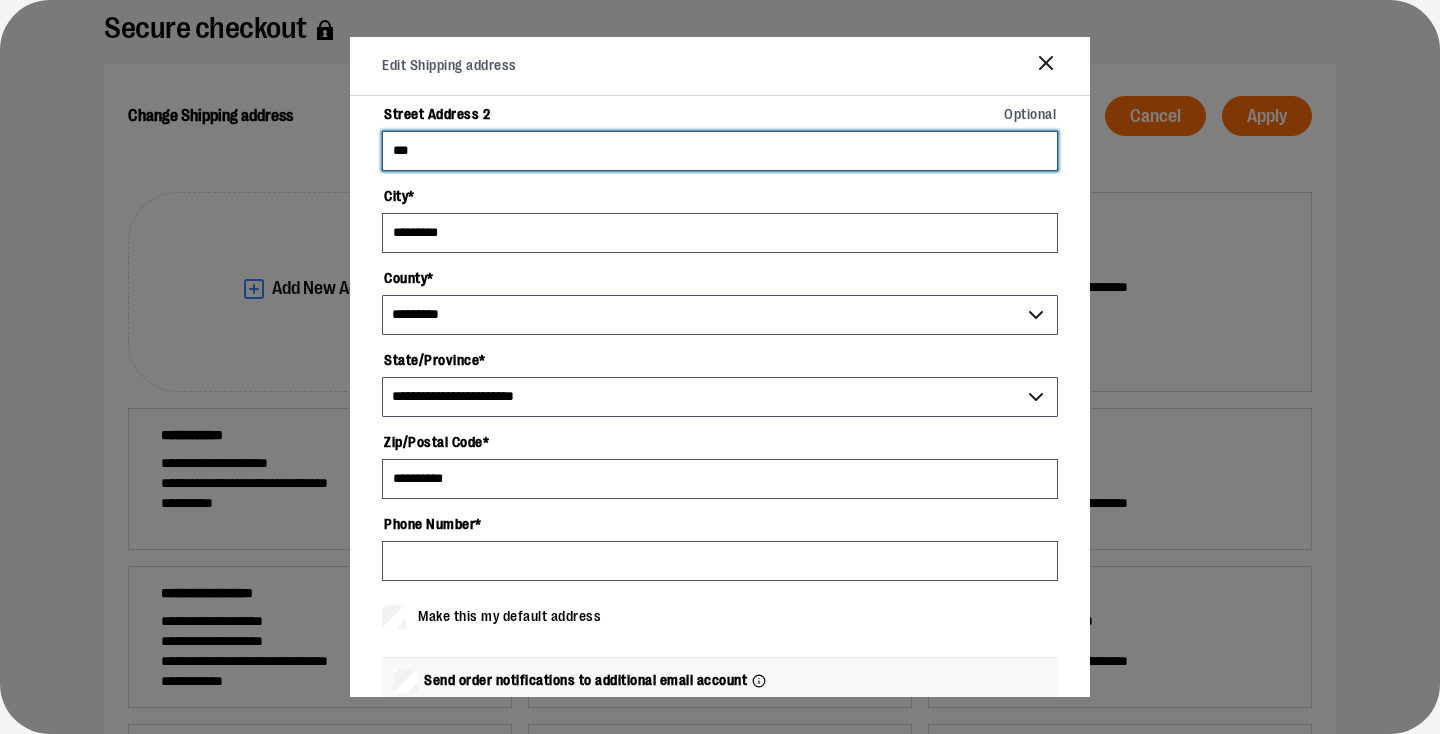 type on "***" 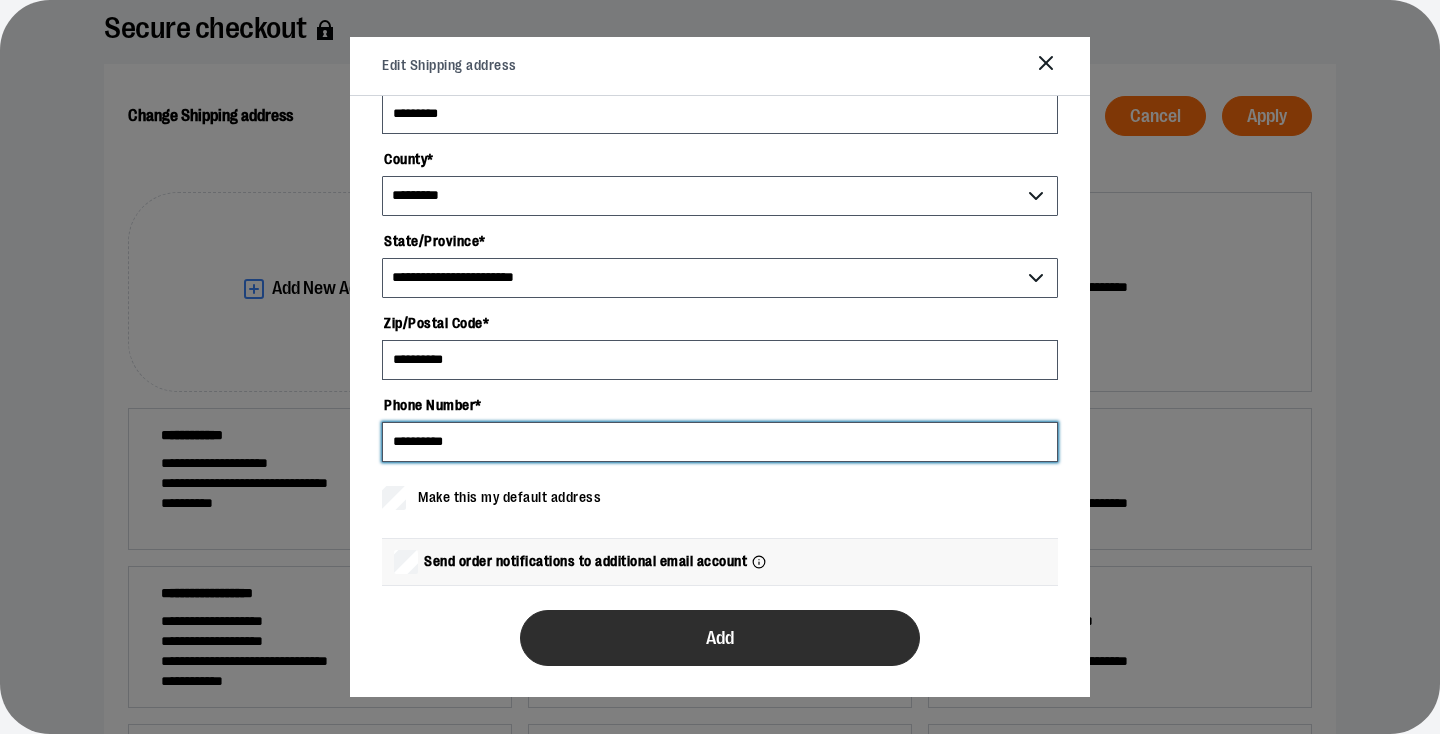 type on "**********" 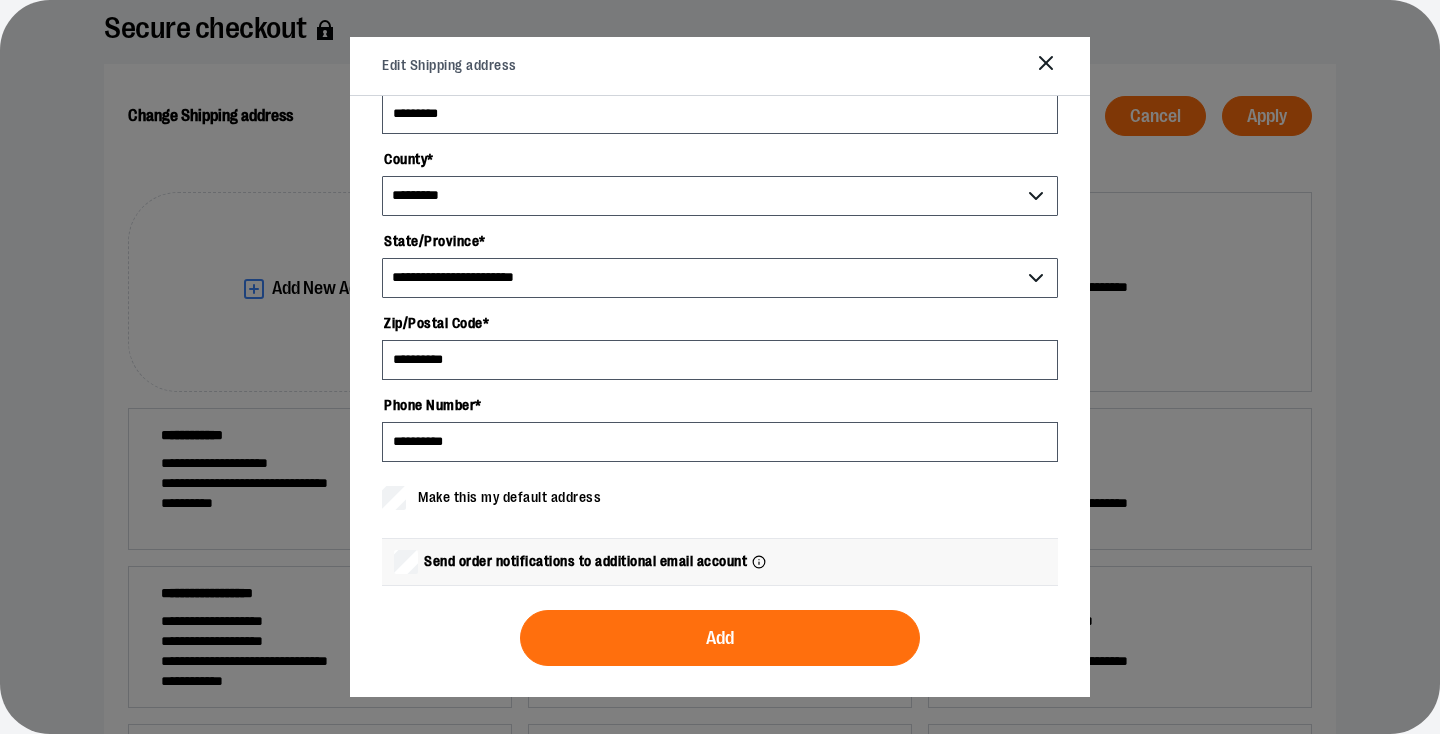 scroll, scrollTop: 401, scrollLeft: 0, axis: vertical 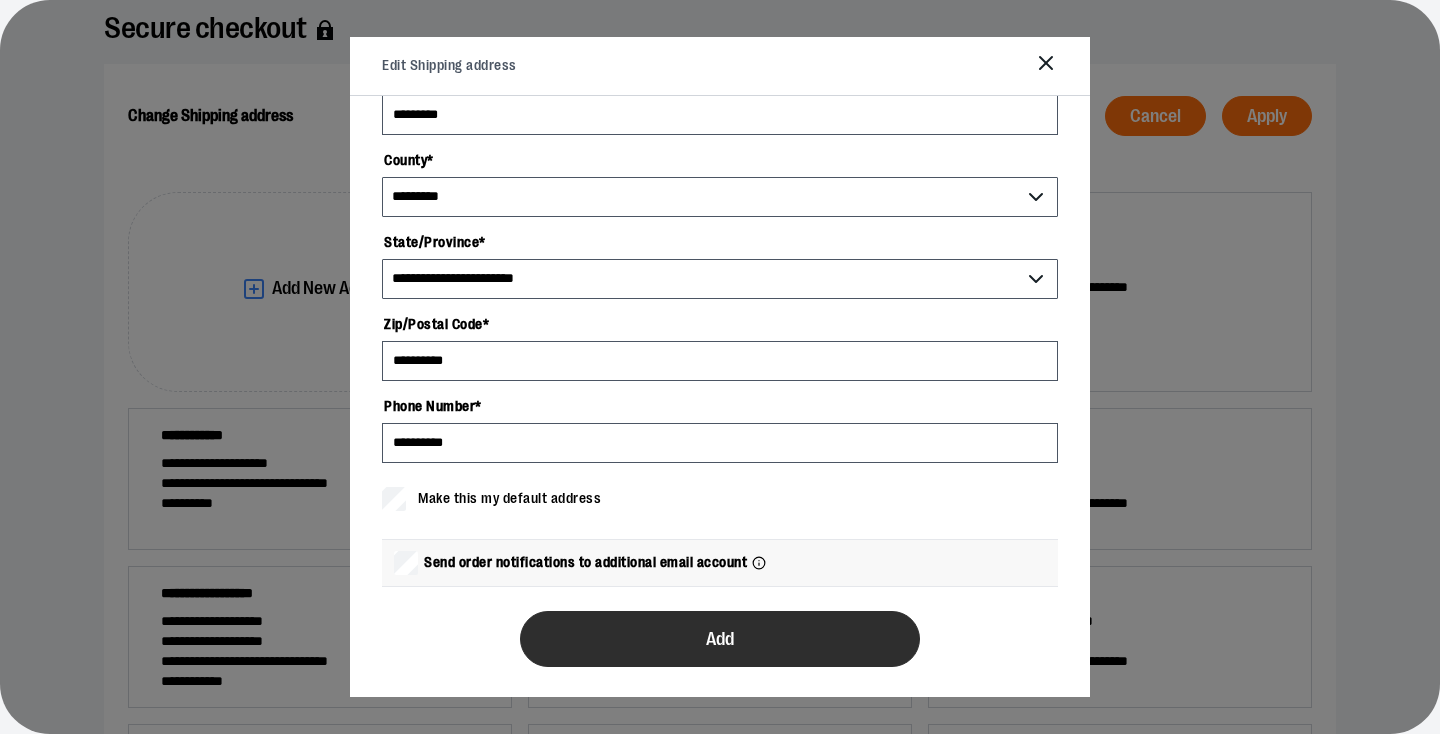 click on "Add" at bounding box center (720, 639) 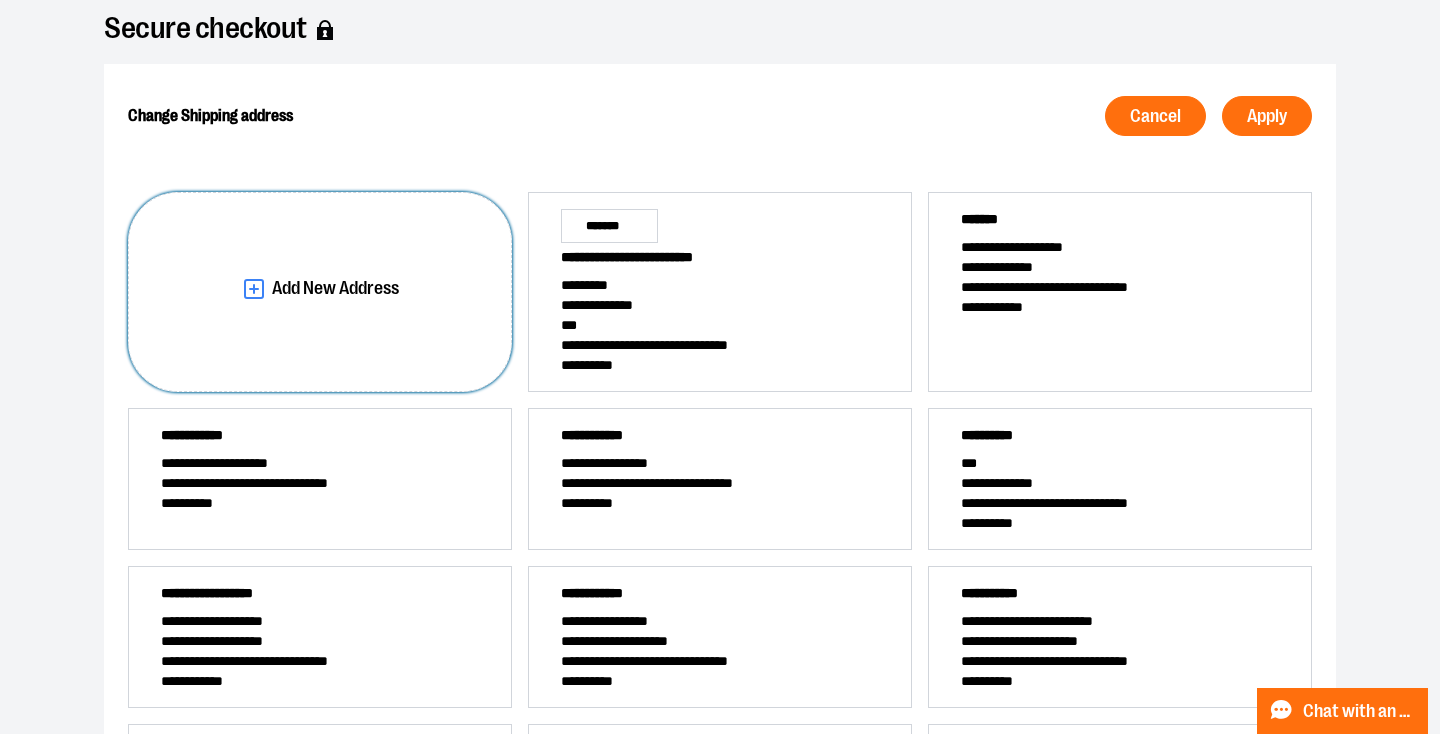 scroll, scrollTop: 0, scrollLeft: 0, axis: both 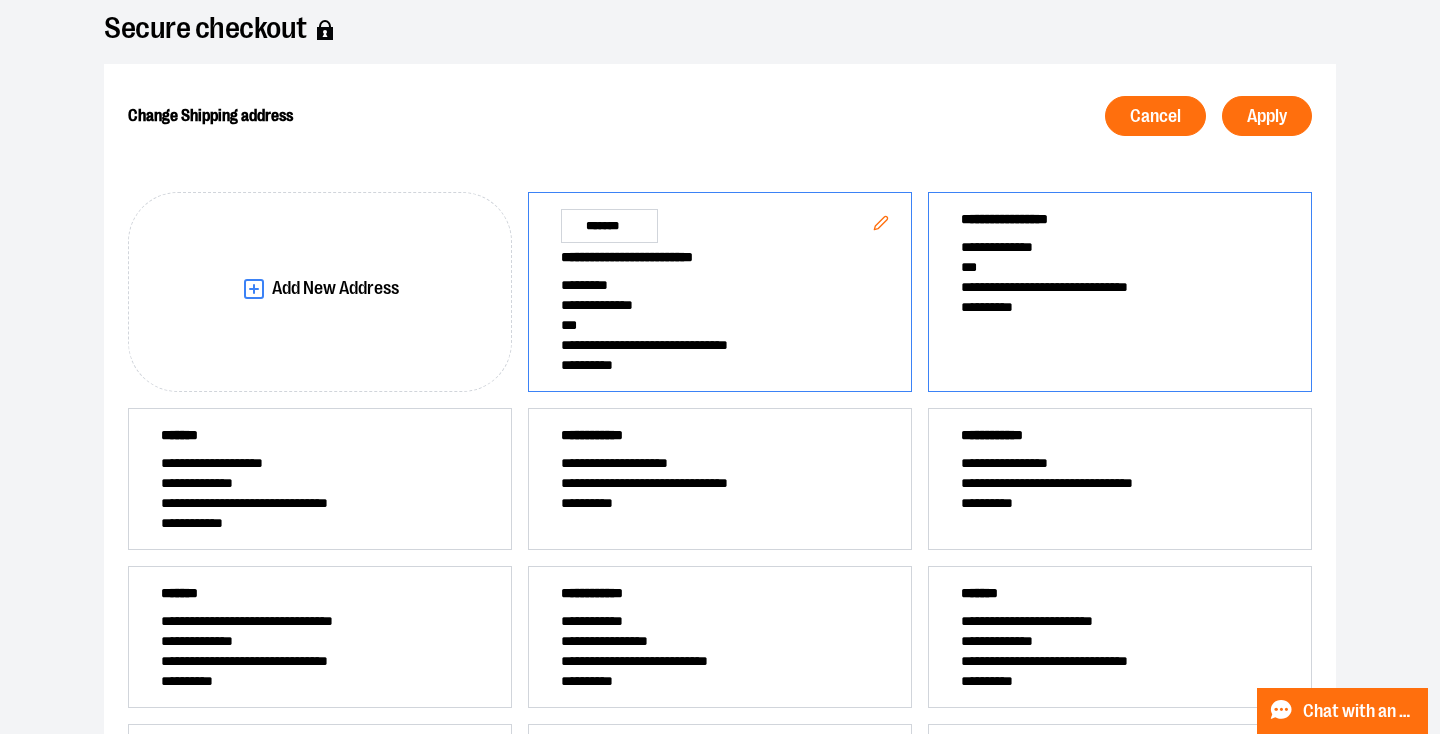 click on "[FIRST] [LAST] [ADDRESS] [ZIP]" at bounding box center (1120, 292) 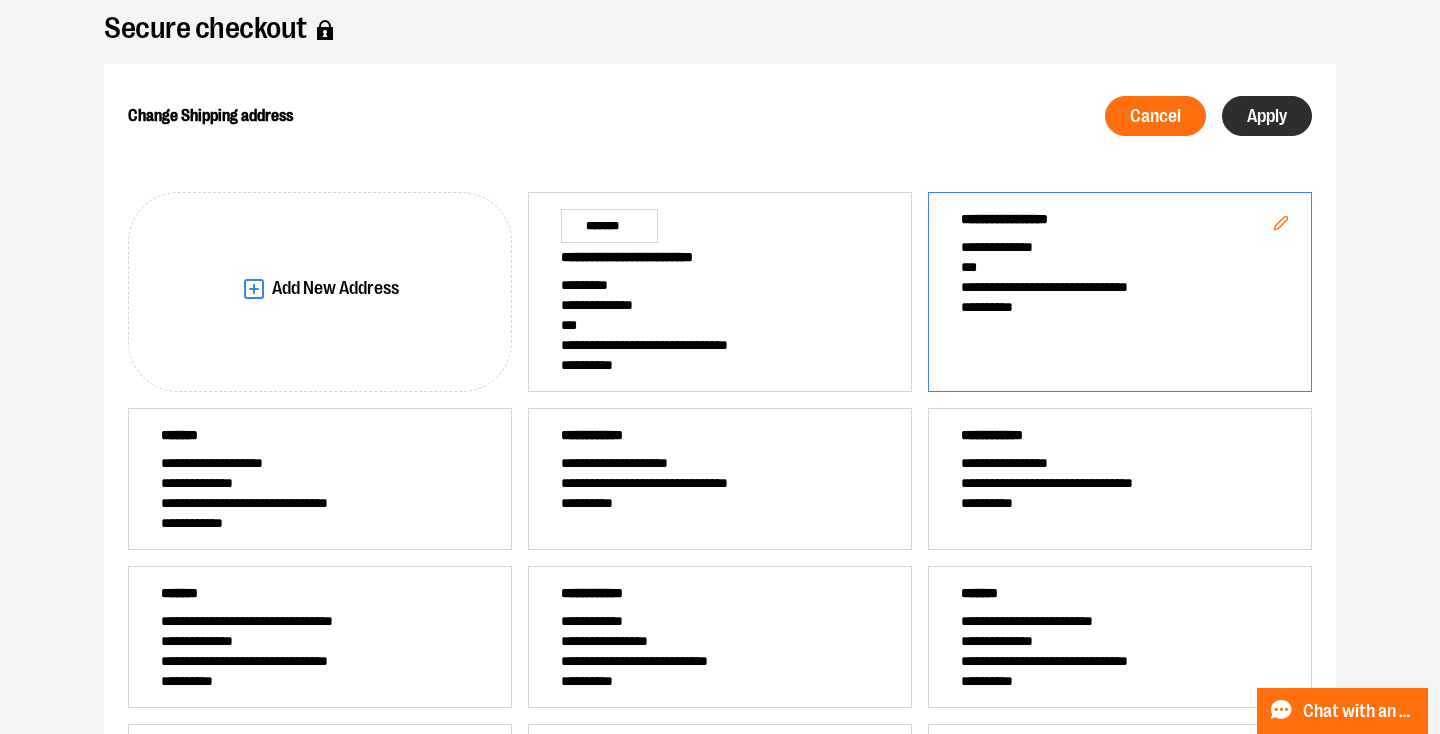 click on "Apply" at bounding box center [1267, 116] 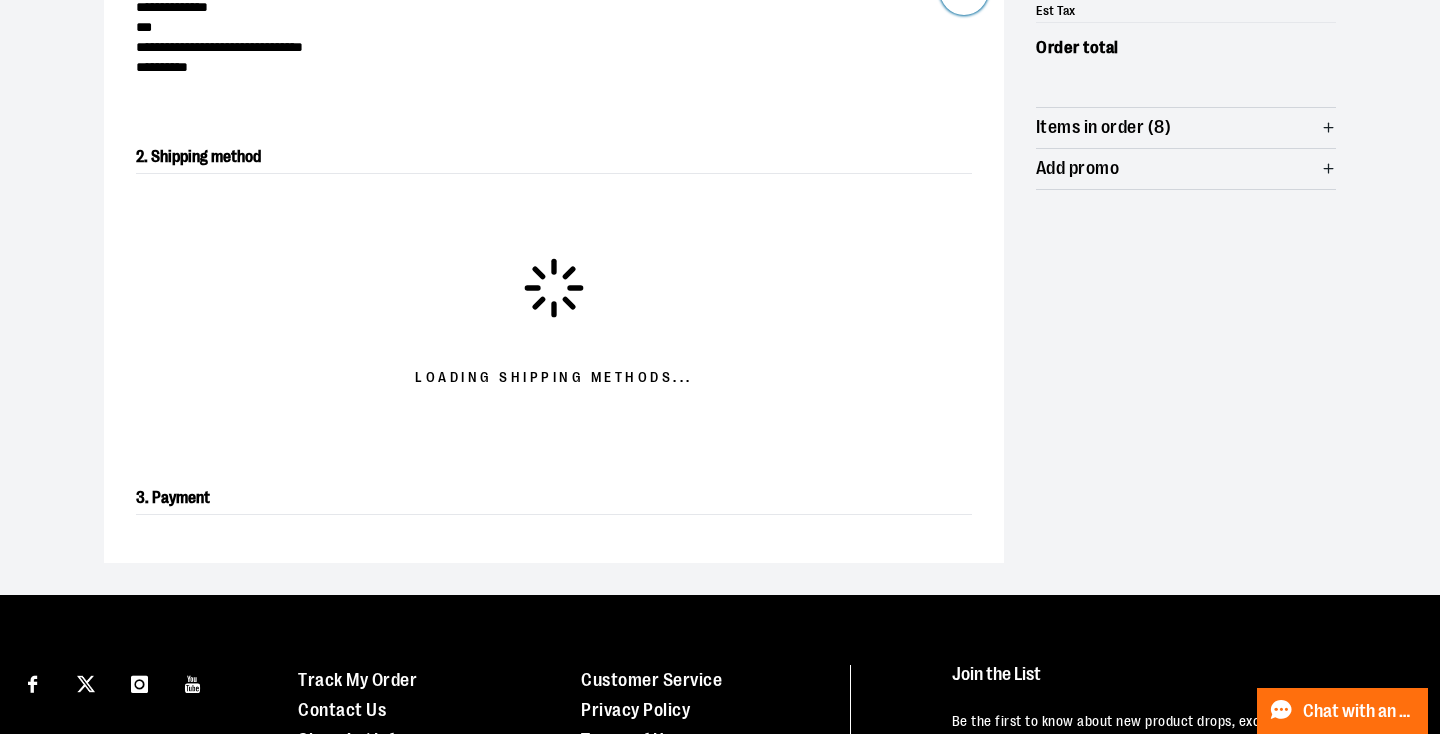 scroll, scrollTop: 341, scrollLeft: 0, axis: vertical 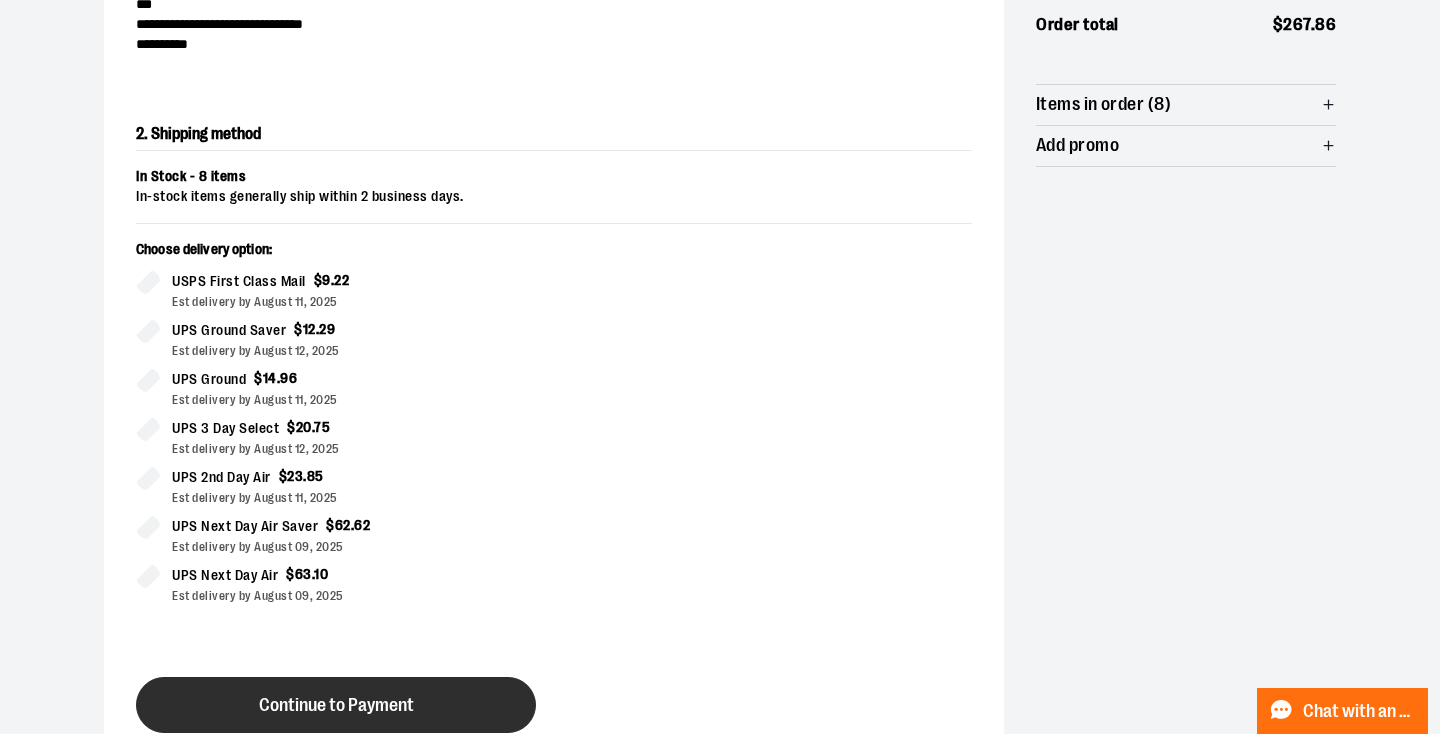 click on "Continue to Payment" at bounding box center [336, 705] 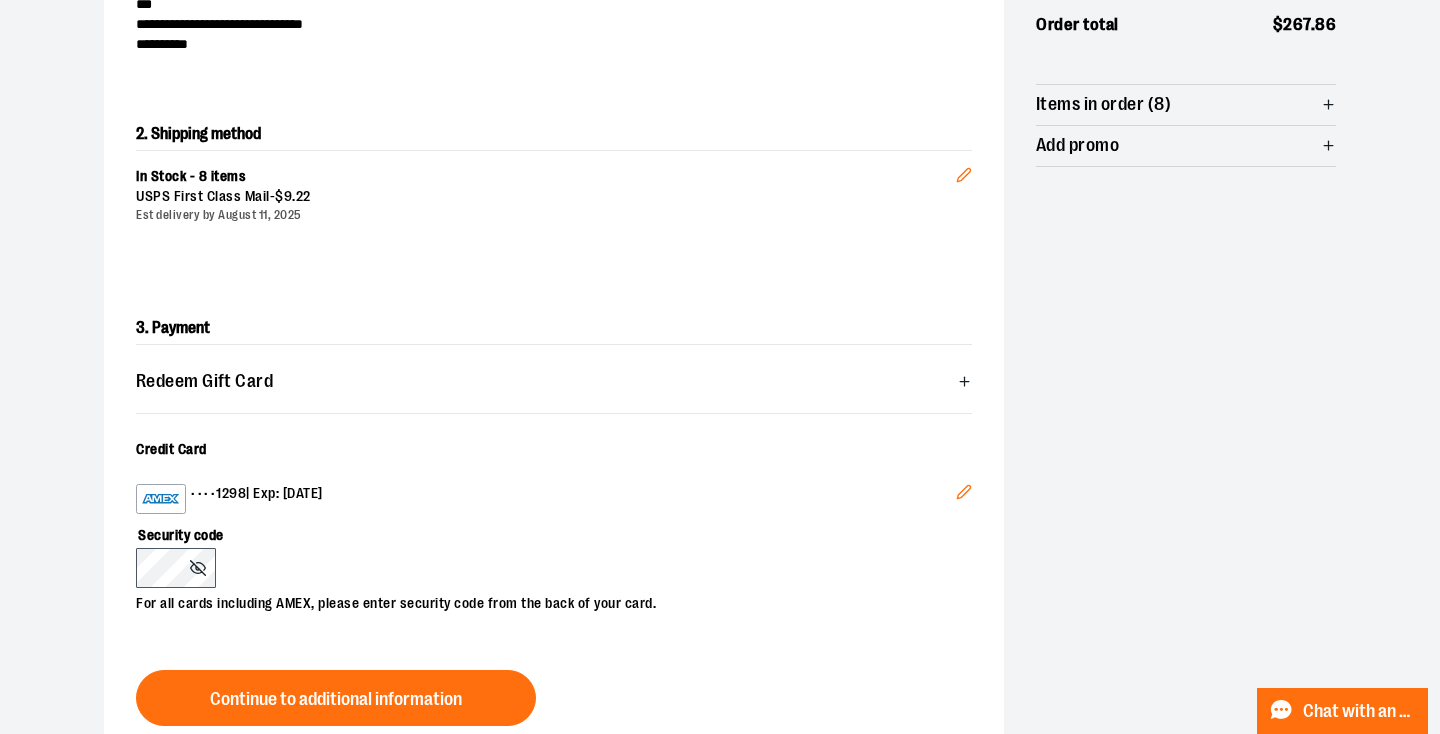 click 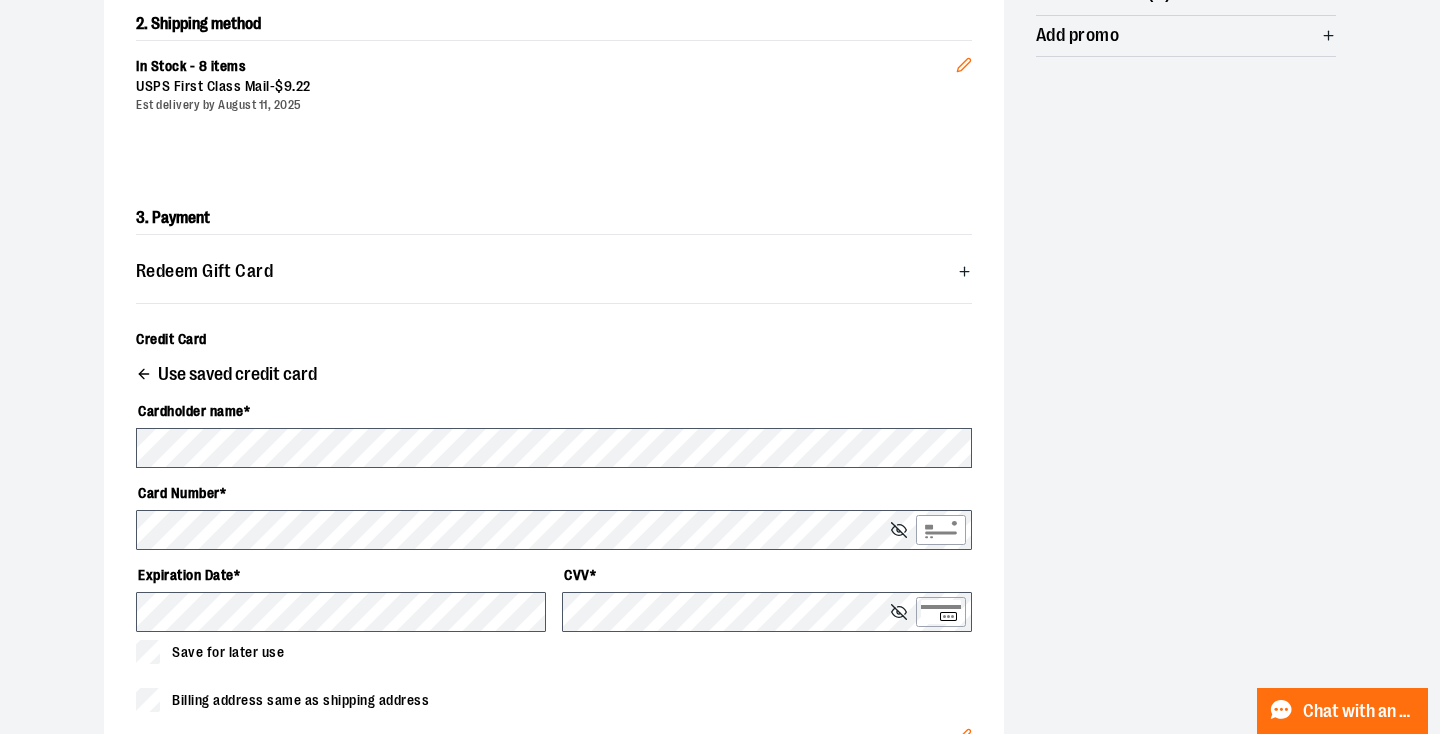 scroll, scrollTop: 458, scrollLeft: 0, axis: vertical 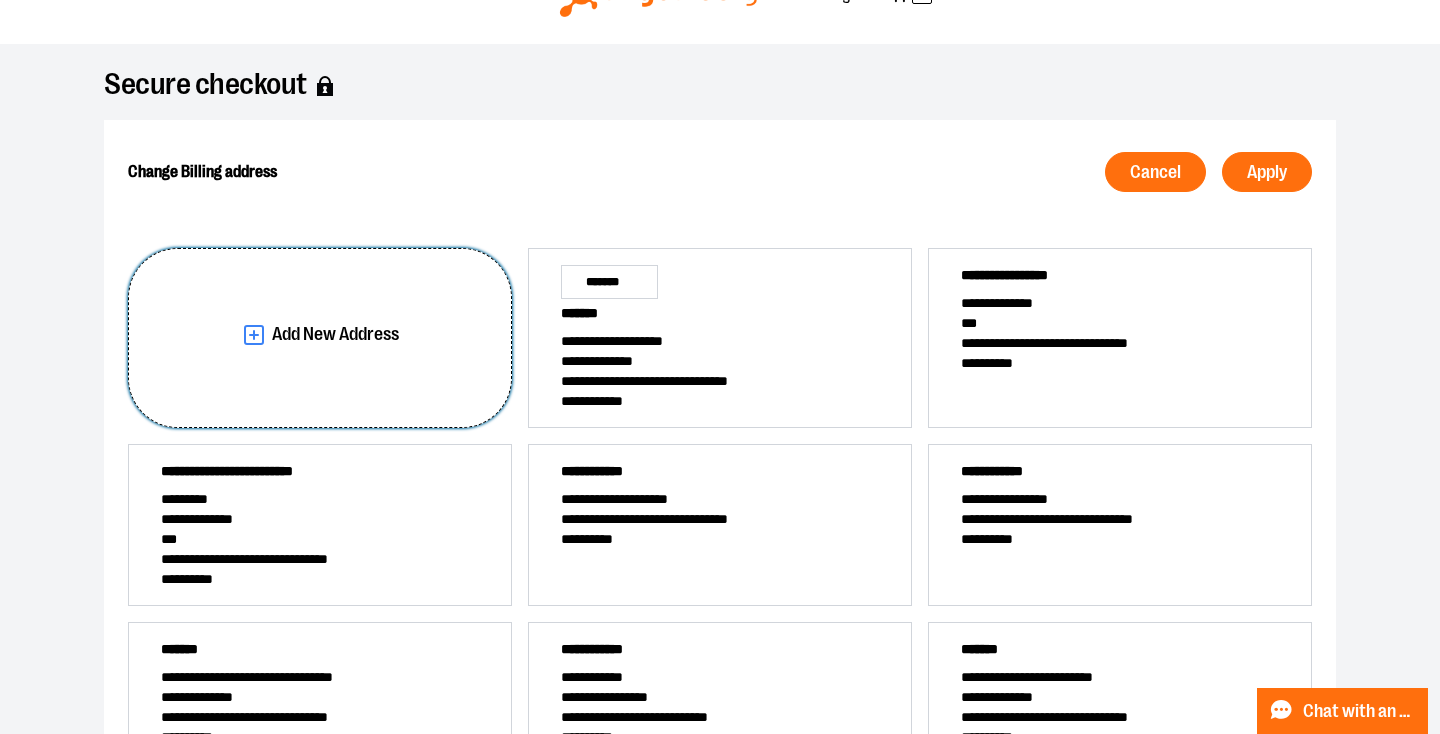 click on "Add New Address" at bounding box center (320, 338) 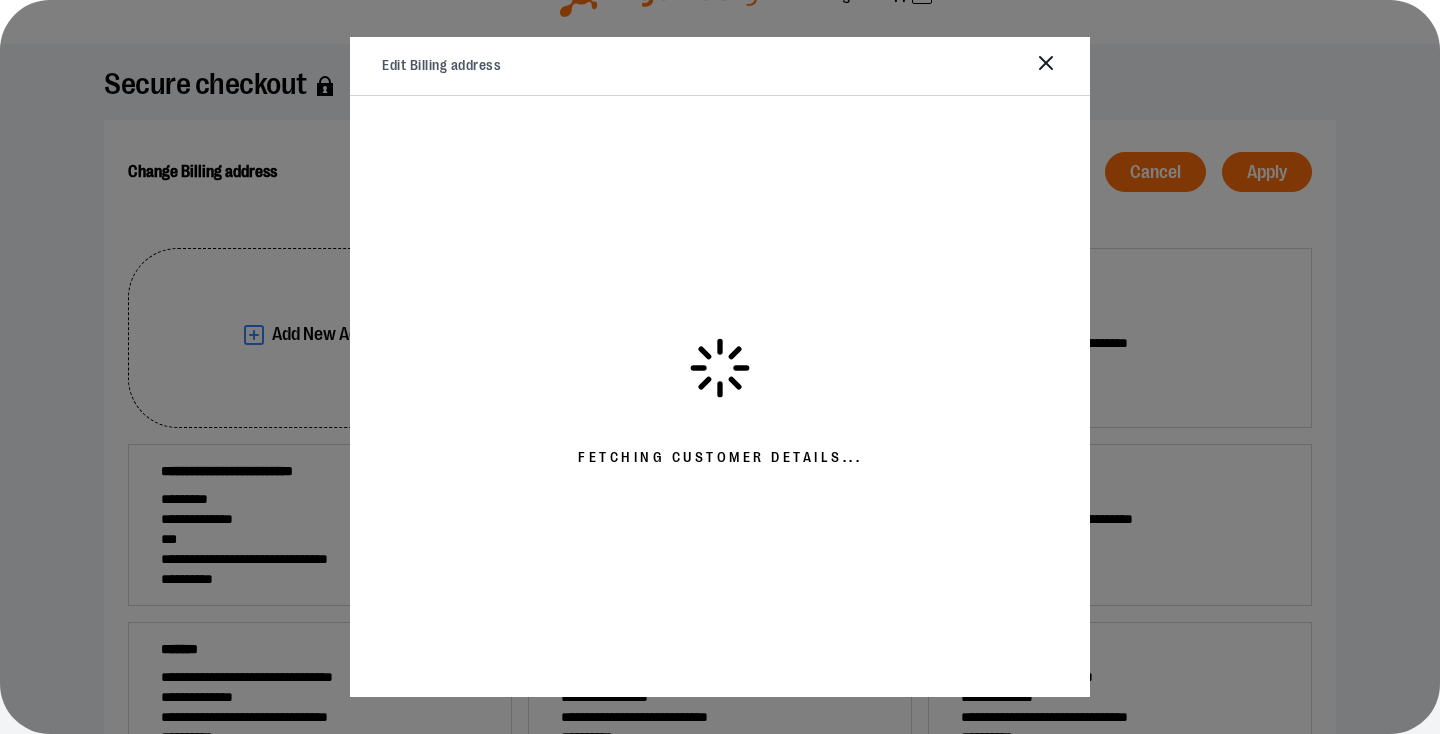 select on "**" 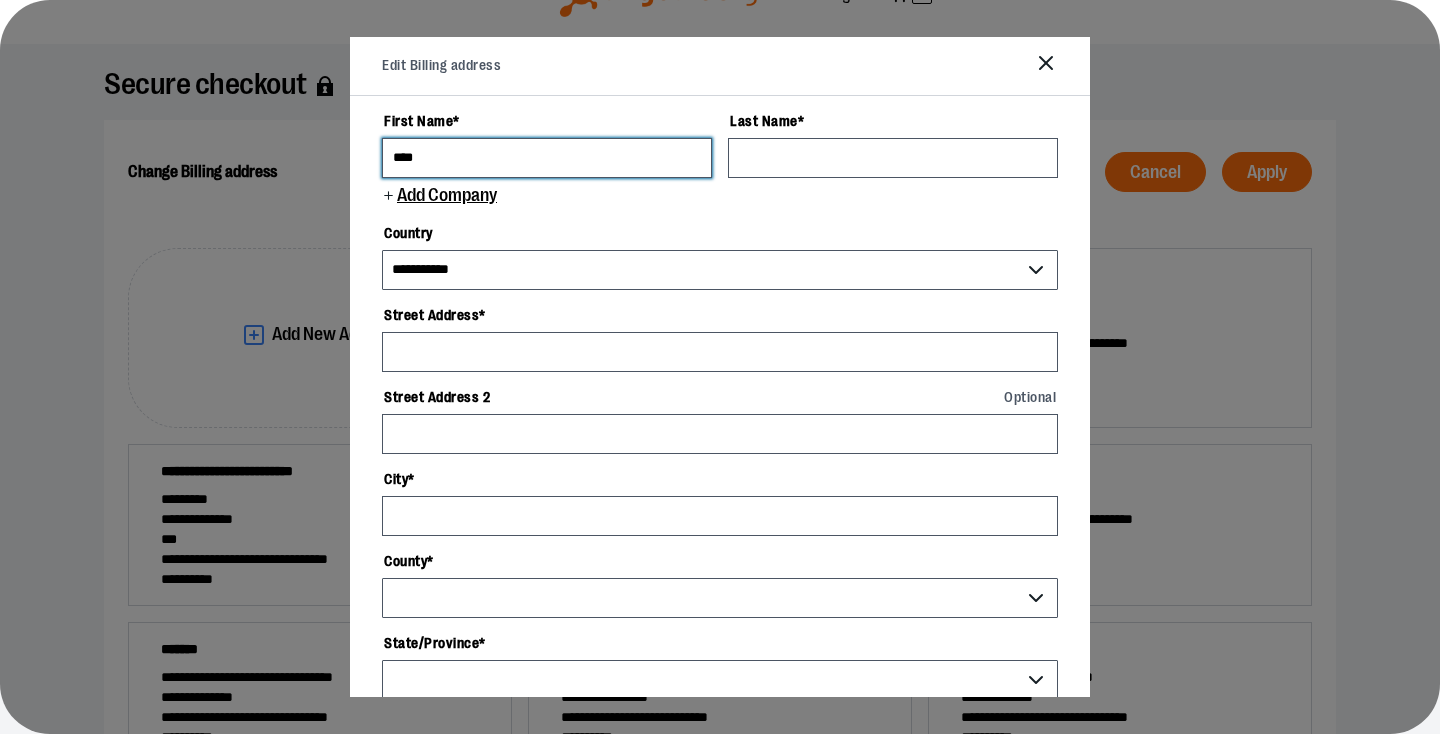 type on "****" 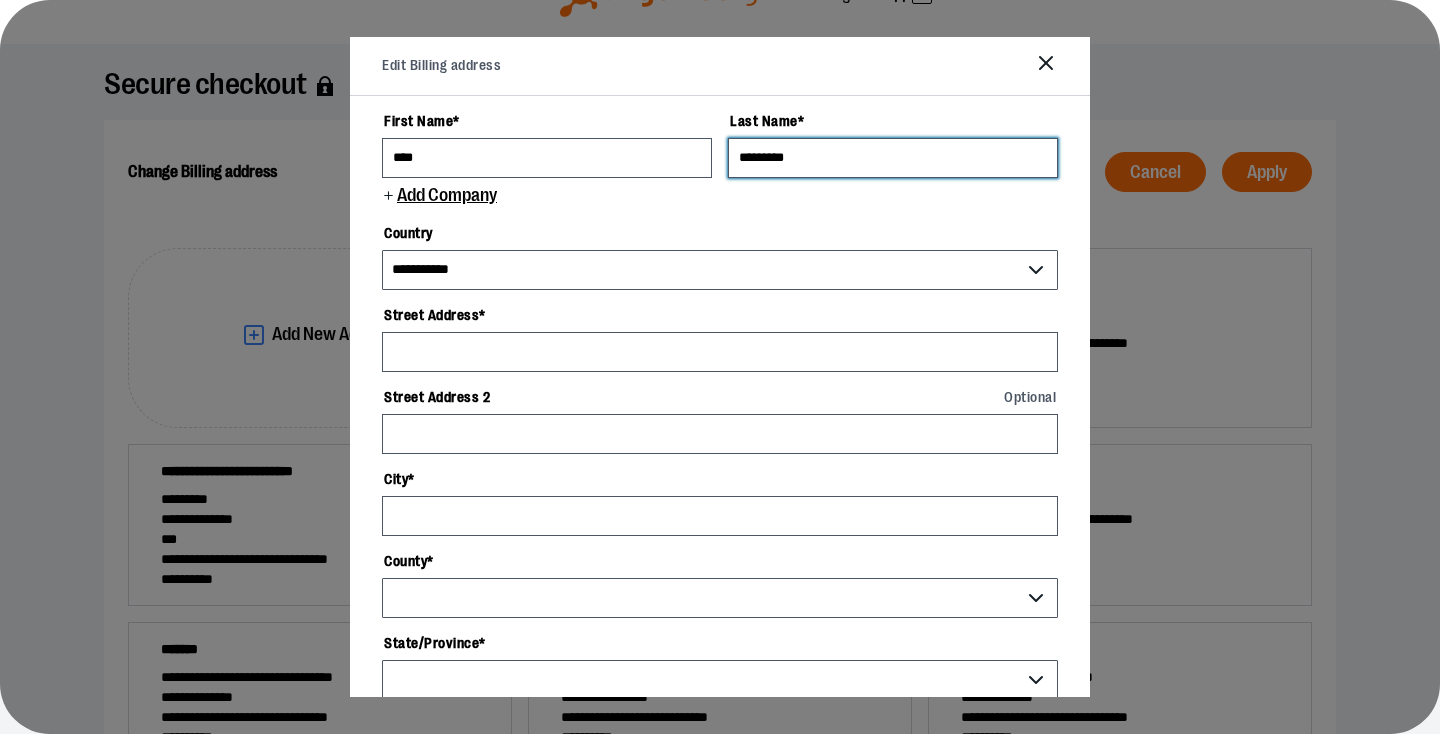 type on "*********" 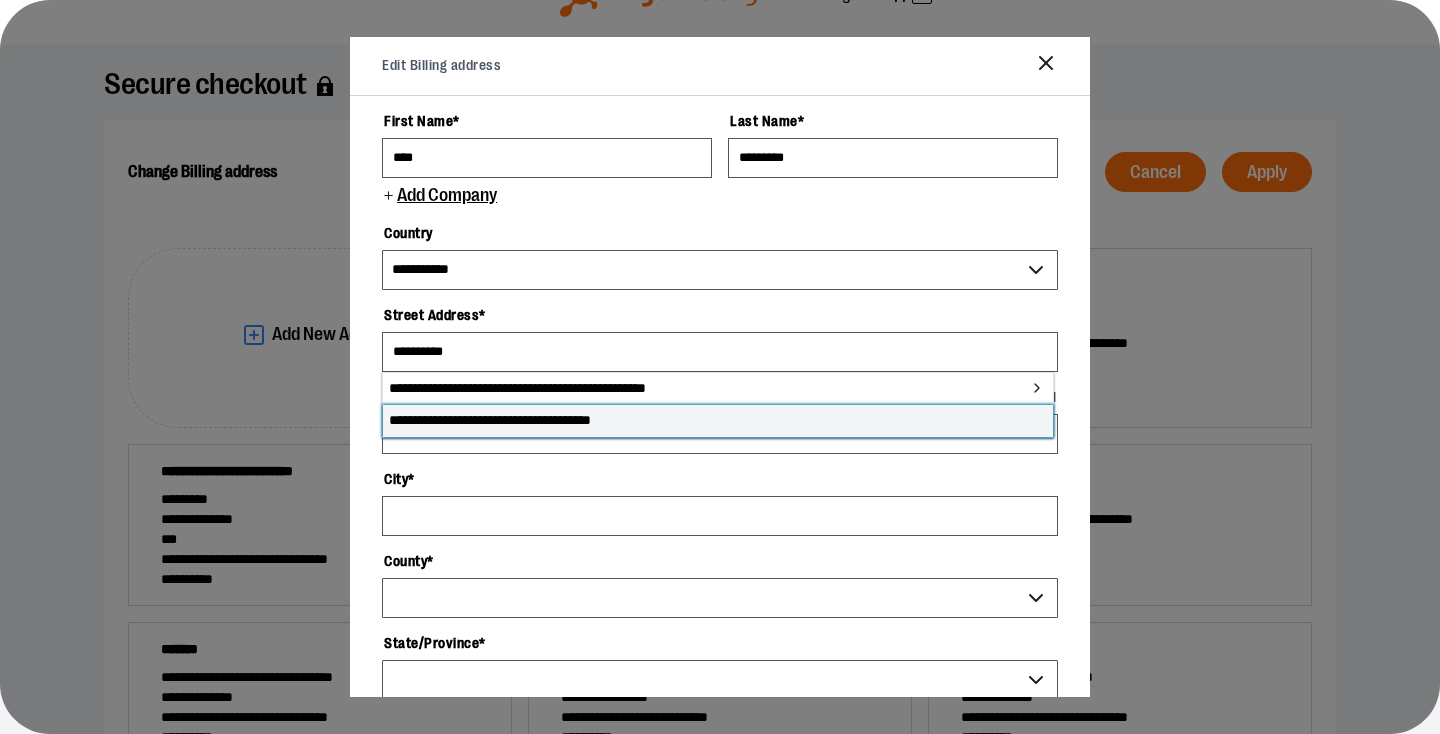 click on "**********" at bounding box center [718, 421] 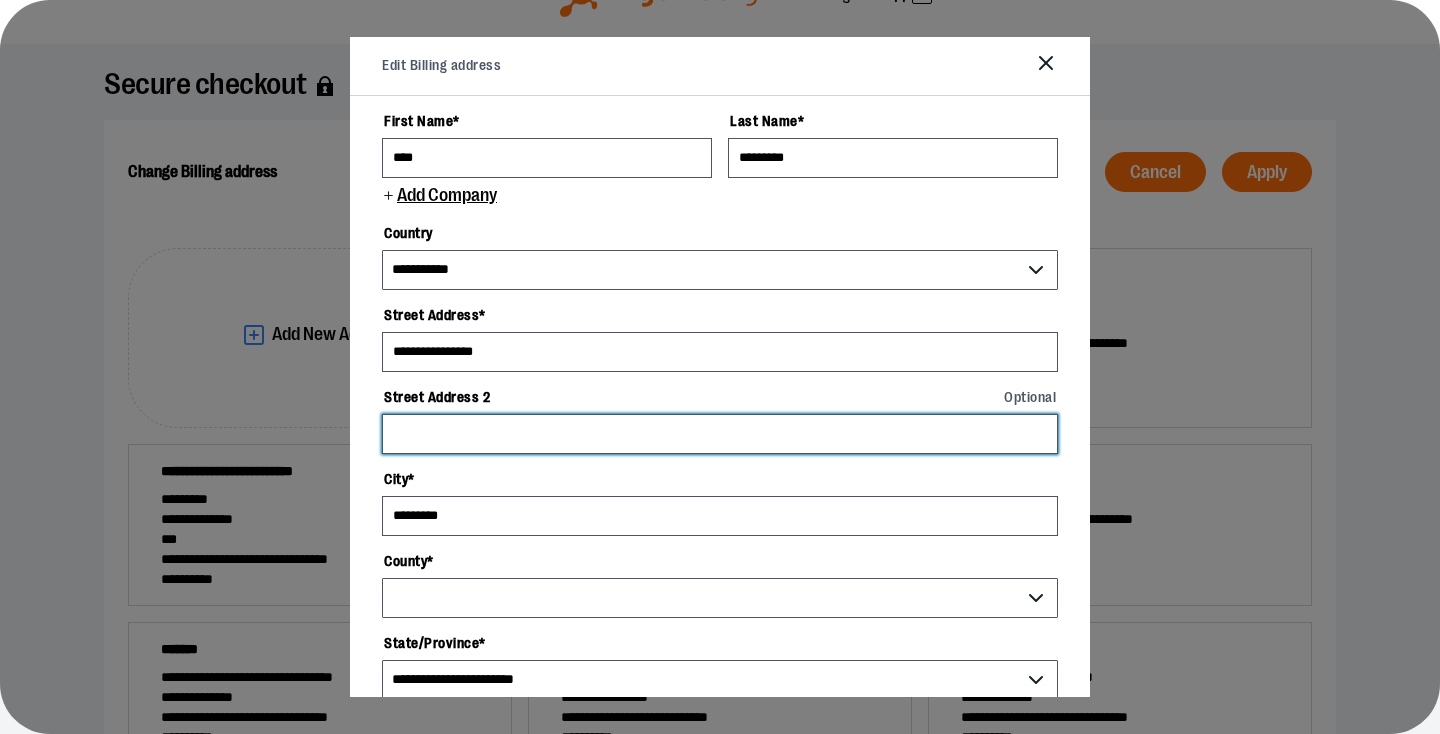 select on "*********" 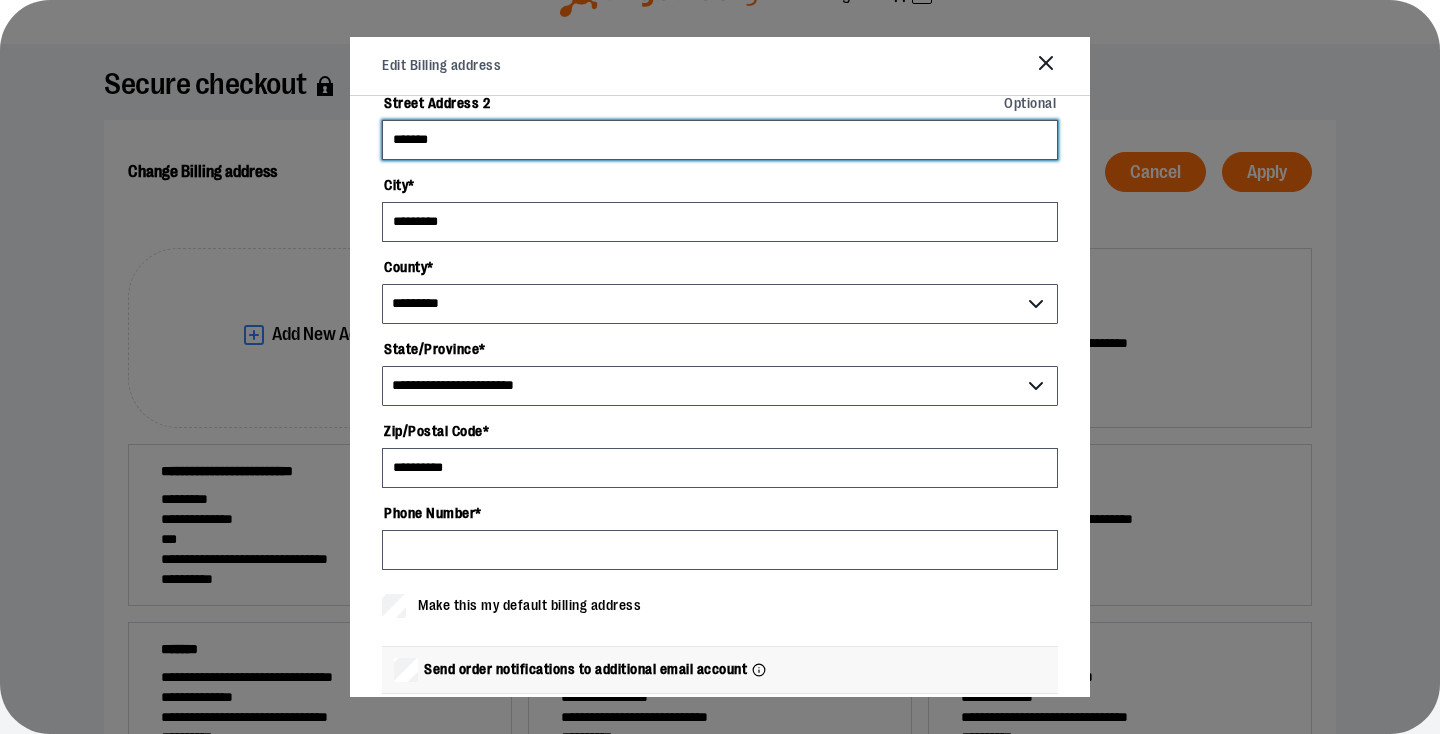 scroll, scrollTop: 312, scrollLeft: 0, axis: vertical 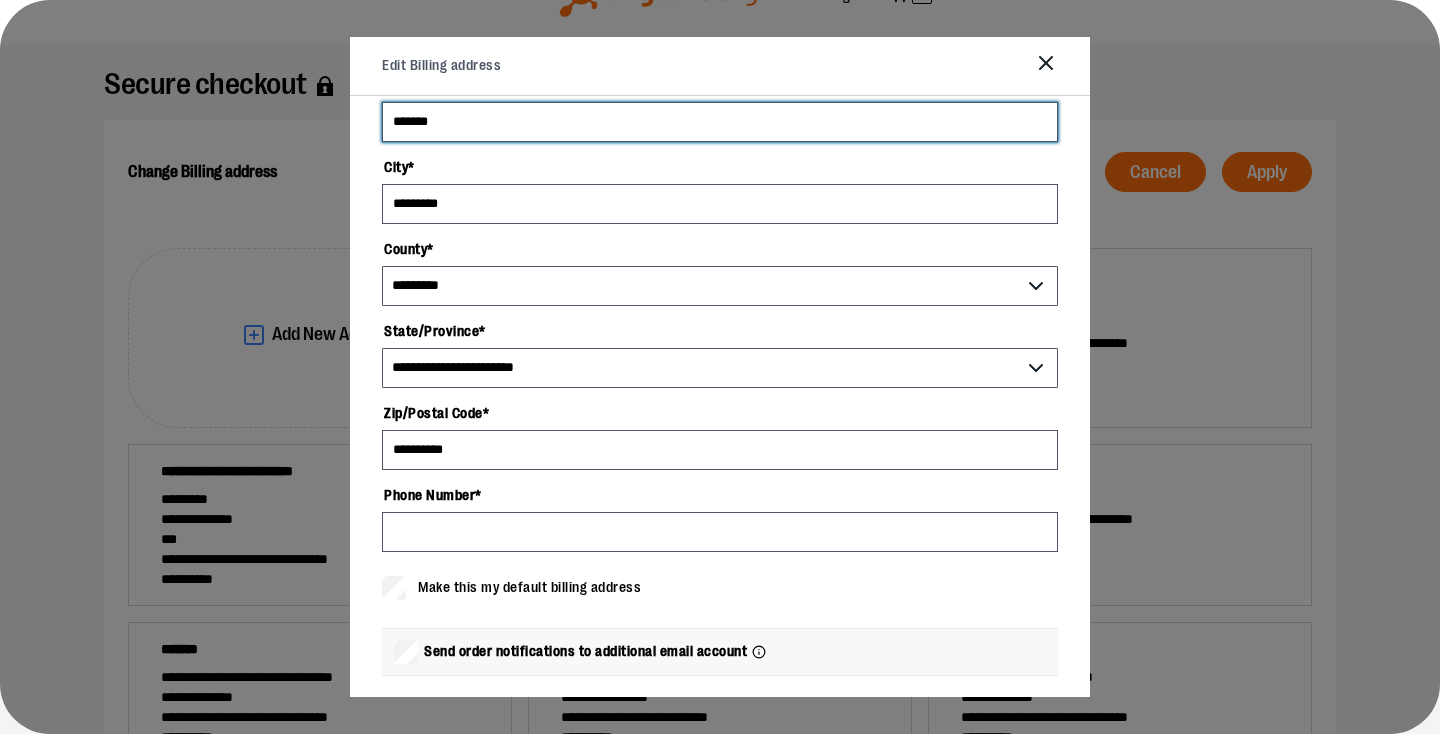 type on "*******" 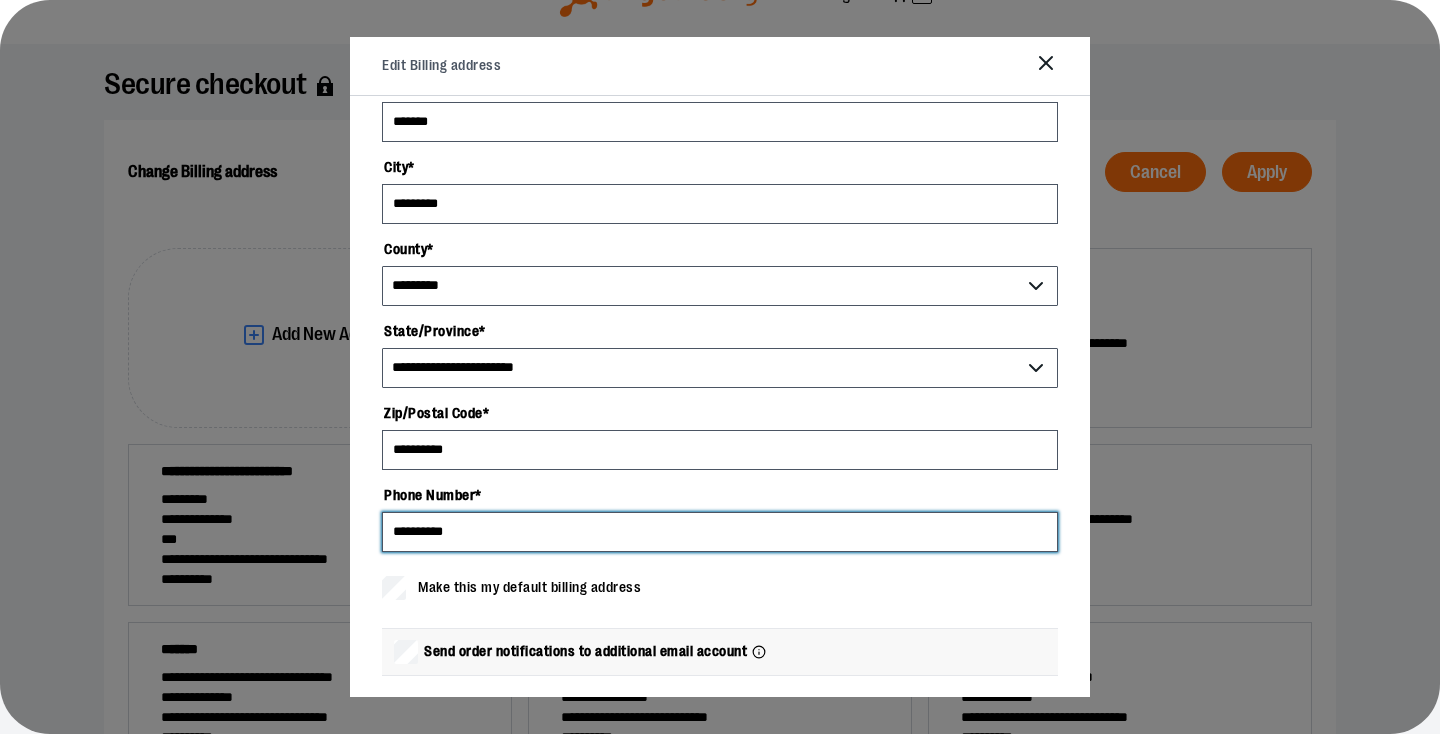 type on "**********" 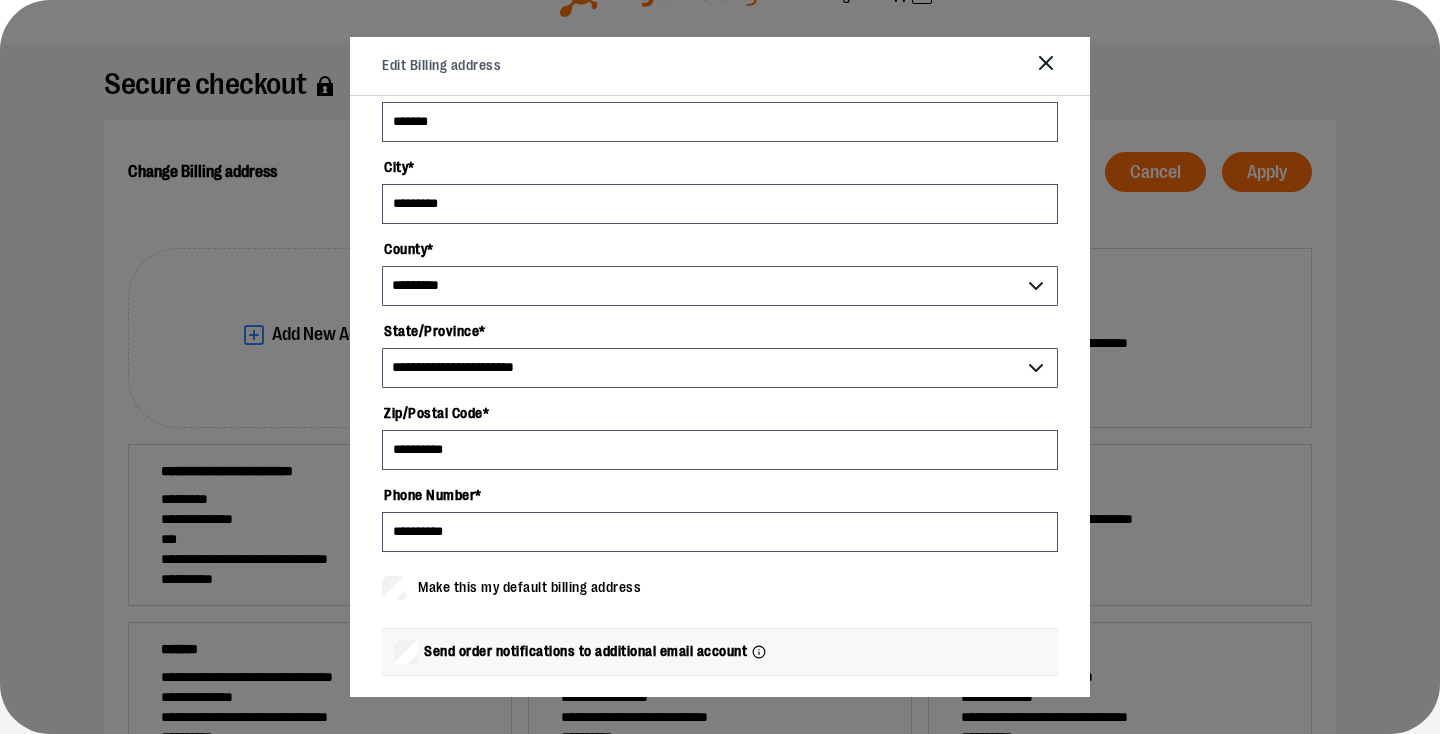 click on "Make this my default billing address" at bounding box center [720, 588] 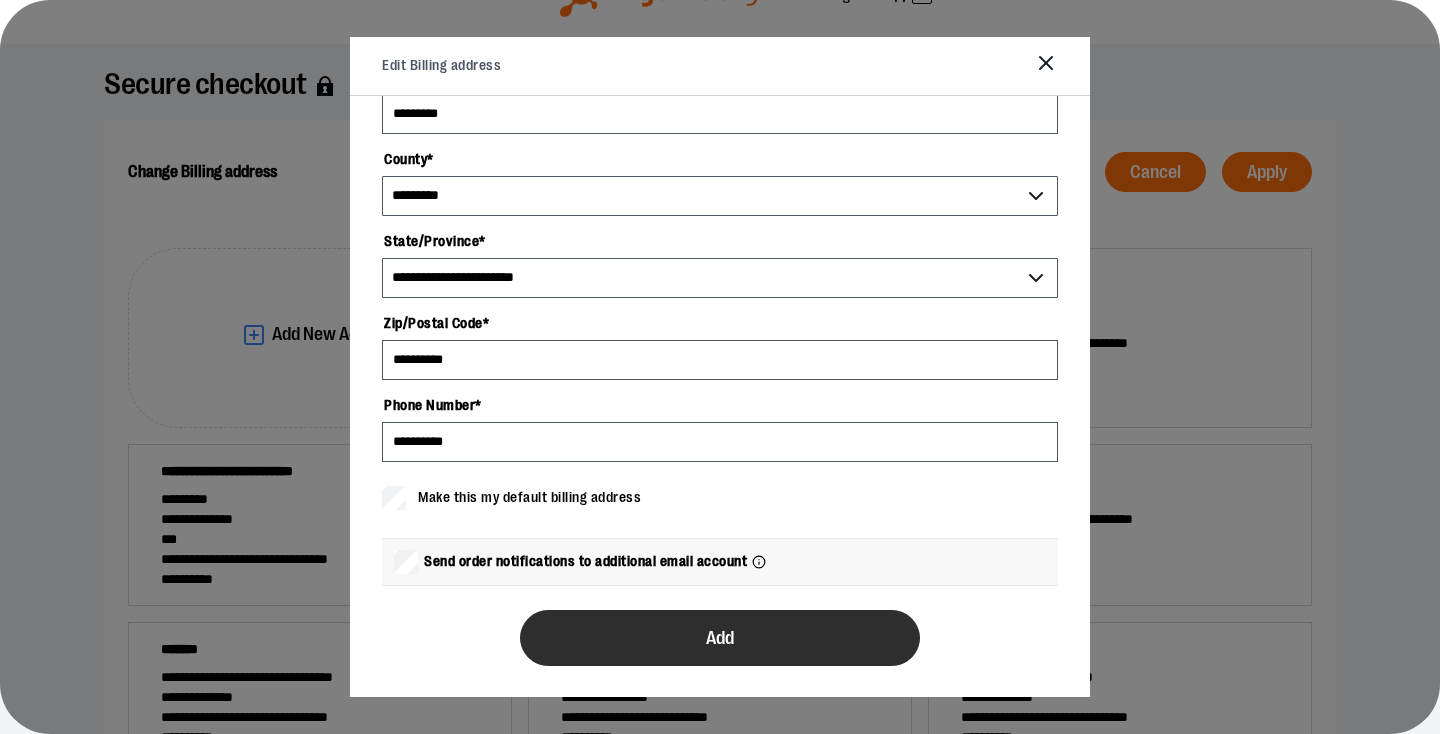 scroll, scrollTop: 401, scrollLeft: 0, axis: vertical 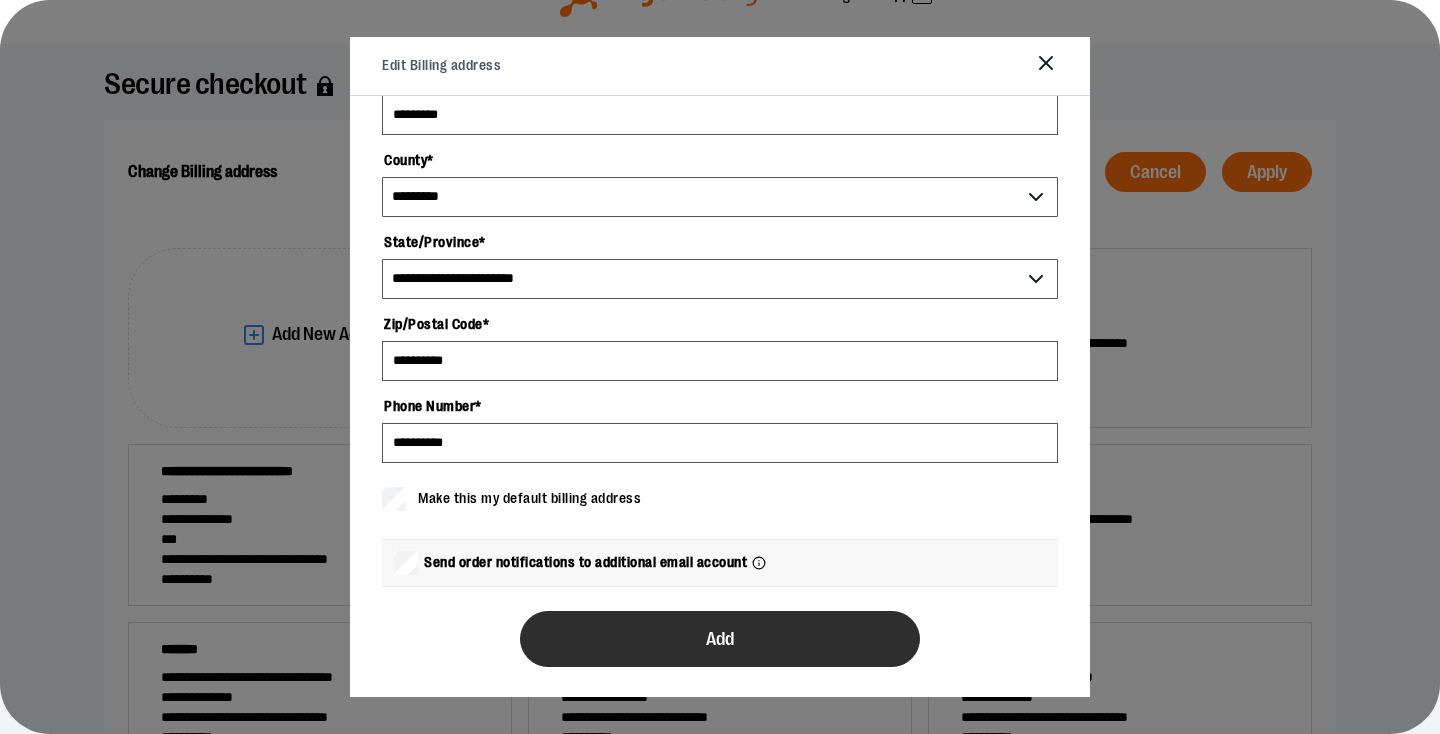 click on "Add" at bounding box center [720, 639] 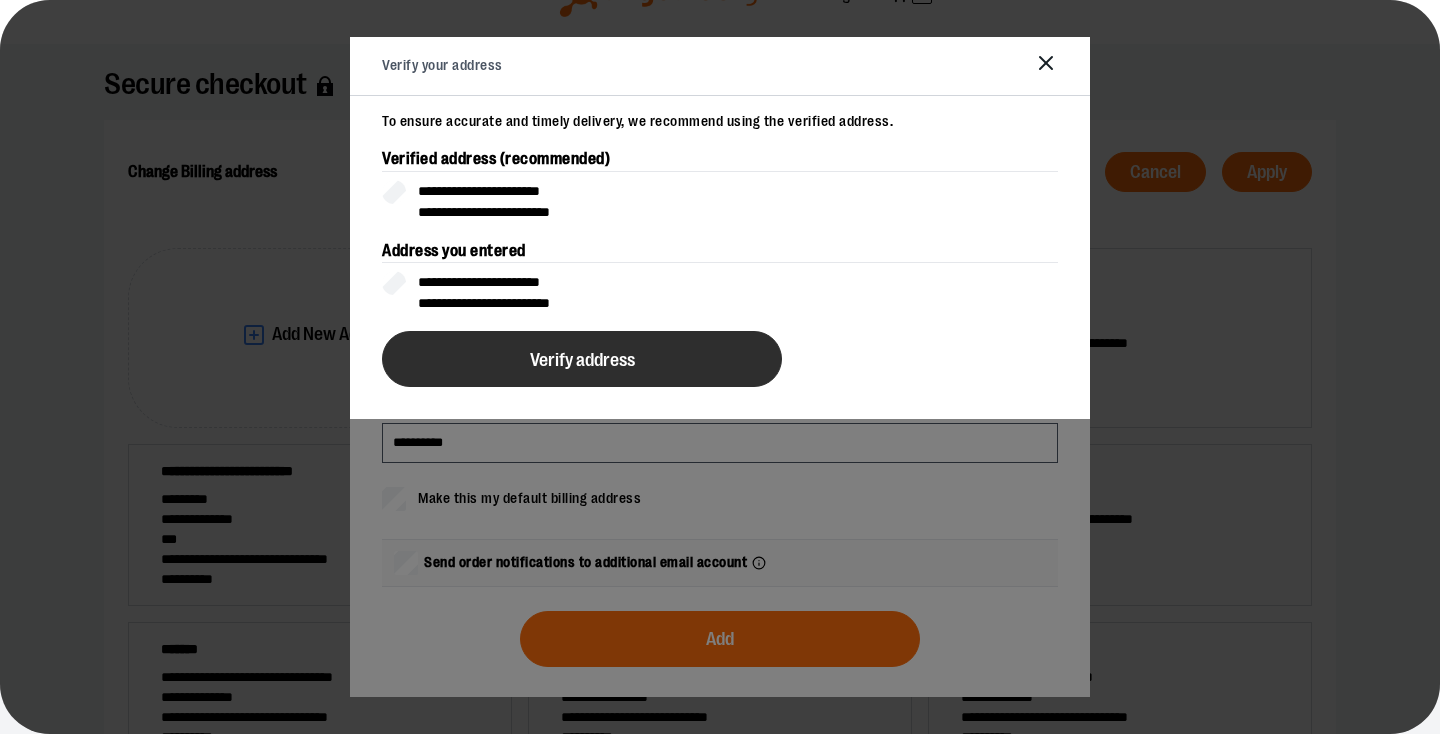 click on "Verify address" at bounding box center [582, 360] 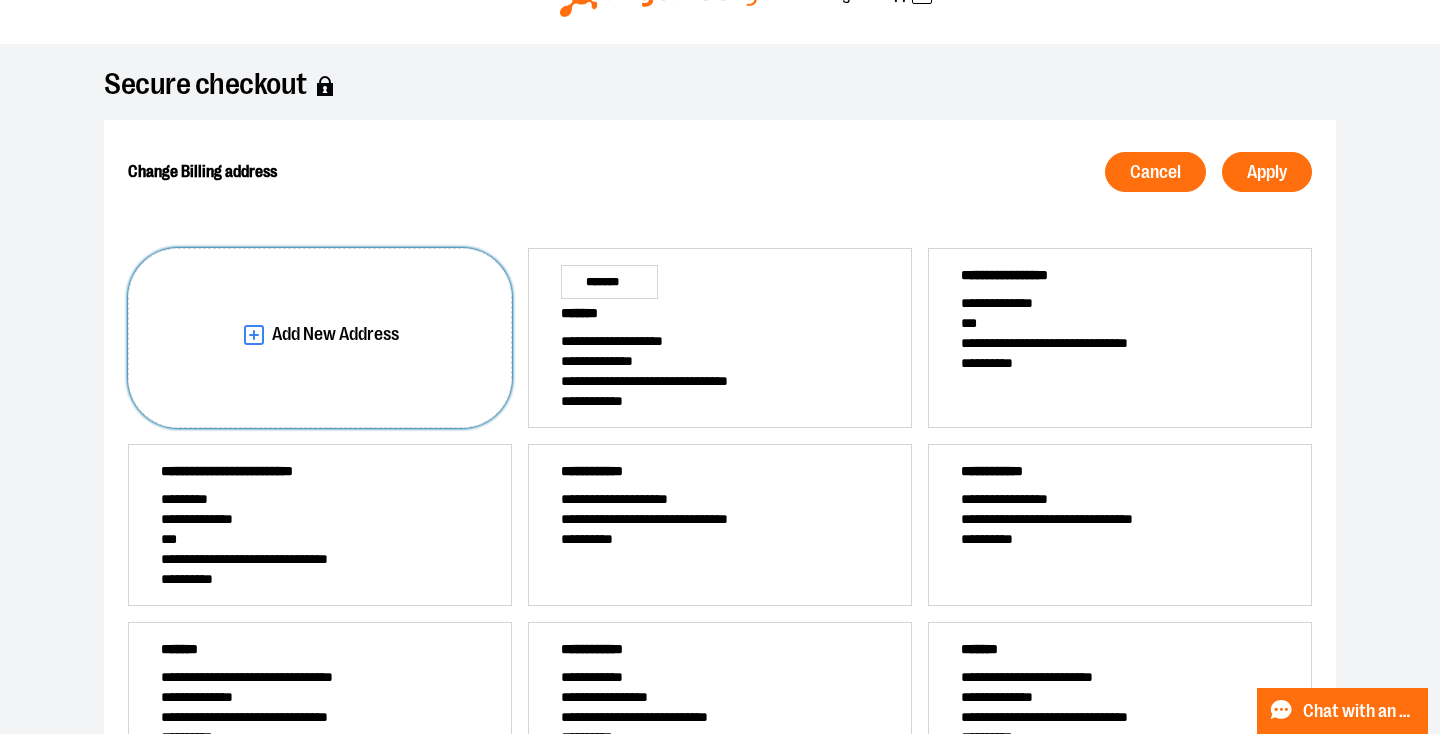 scroll, scrollTop: 0, scrollLeft: 0, axis: both 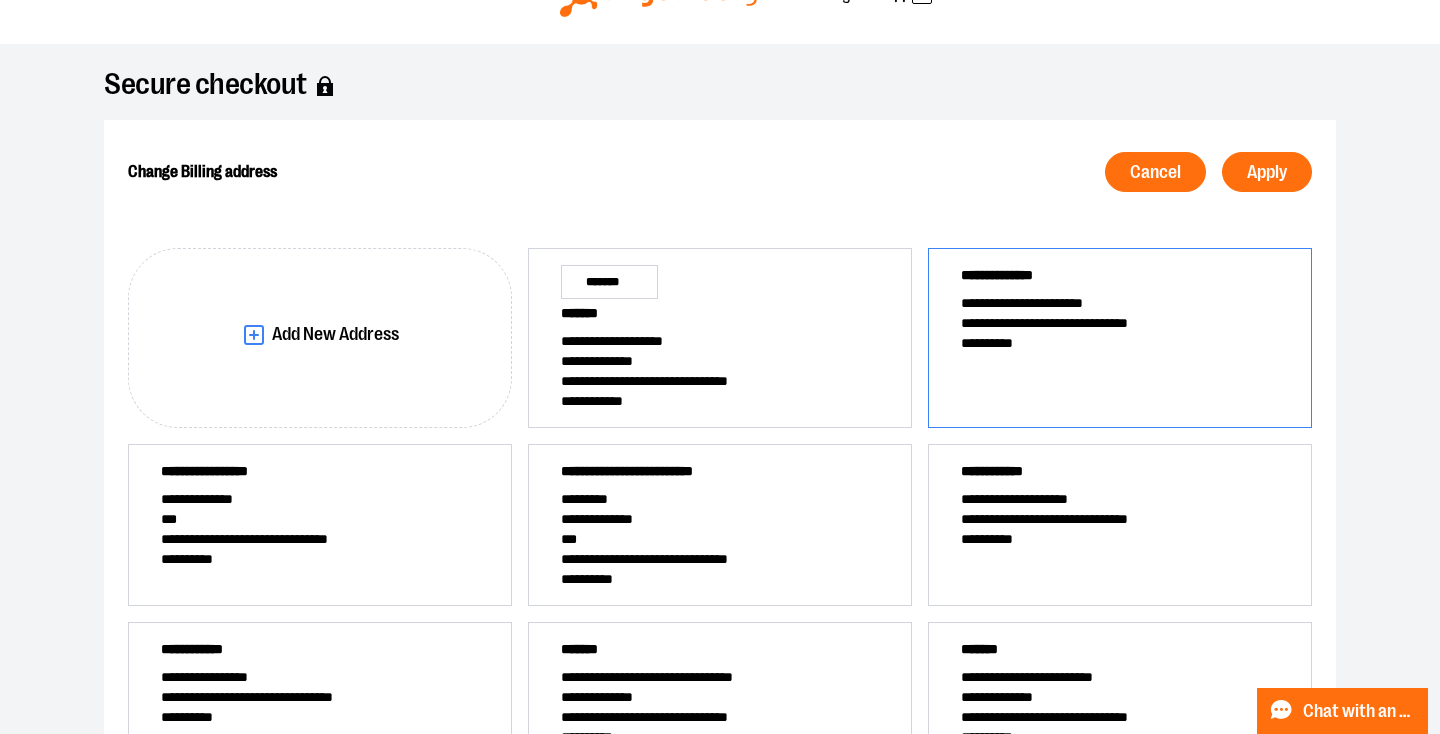 click on "[FIRST] [LAST] [ADDRESS] [ZIP]" at bounding box center [1120, 338] 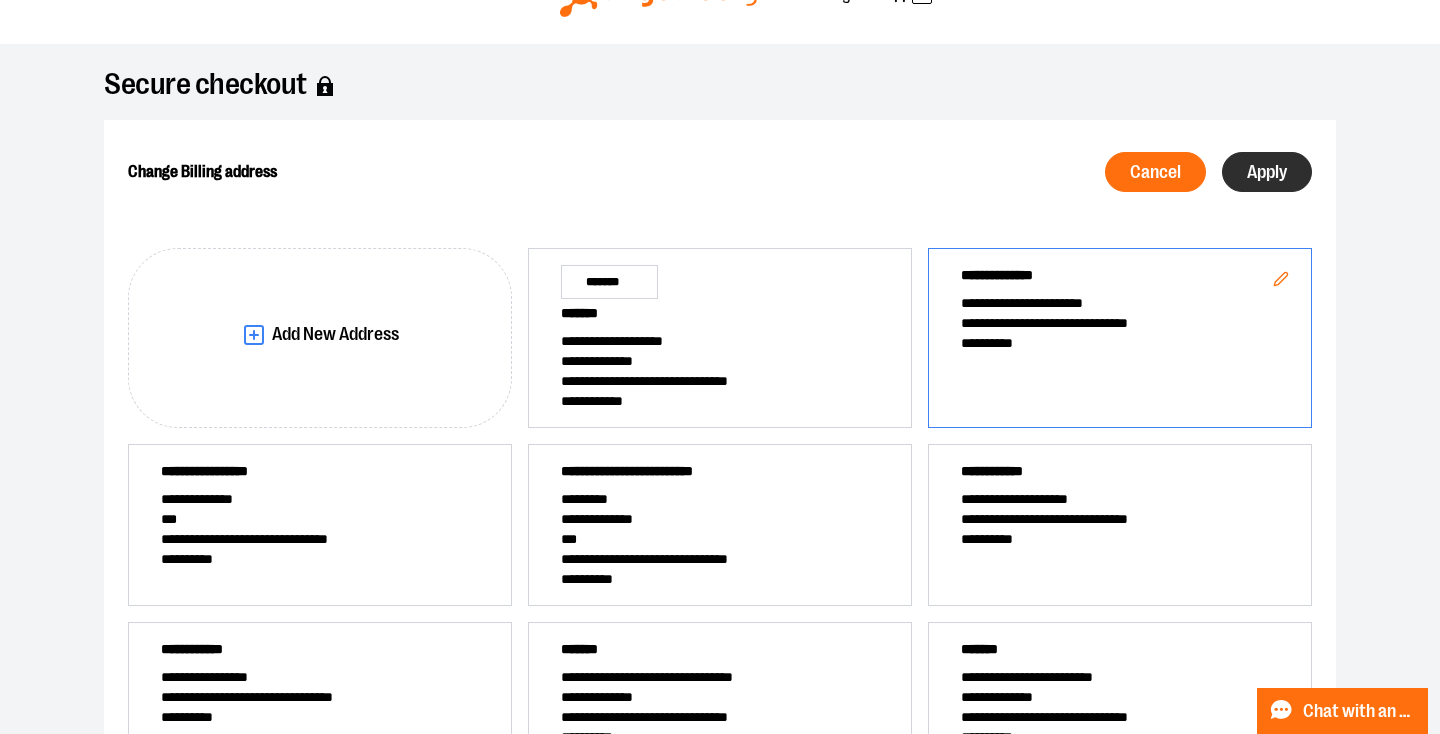 click on "Apply" at bounding box center (1267, 172) 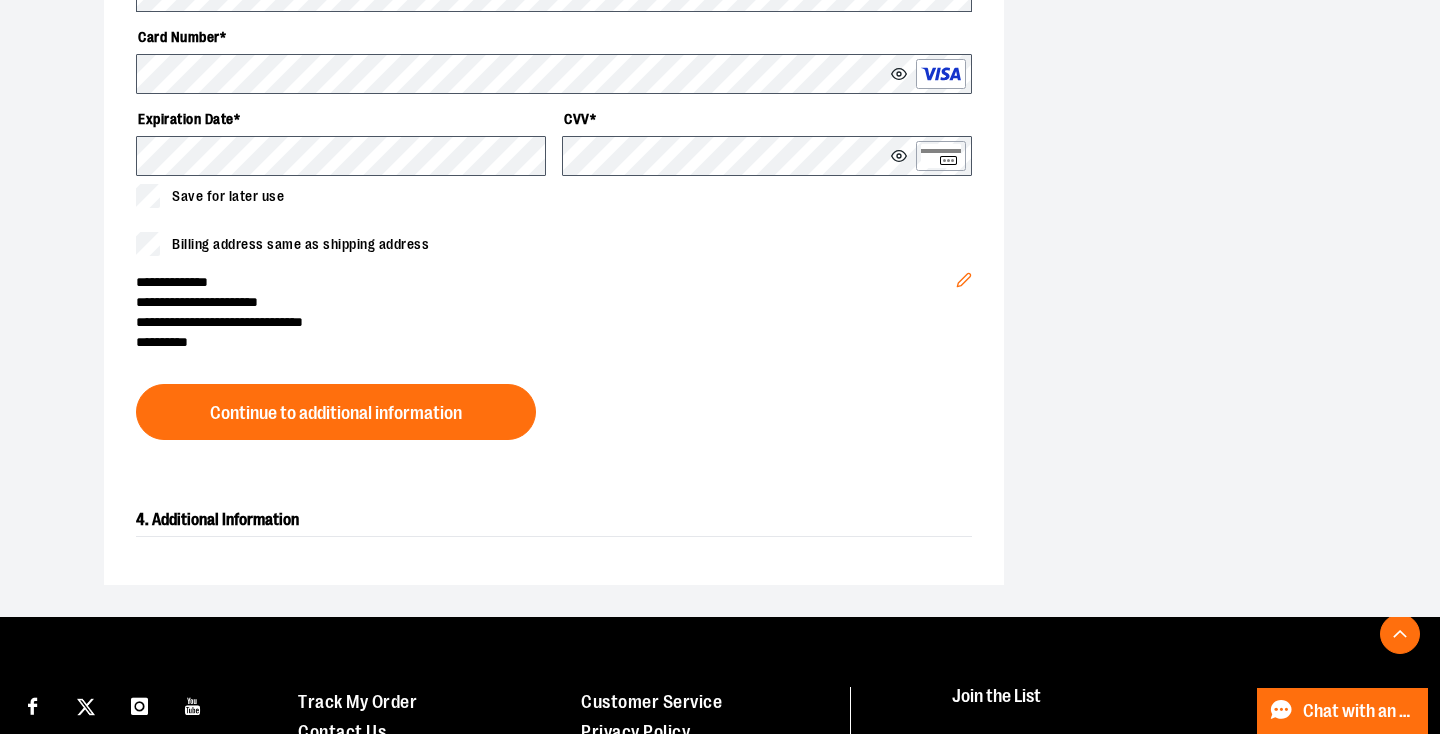 scroll, scrollTop: 909, scrollLeft: 0, axis: vertical 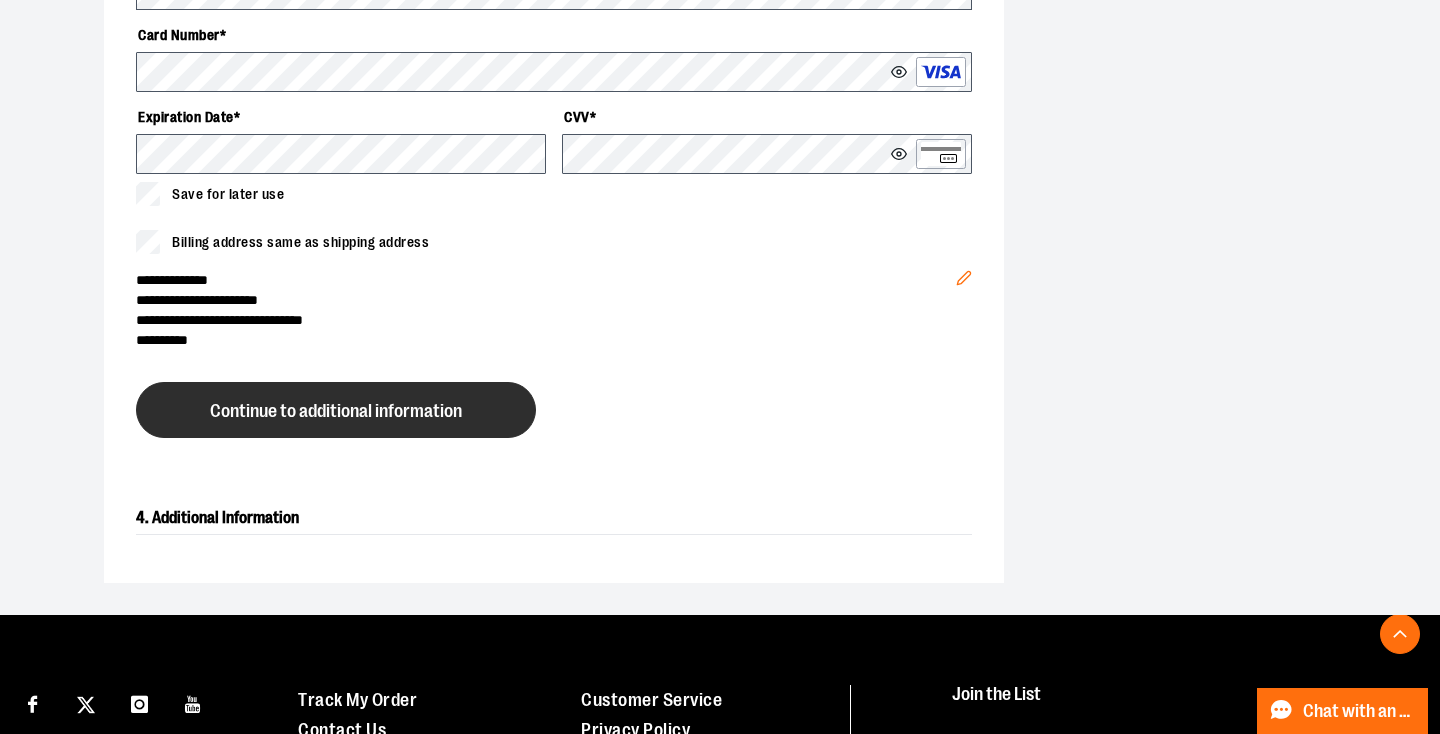 click on "Continue to additional information" at bounding box center [336, 411] 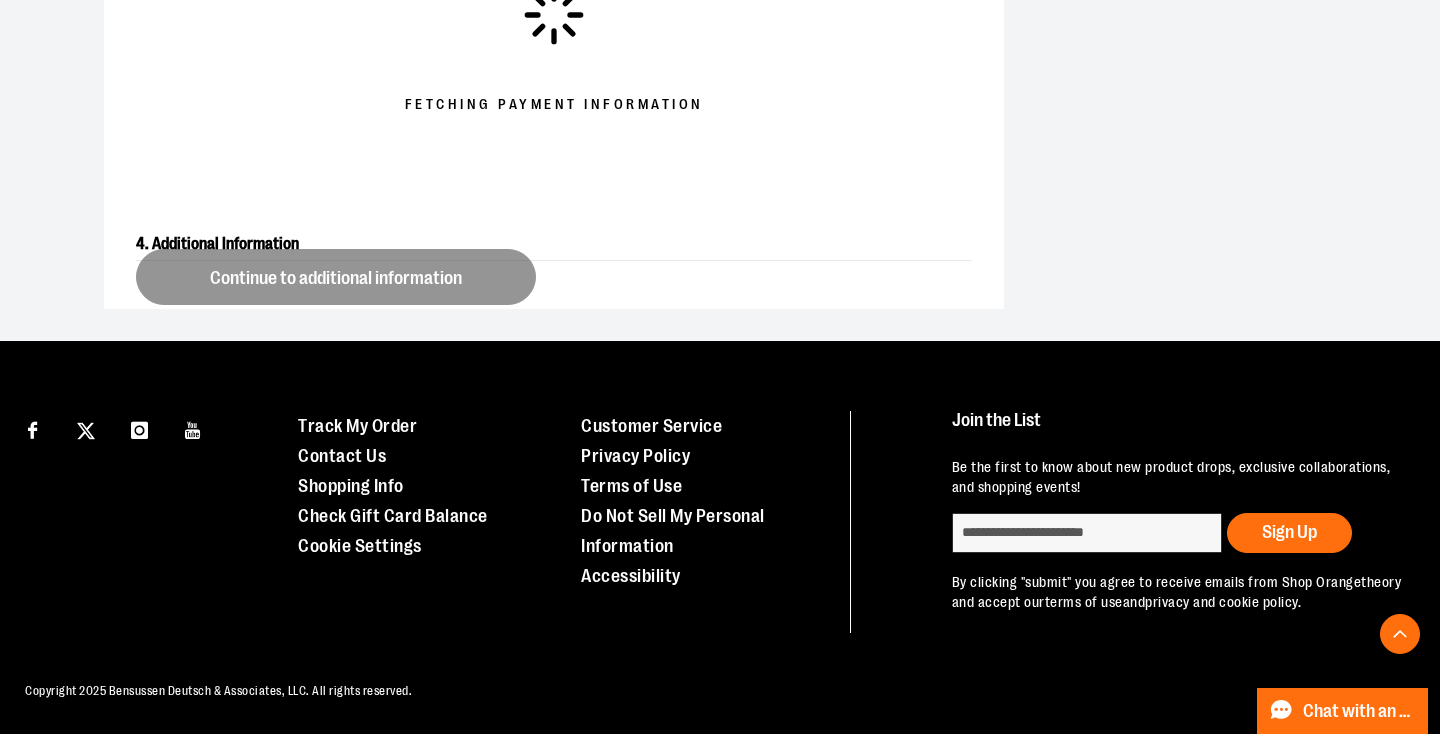 scroll, scrollTop: 748, scrollLeft: 0, axis: vertical 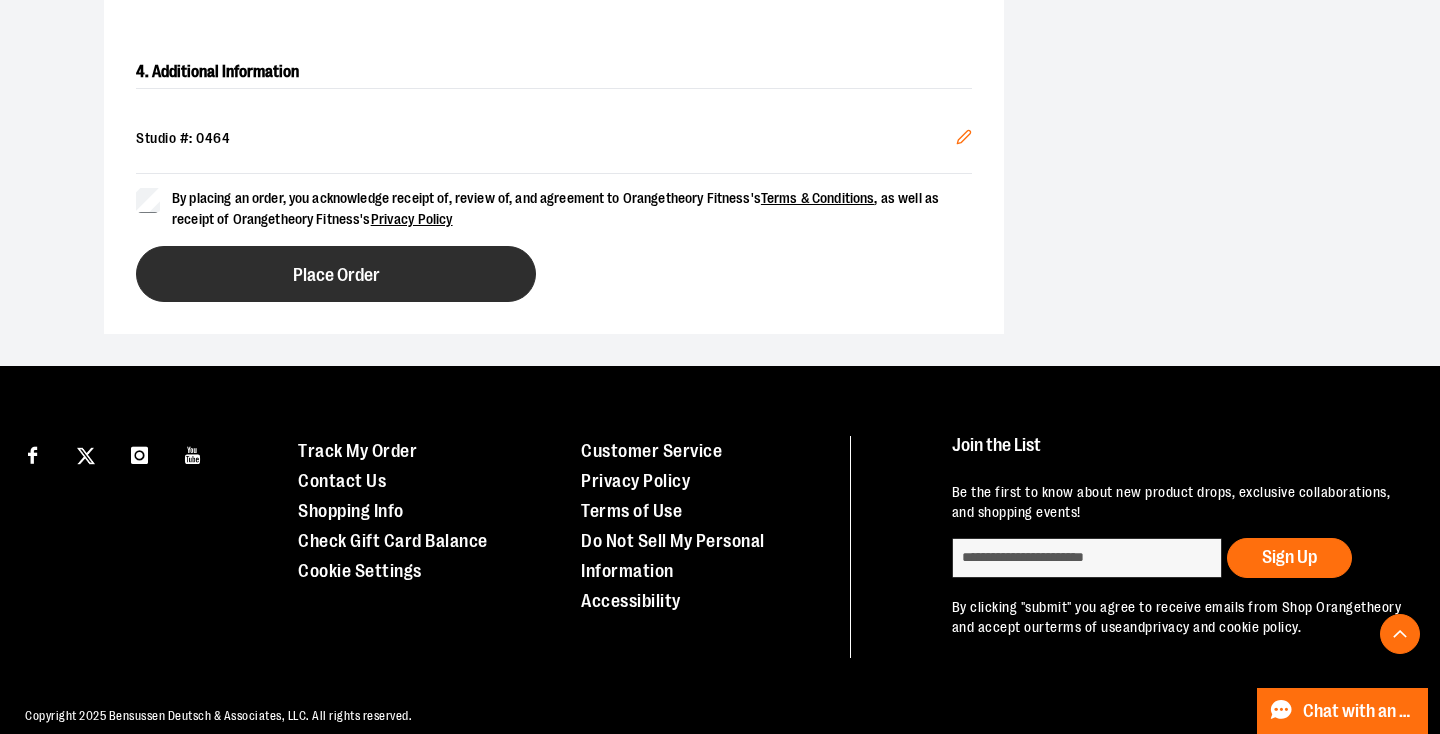 click on "Place Order" at bounding box center (336, 274) 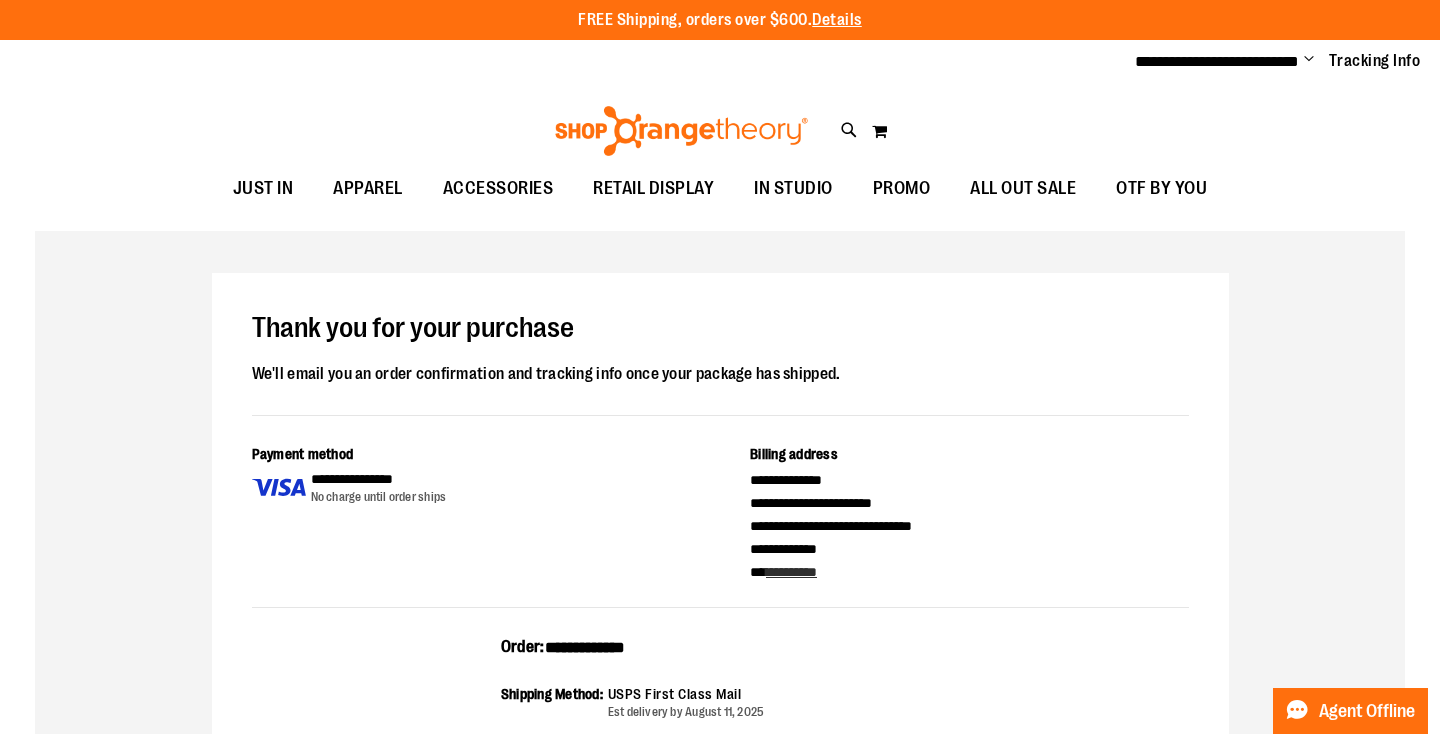 scroll, scrollTop: 0, scrollLeft: 0, axis: both 